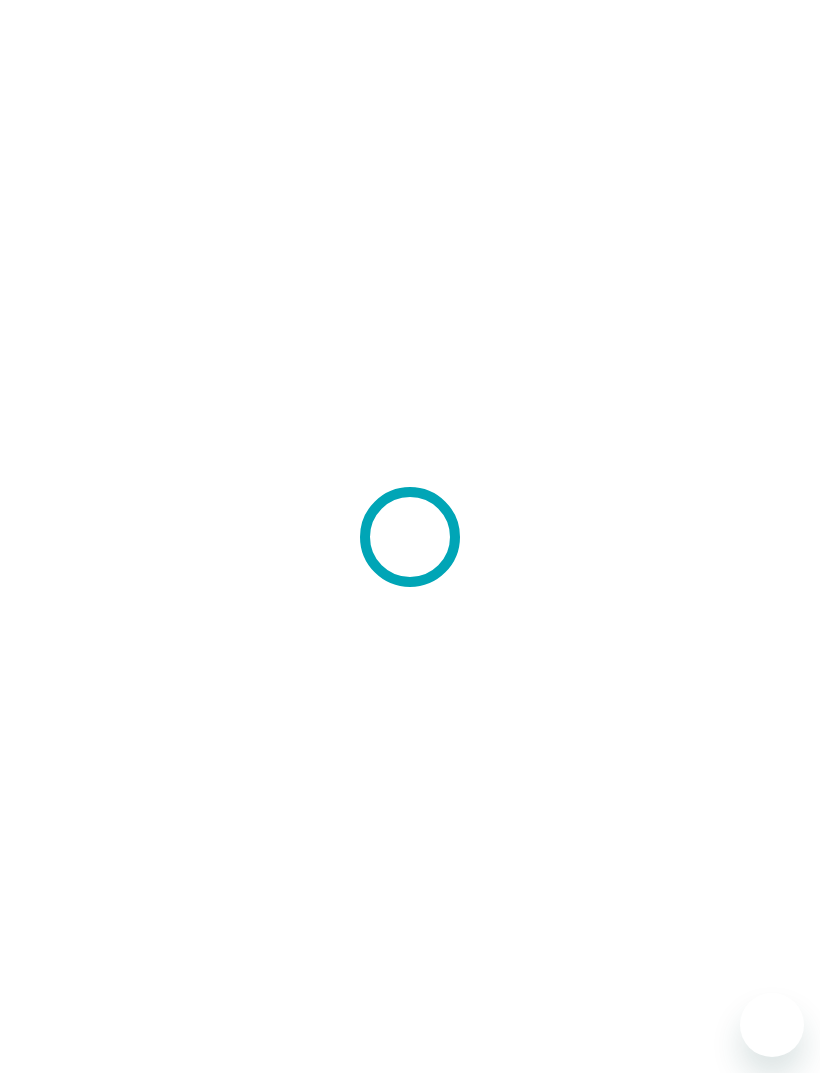 scroll, scrollTop: 0, scrollLeft: 0, axis: both 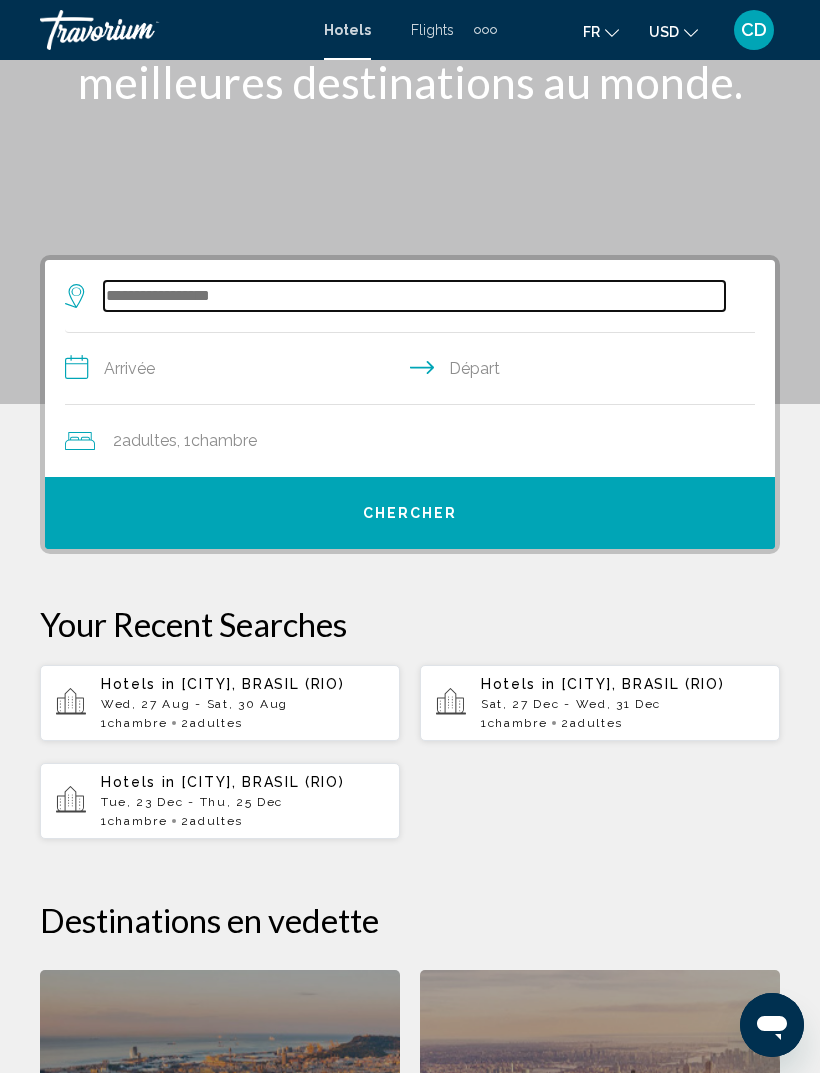 click at bounding box center [414, 296] 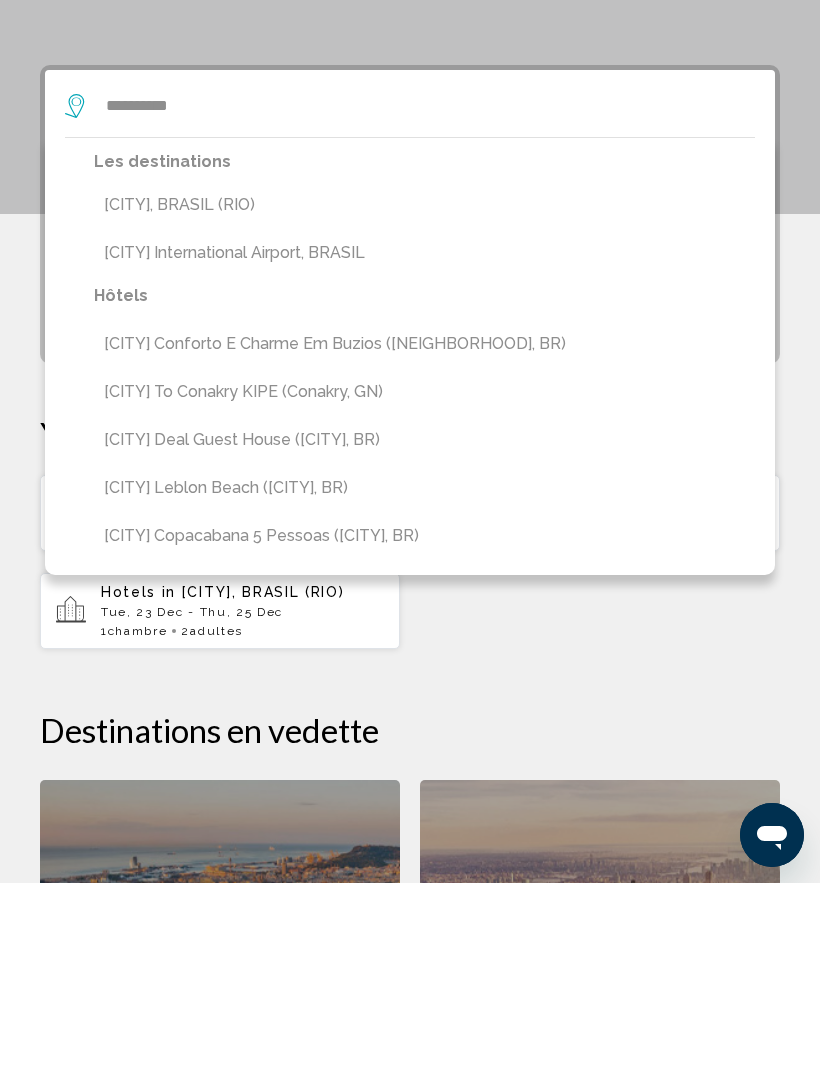 click on "[CITY], [COUNTRY] ([ABBREVIATION])" at bounding box center (424, 395) 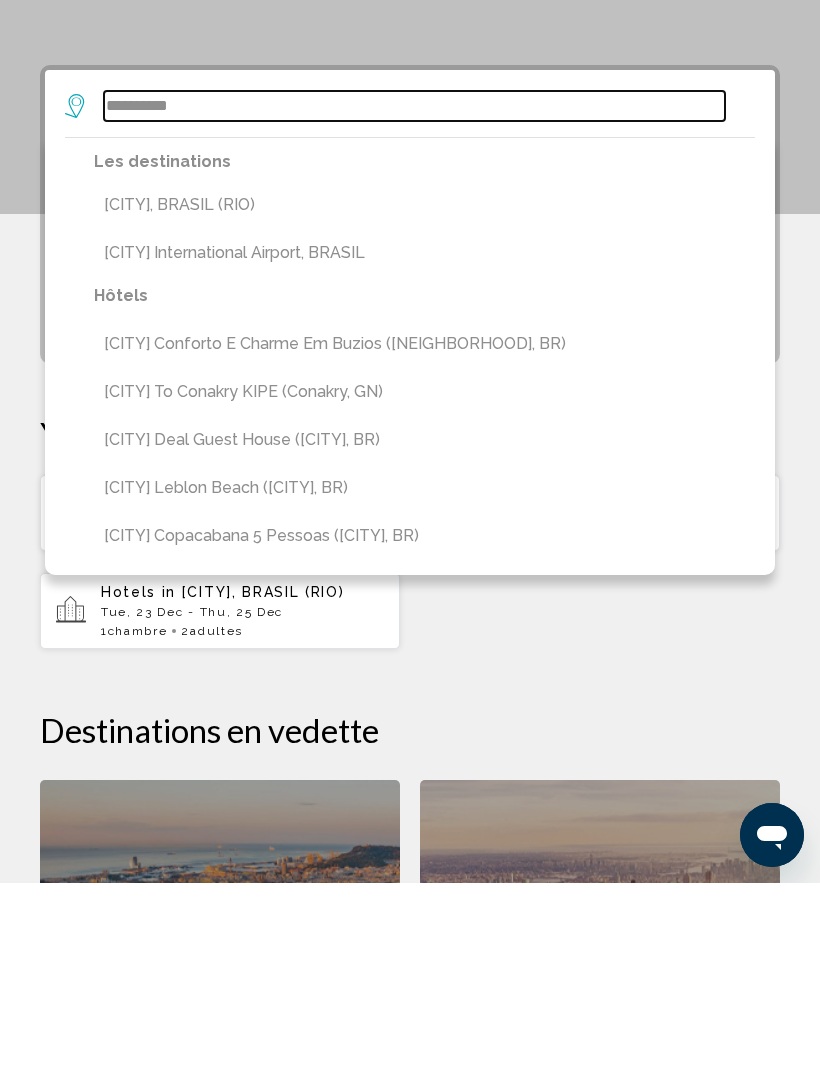 type on "**********" 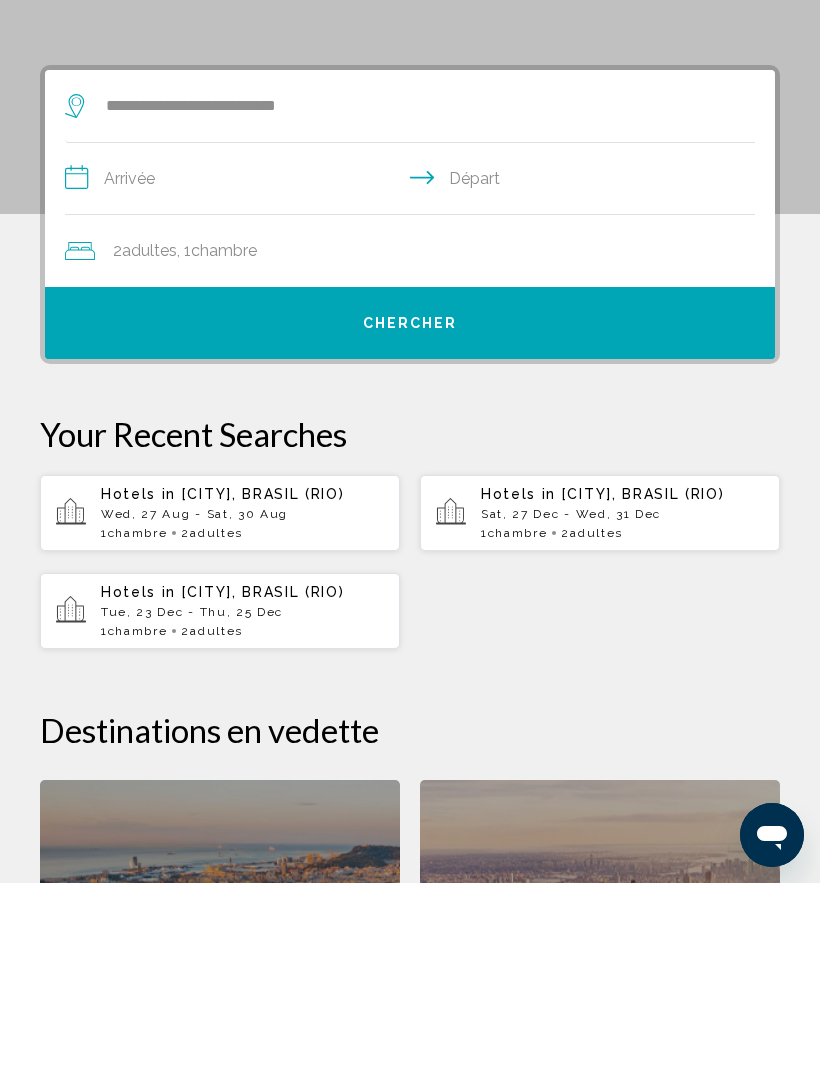 click on "**********" at bounding box center [414, 371] 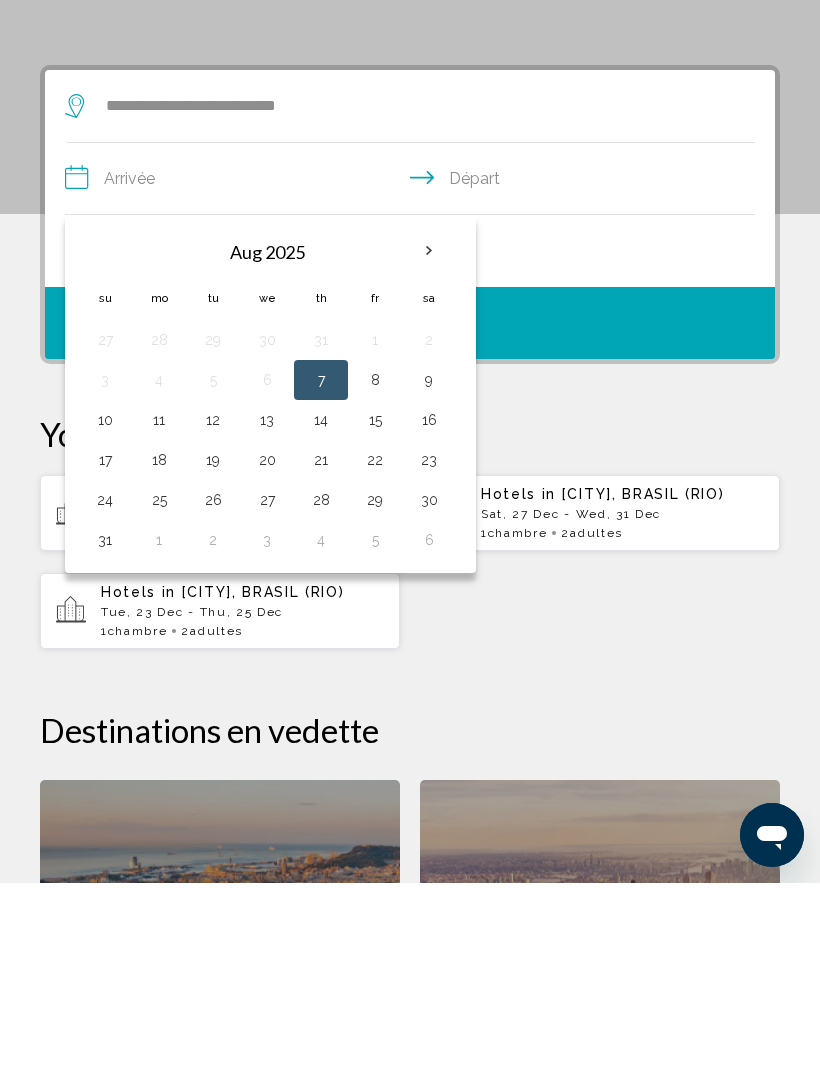 scroll, scrollTop: 386, scrollLeft: 0, axis: vertical 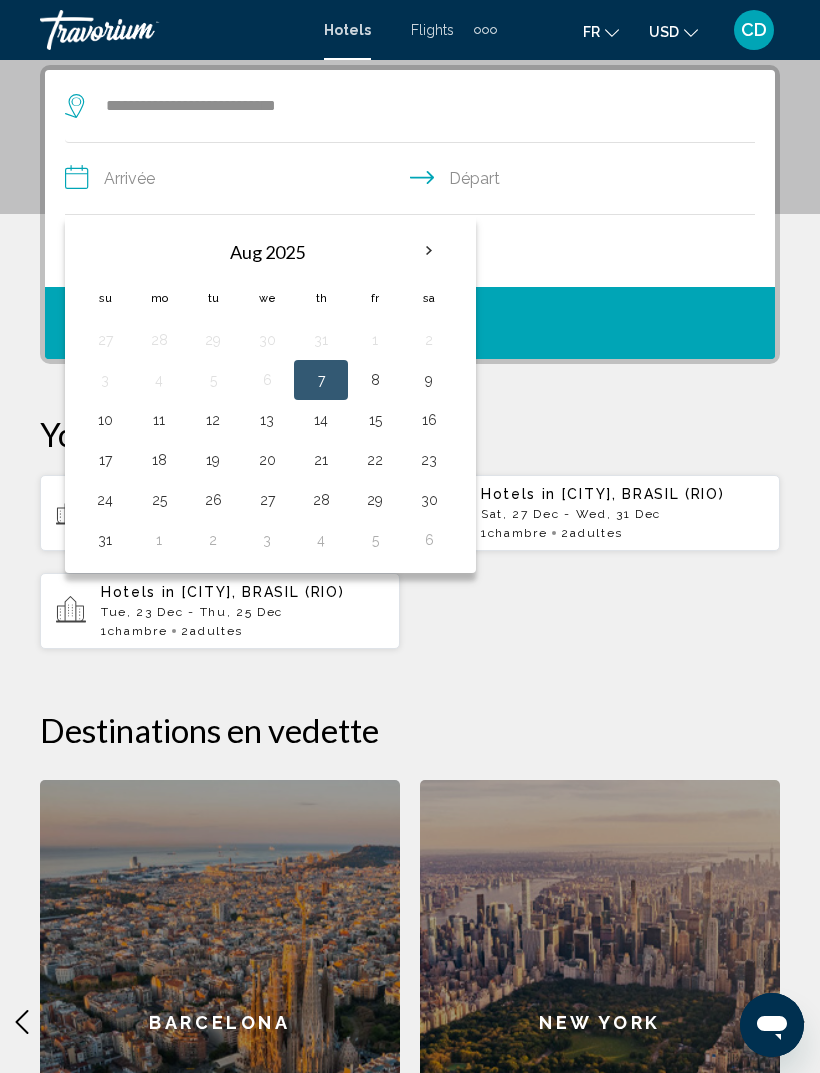 click at bounding box center [429, 251] 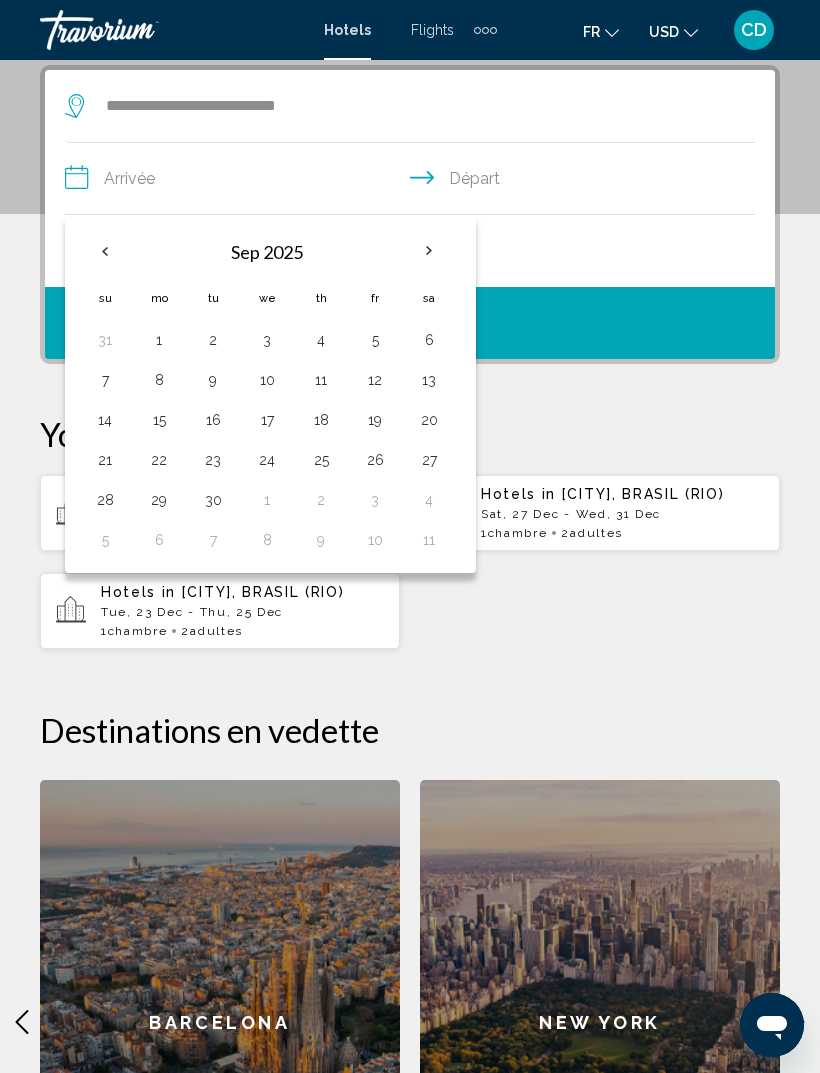 click at bounding box center [429, 251] 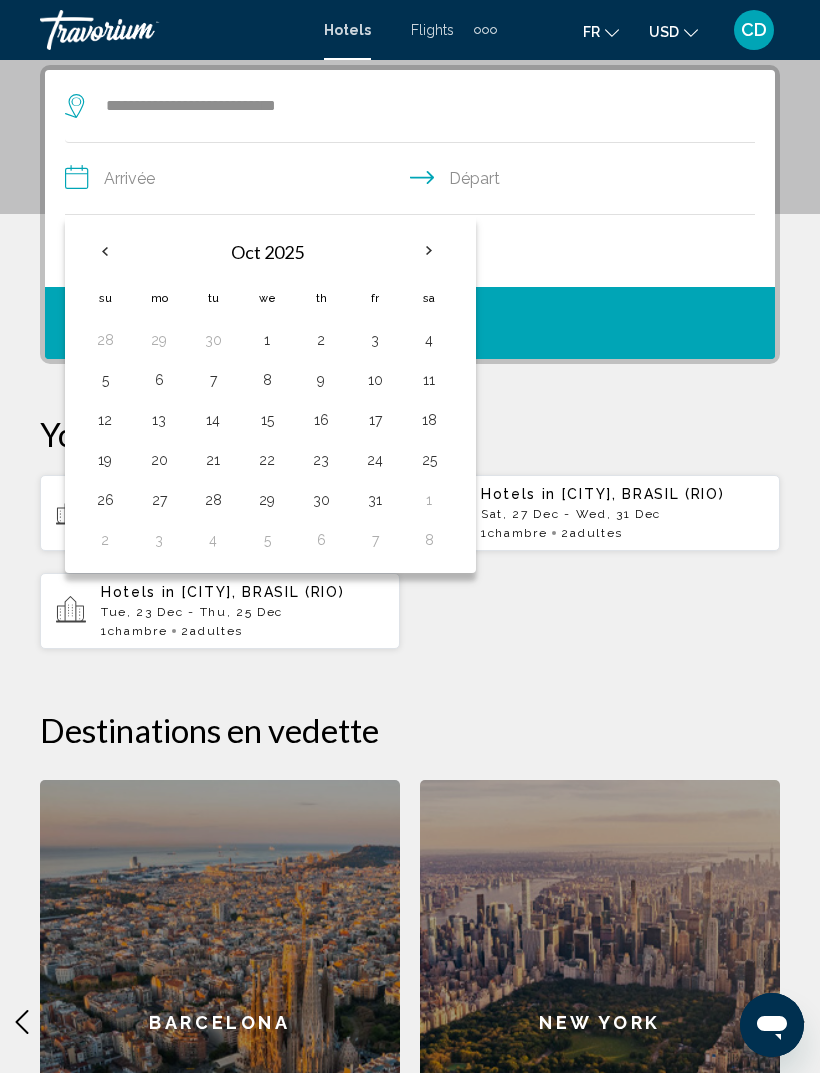 click at bounding box center (429, 251) 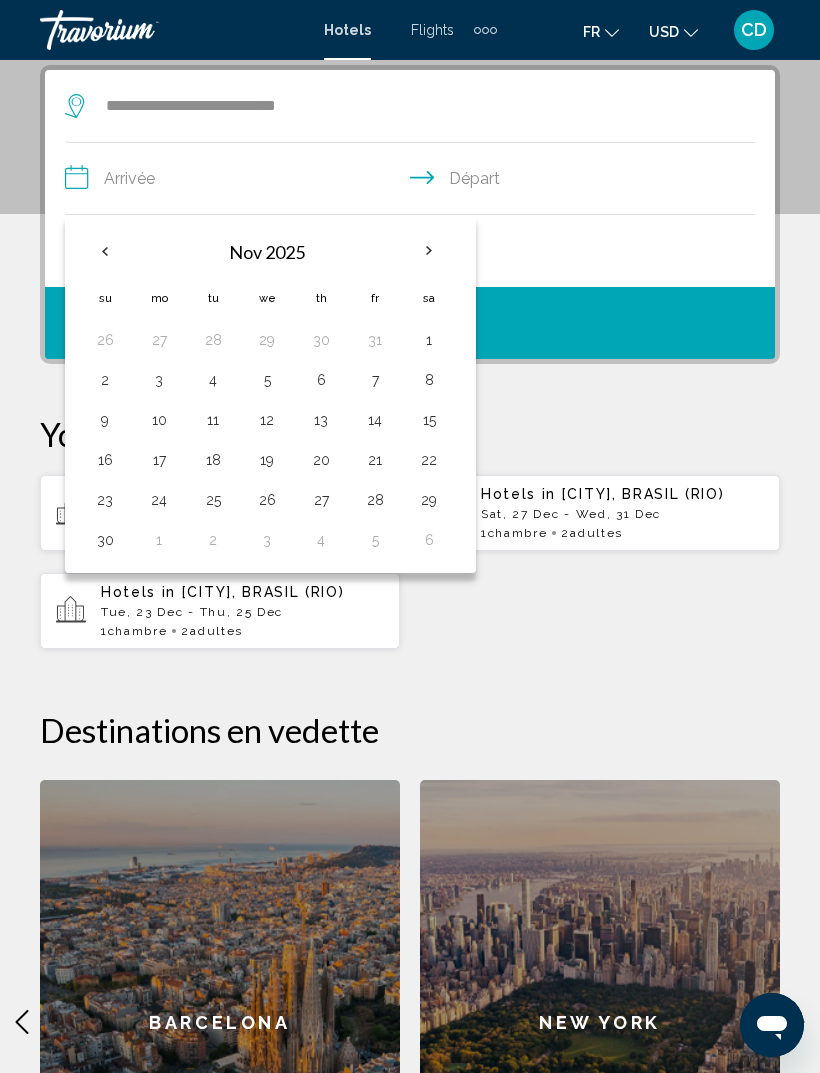 click at bounding box center (429, 251) 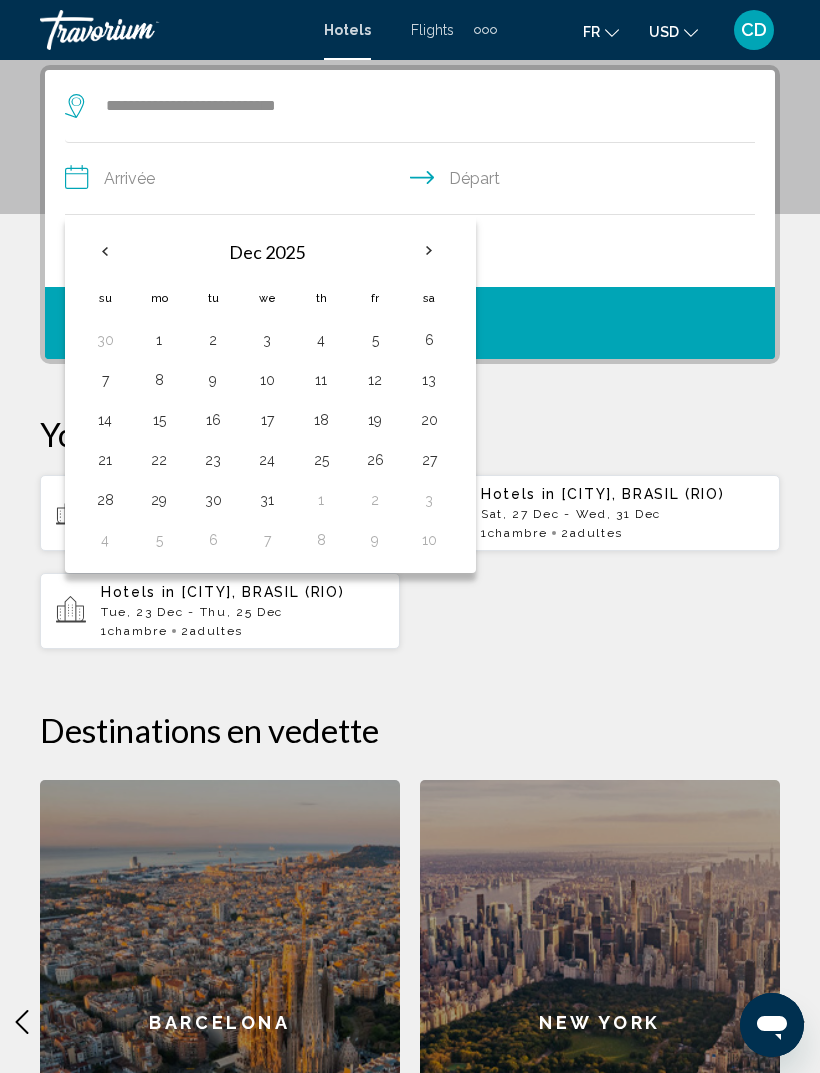 click on "27" at bounding box center [429, 460] 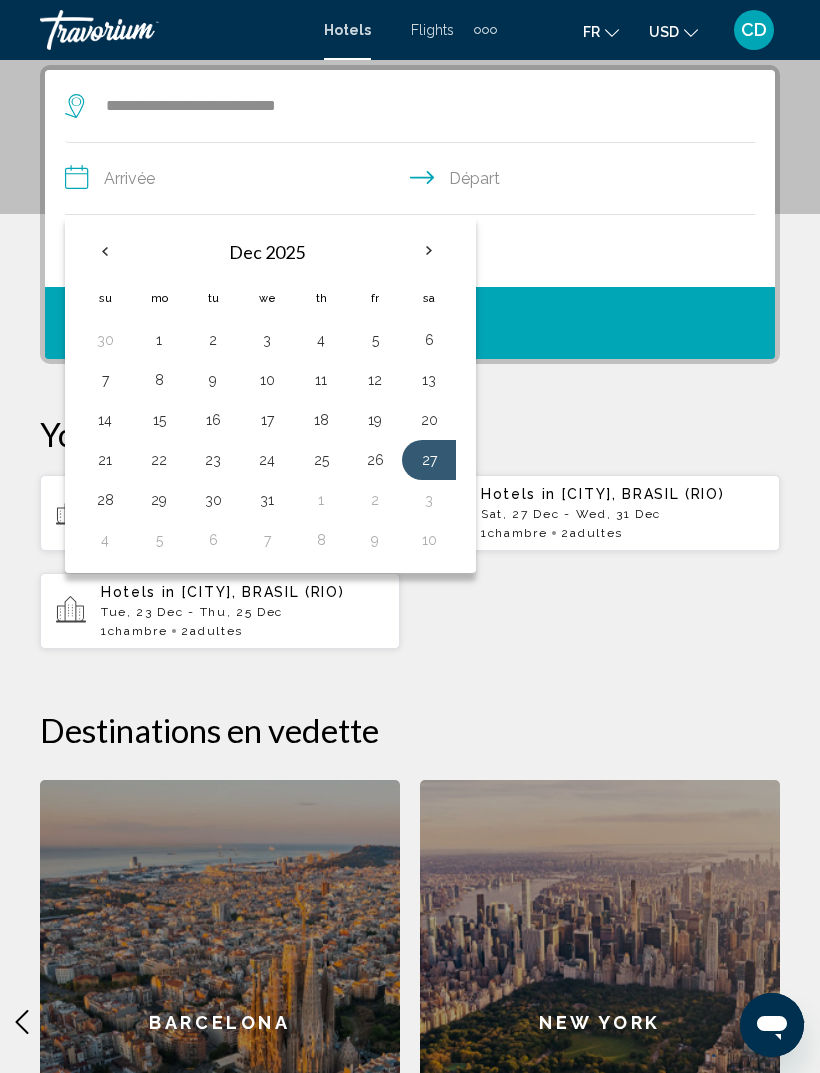 click on "**********" at bounding box center [414, 181] 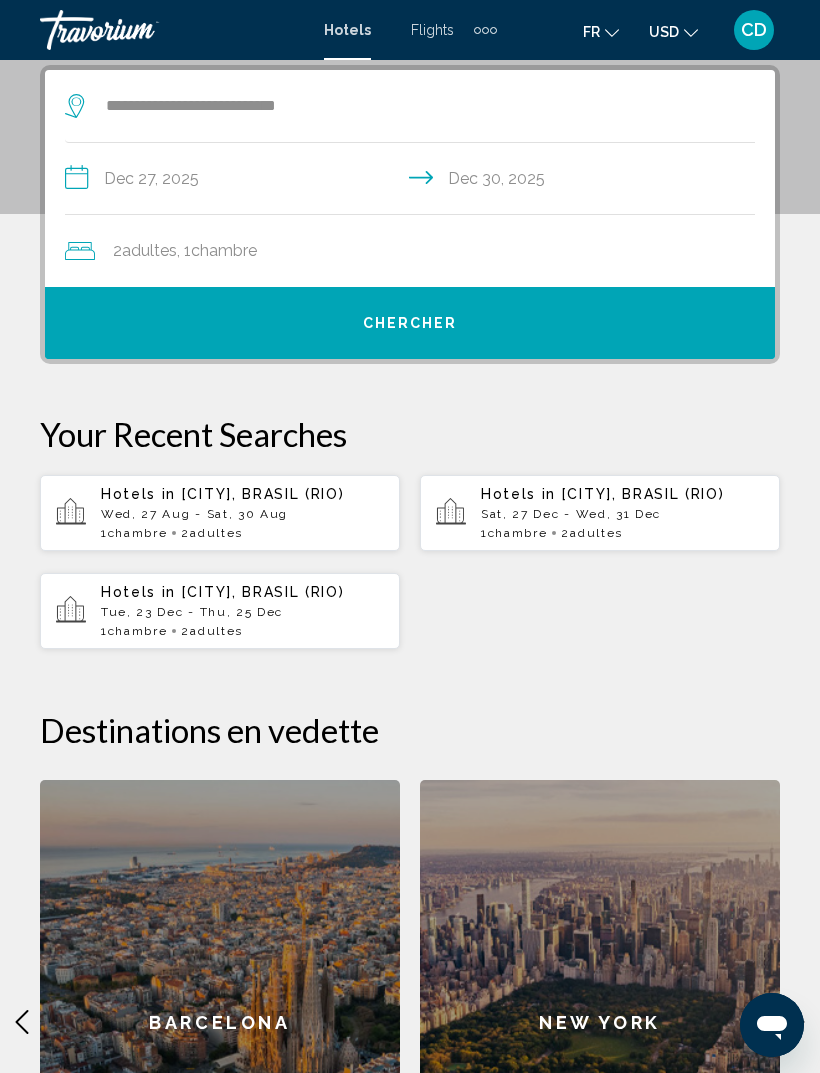 click on "Chercher" at bounding box center [410, 323] 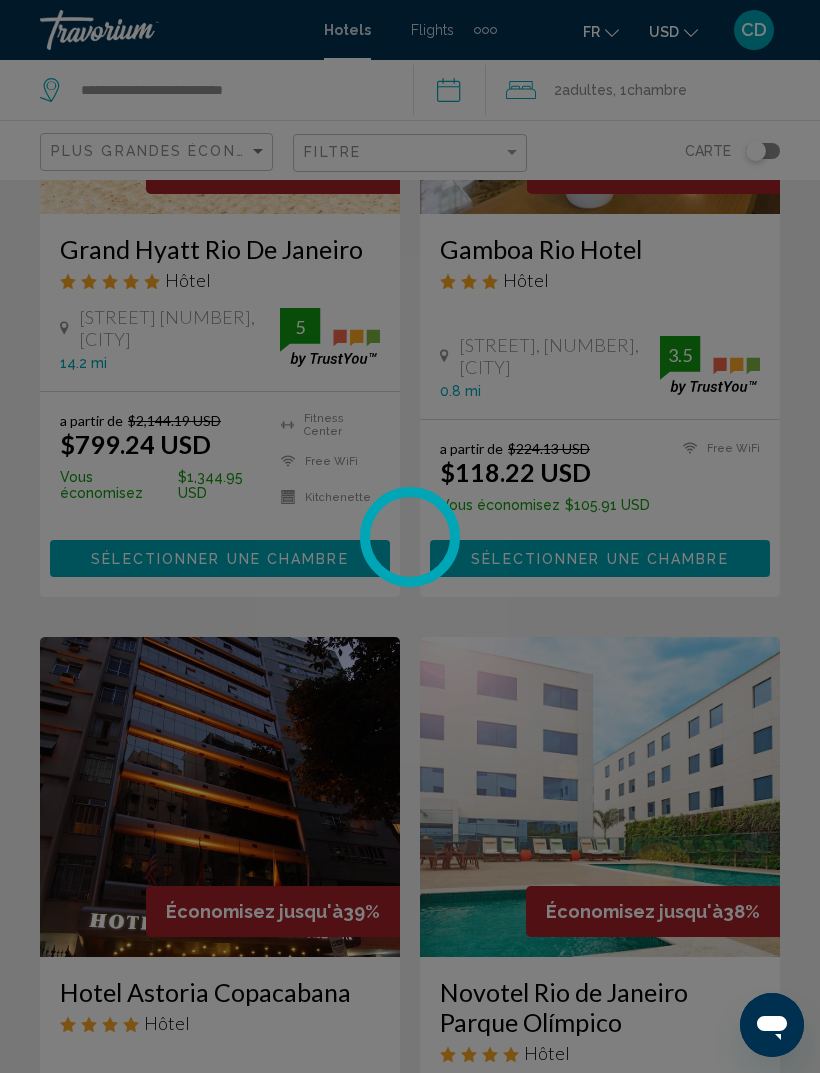 scroll, scrollTop: 0, scrollLeft: 0, axis: both 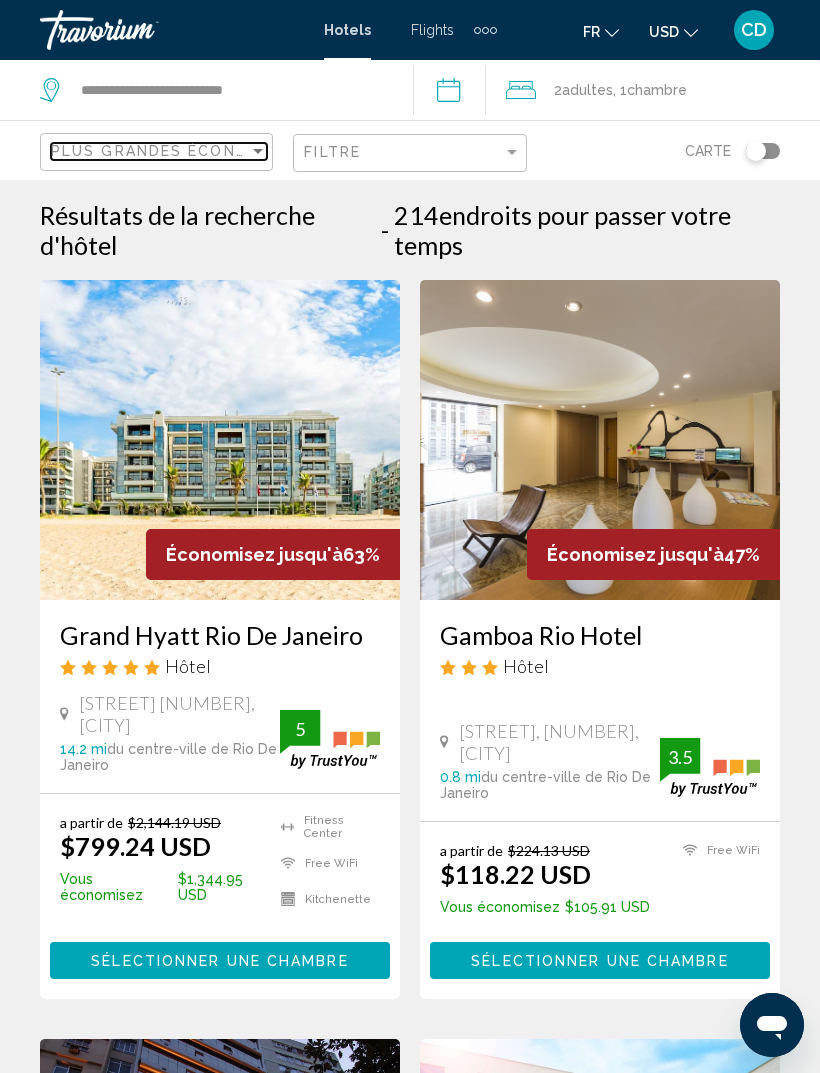 click on "Plus grandes économies" at bounding box center (170, 151) 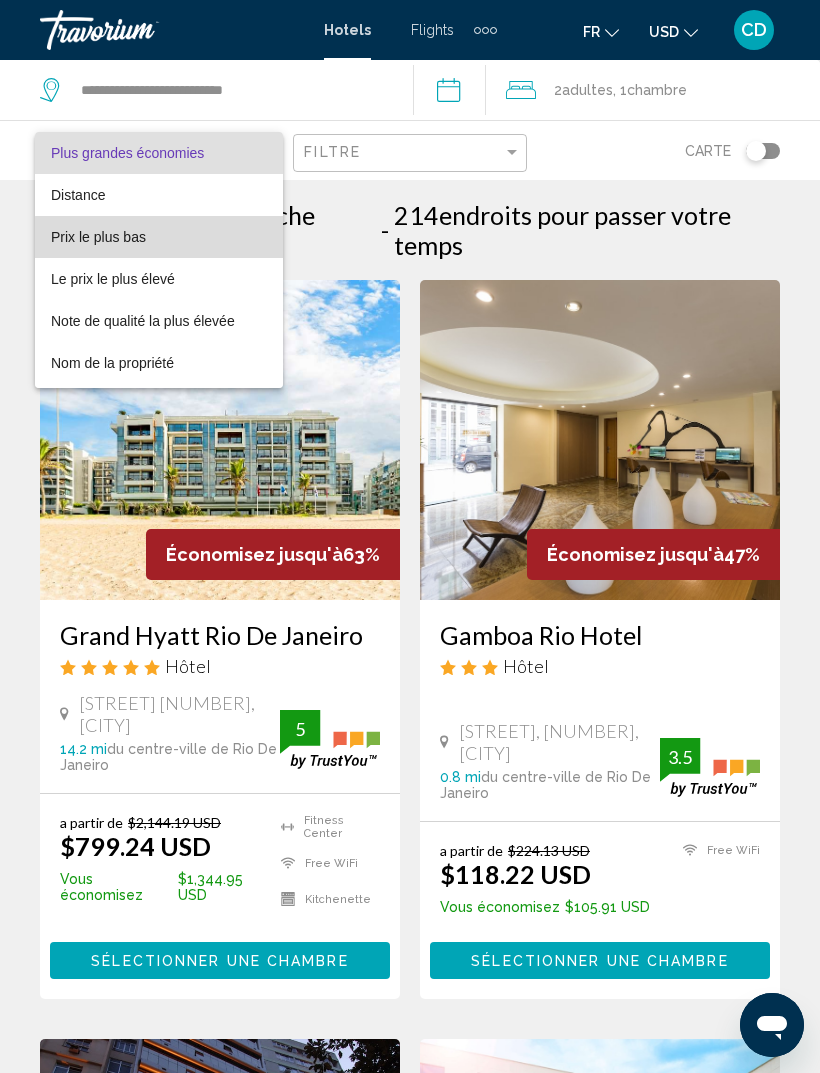 click on "Prix le plus bas" at bounding box center (159, 237) 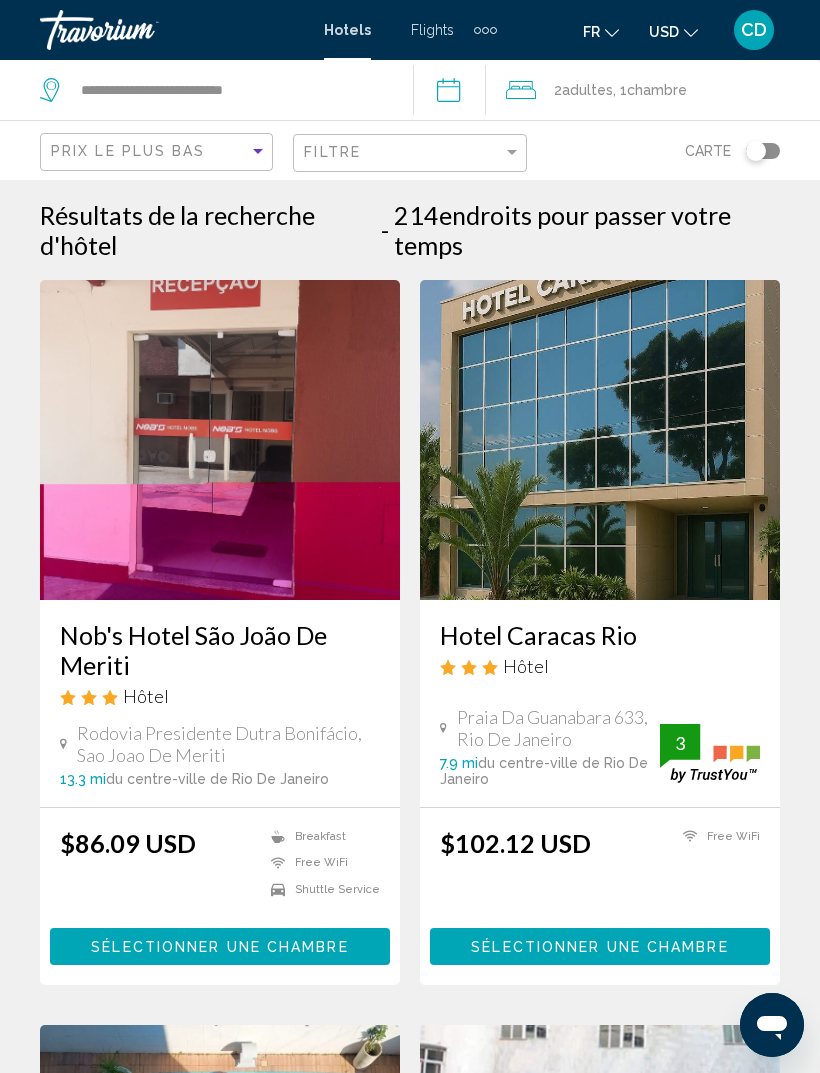 click on "USD" 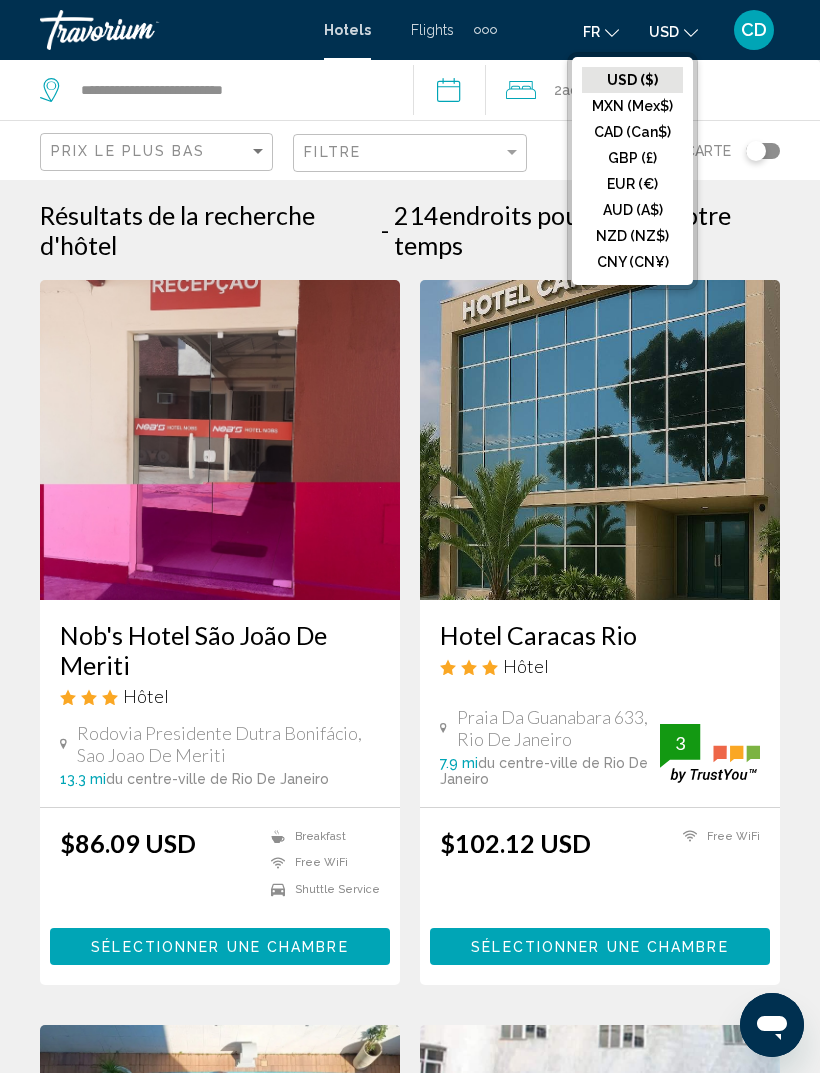 click on "EUR (€)" 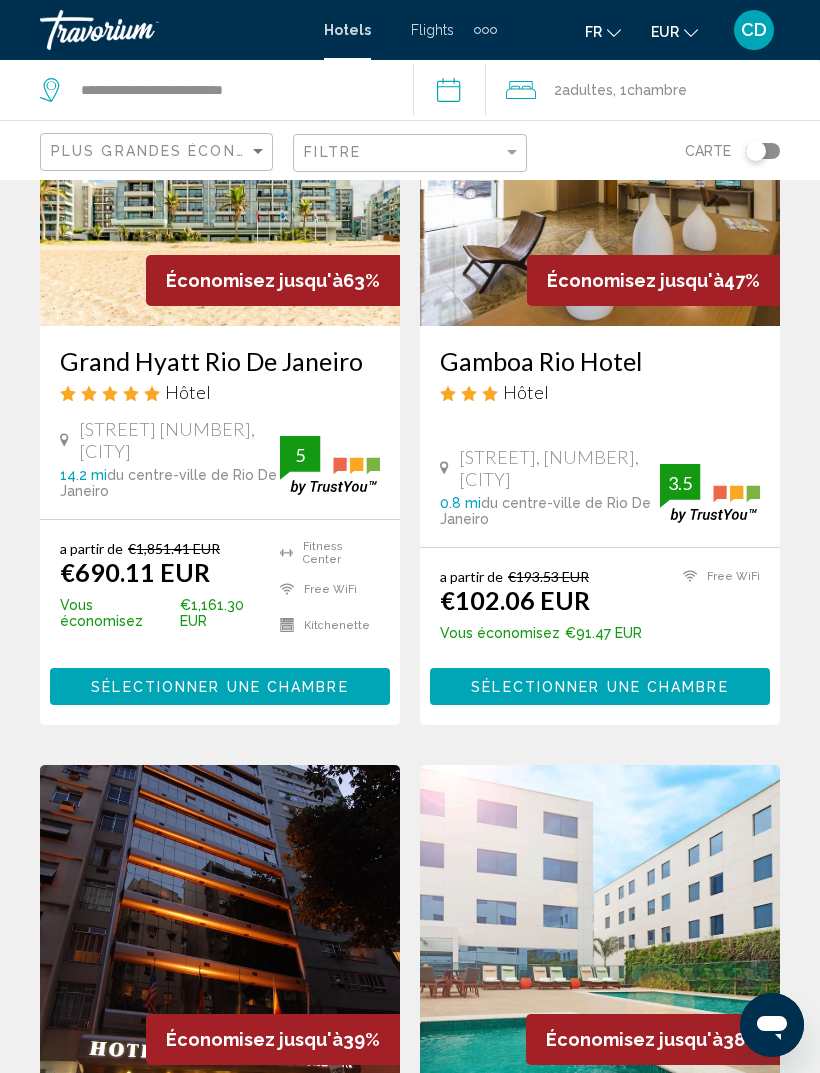 scroll, scrollTop: 0, scrollLeft: 0, axis: both 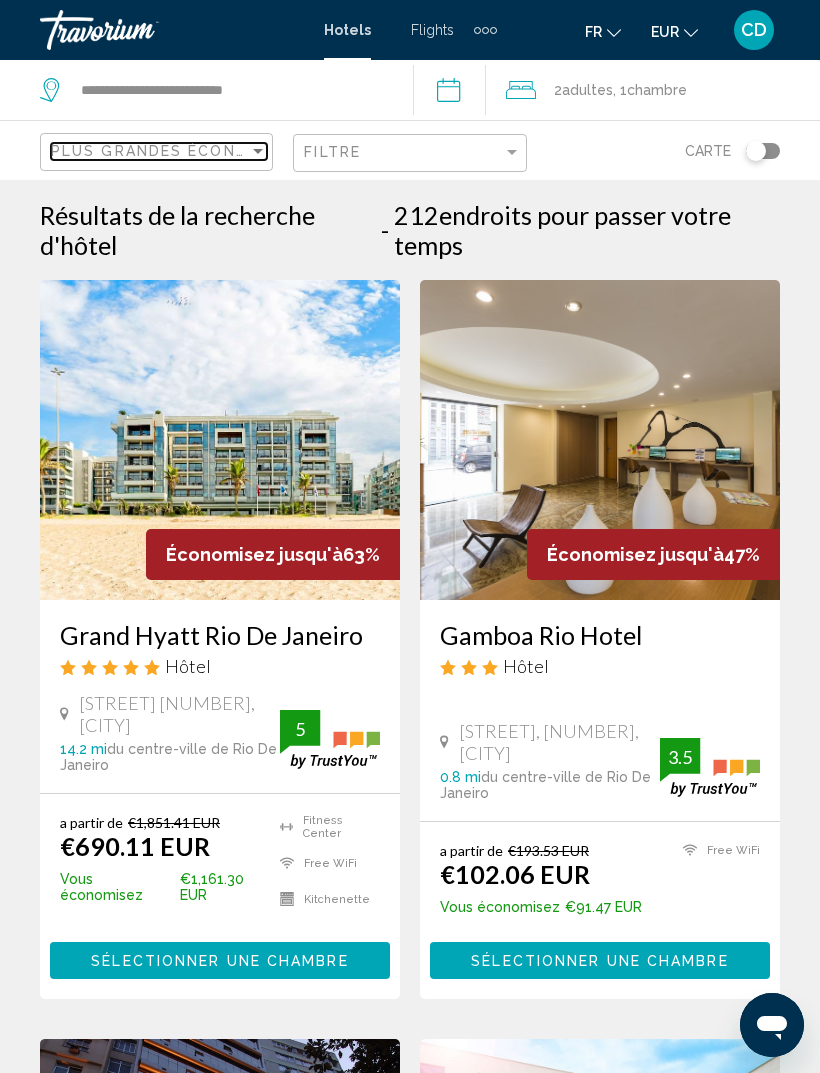 click at bounding box center [258, 151] 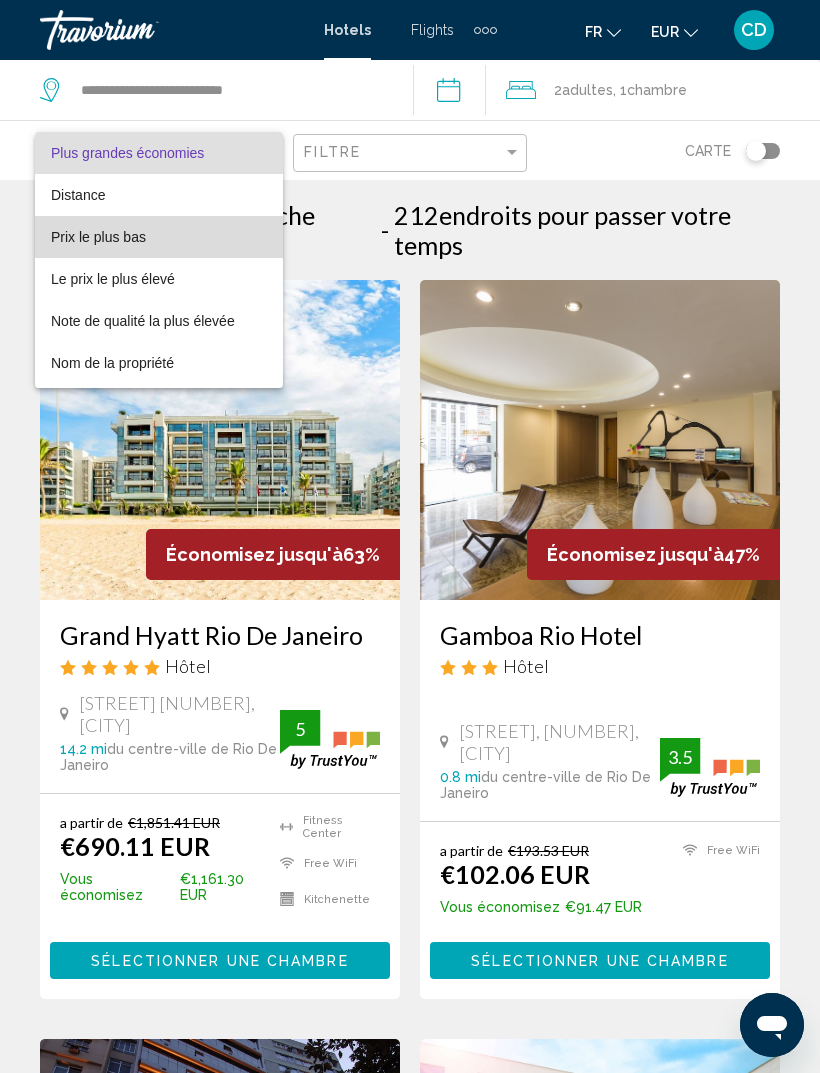 click on "Prix le plus bas" at bounding box center [159, 237] 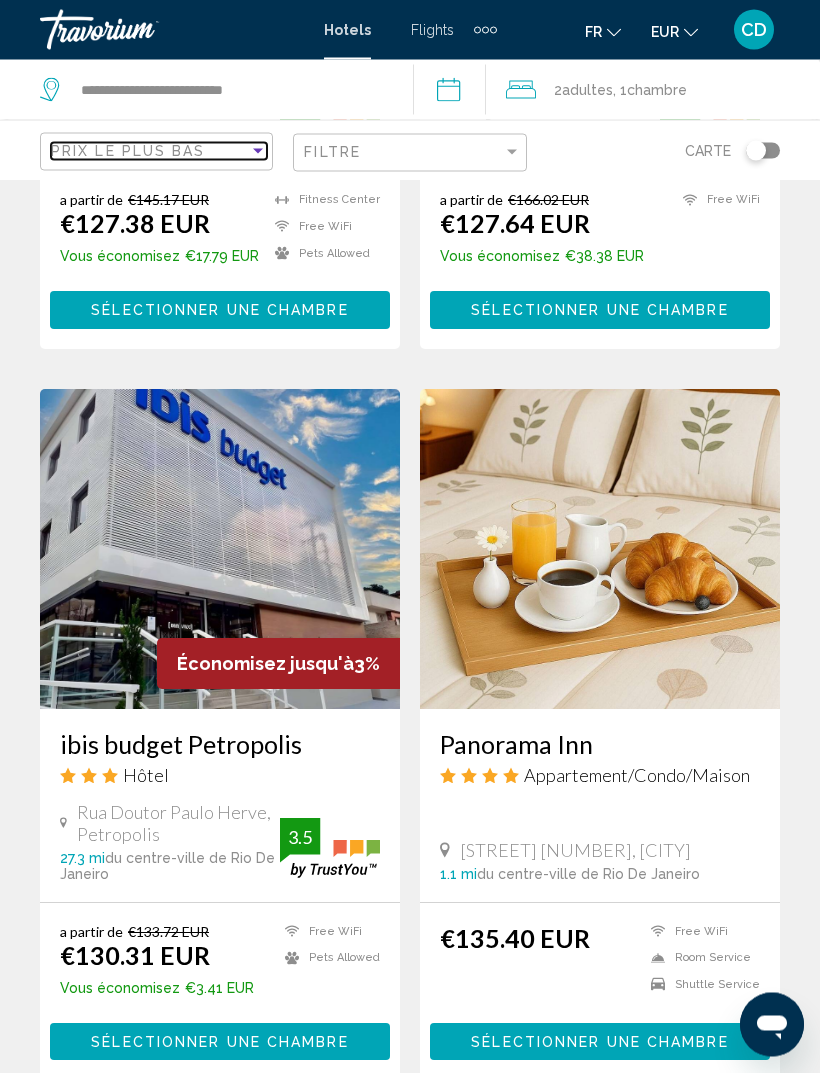 scroll, scrollTop: 3770, scrollLeft: 0, axis: vertical 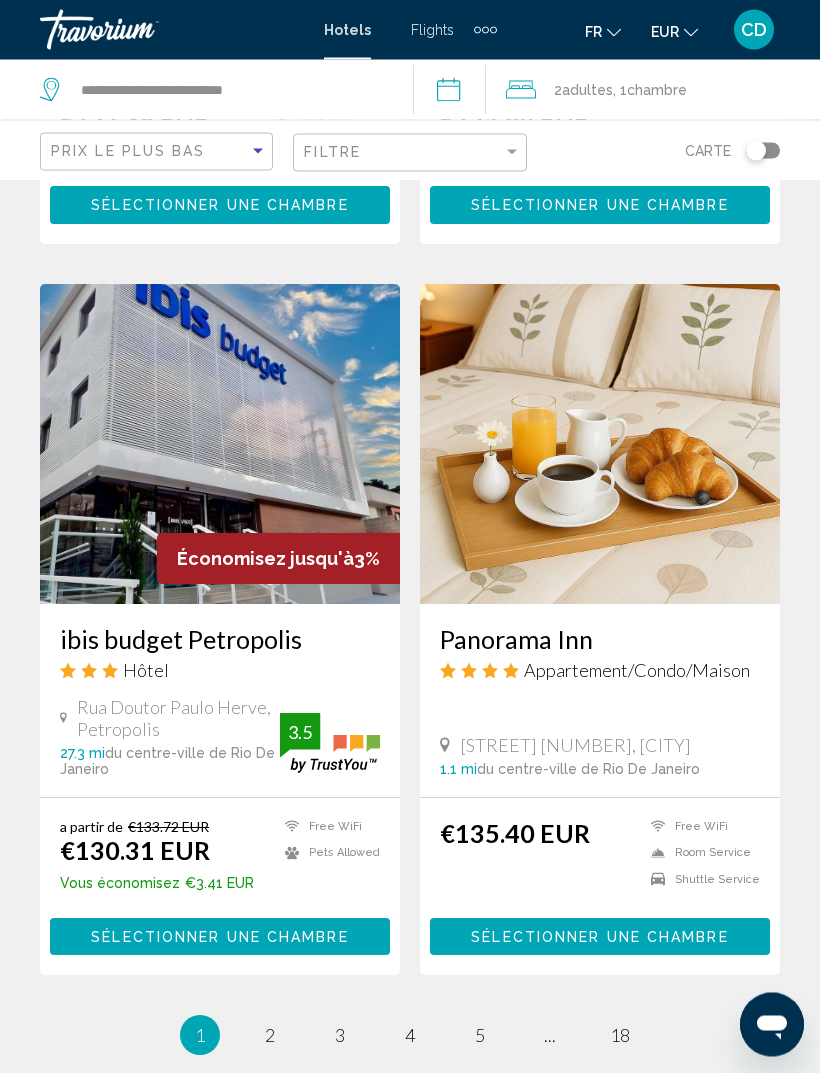 click on "1 / 18  You're on page  1 page  2 page  3 page  4 page  5 page  ... page  18" at bounding box center (410, 1036) 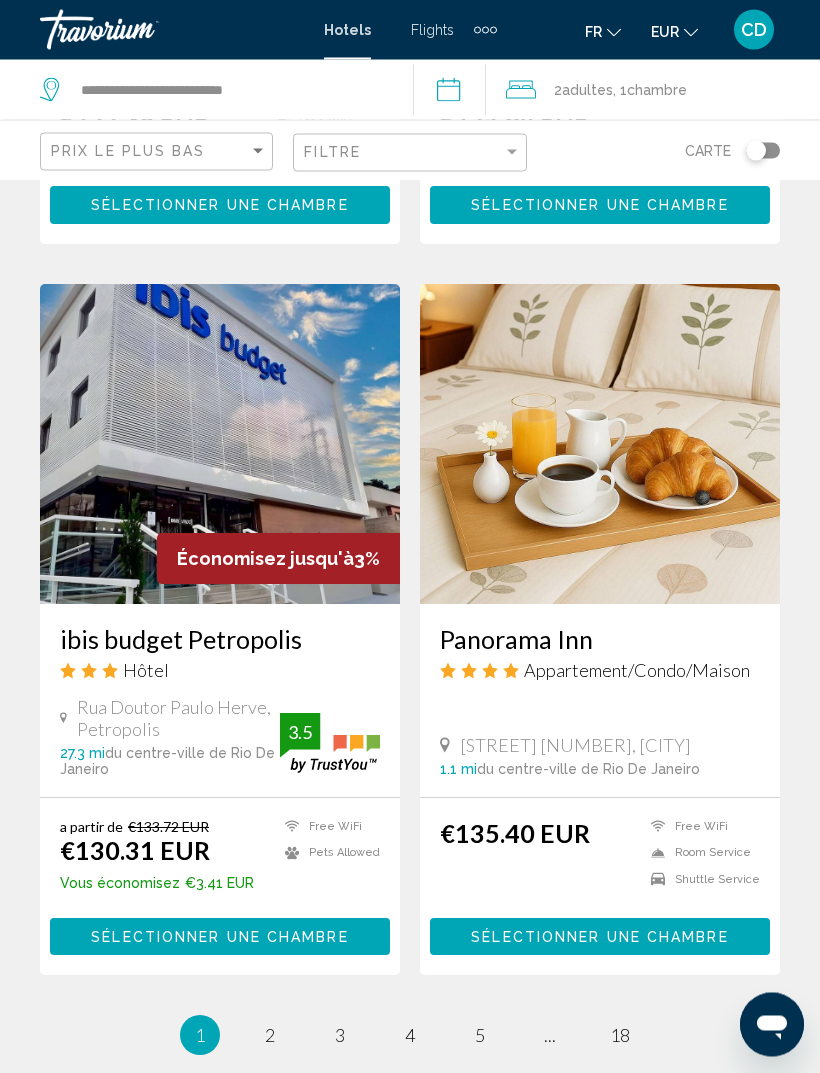 scroll, scrollTop: 3771, scrollLeft: 0, axis: vertical 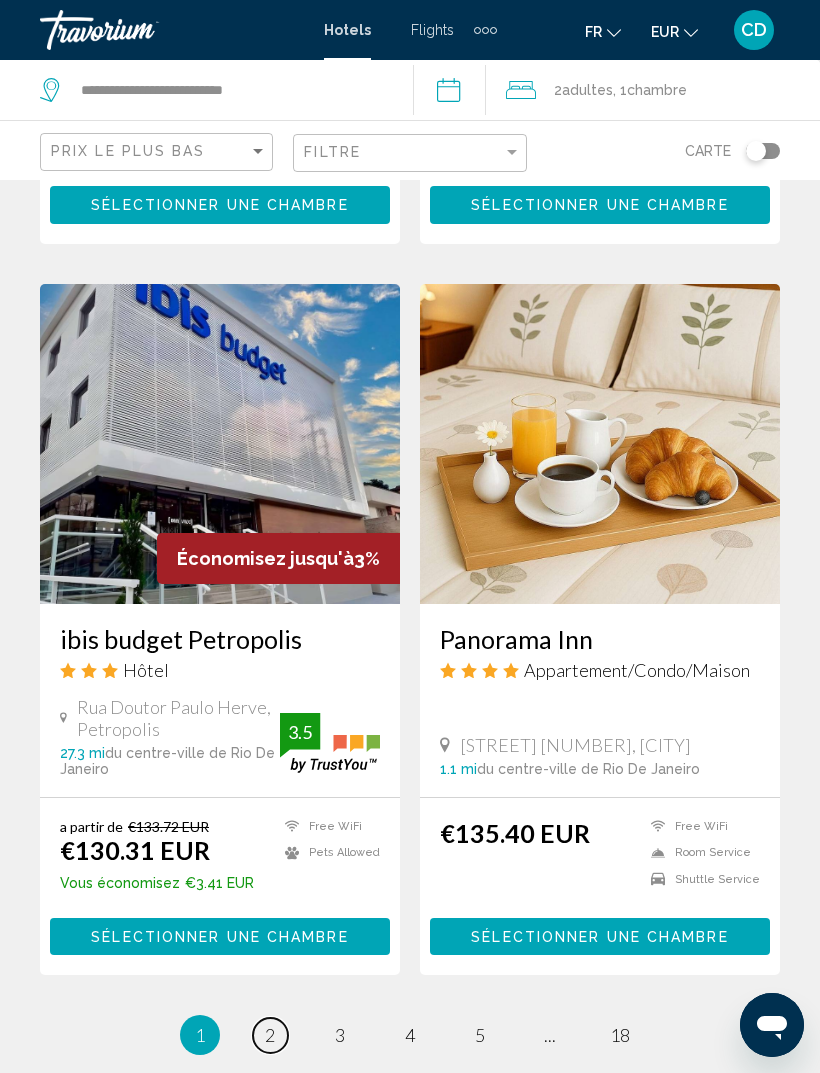 click on "page  2" at bounding box center [270, 1035] 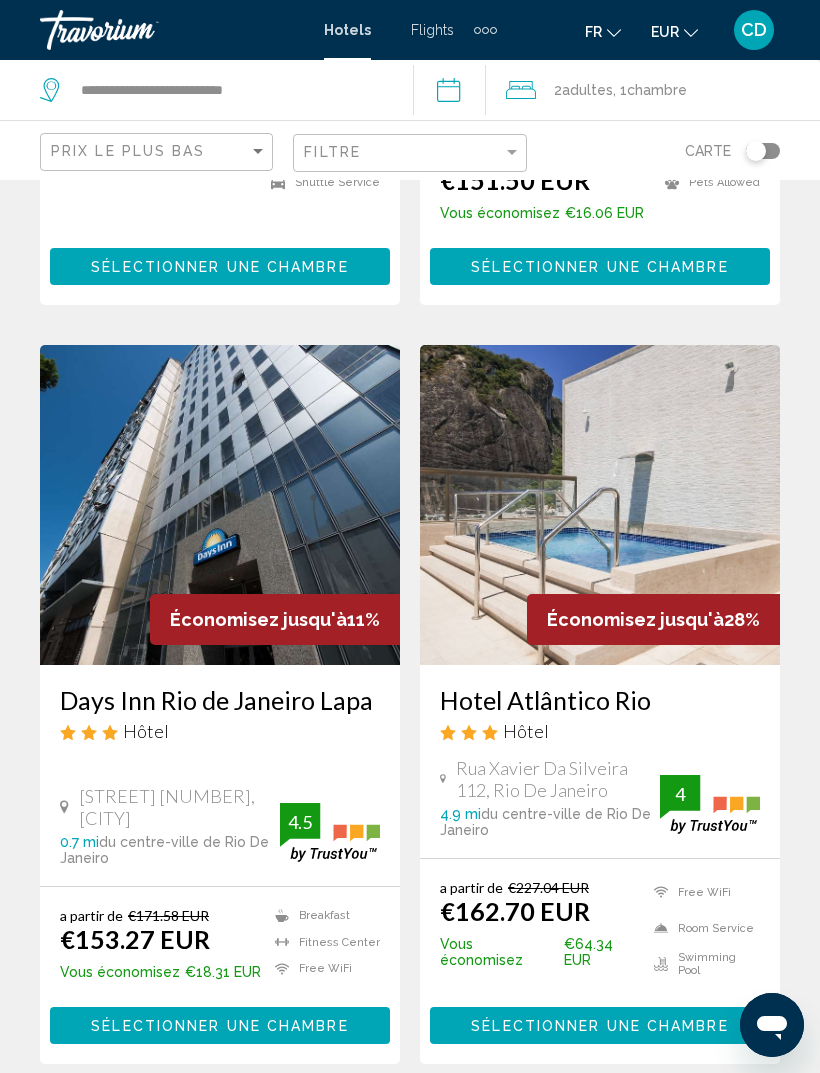 scroll, scrollTop: 2232, scrollLeft: 0, axis: vertical 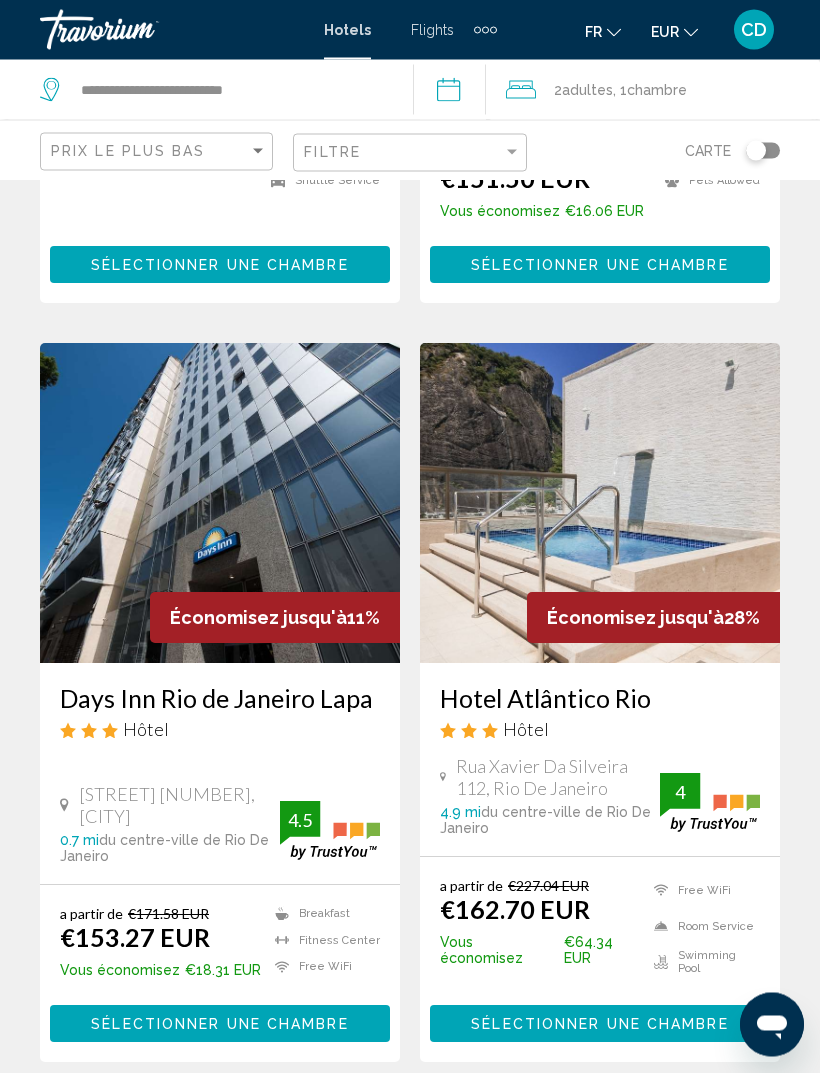 click on "Hotel Atlântico Rio" at bounding box center [600, 699] 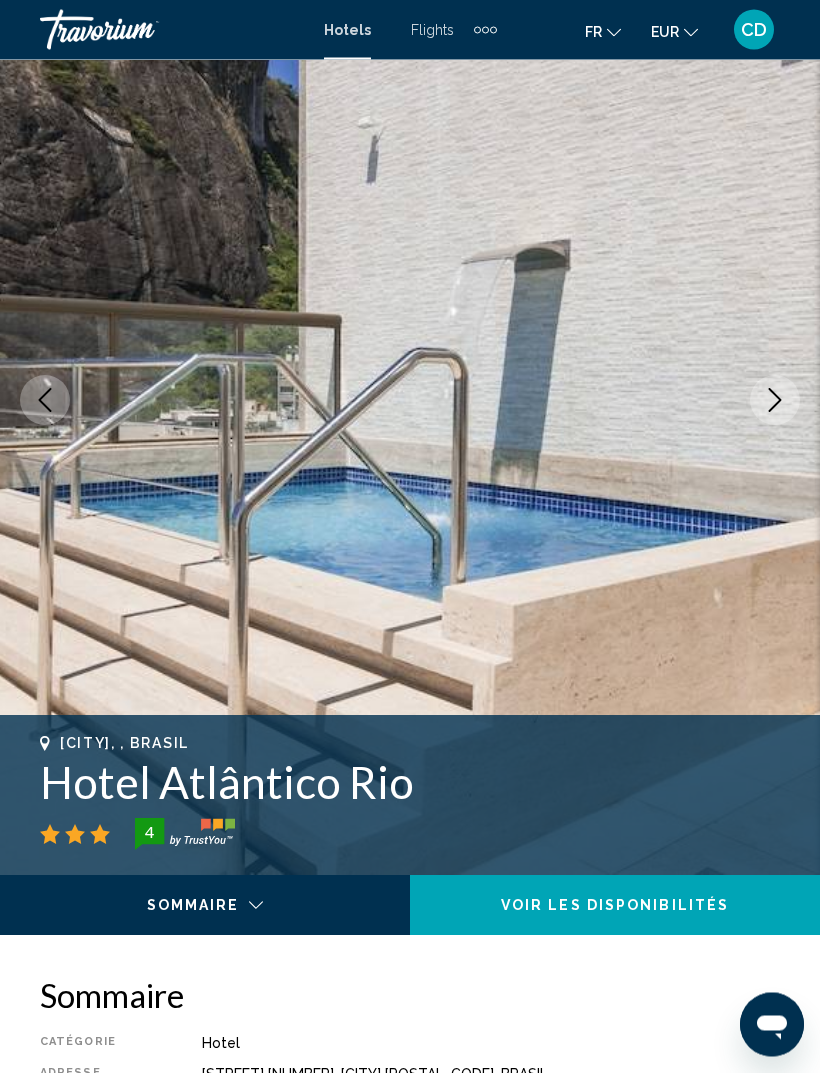 scroll, scrollTop: 0, scrollLeft: 0, axis: both 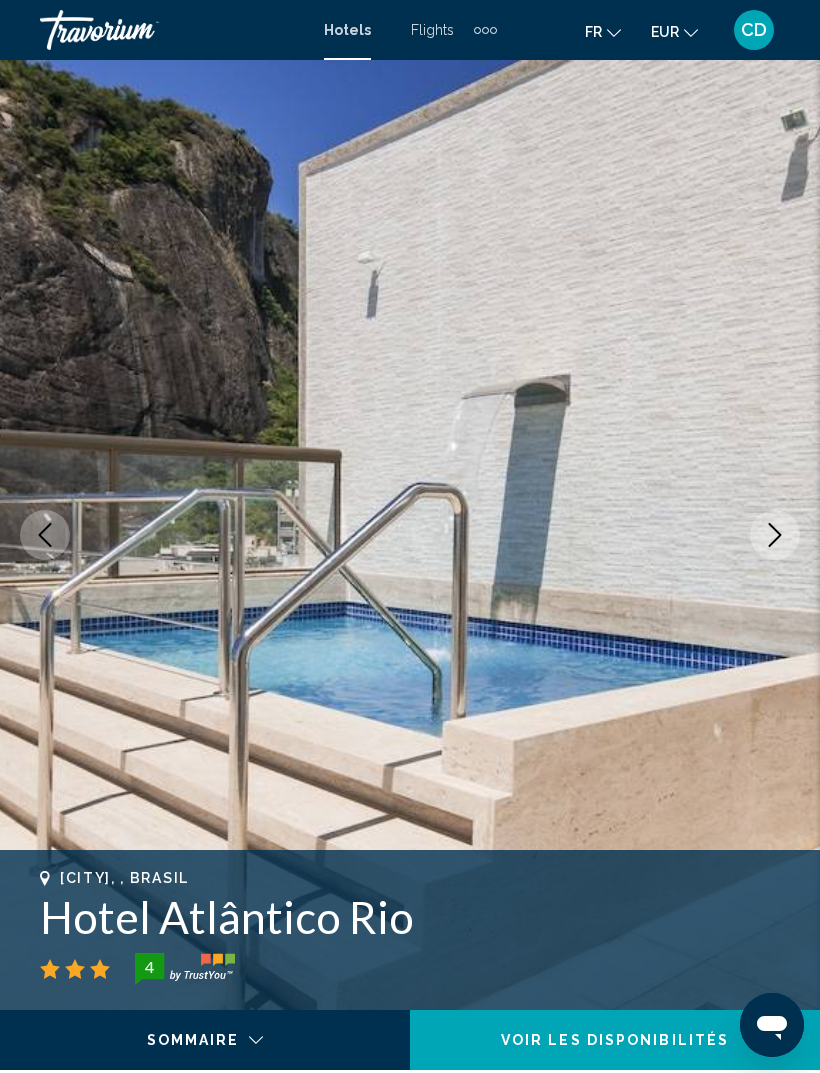 click 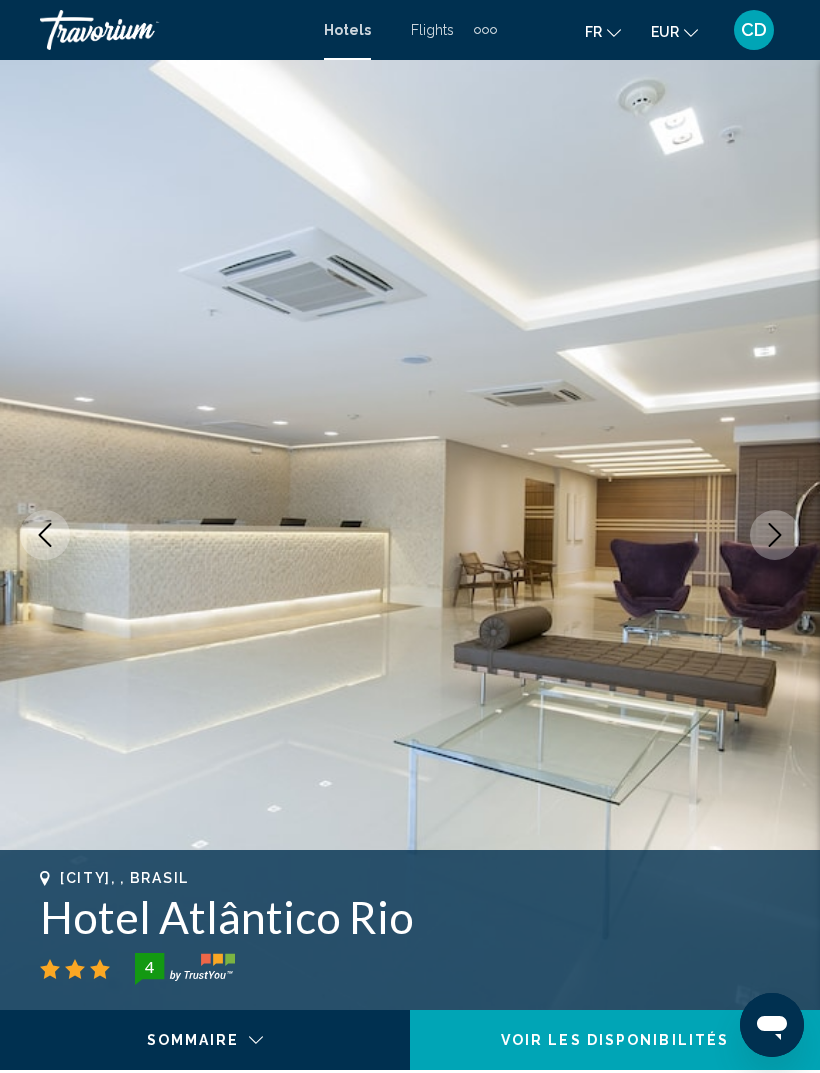 click 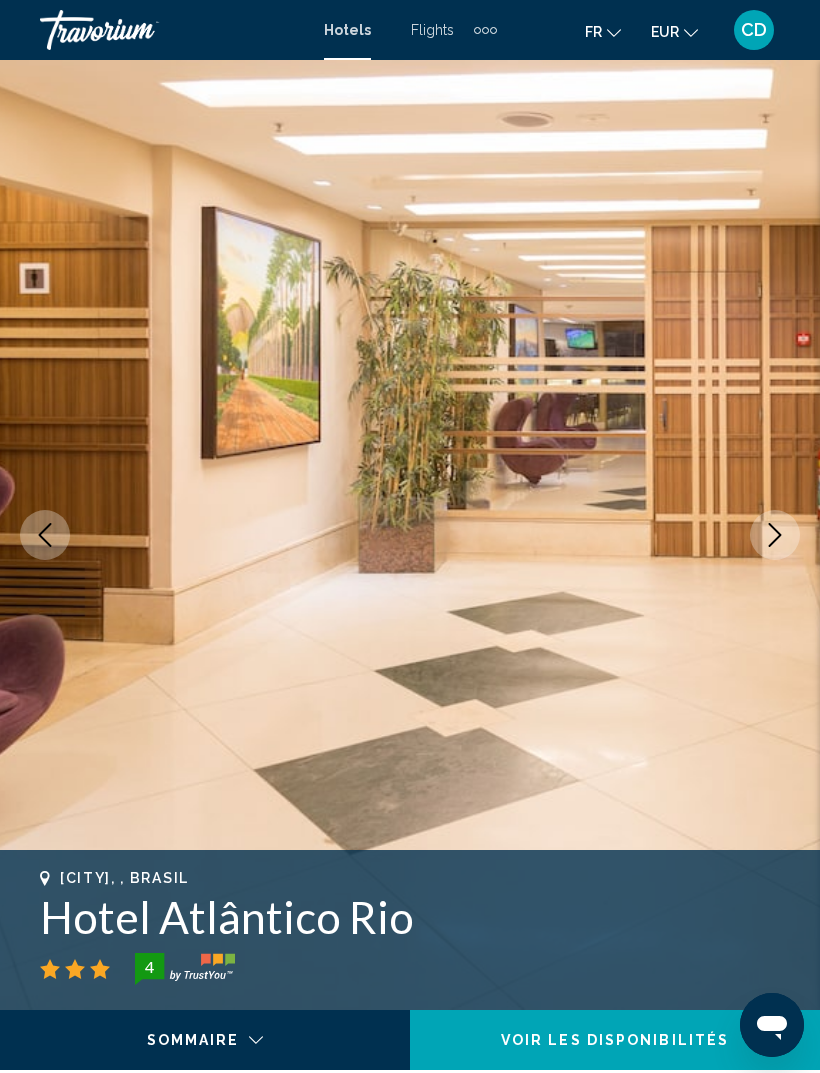 click at bounding box center [775, 535] 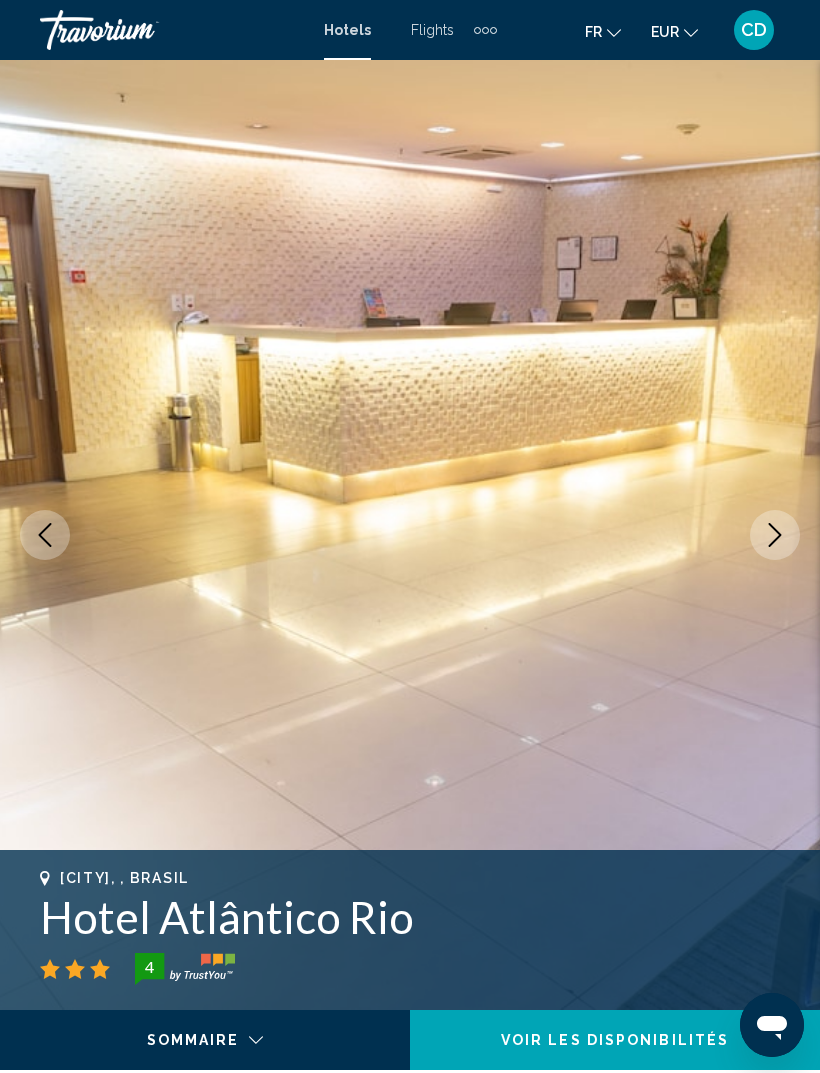 click 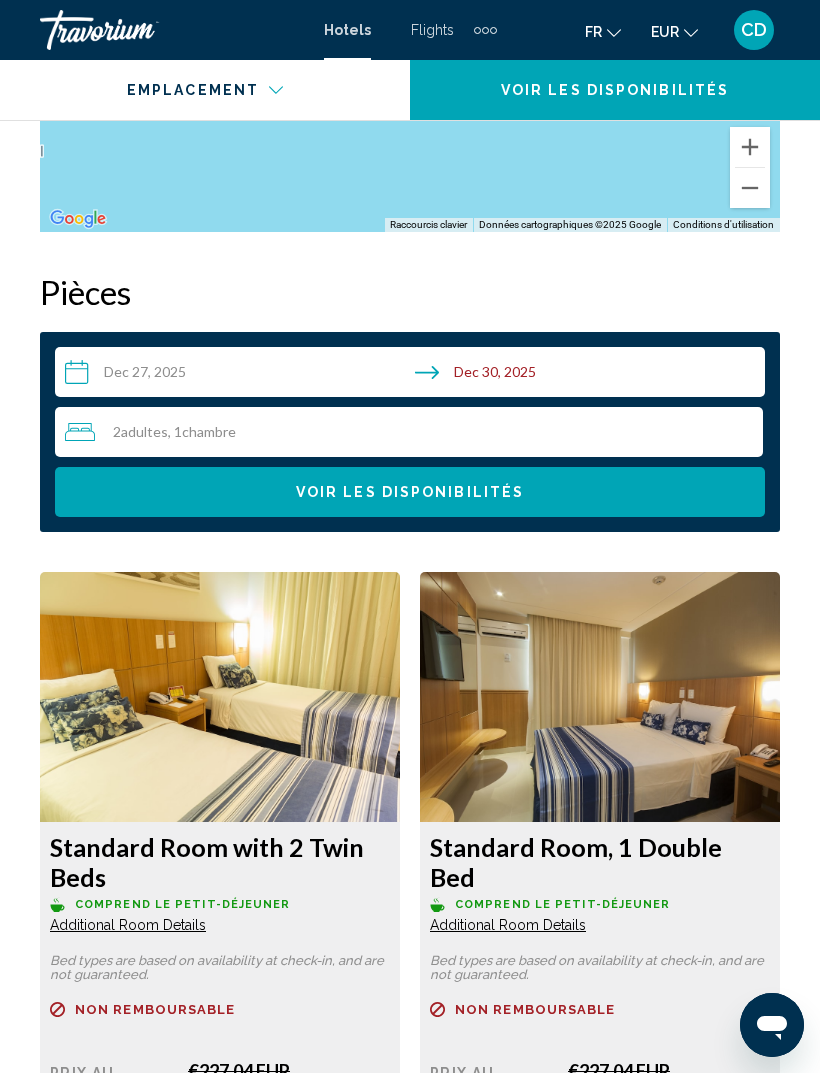scroll, scrollTop: 2892, scrollLeft: 0, axis: vertical 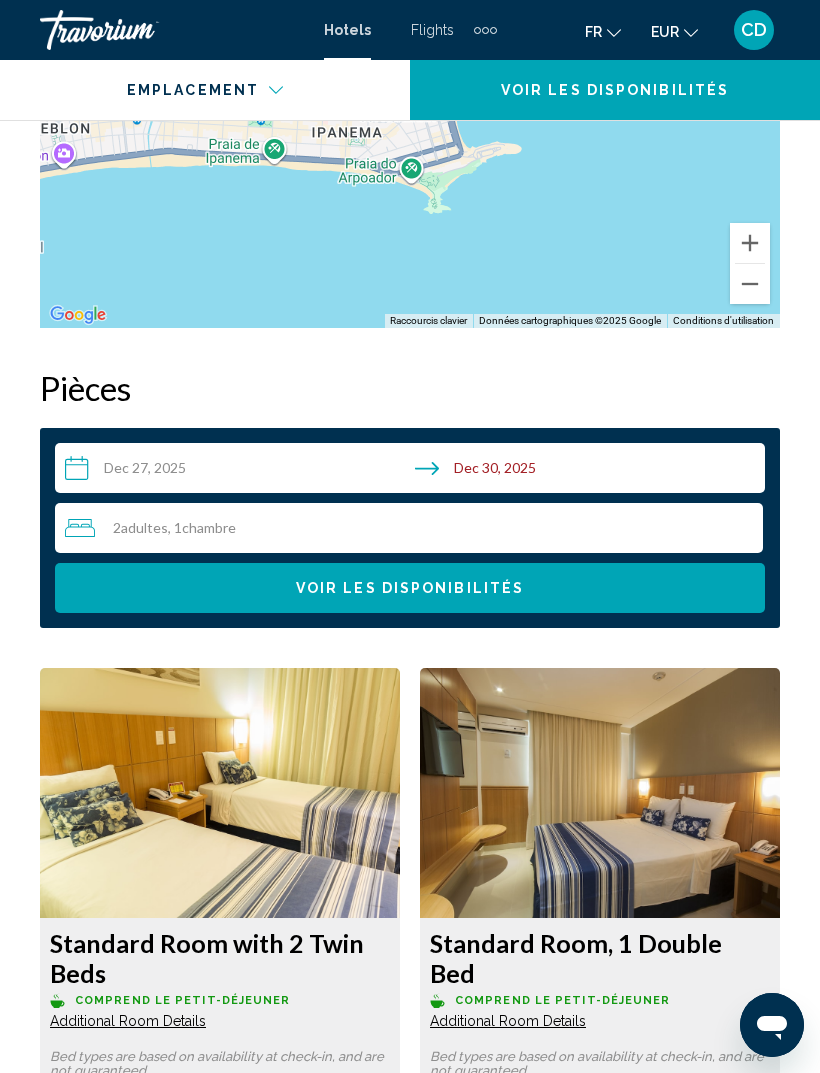 click on "**********" at bounding box center [414, 471] 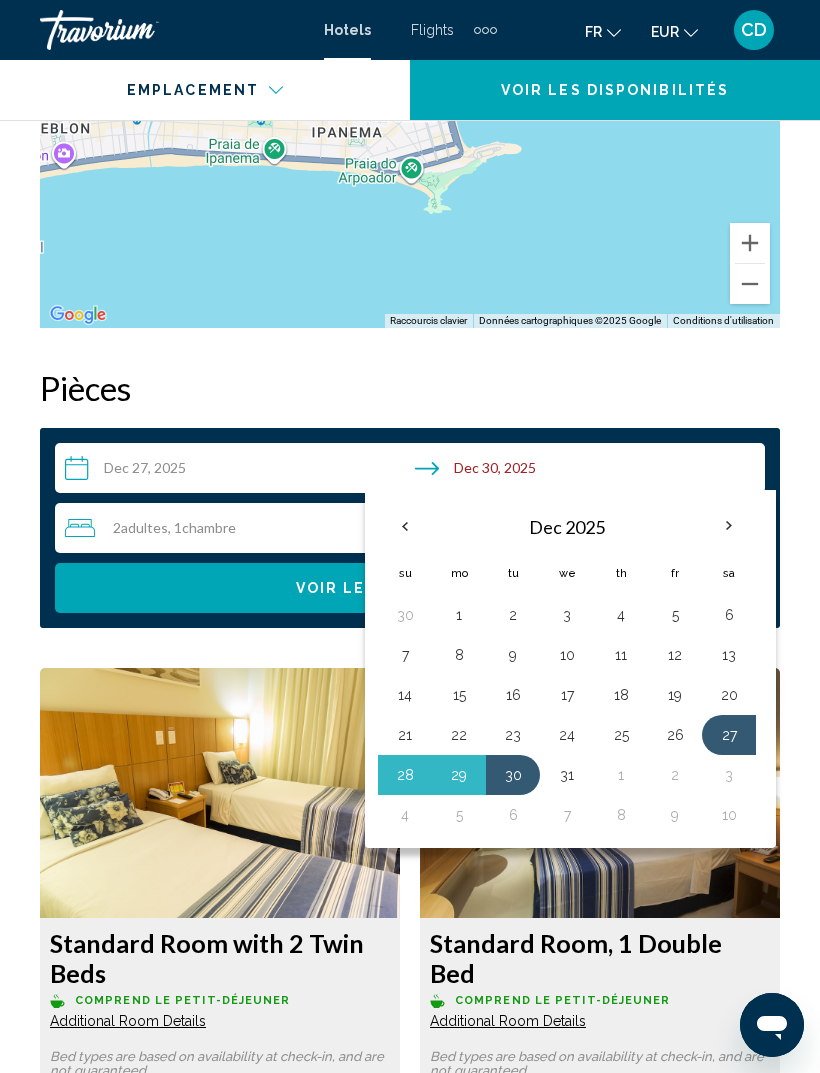 click on "29" at bounding box center (459, 775) 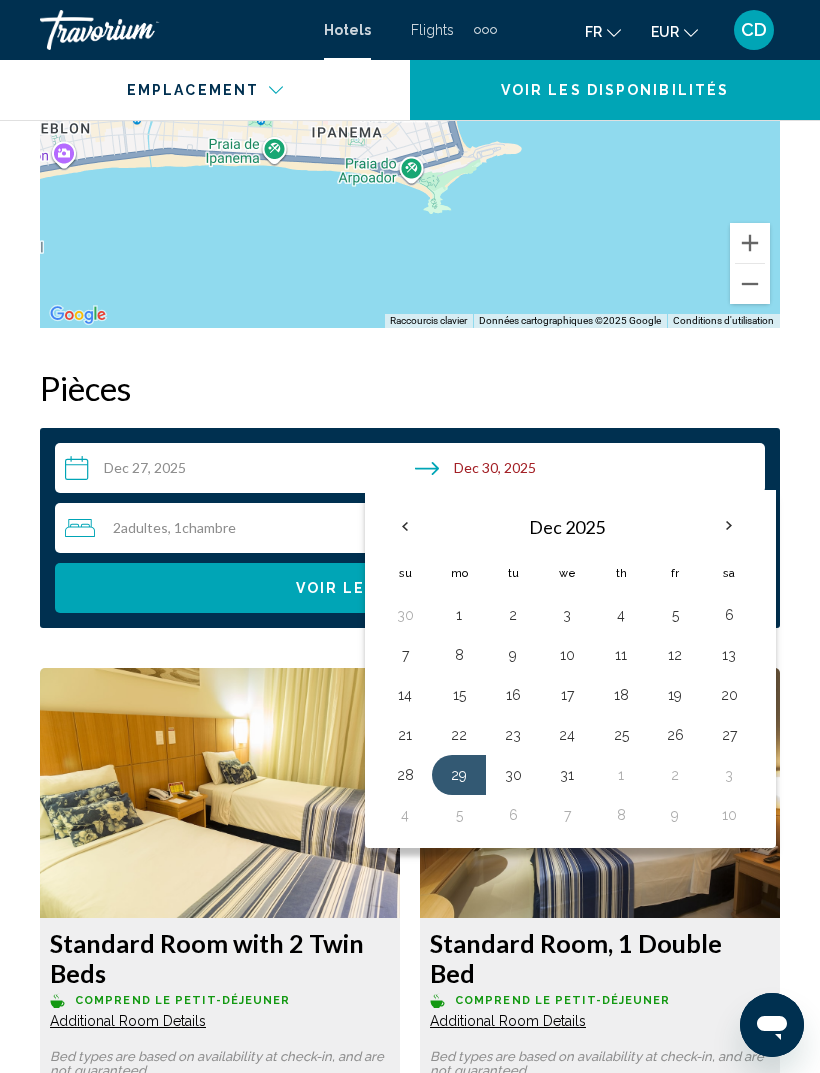 click on "Pièces" at bounding box center (410, 388) 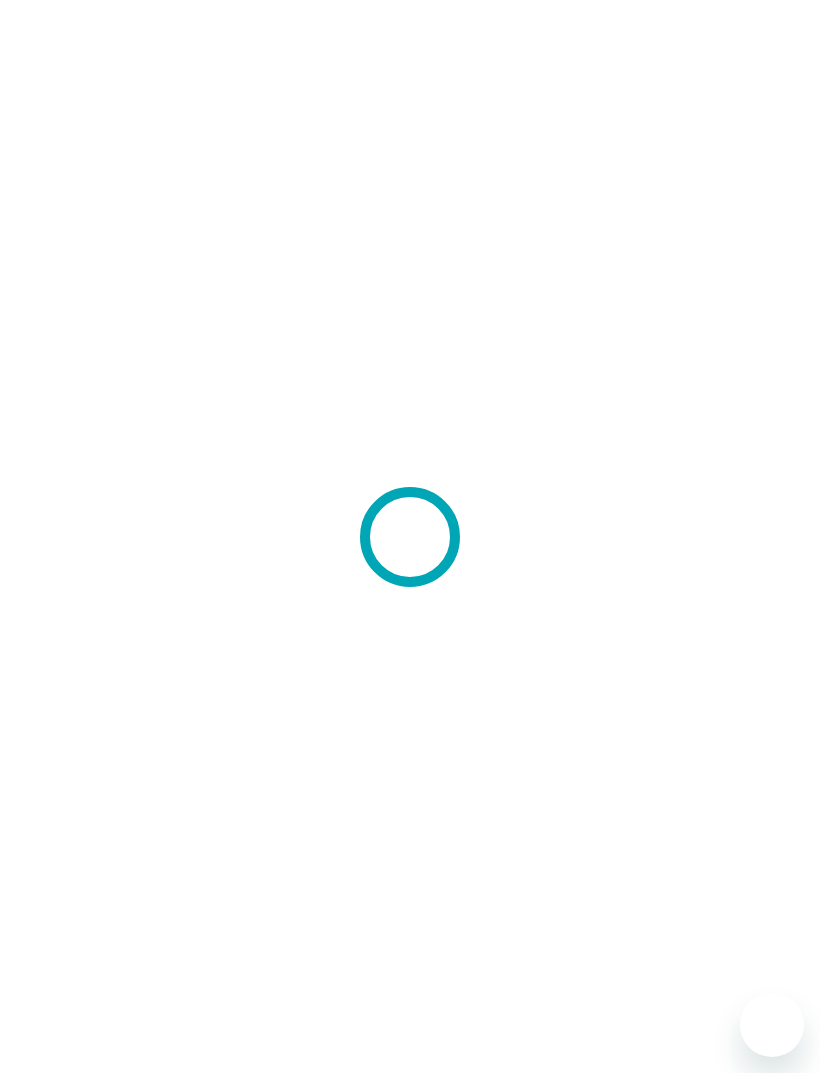 scroll, scrollTop: 0, scrollLeft: 0, axis: both 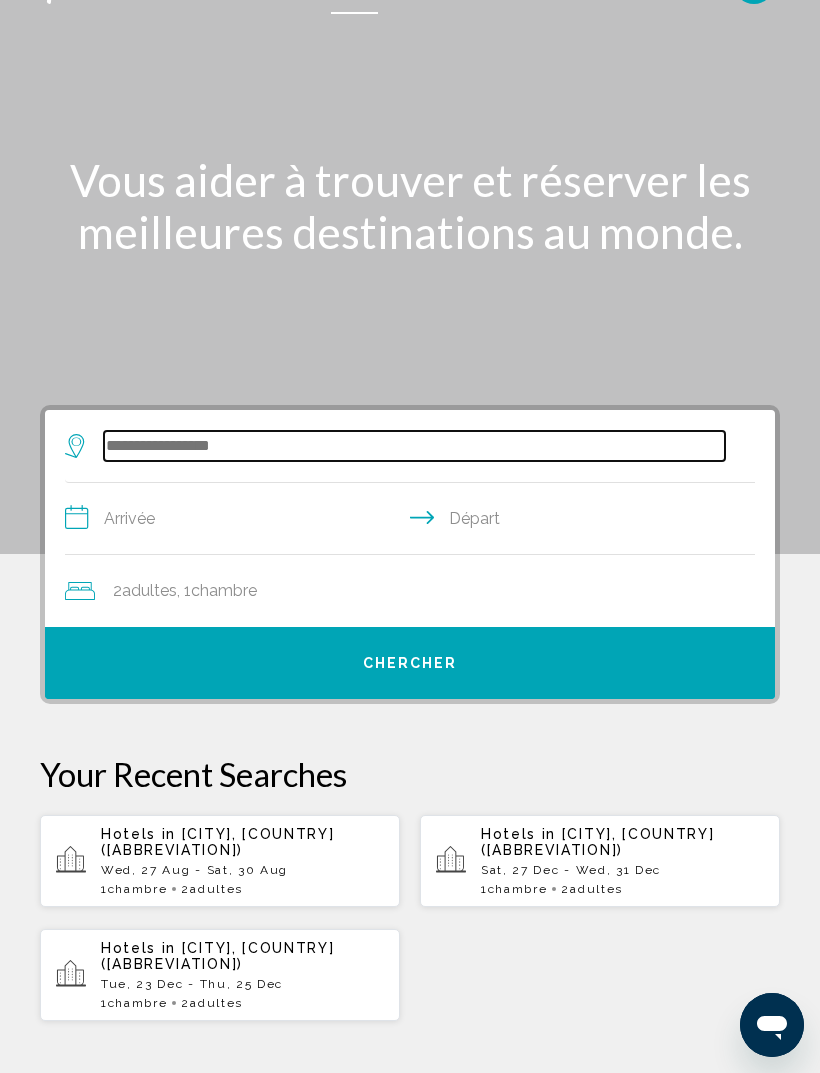 click at bounding box center (414, 446) 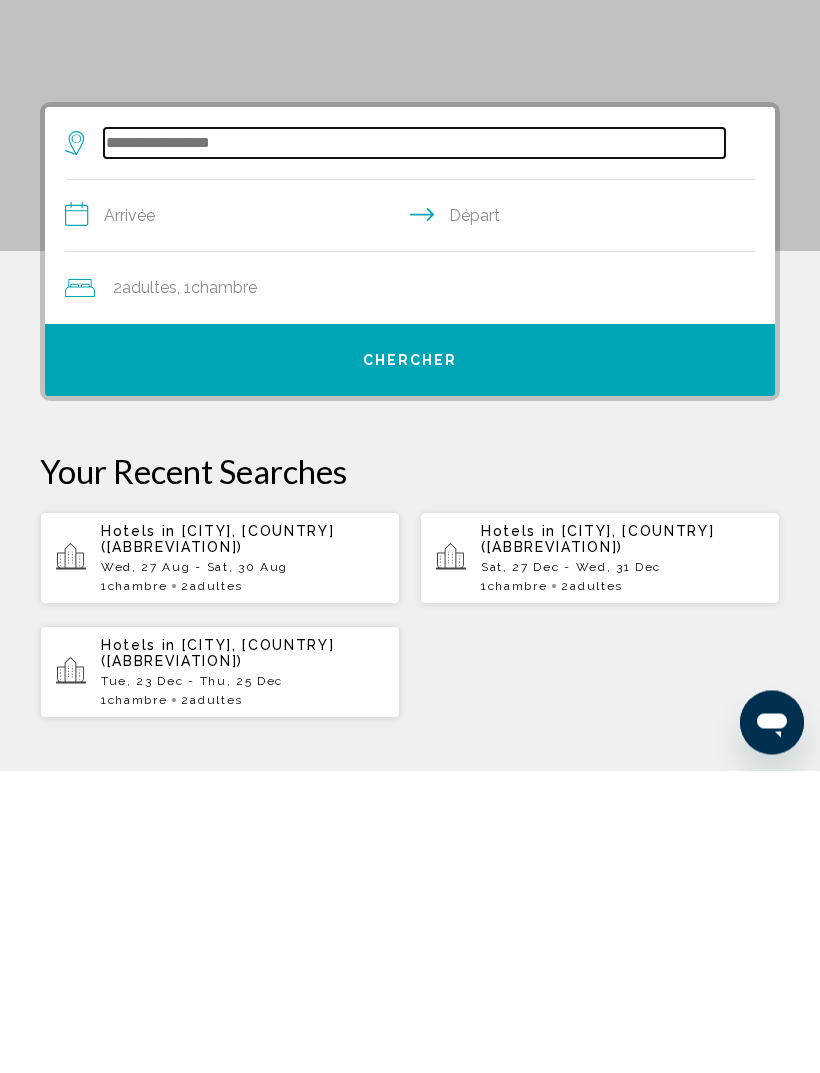 scroll, scrollTop: 49, scrollLeft: 0, axis: vertical 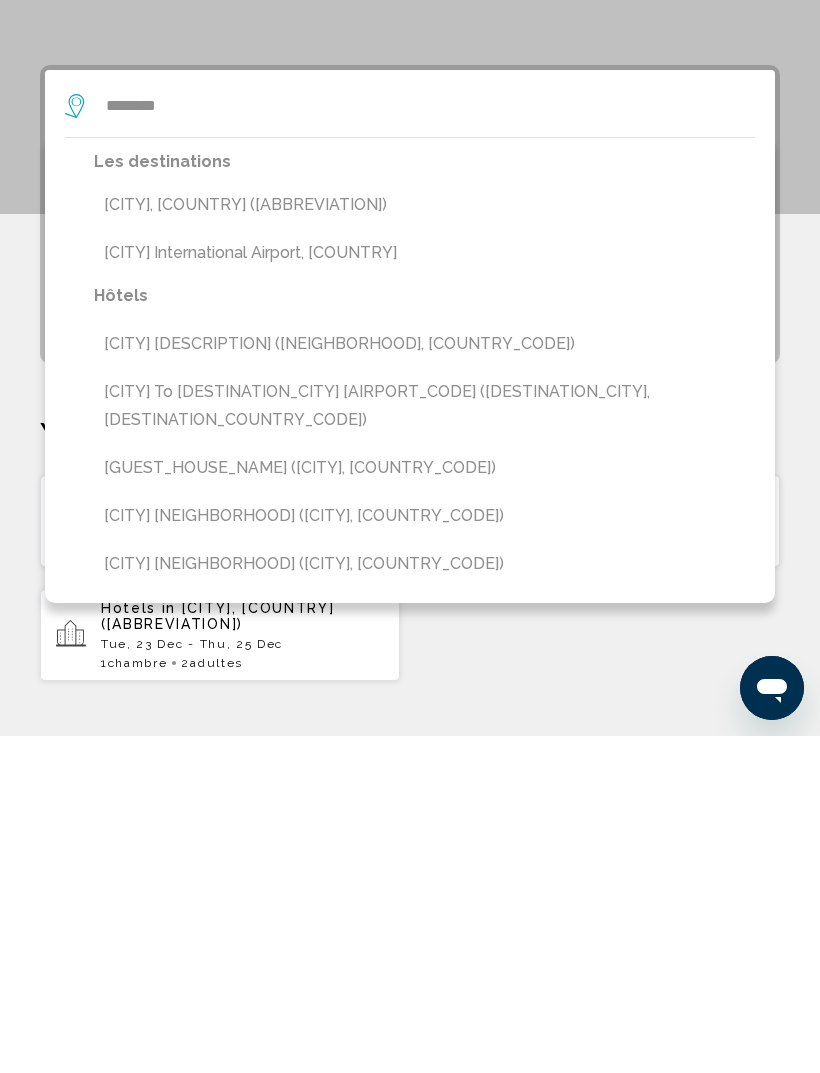 click on "[CITY], [COUNTRY] ([ABBREVIATION])" at bounding box center (424, 542) 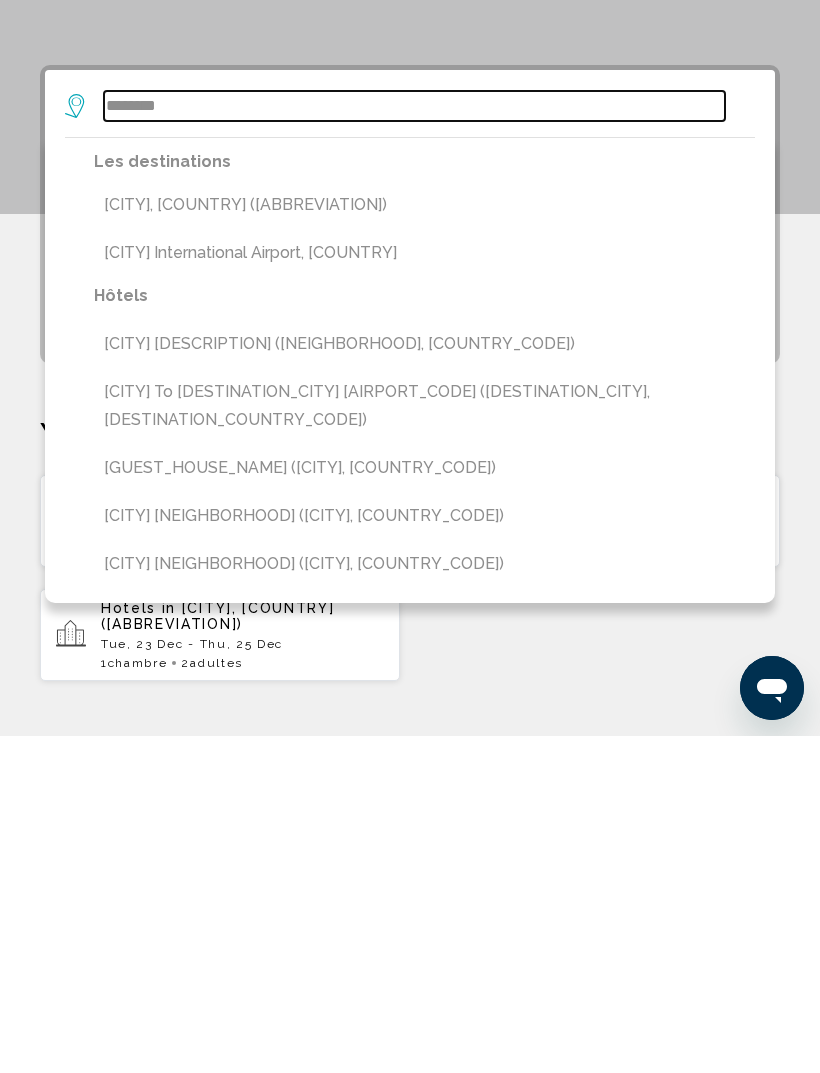 type on "**********" 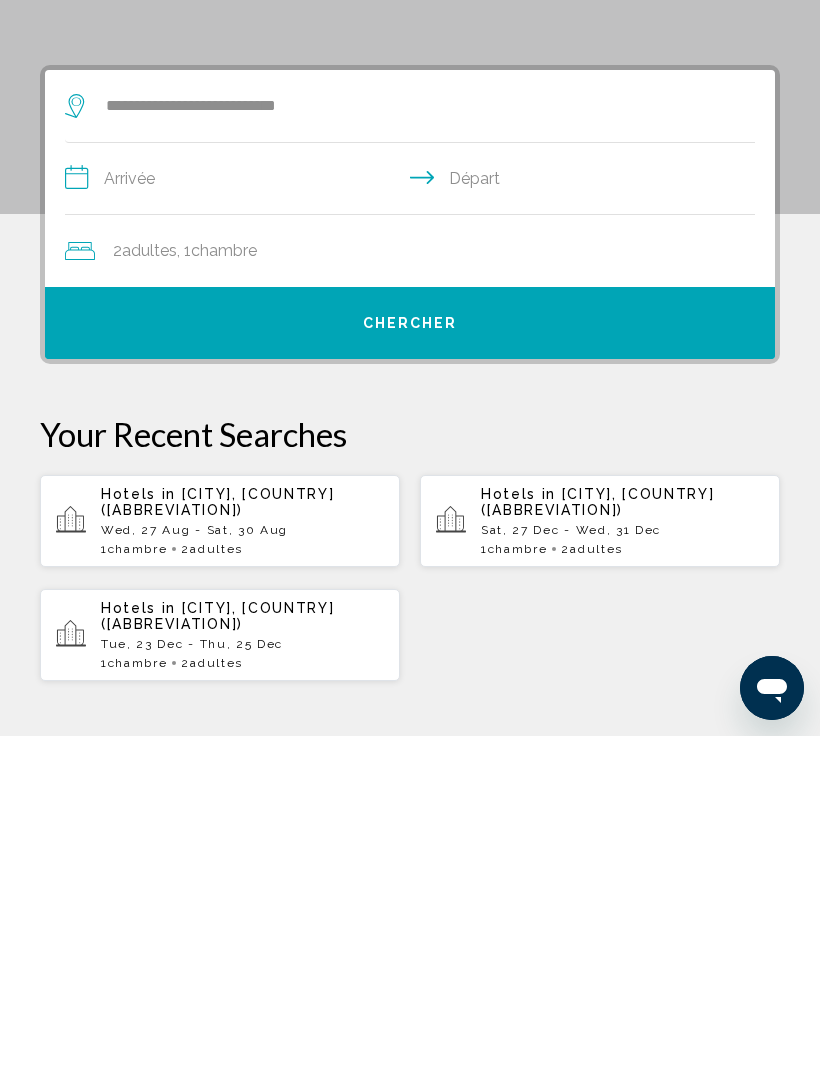 click on "**********" at bounding box center [414, 518] 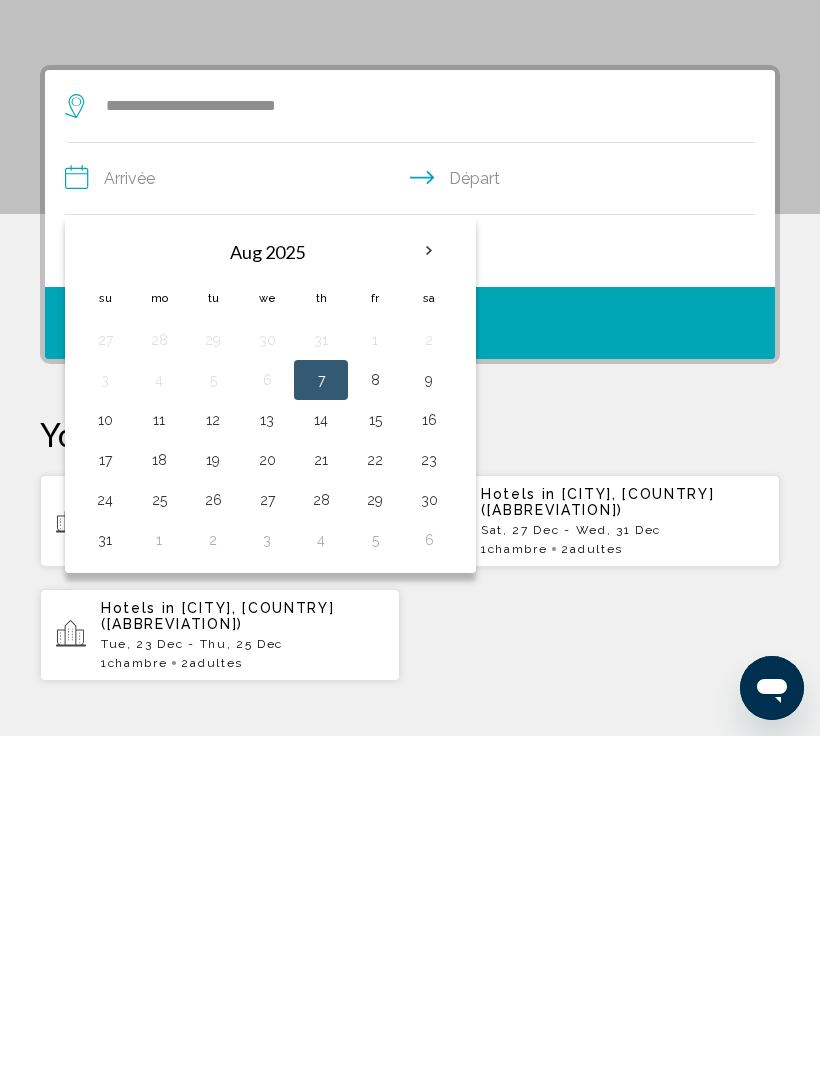 scroll, scrollTop: 386, scrollLeft: 0, axis: vertical 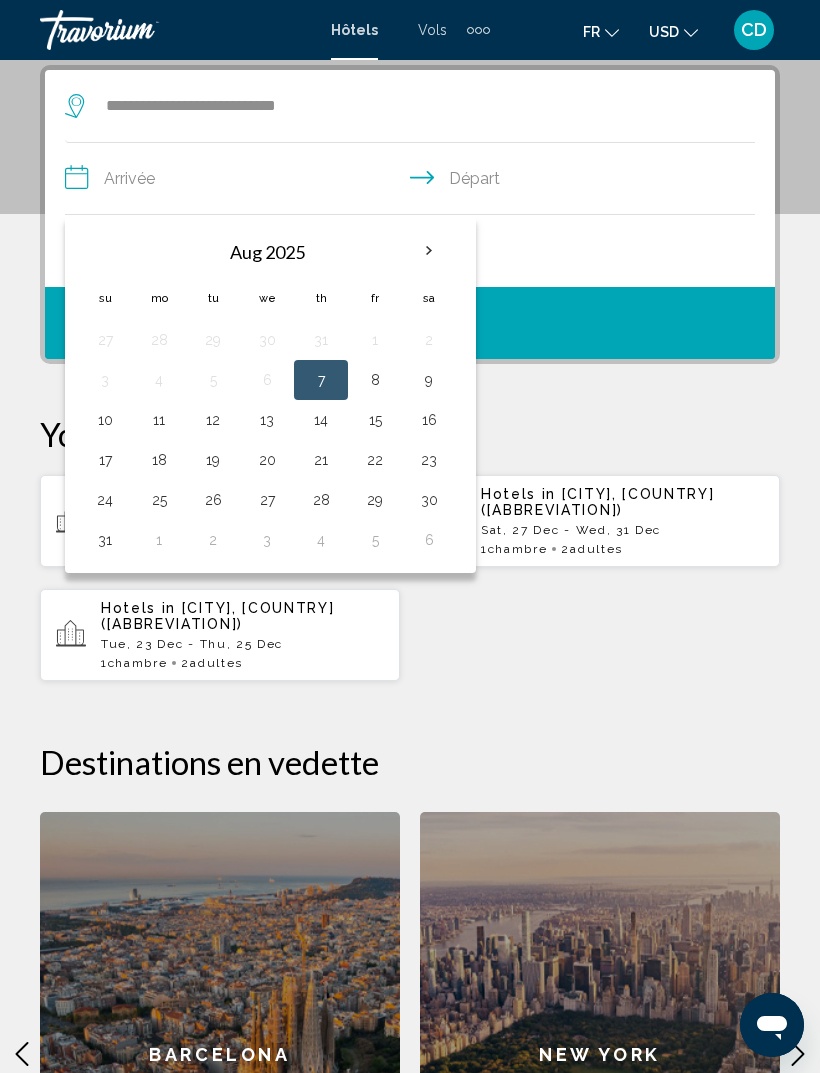 click on "27" at bounding box center (267, 500) 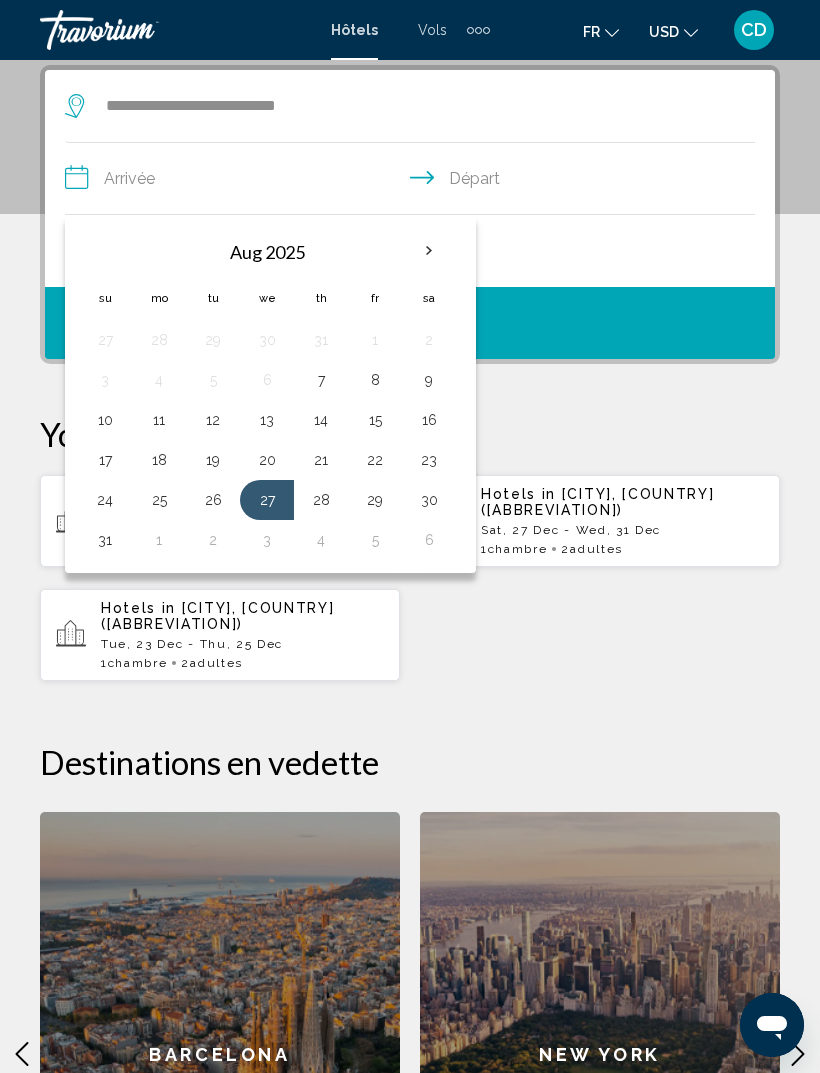 click on "30" at bounding box center (429, 500) 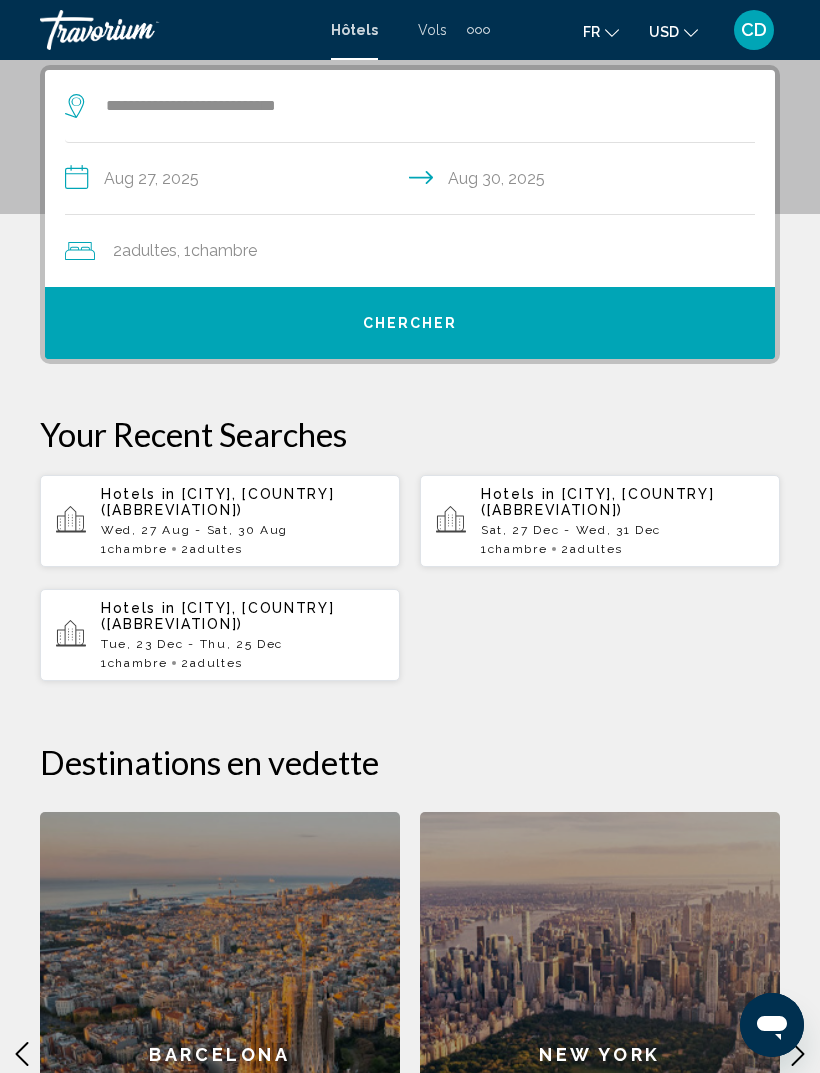 click on "Chercher" at bounding box center [410, 323] 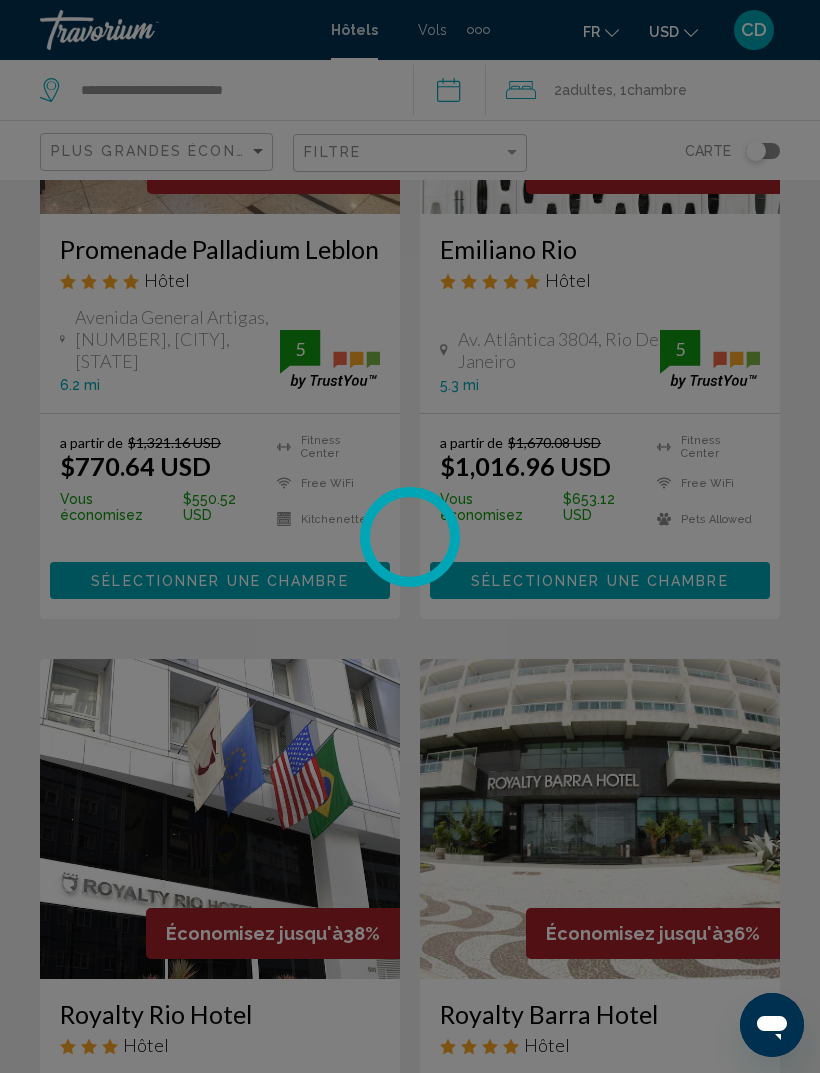 scroll, scrollTop: 0, scrollLeft: 0, axis: both 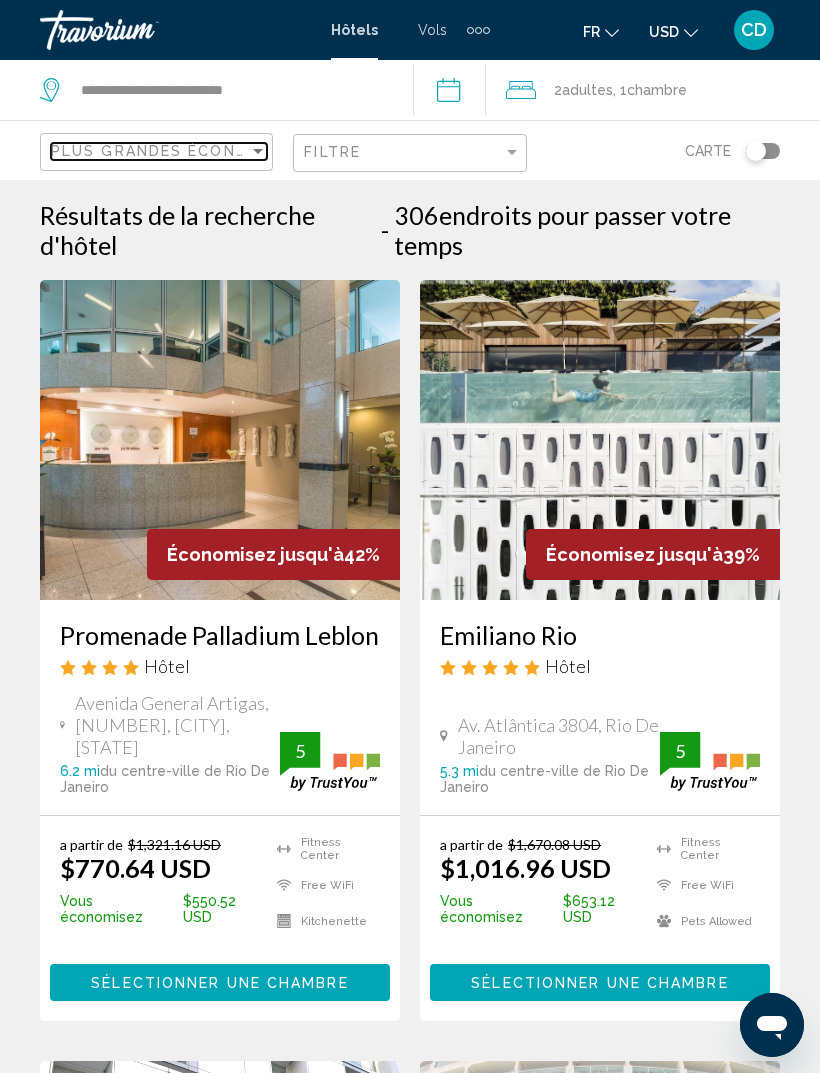 click on "Plus grandes économies" at bounding box center [170, 151] 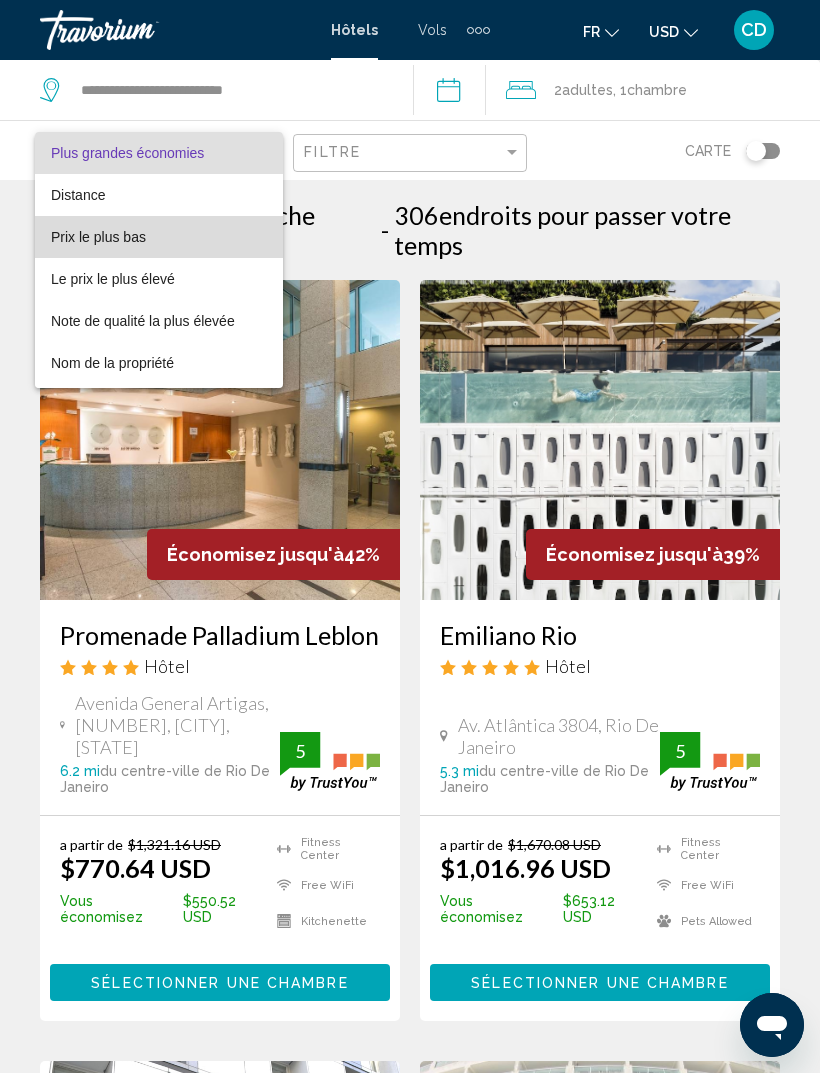 click on "Prix le plus bas" at bounding box center [159, 237] 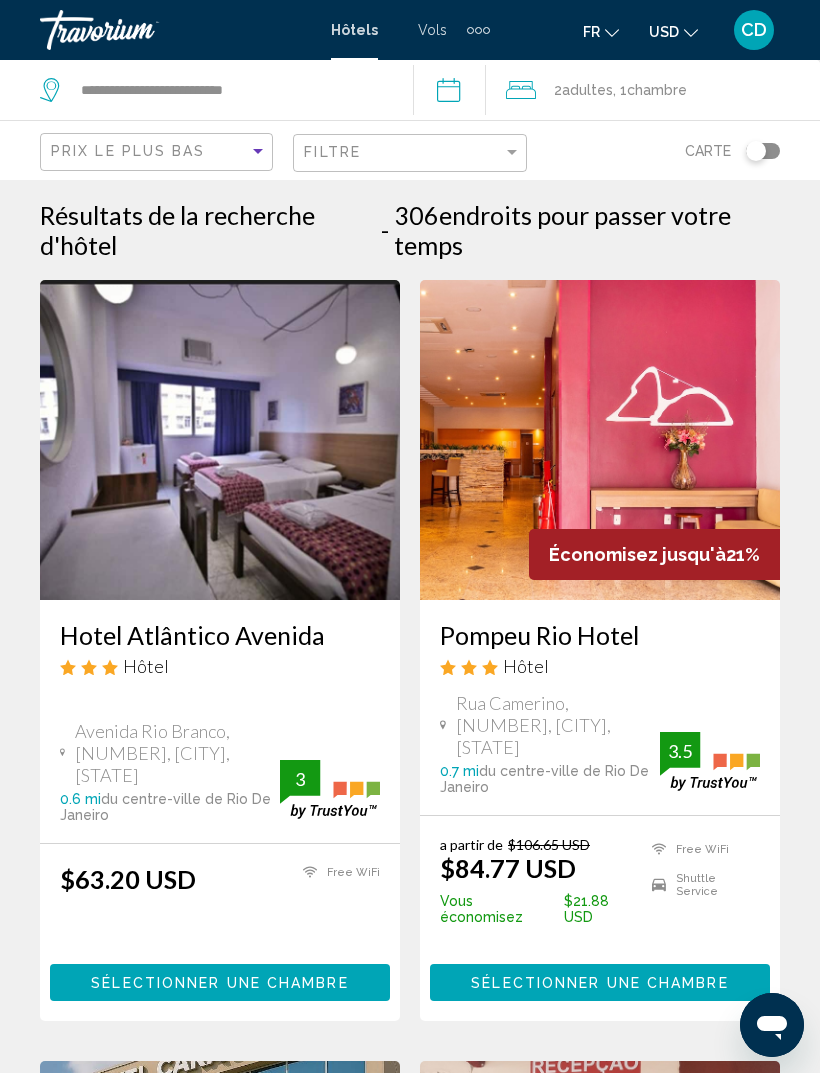 click on "USD
USD ($) MXN (Mex$) CAD (Can$) GBP (£) EUR (€) AUD (A$) NZD (NZ$) CNY (CN¥)" 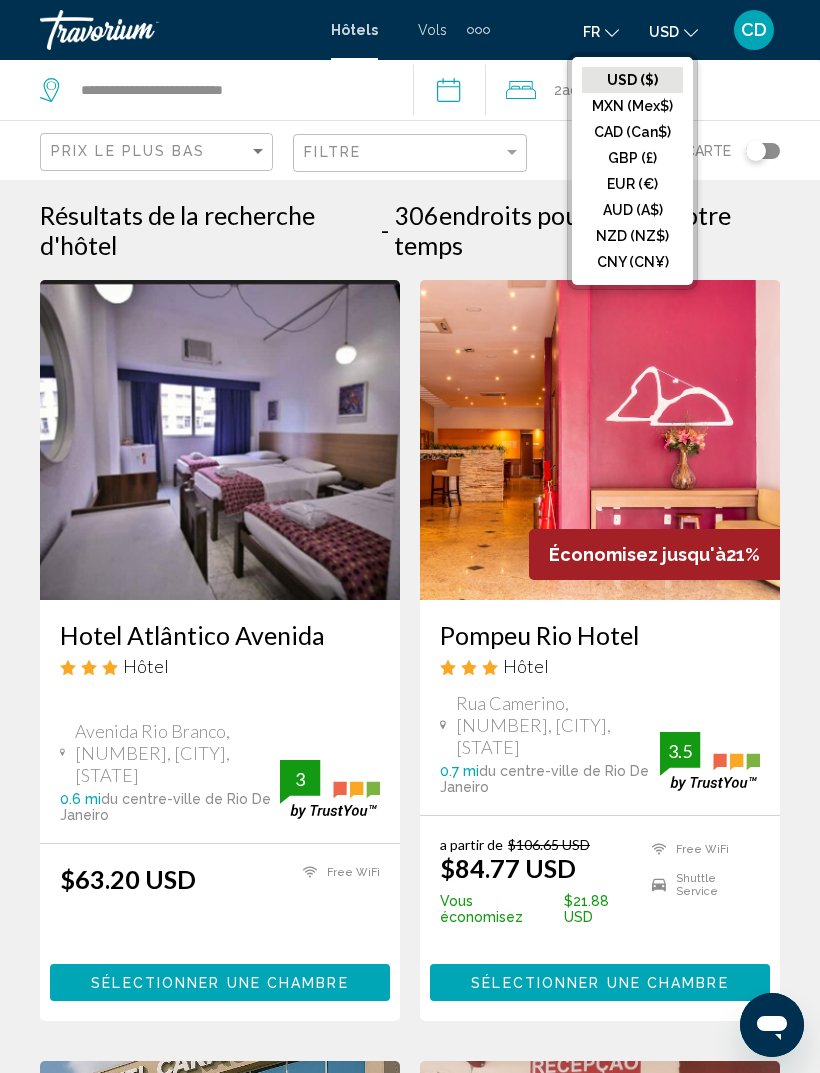click on "EUR (€)" 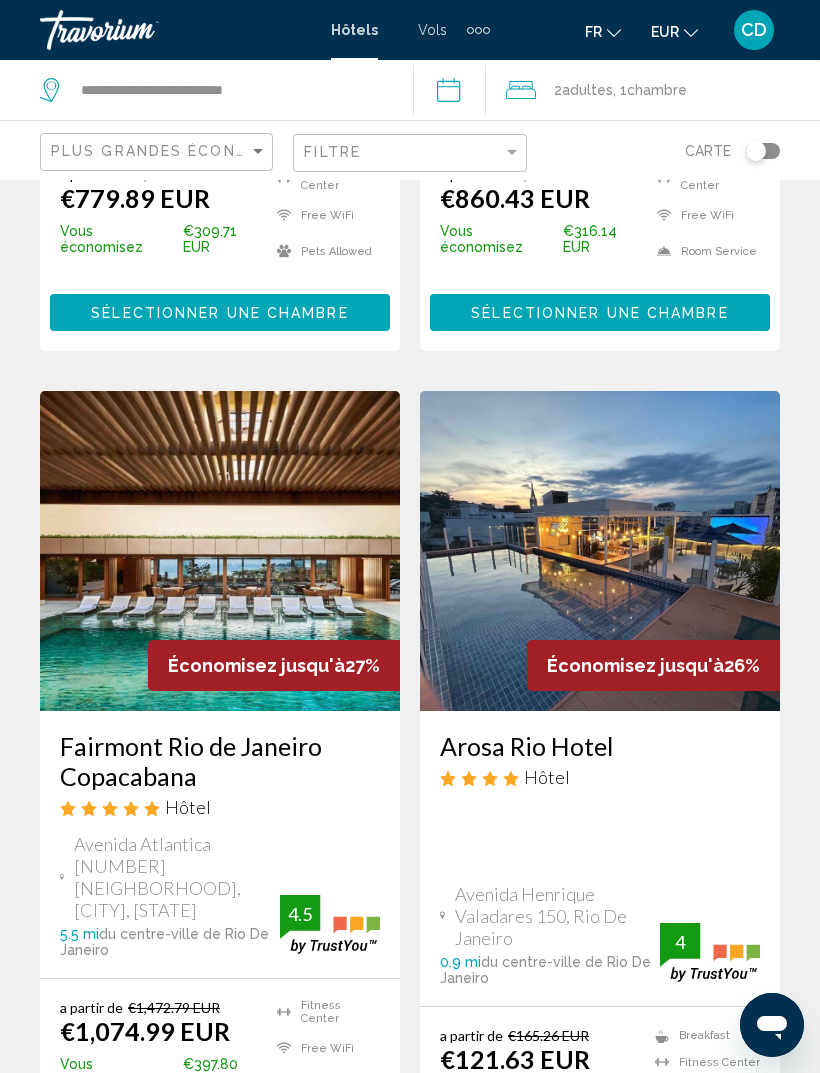 scroll, scrollTop: 3026, scrollLeft: 0, axis: vertical 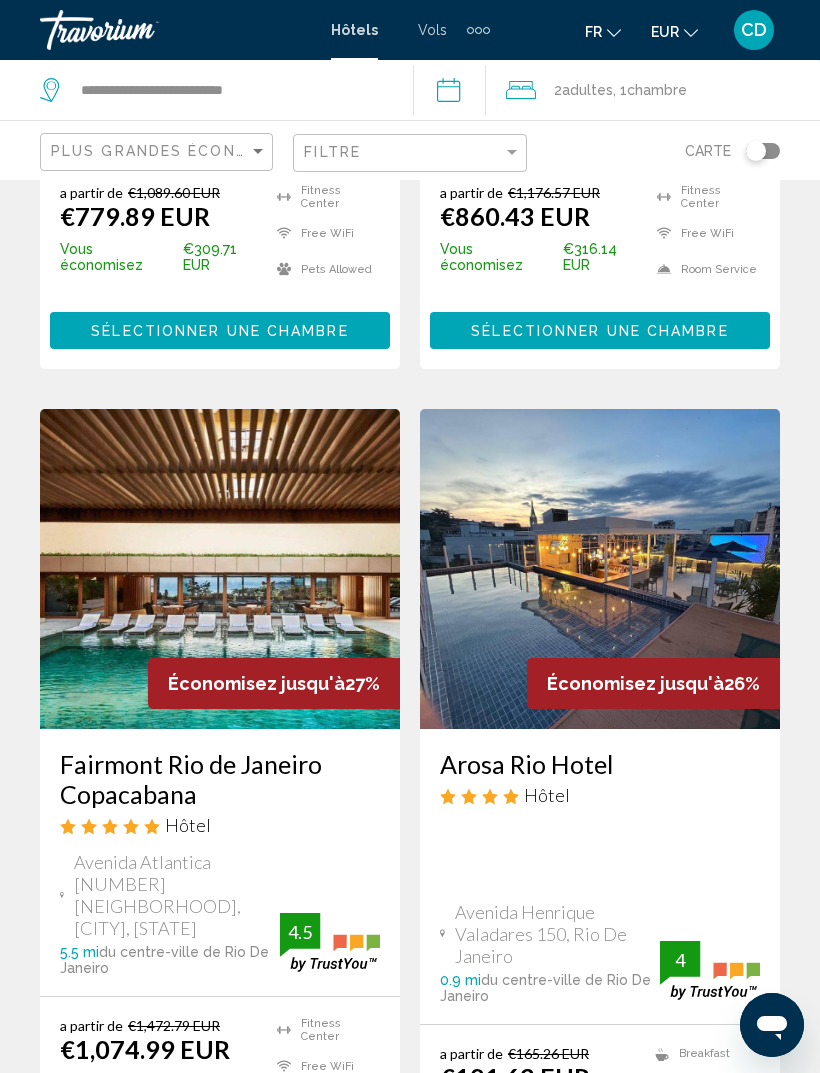 click on "Arosa Rio Hotel" at bounding box center [600, 764] 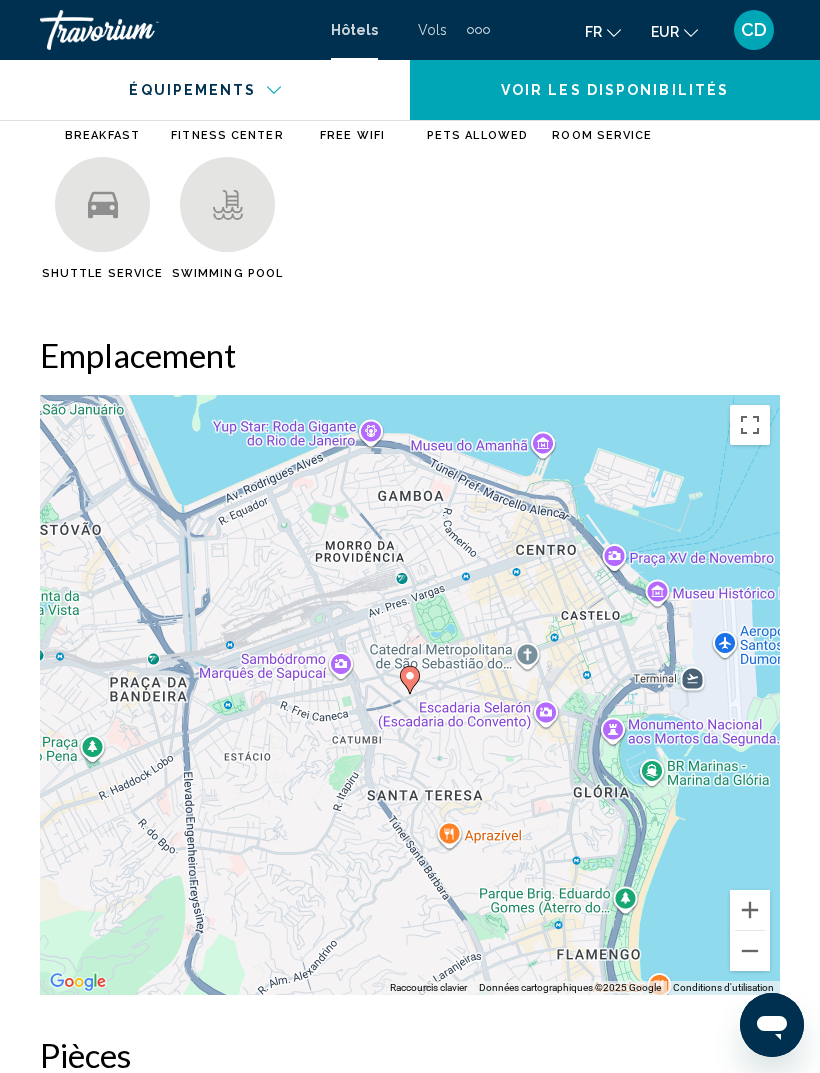 scroll, scrollTop: 2558, scrollLeft: 0, axis: vertical 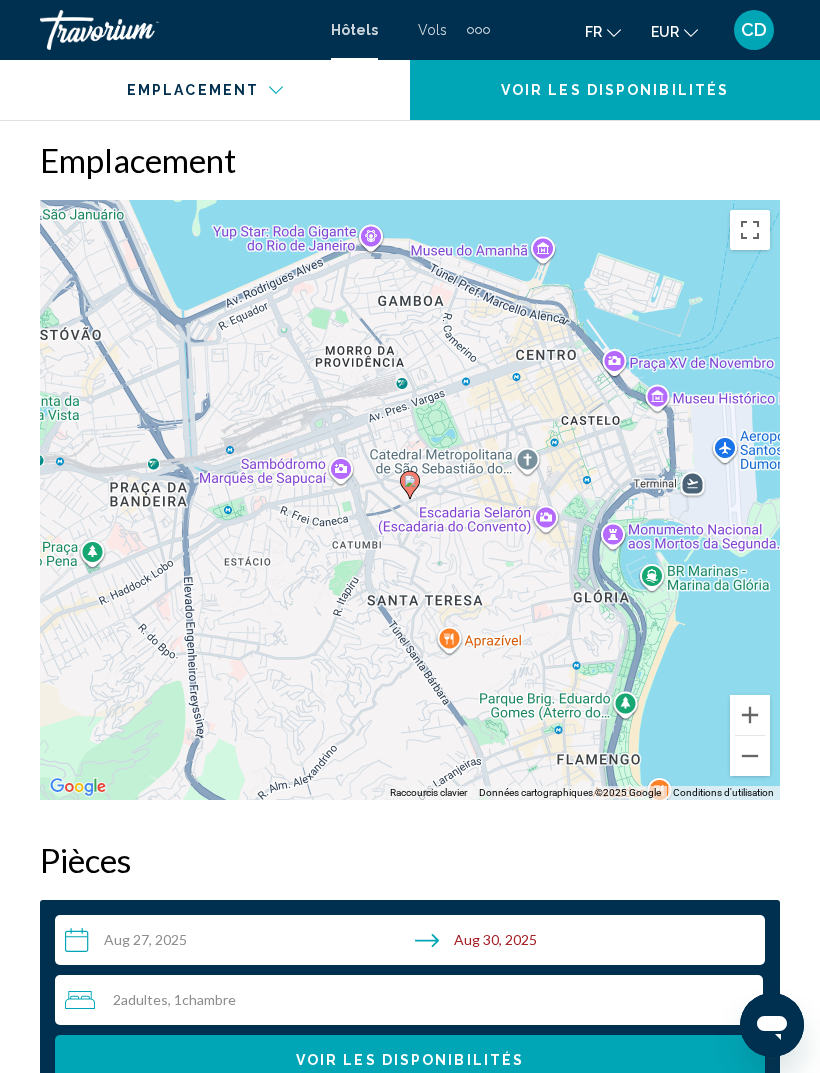 click at bounding box center (750, 756) 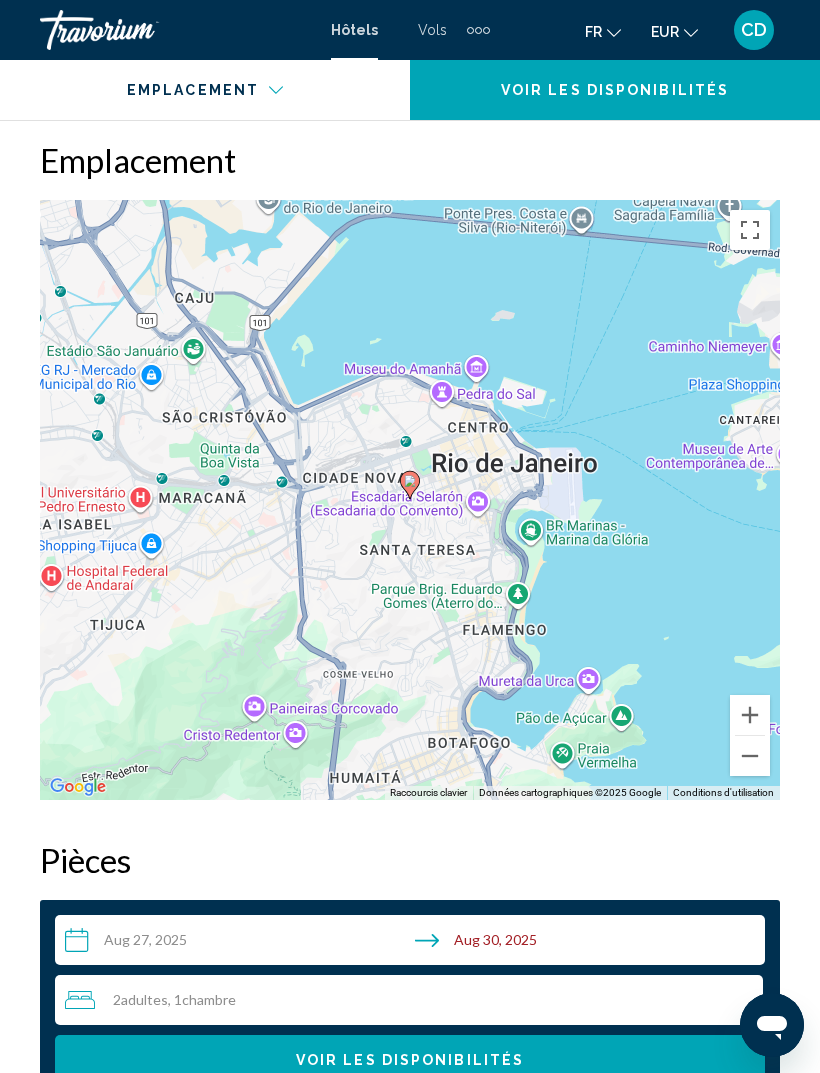 click on "Pour activer le glissement avec le clavier, appuyez sur Alt+Entrée. Une fois ce mode activé, utilisez les touches fléchées pour déplacer le repère. Pour valider le déplacement, appuyez sur Entrée. Pour annuler, appuyez sur Échap." at bounding box center [410, 500] 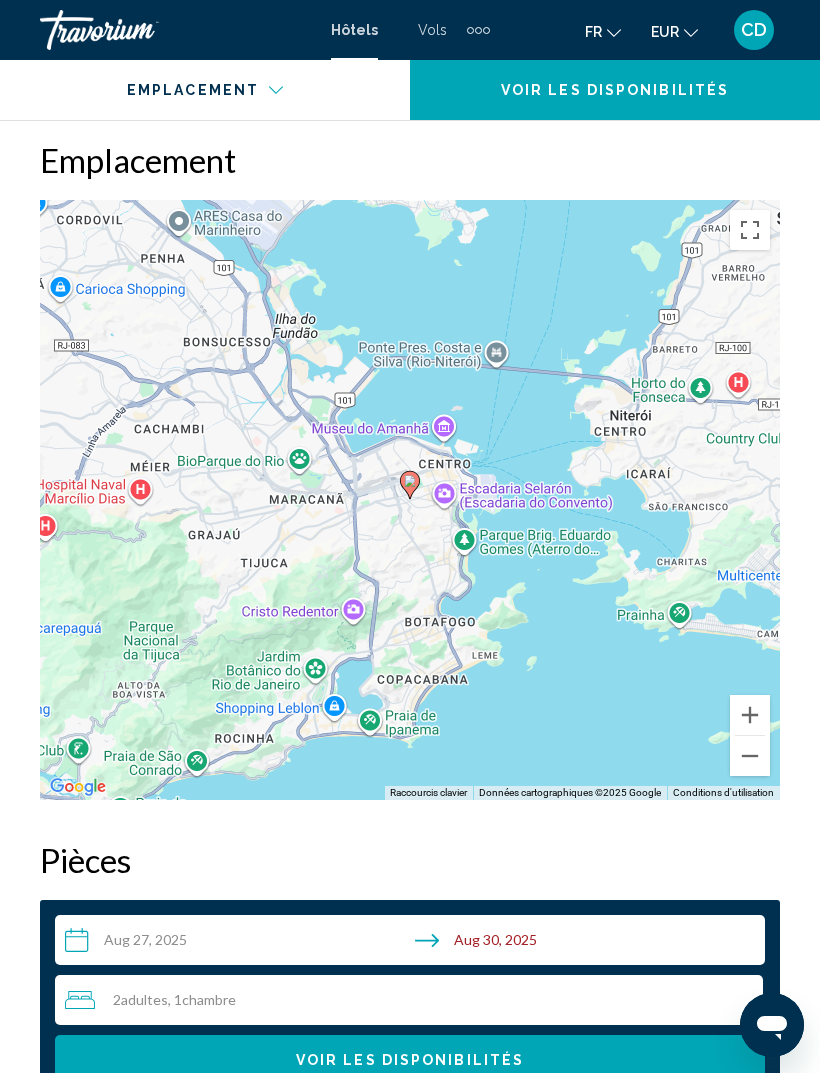 click at bounding box center (750, 756) 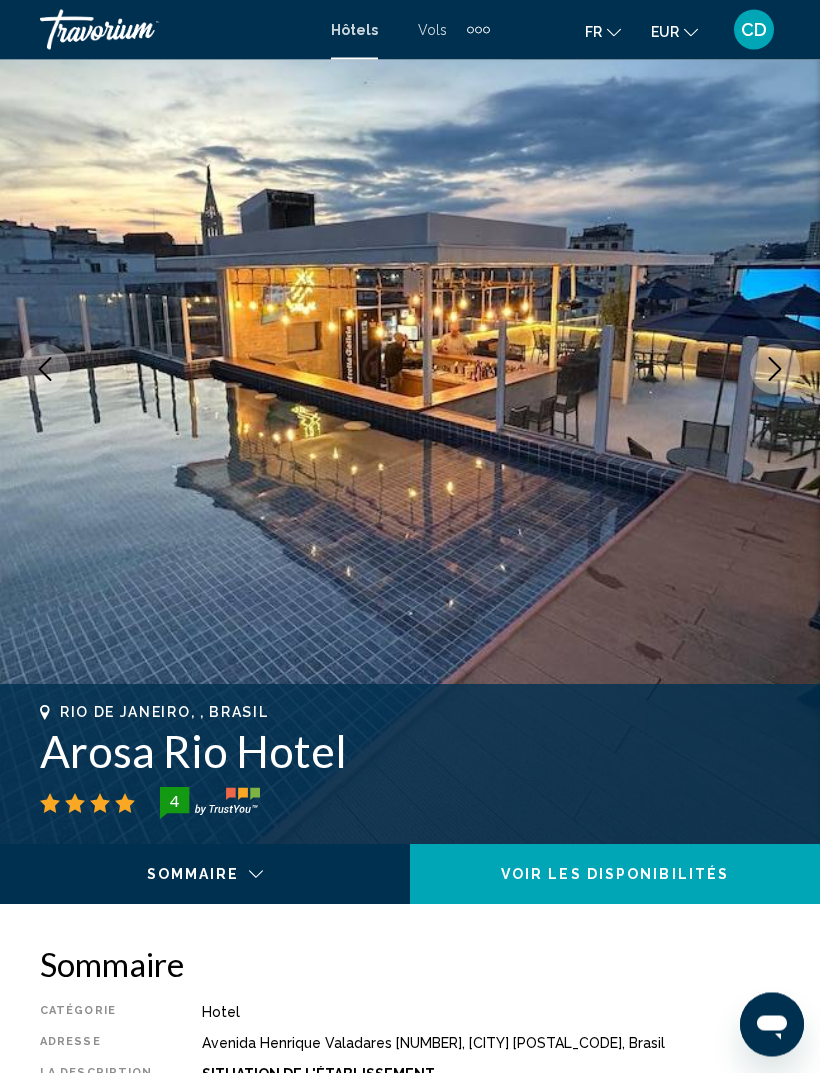 scroll, scrollTop: 0, scrollLeft: 0, axis: both 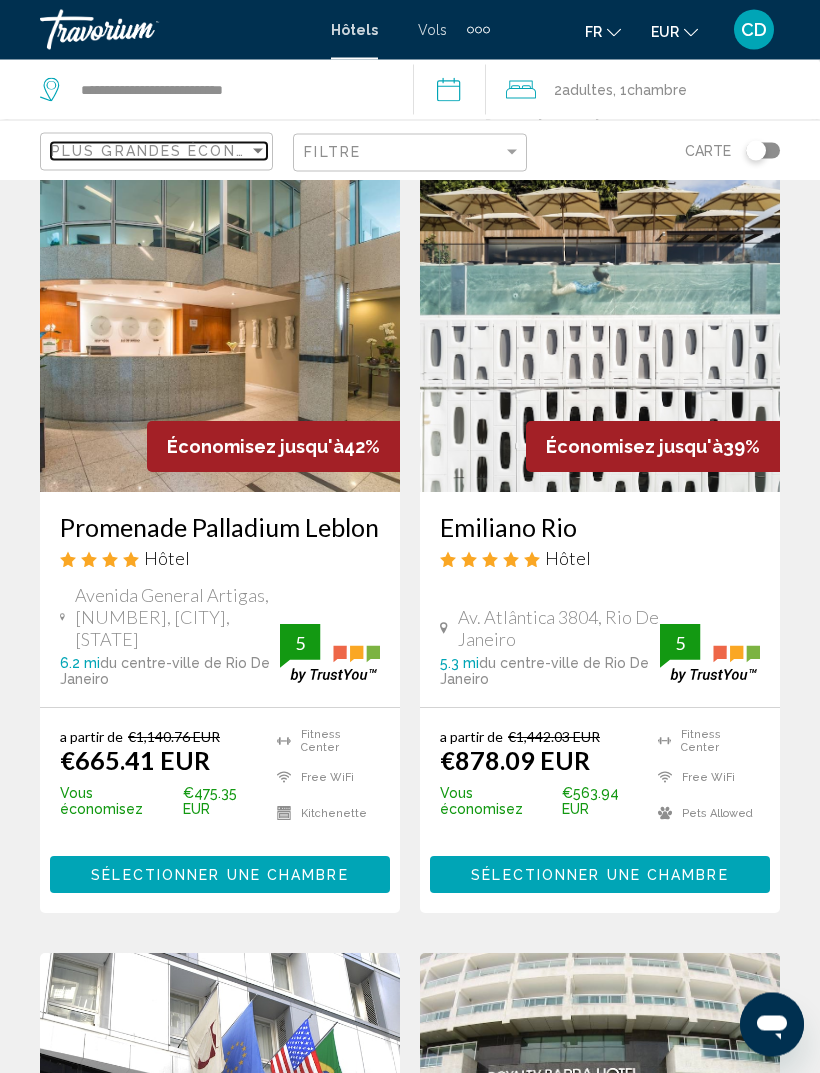 click on "Plus grandes économies" at bounding box center [170, 151] 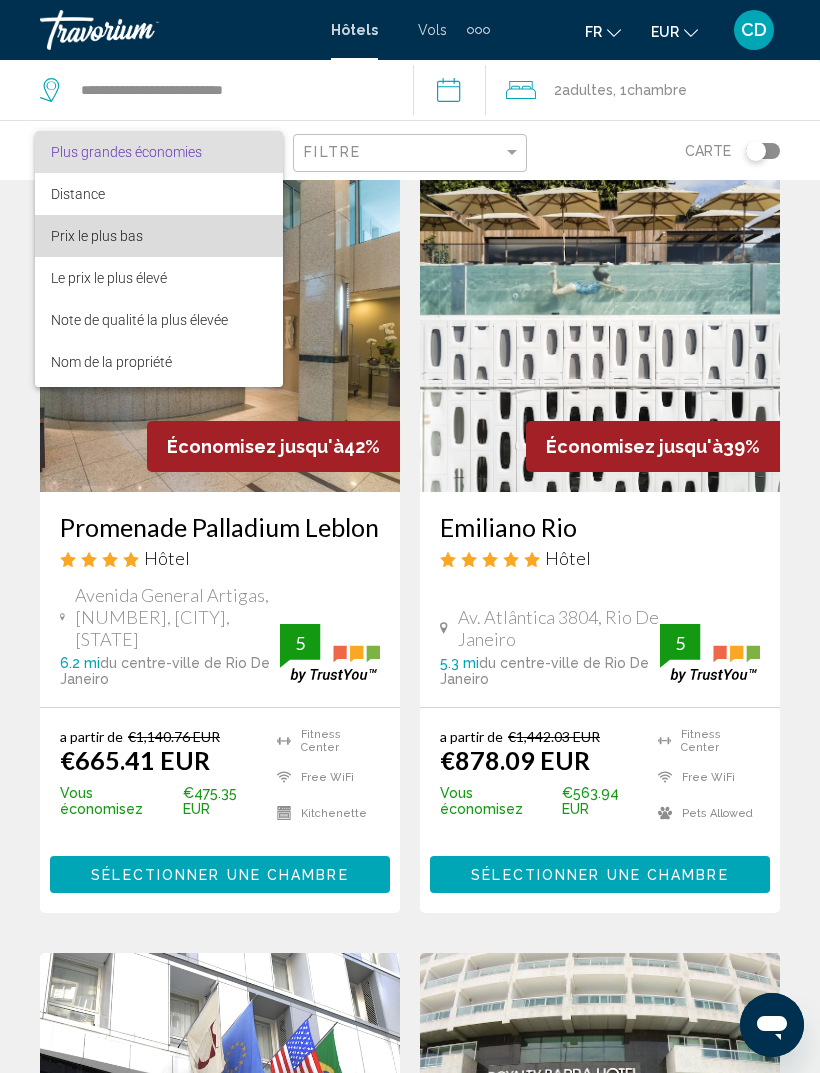 click on "Prix le plus bas" at bounding box center (159, 236) 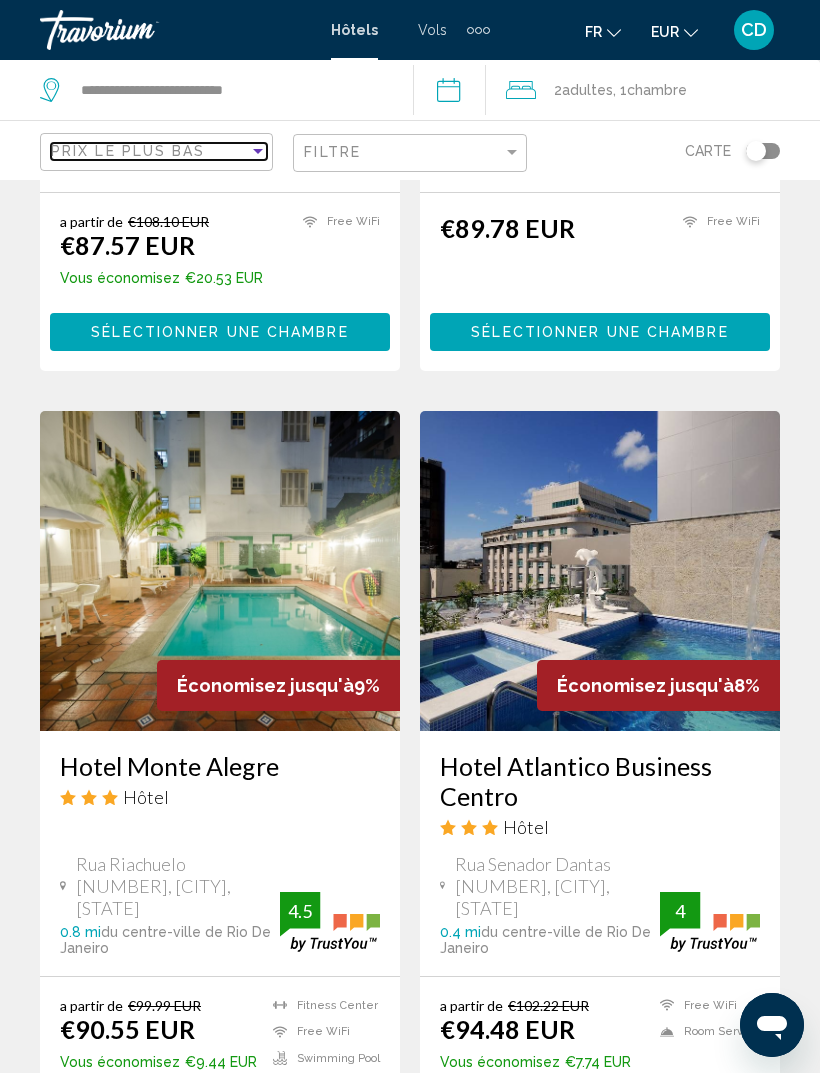 scroll, scrollTop: 3655, scrollLeft: 0, axis: vertical 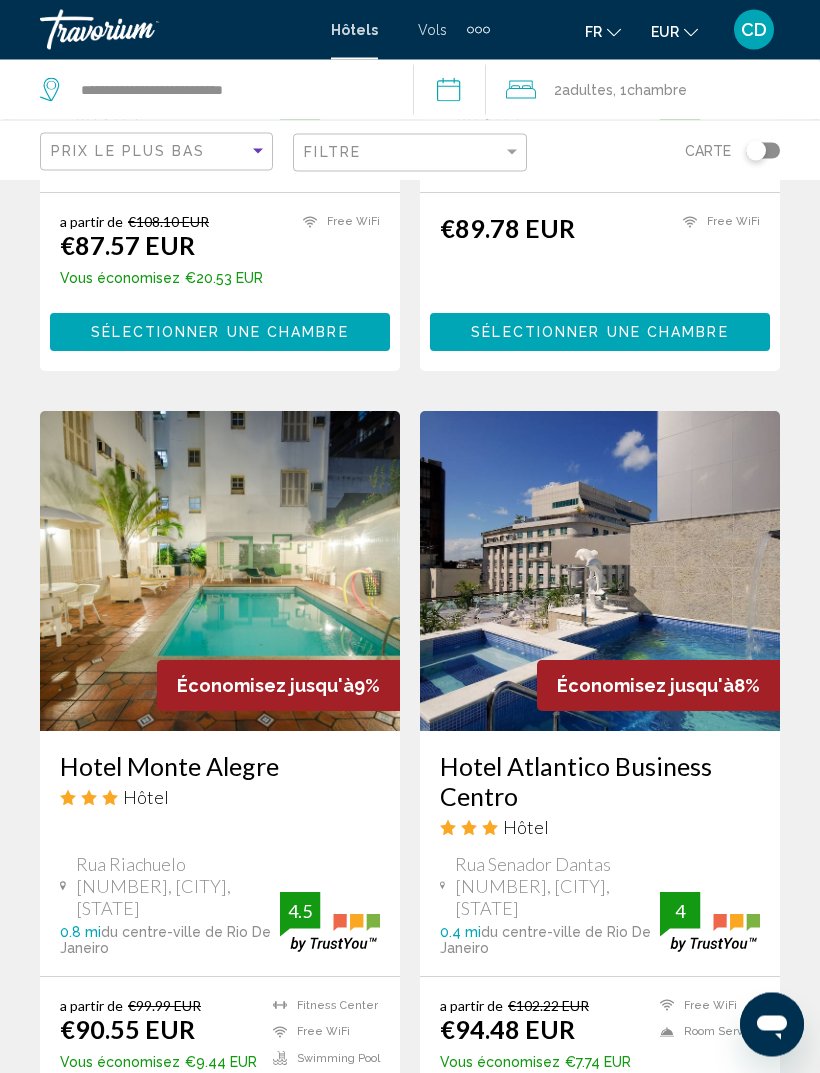 click on "Hotel Atlantico Business Centro" at bounding box center [600, 782] 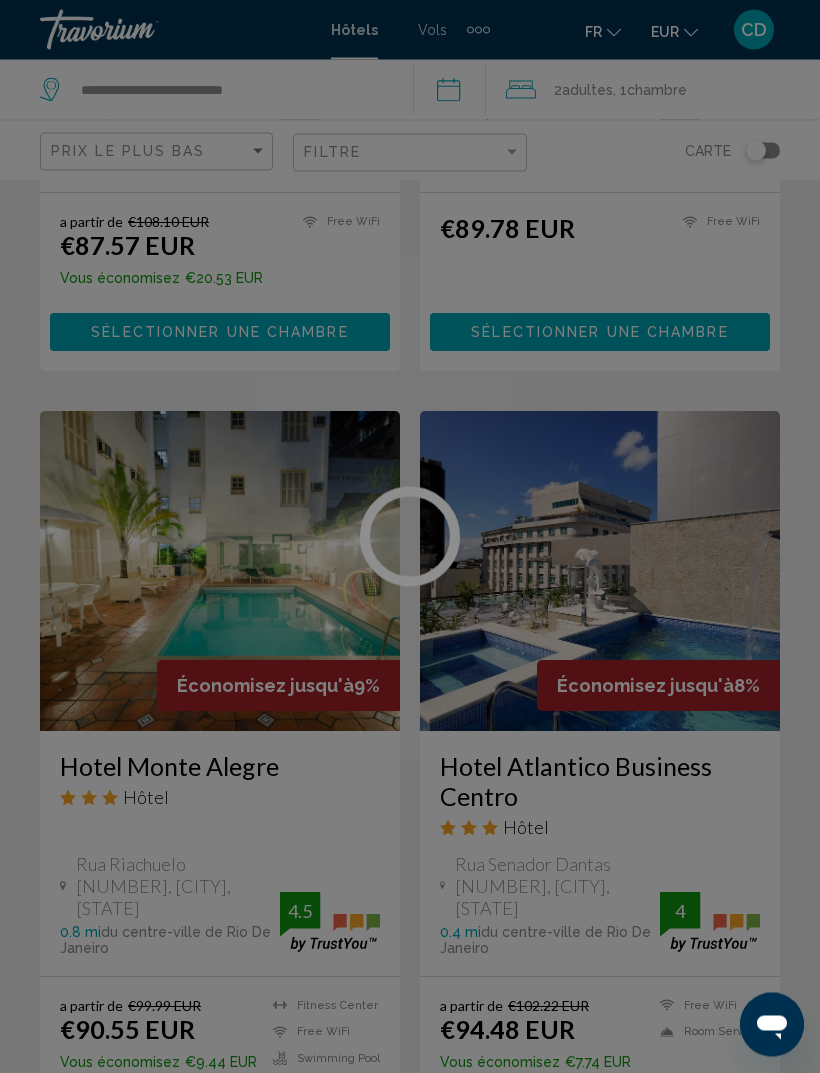scroll, scrollTop: 3656, scrollLeft: 0, axis: vertical 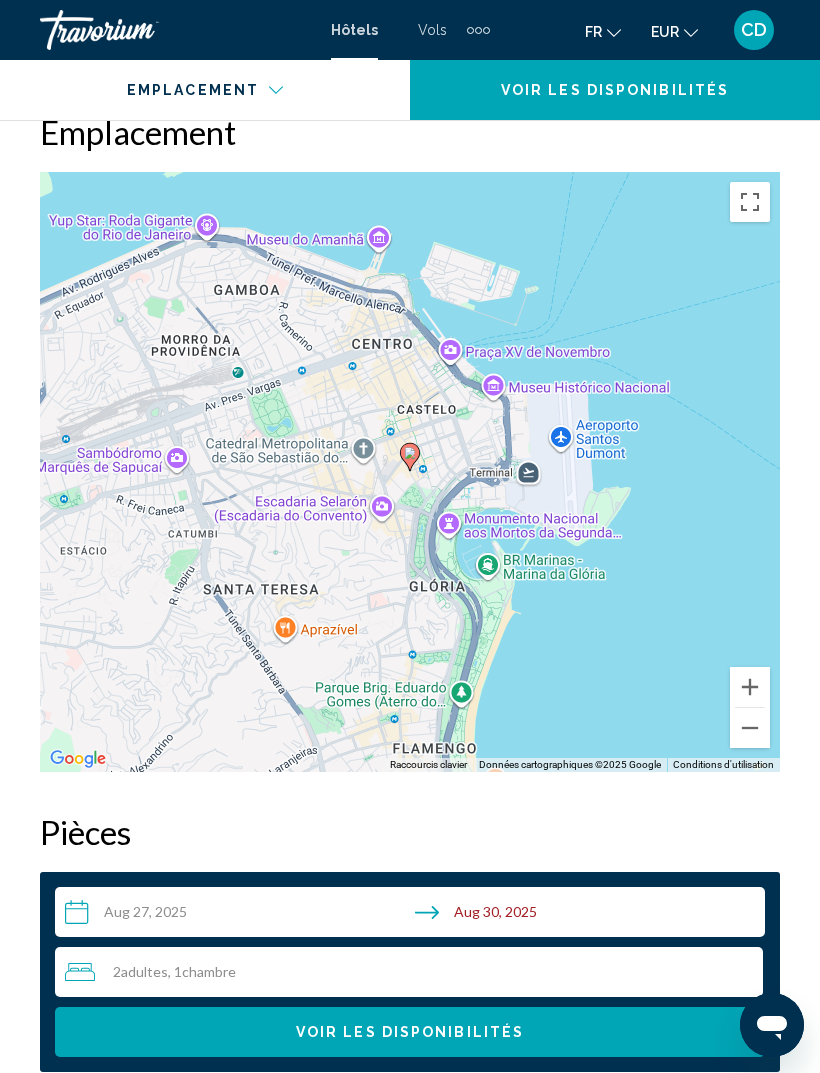 click at bounding box center (750, 728) 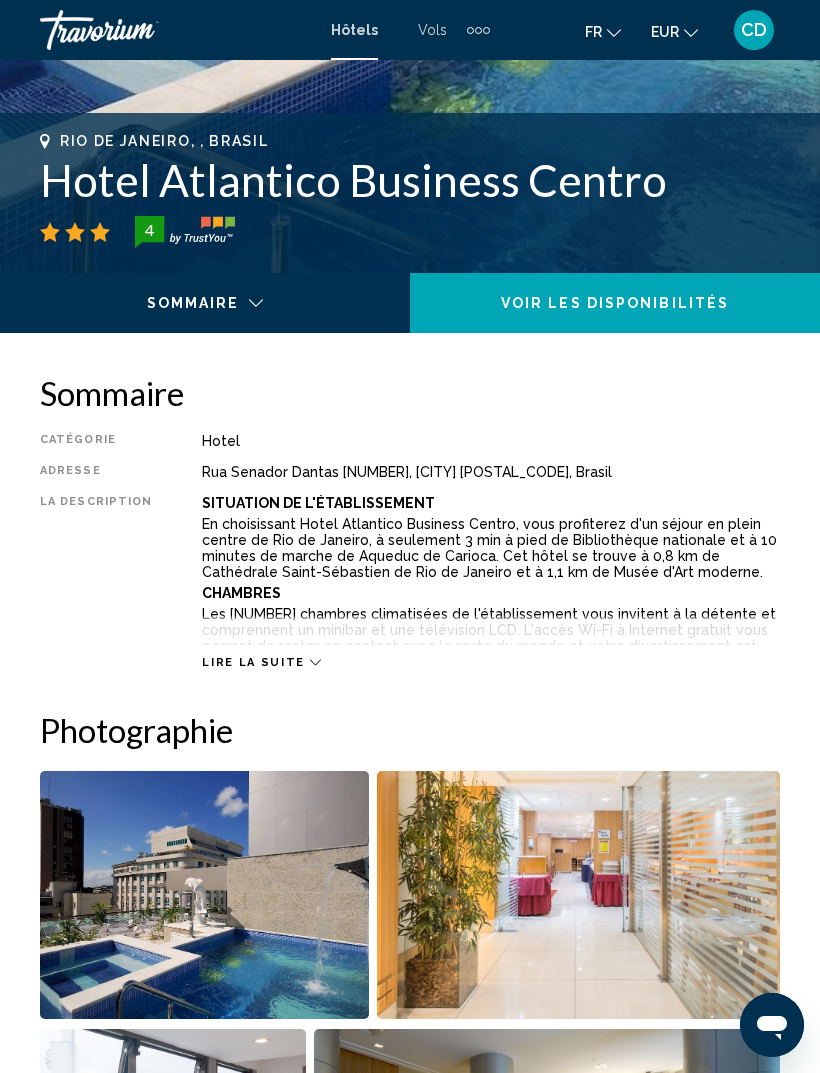 scroll, scrollTop: 0, scrollLeft: 0, axis: both 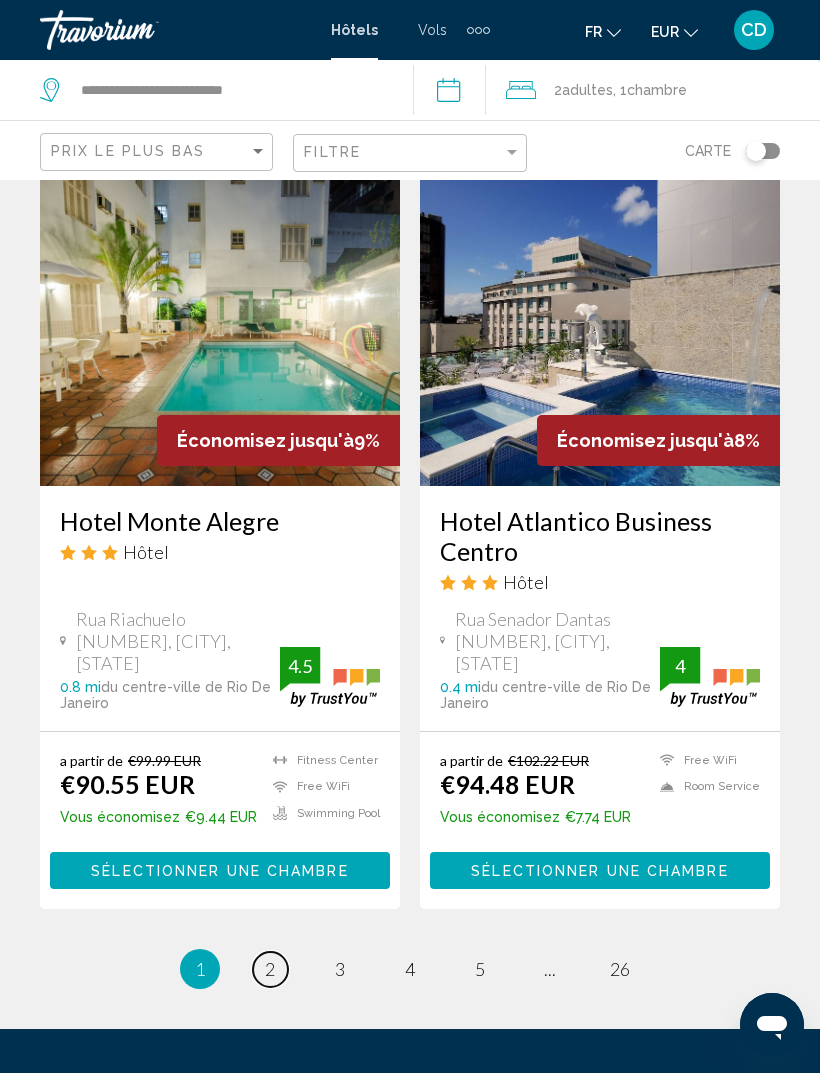 click on "2" at bounding box center [270, 969] 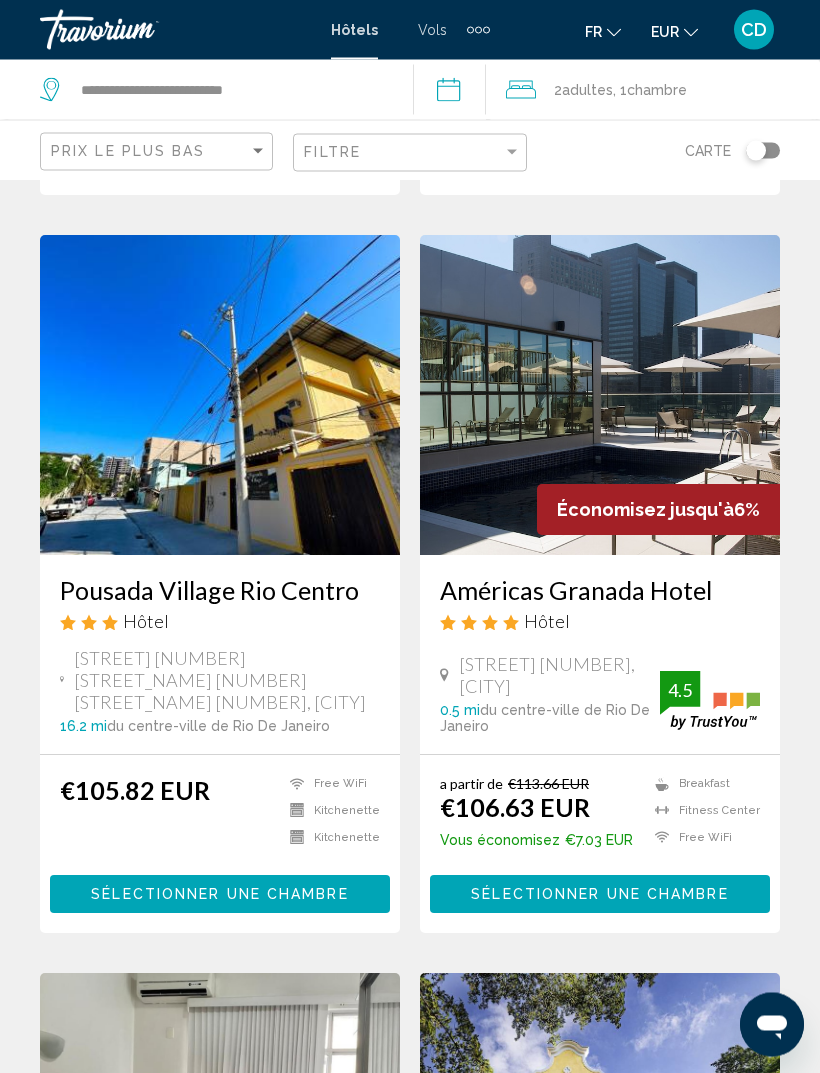 scroll, scrollTop: 3066, scrollLeft: 0, axis: vertical 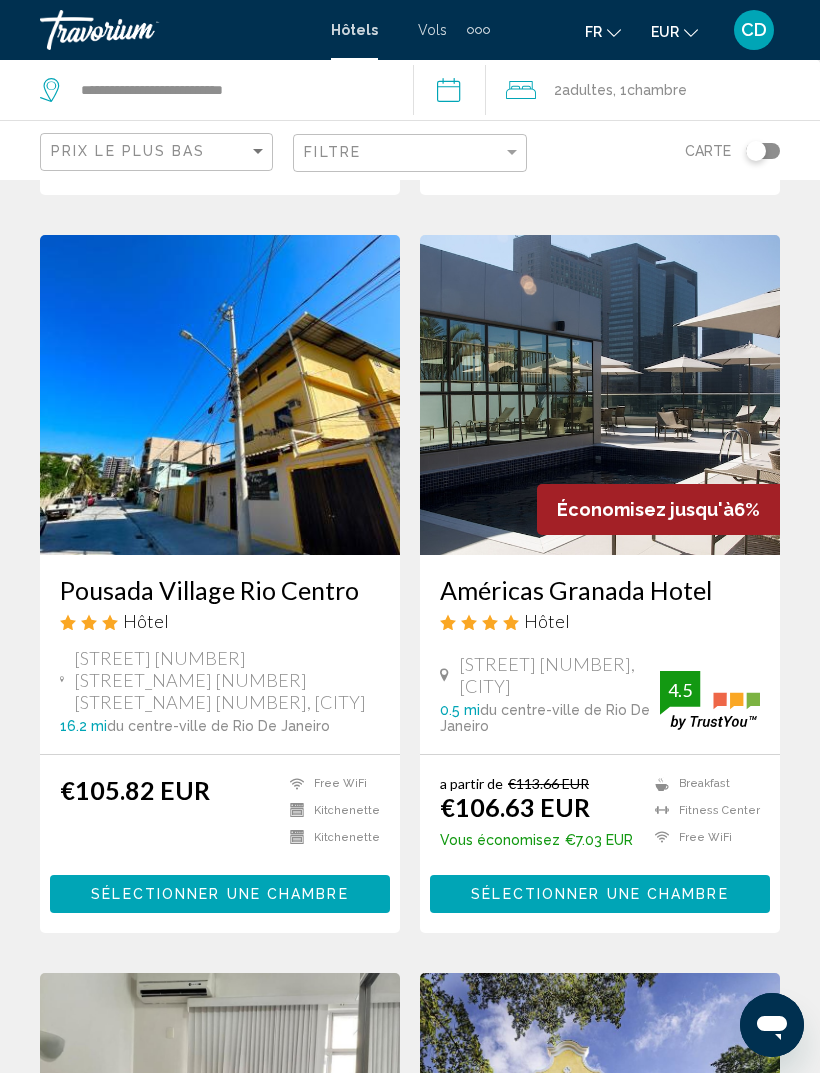 click 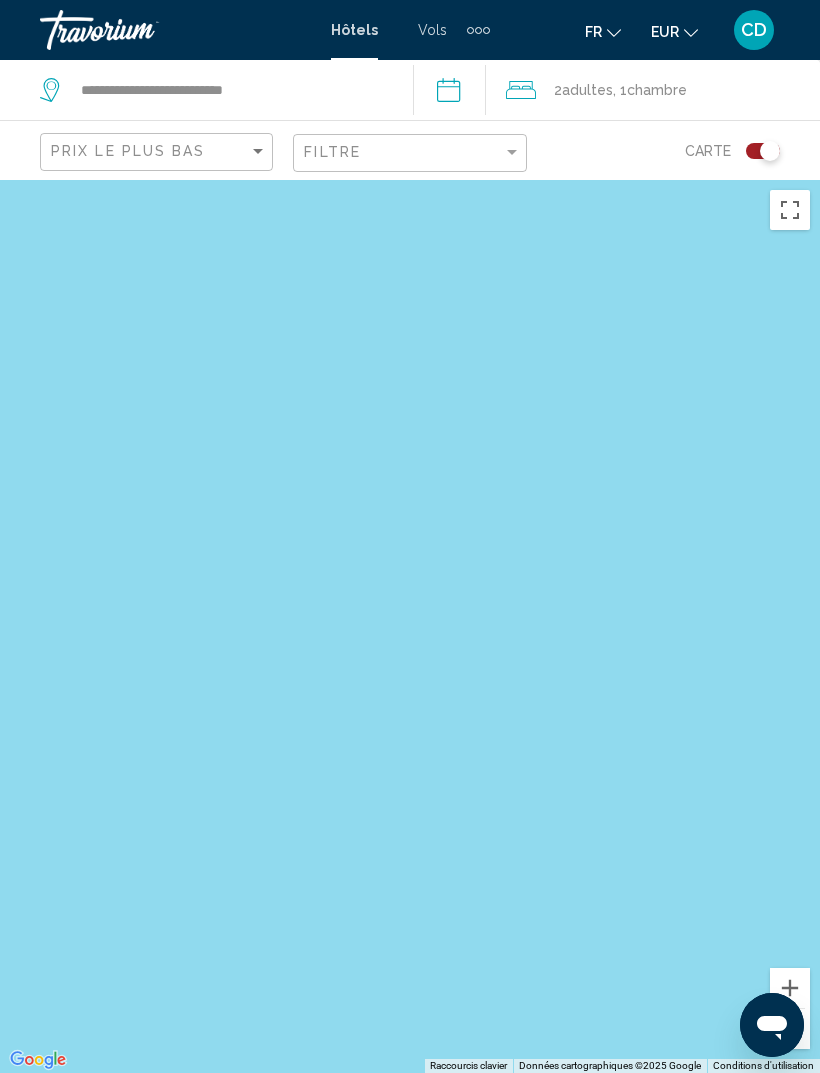 click at bounding box center [410, 626] 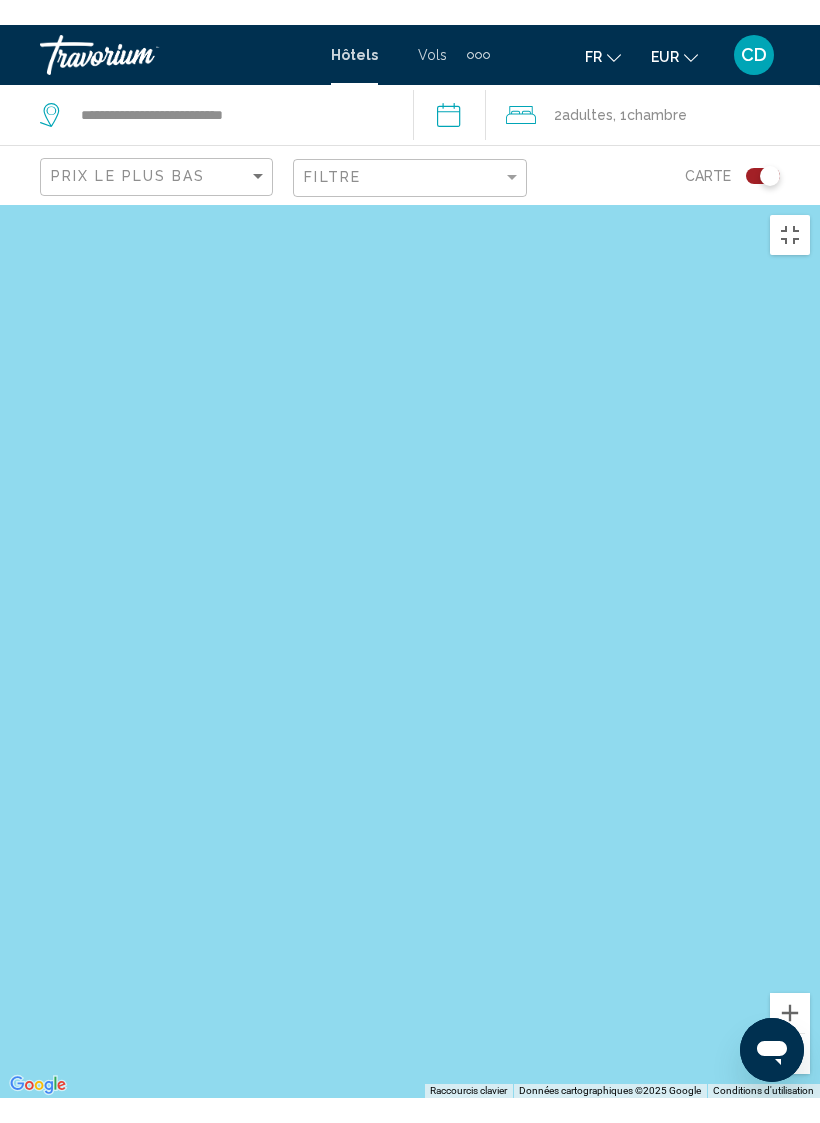 scroll, scrollTop: 24, scrollLeft: 0, axis: vertical 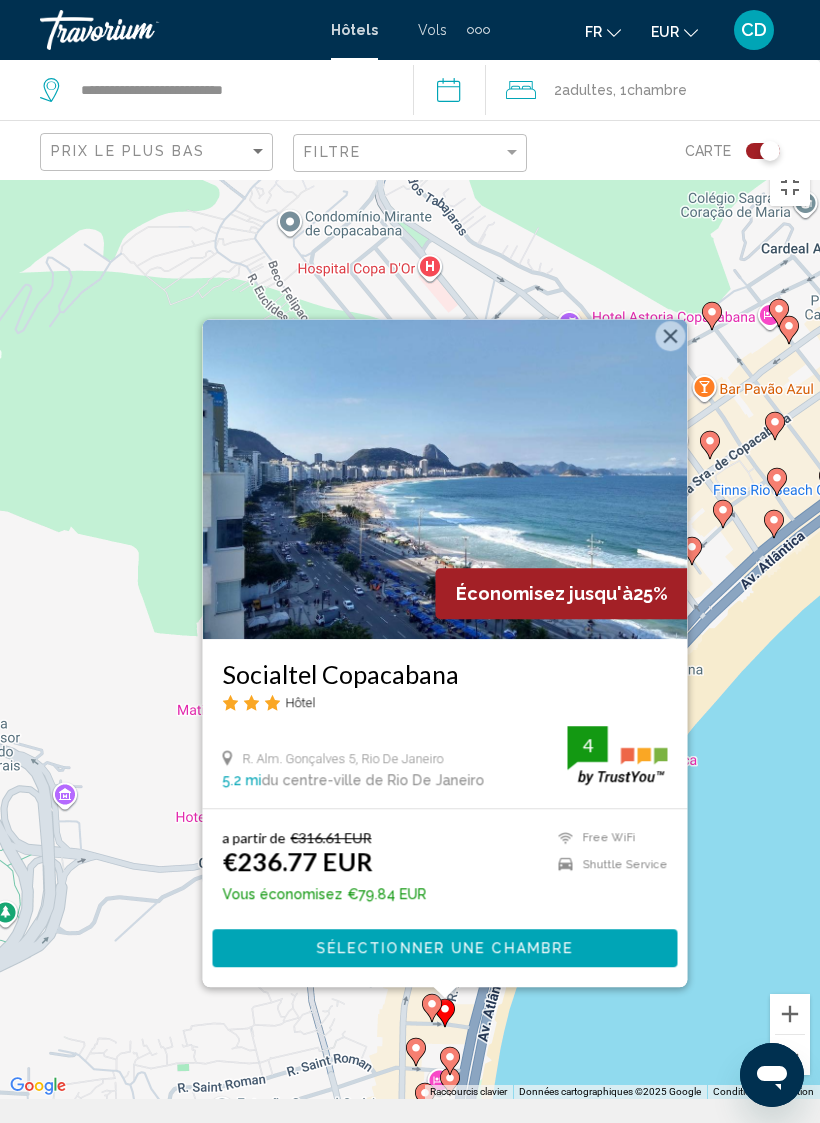 click at bounding box center (671, 336) 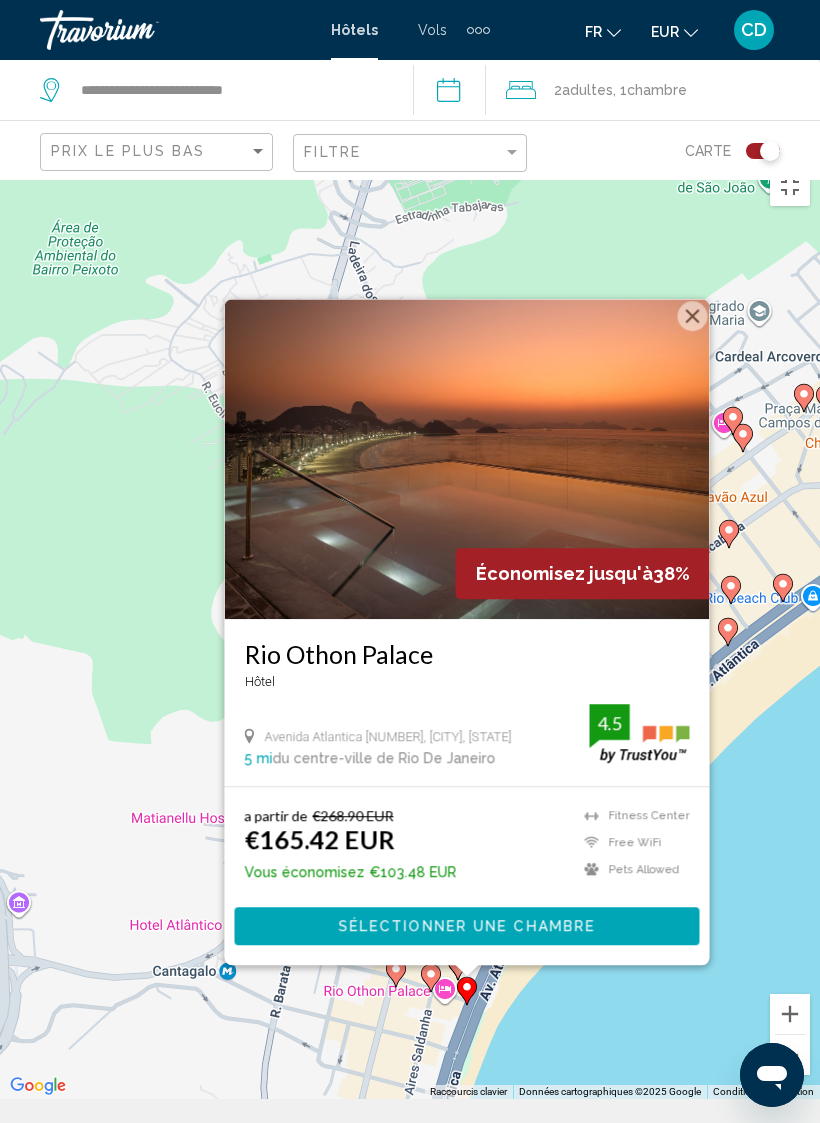 click on "Rio Othon Palace" at bounding box center [467, 654] 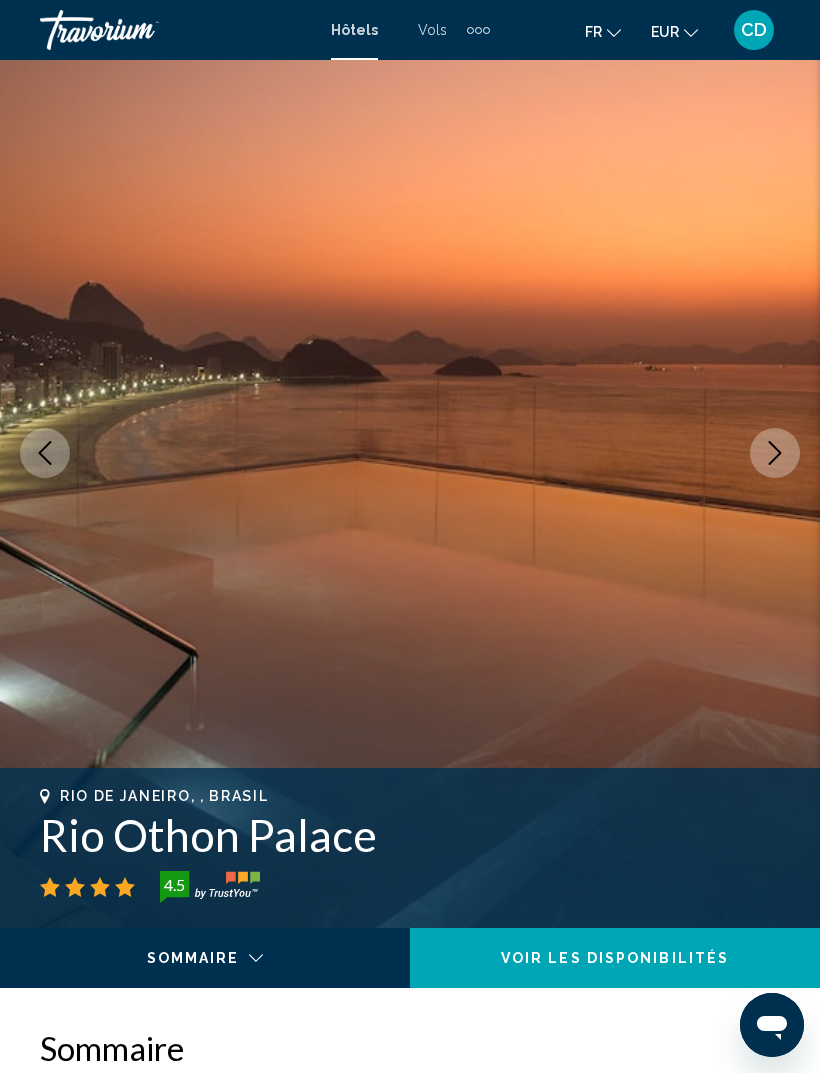 scroll, scrollTop: 0, scrollLeft: 0, axis: both 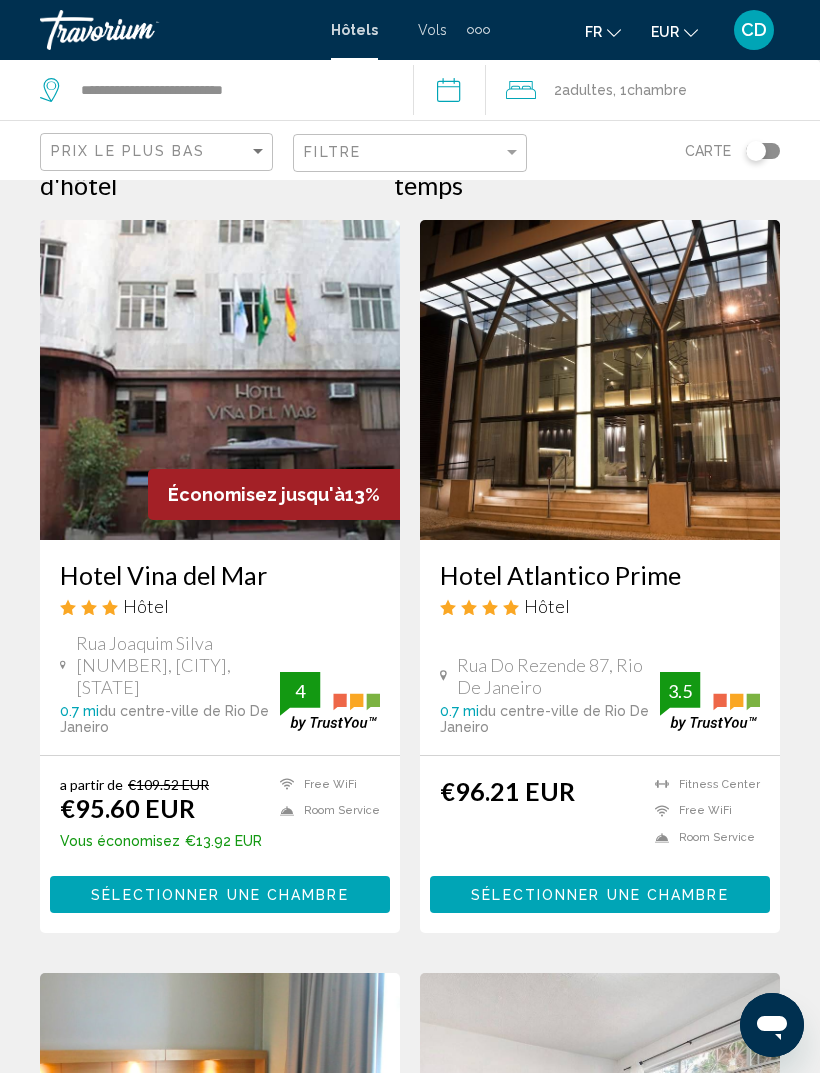 click 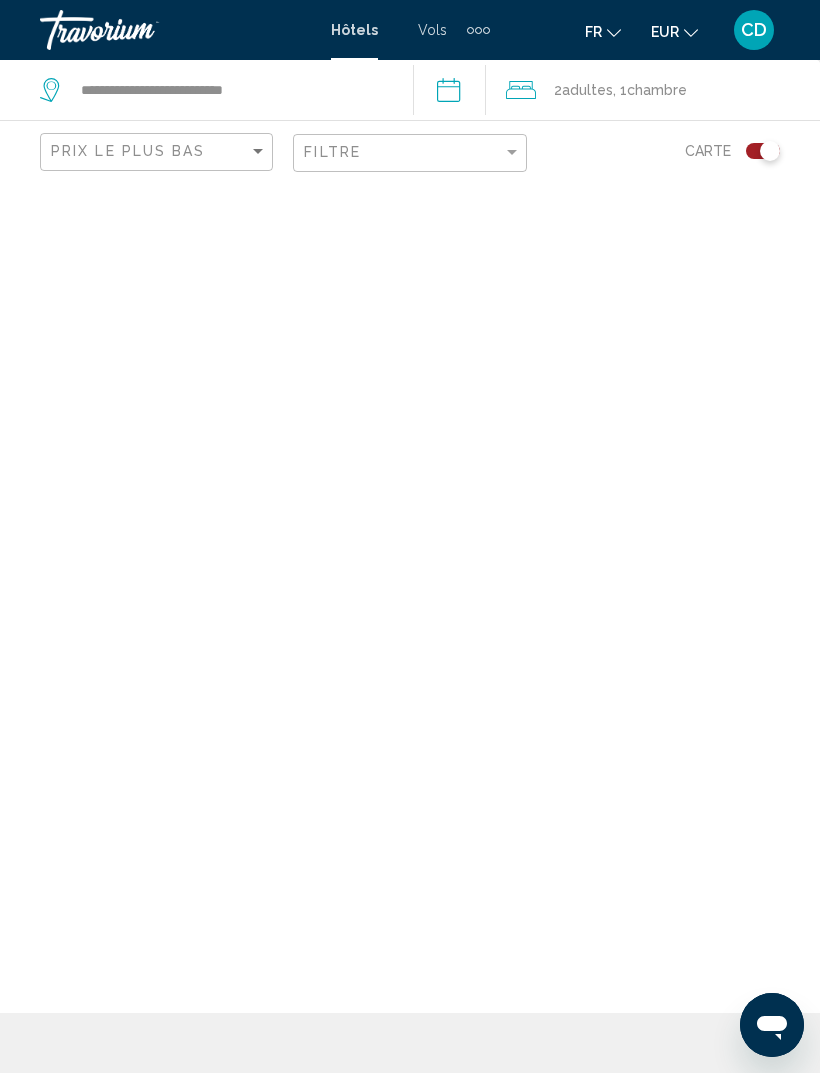 scroll, scrollTop: 0, scrollLeft: 0, axis: both 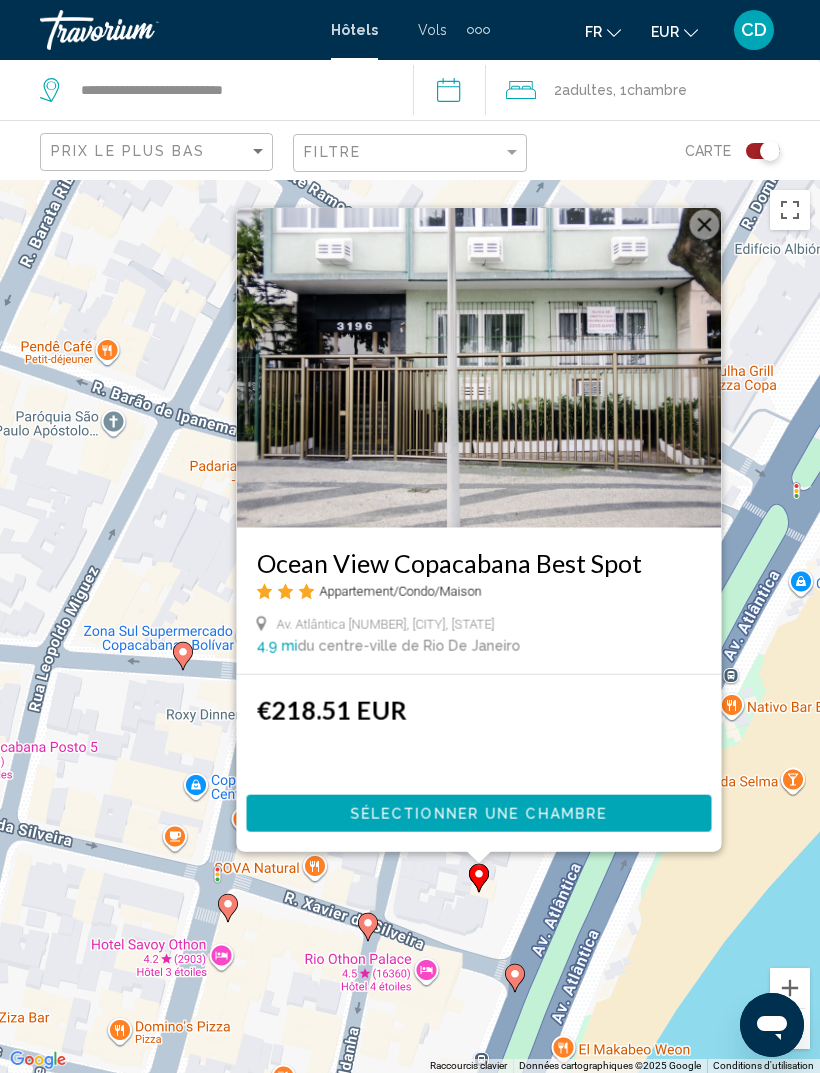click 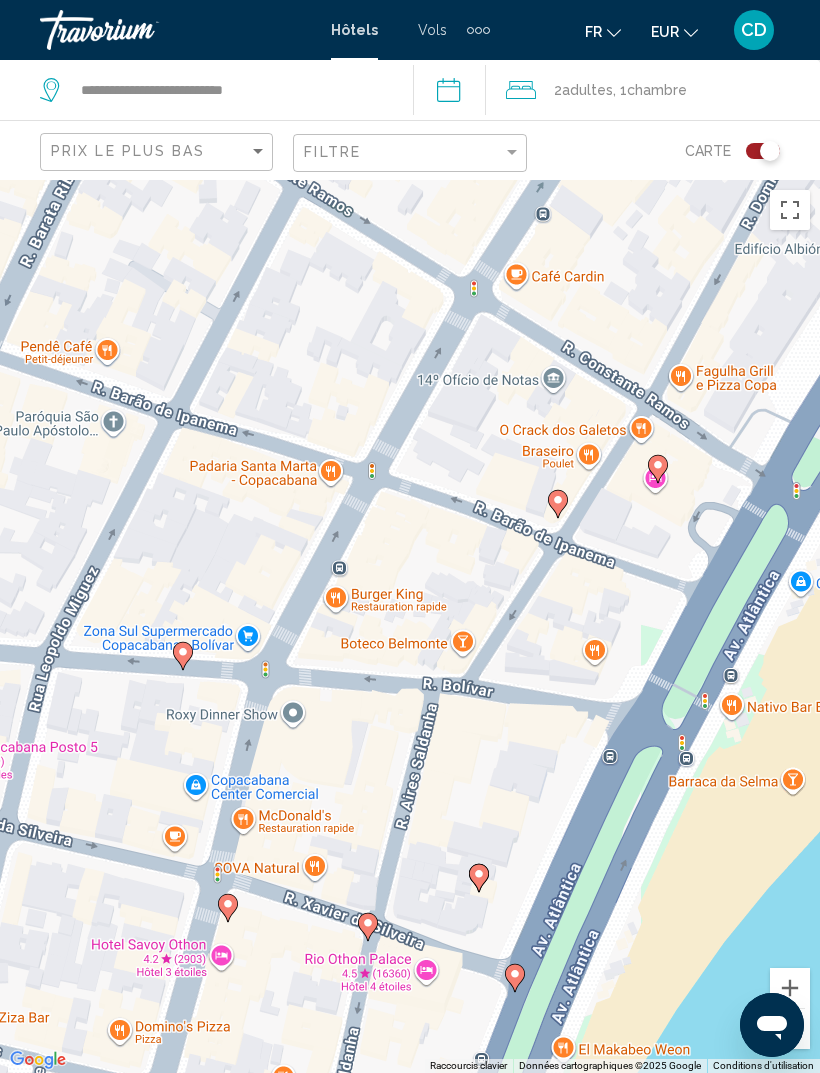click 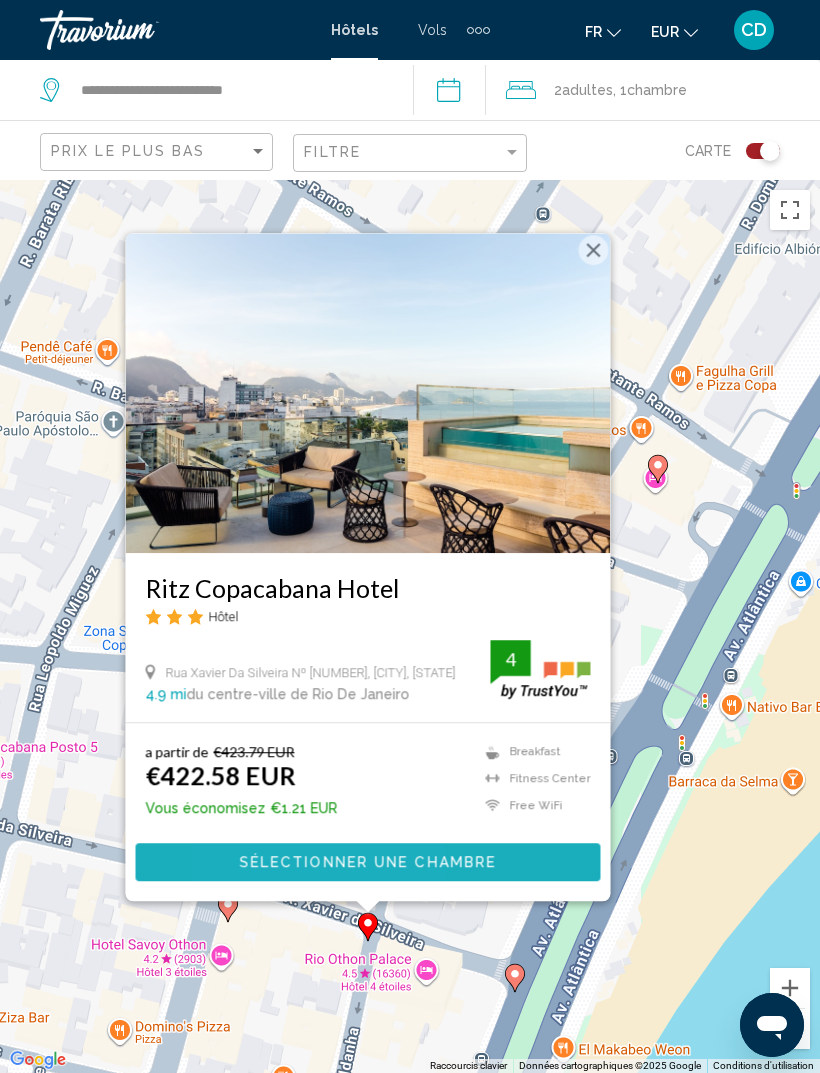 click on "Sélectionner une chambre" at bounding box center [367, 863] 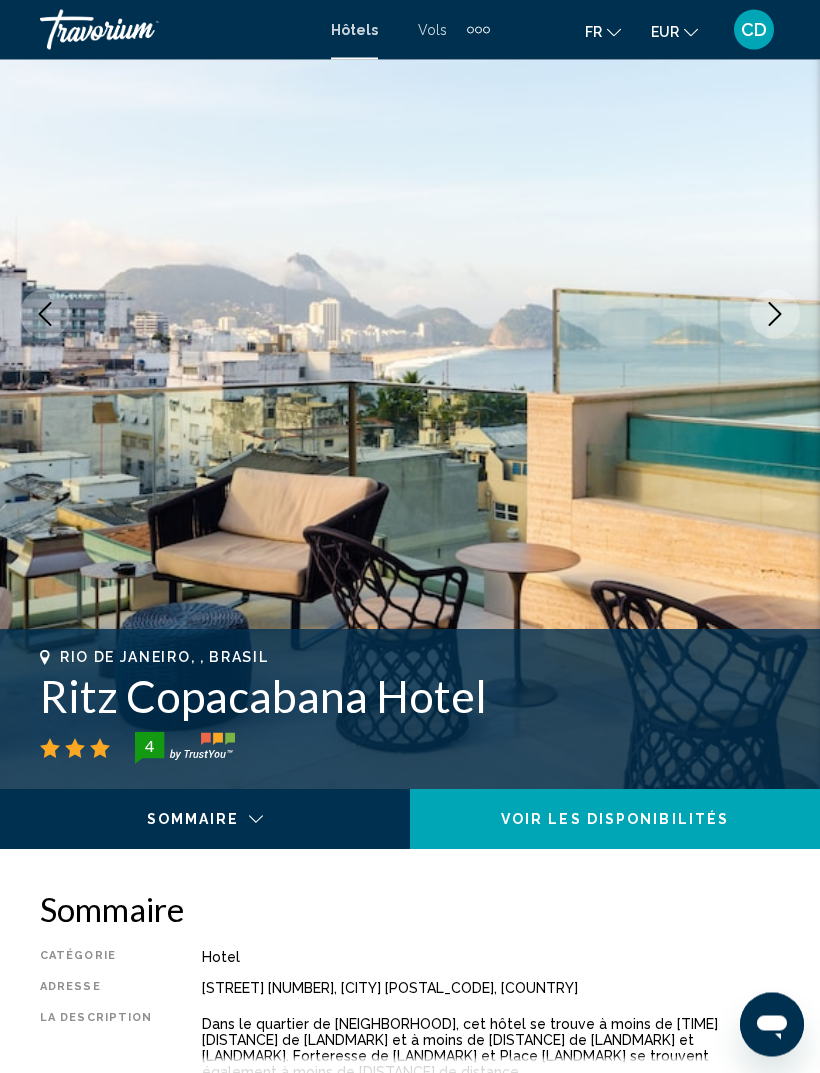 scroll, scrollTop: 0, scrollLeft: 0, axis: both 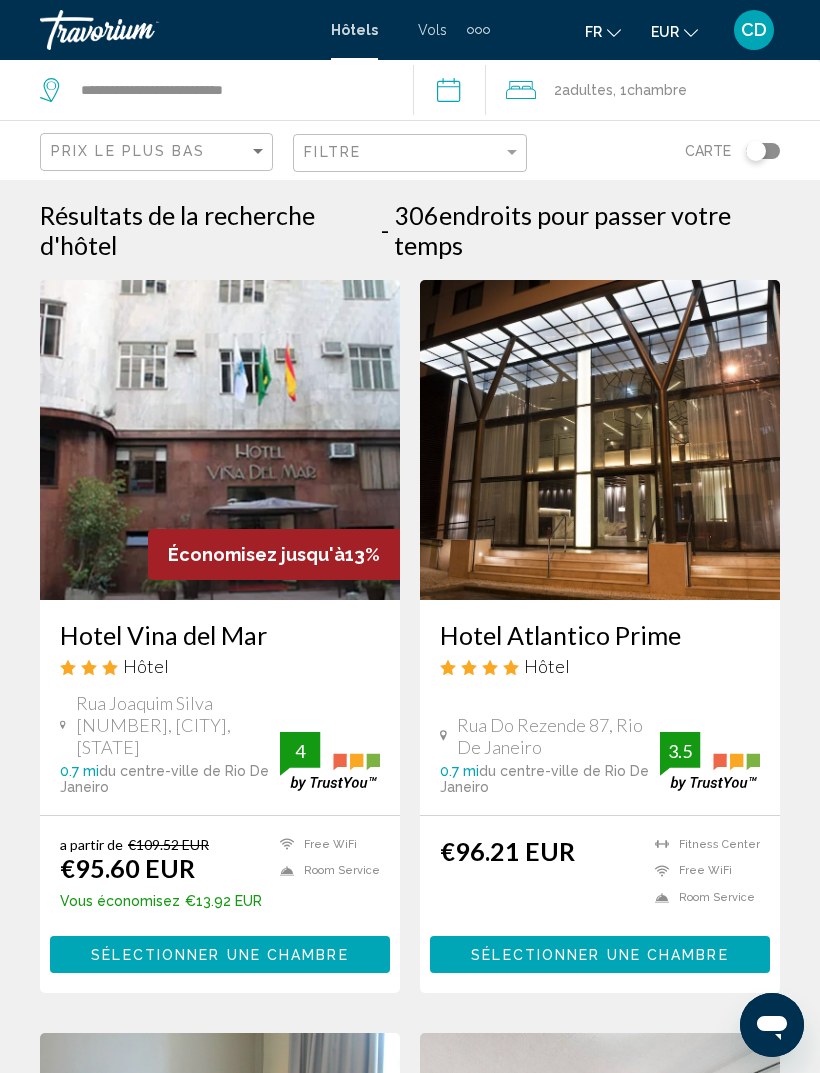 click 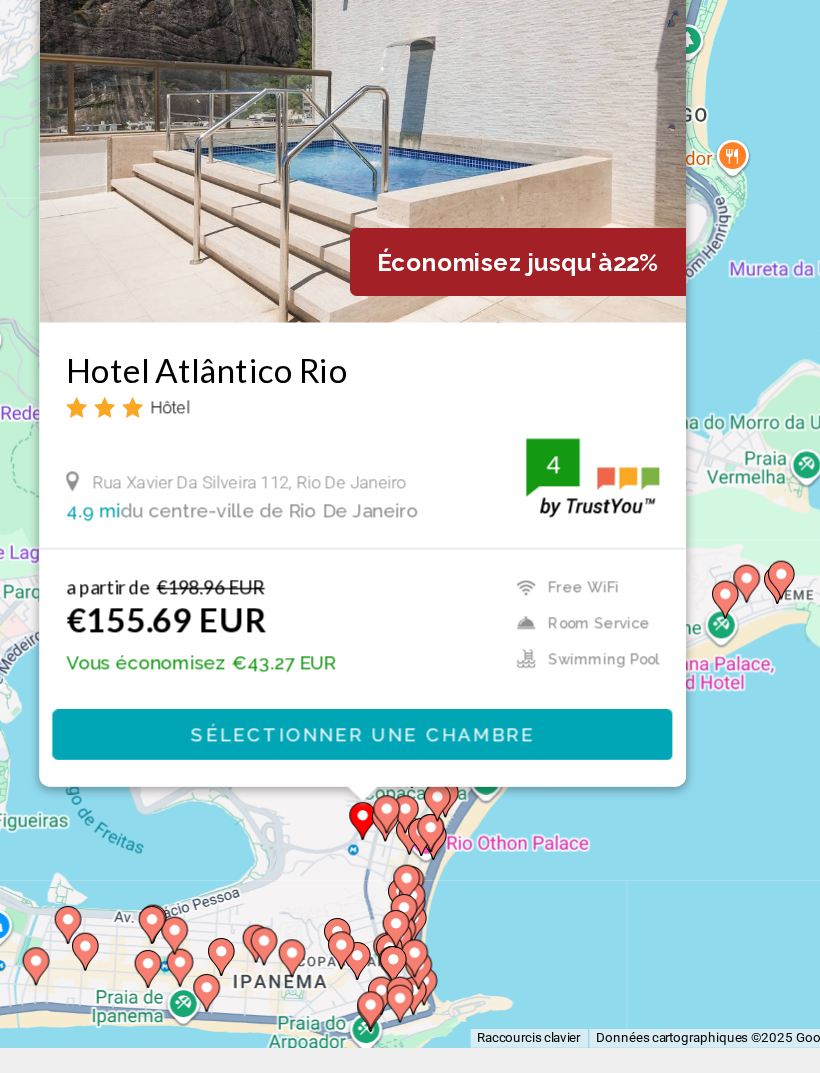scroll, scrollTop: 89, scrollLeft: 0, axis: vertical 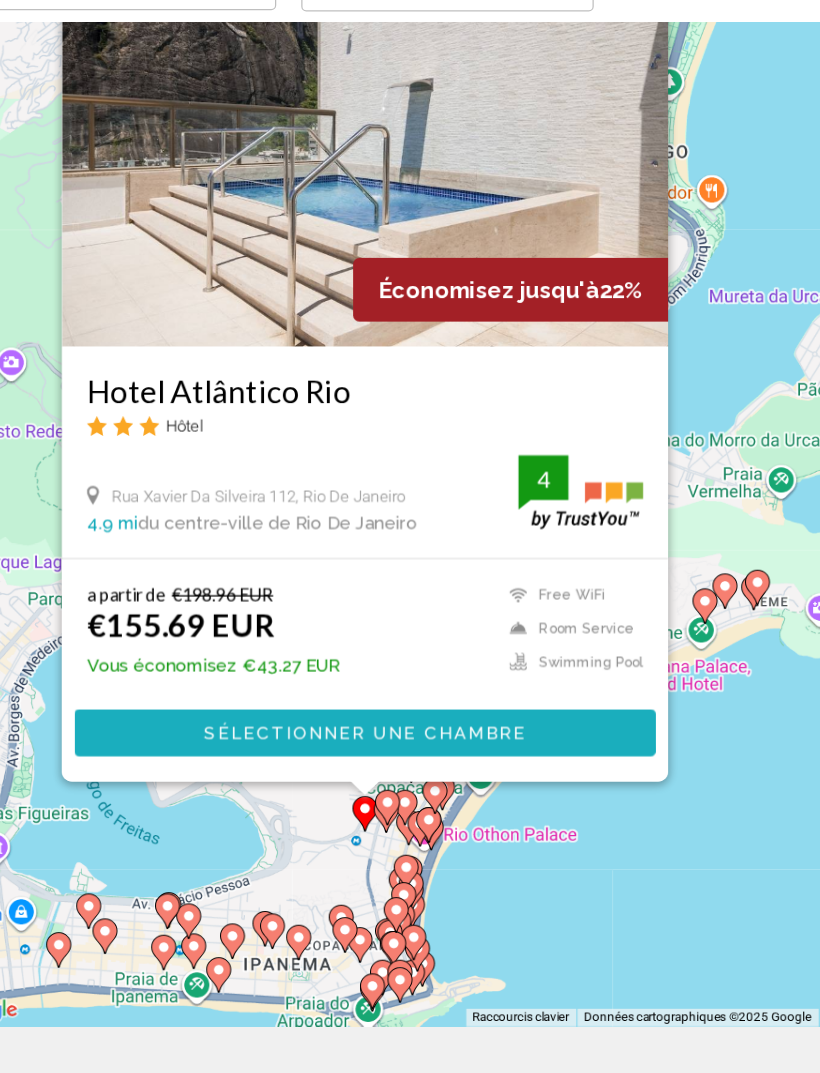 click on "Sélectionner une chambre" at bounding box center [344, 748] 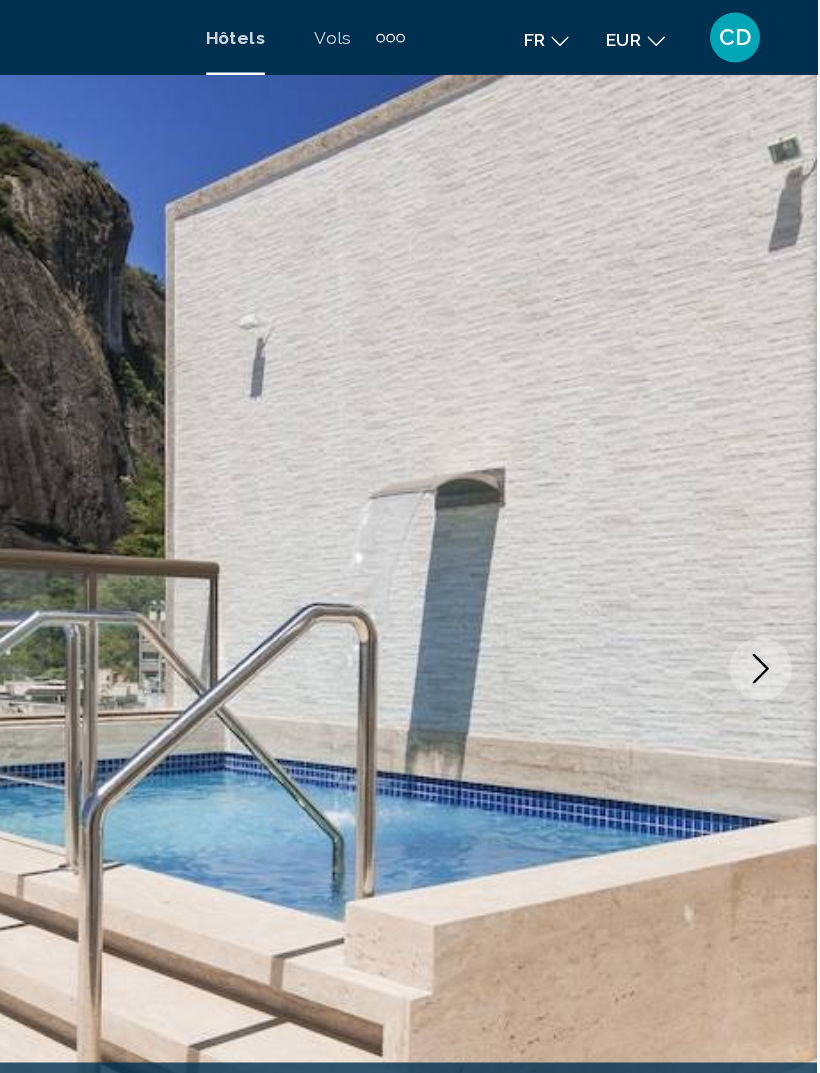 scroll, scrollTop: 0, scrollLeft: 0, axis: both 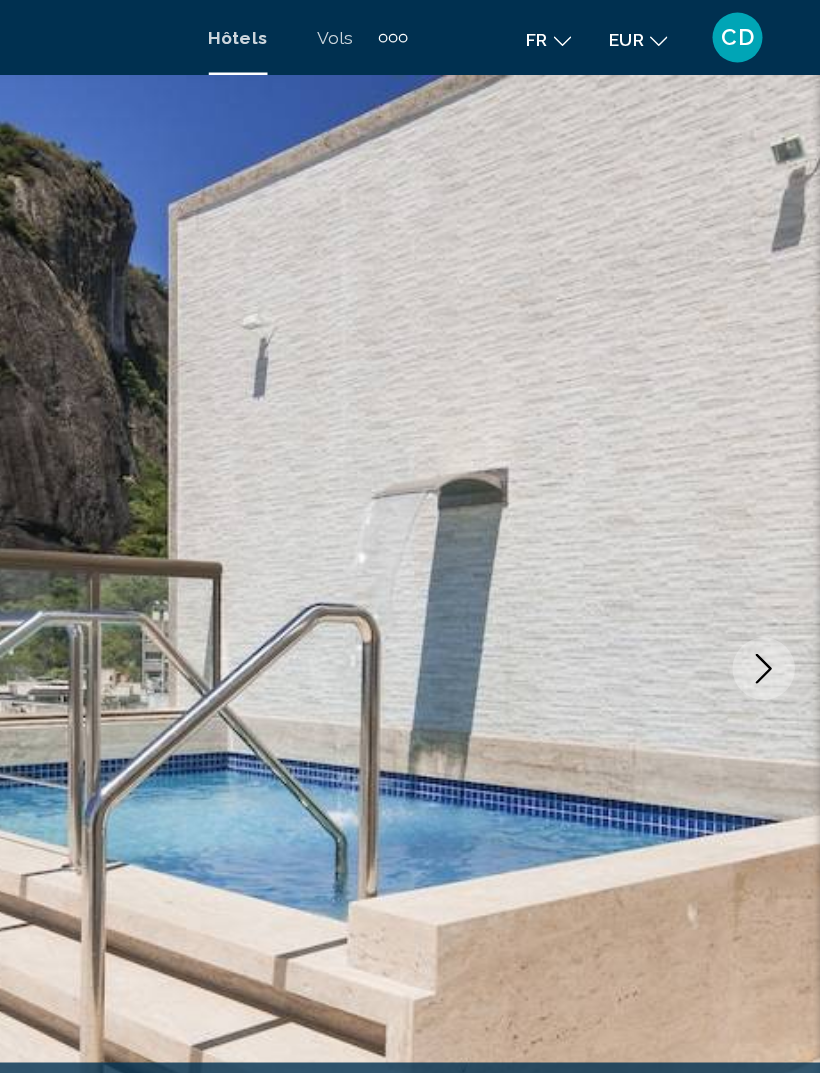 click at bounding box center (775, 535) 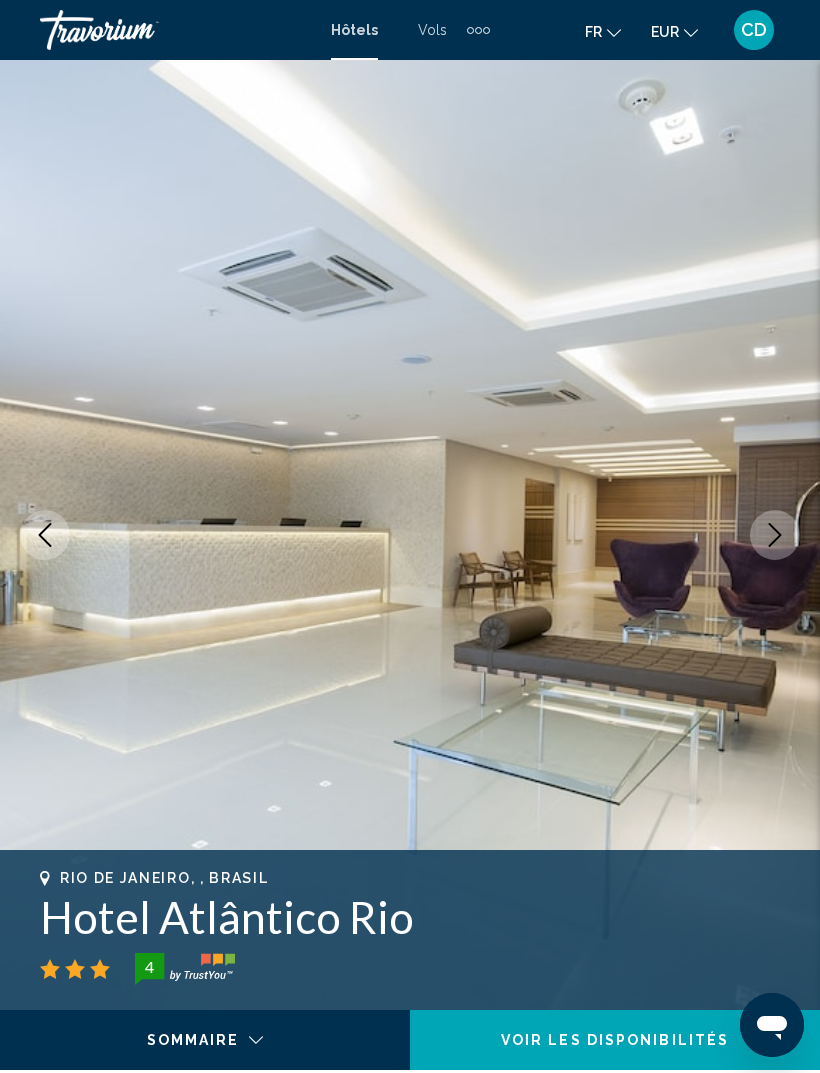 click at bounding box center (775, 535) 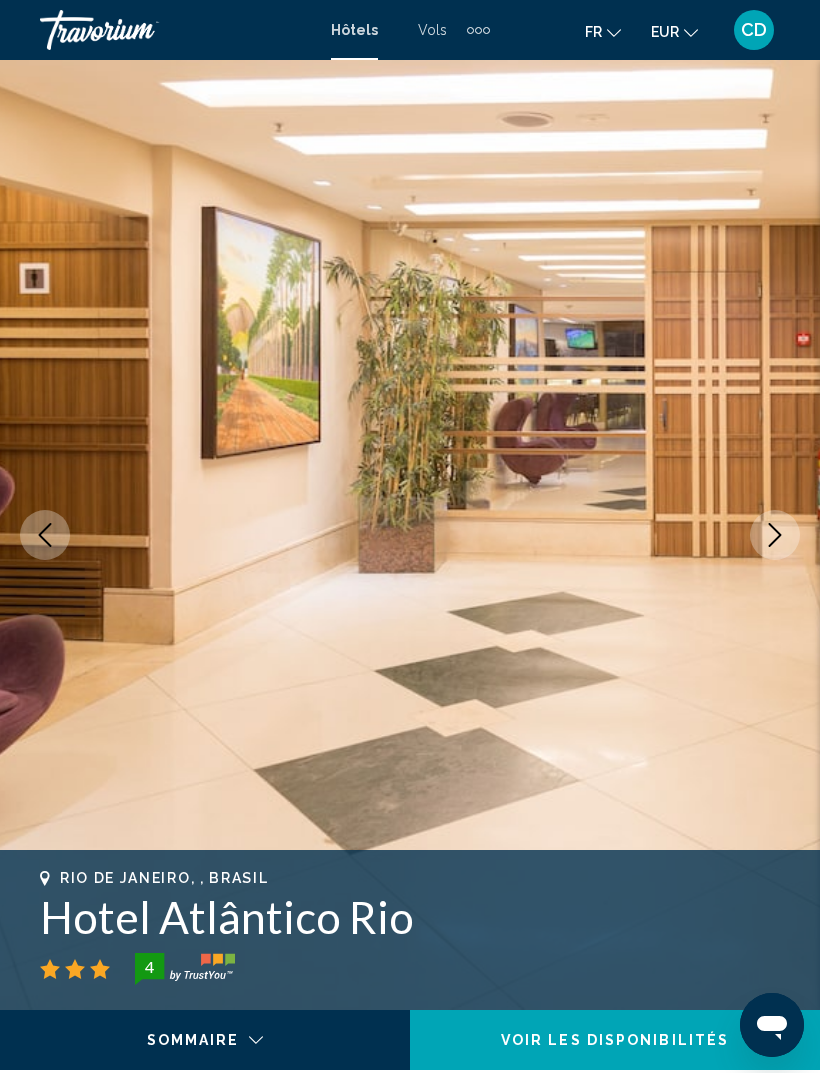 click 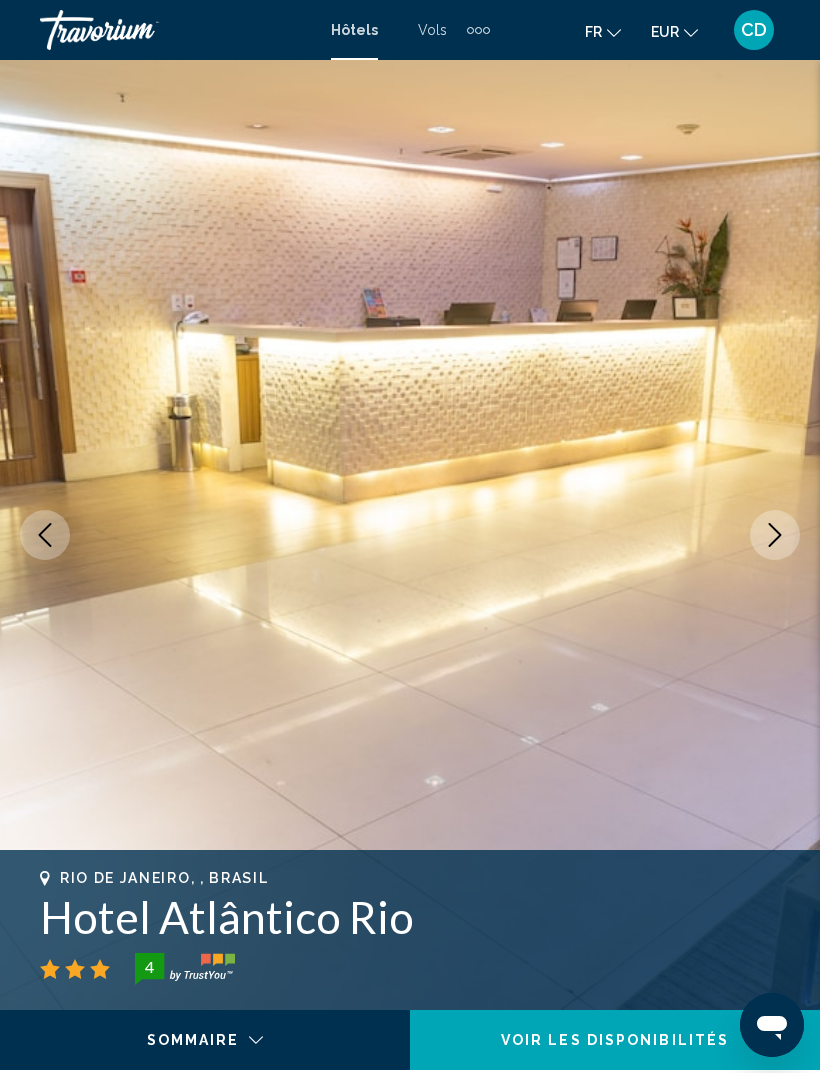 click at bounding box center [410, 535] 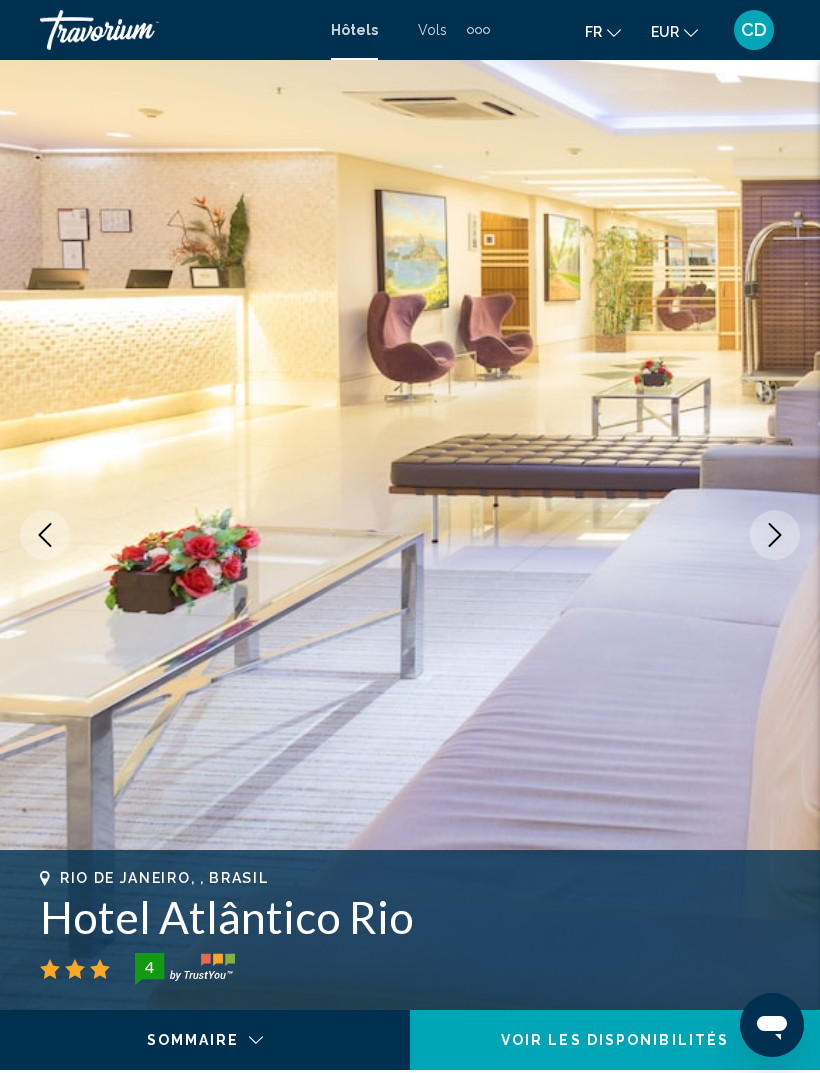 click 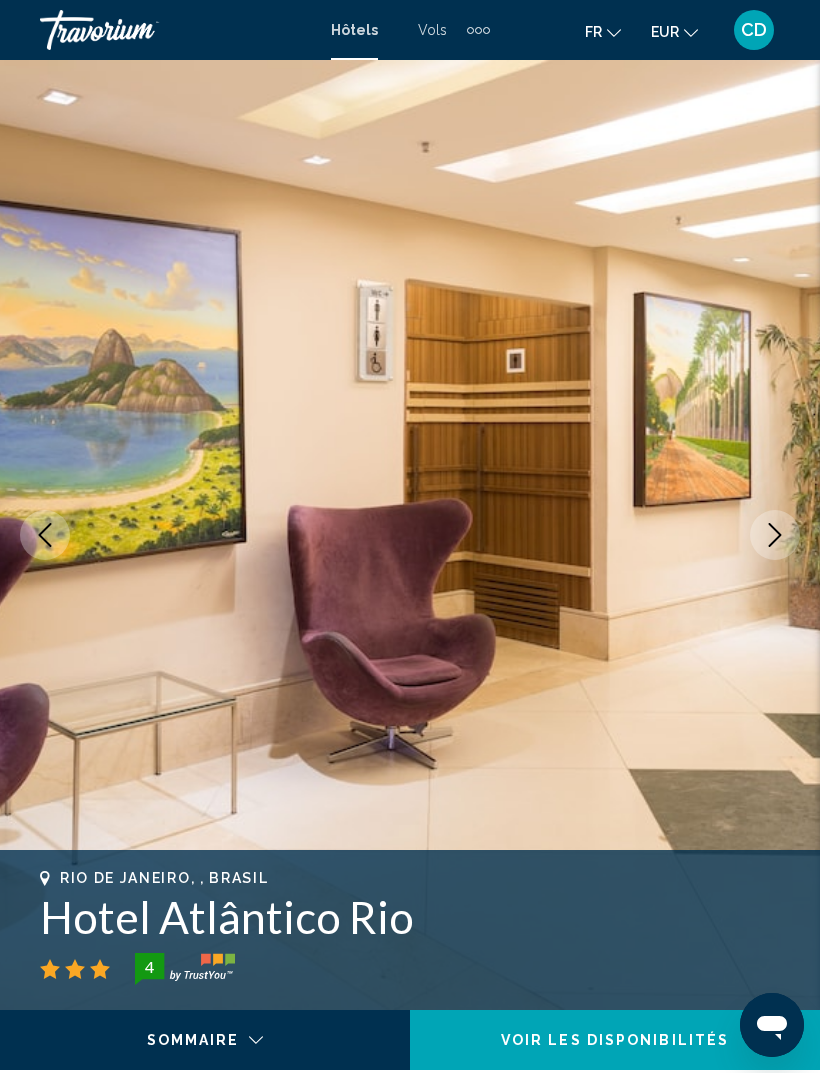 click 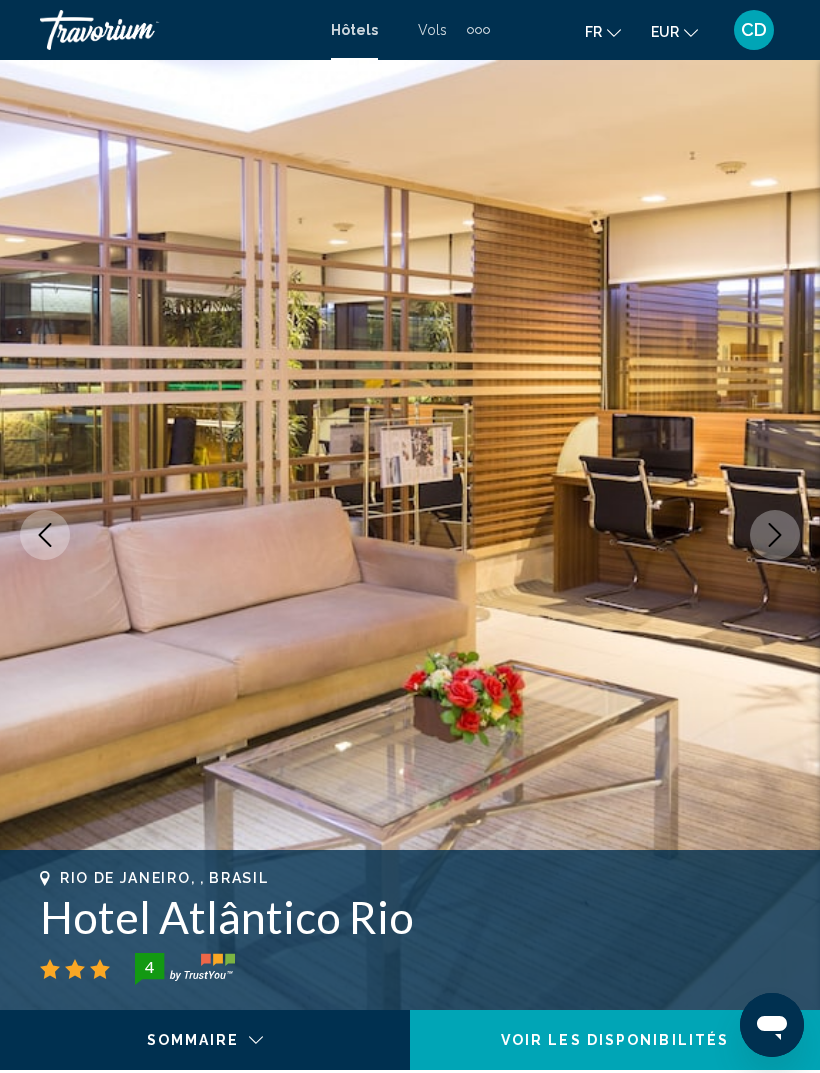 click 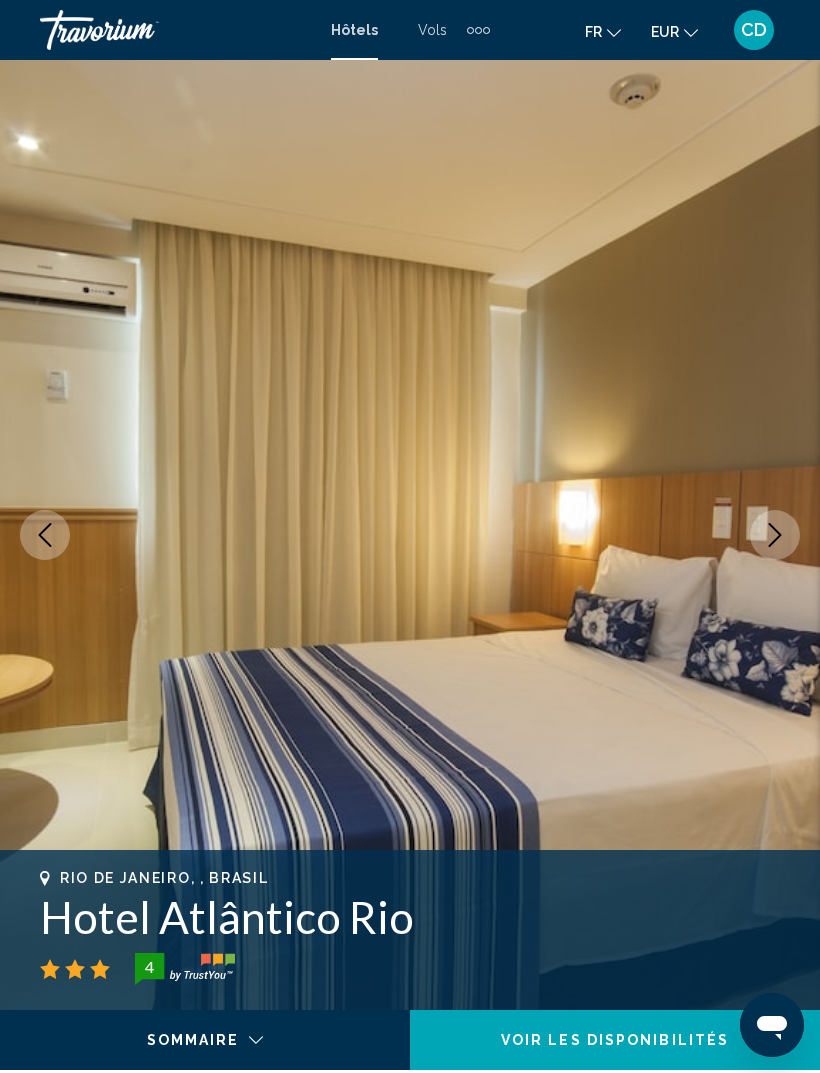 click 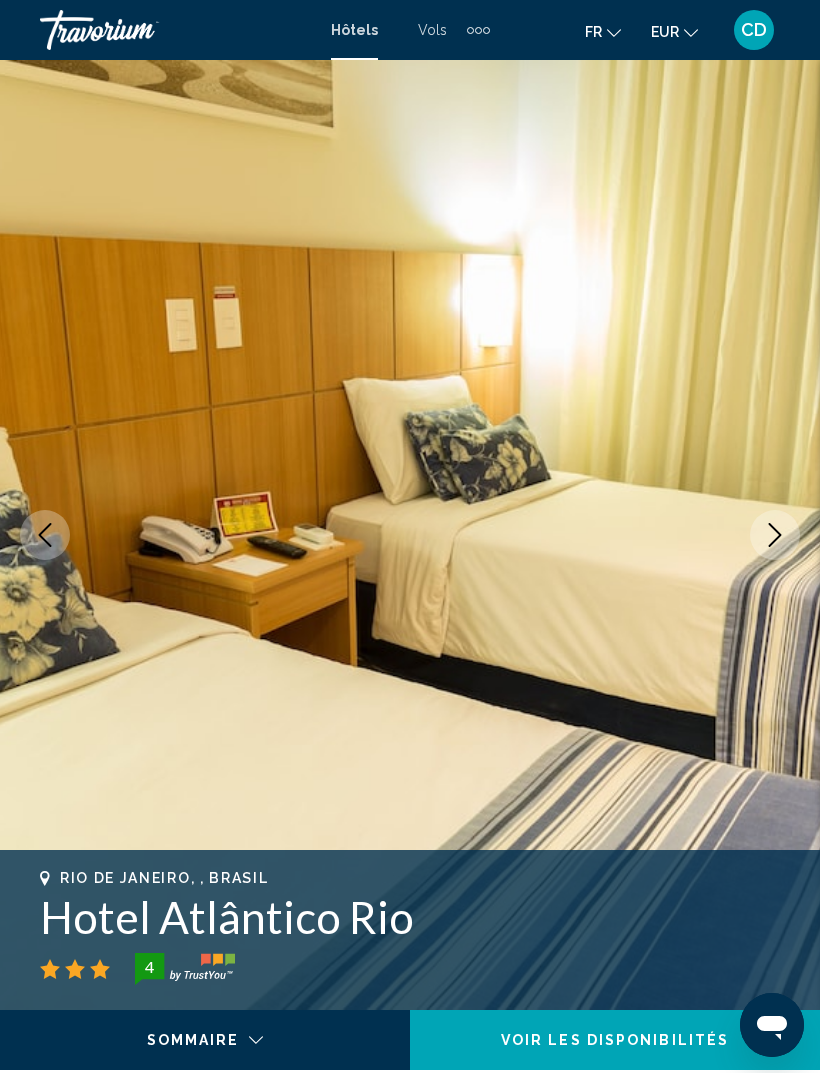 click 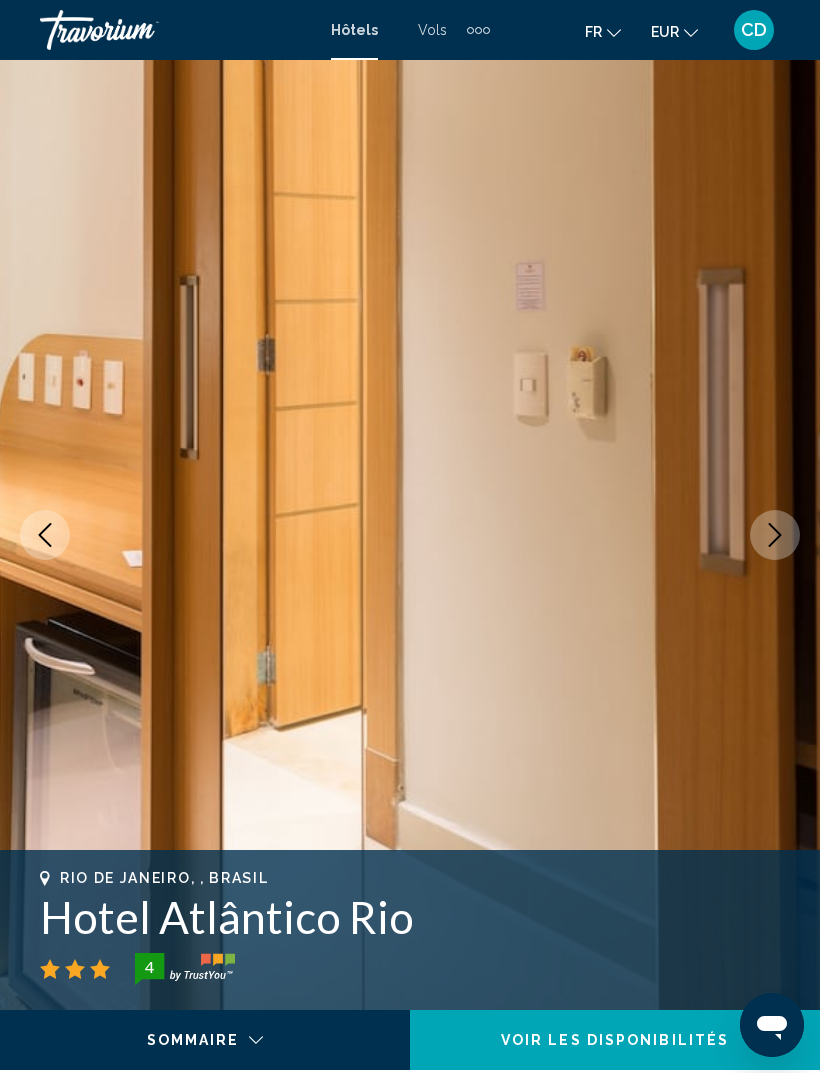 click 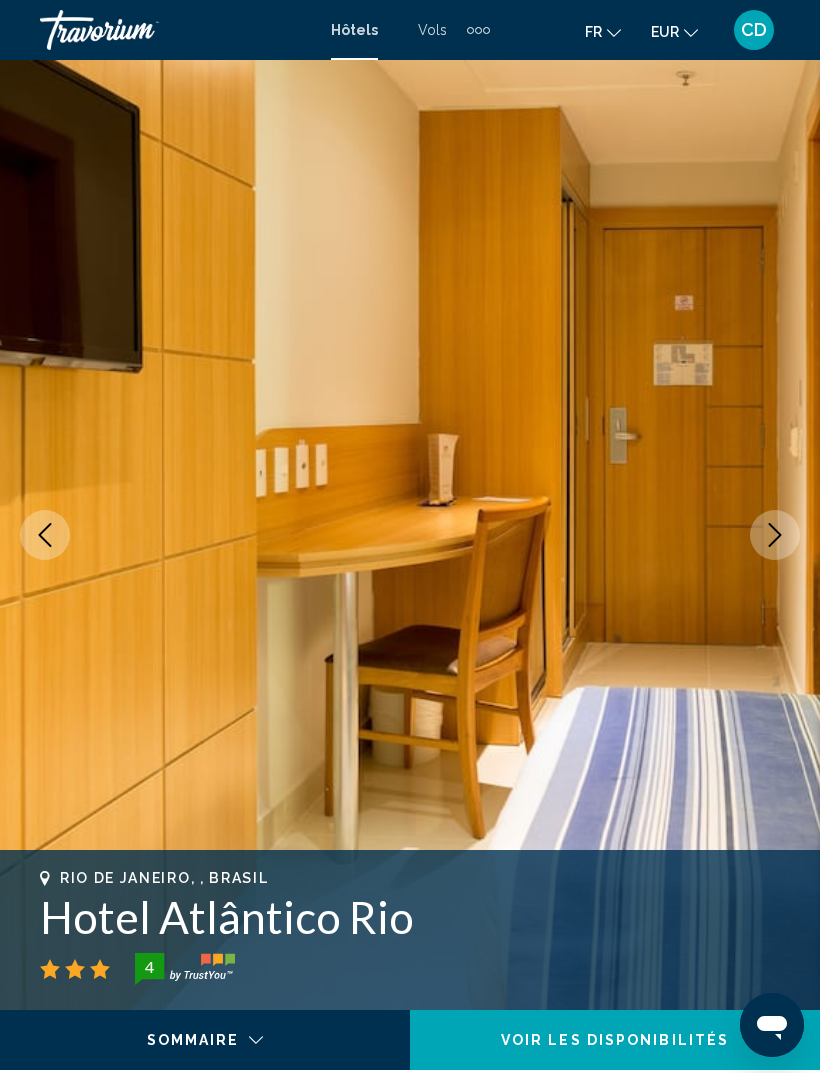 click 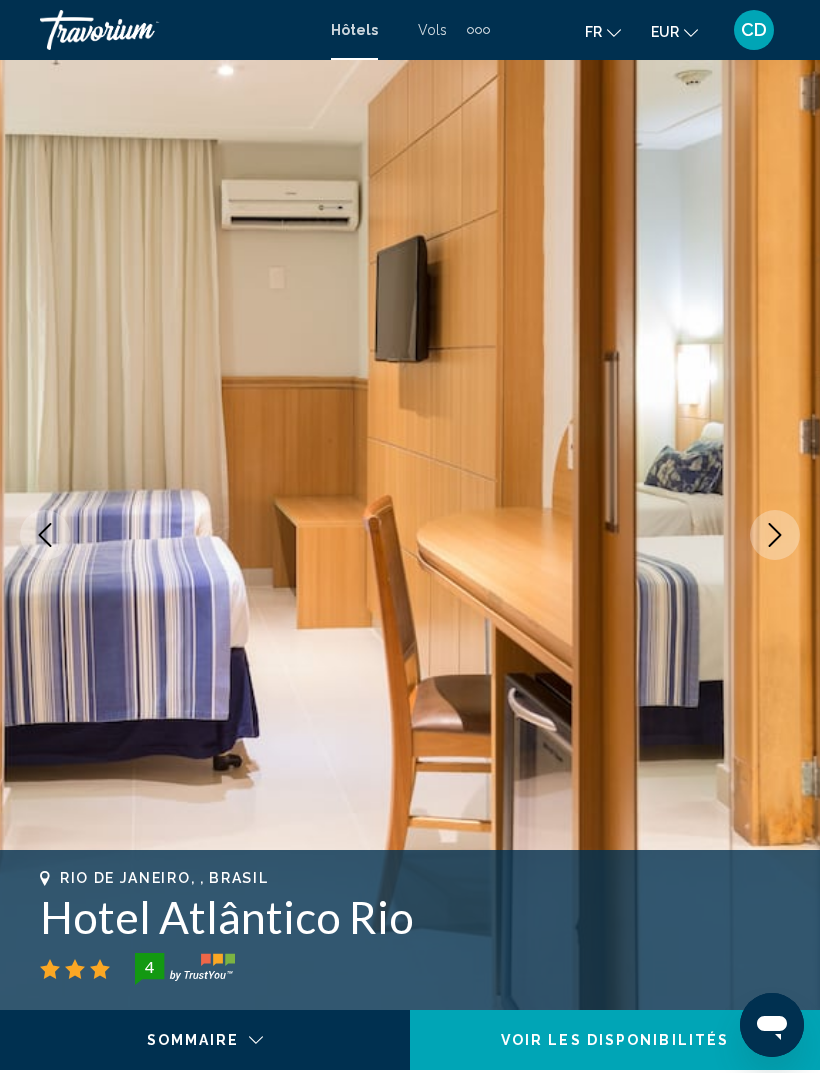 click 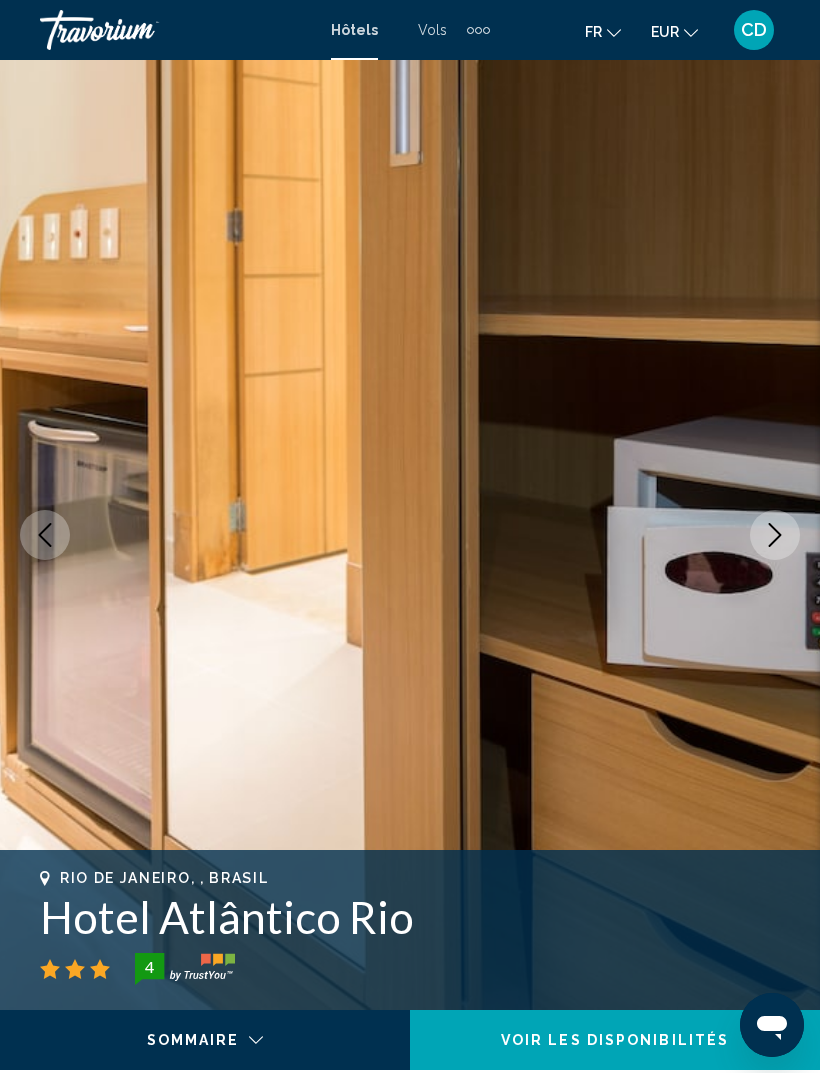 click 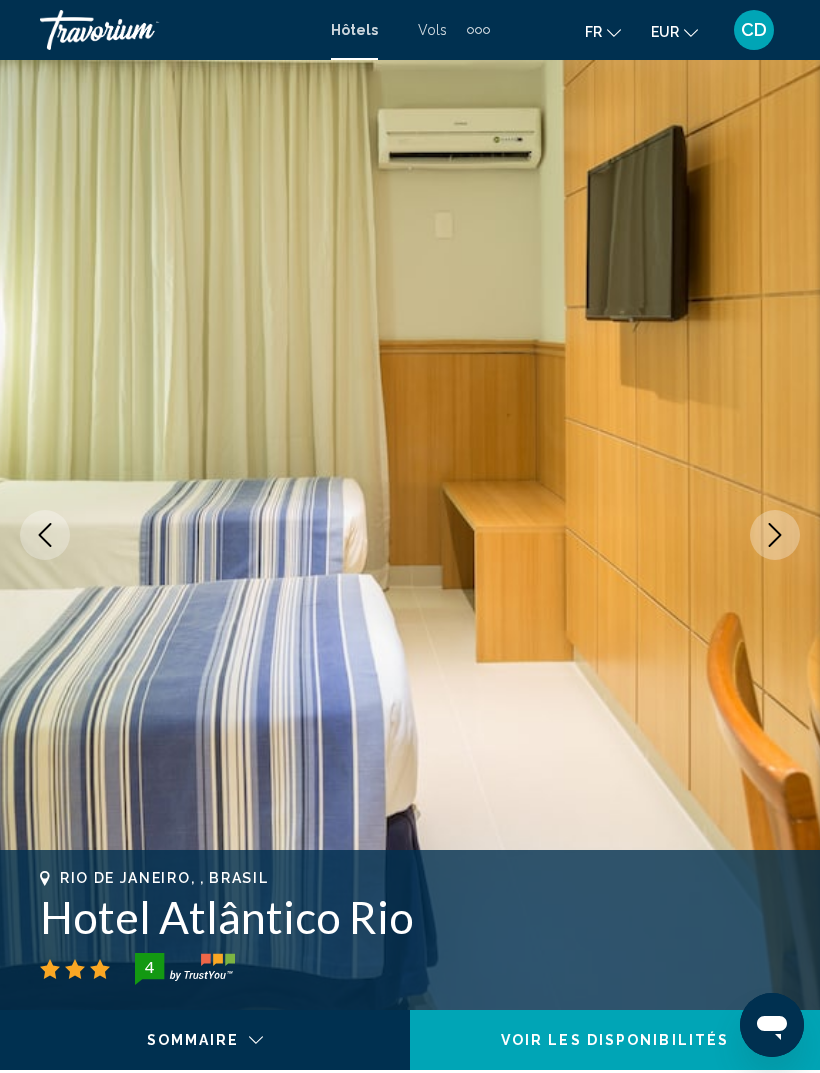 click 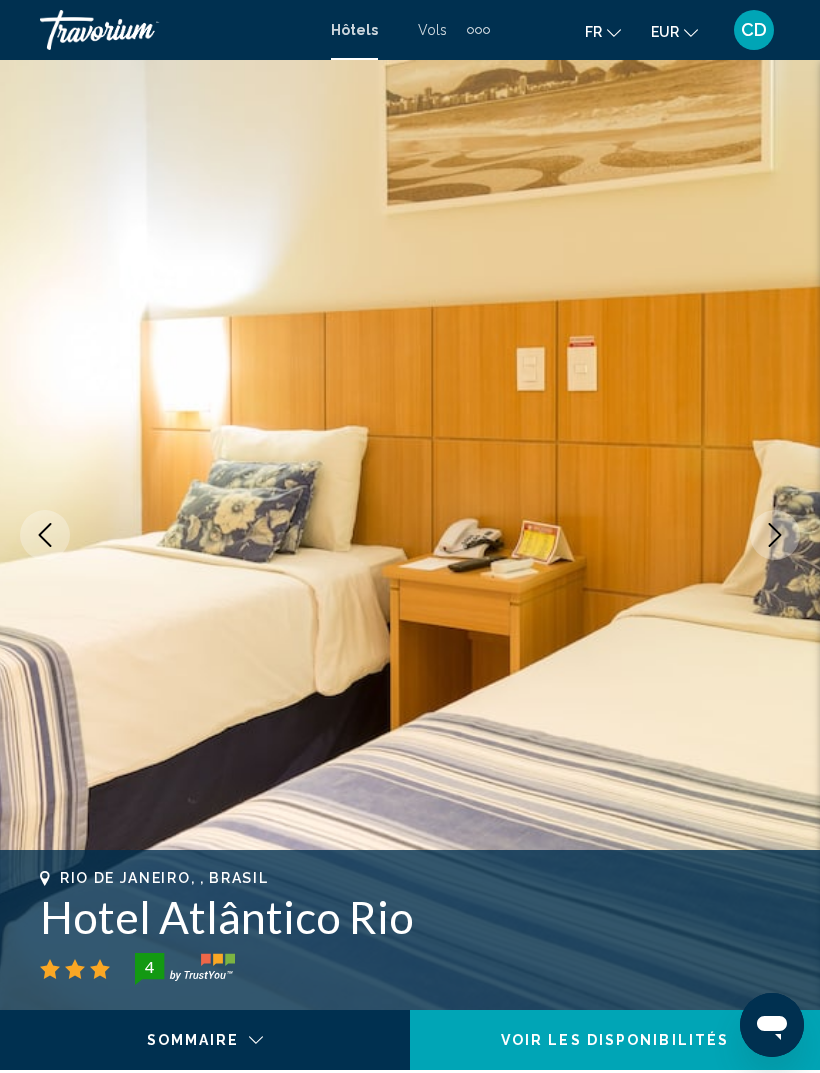 click 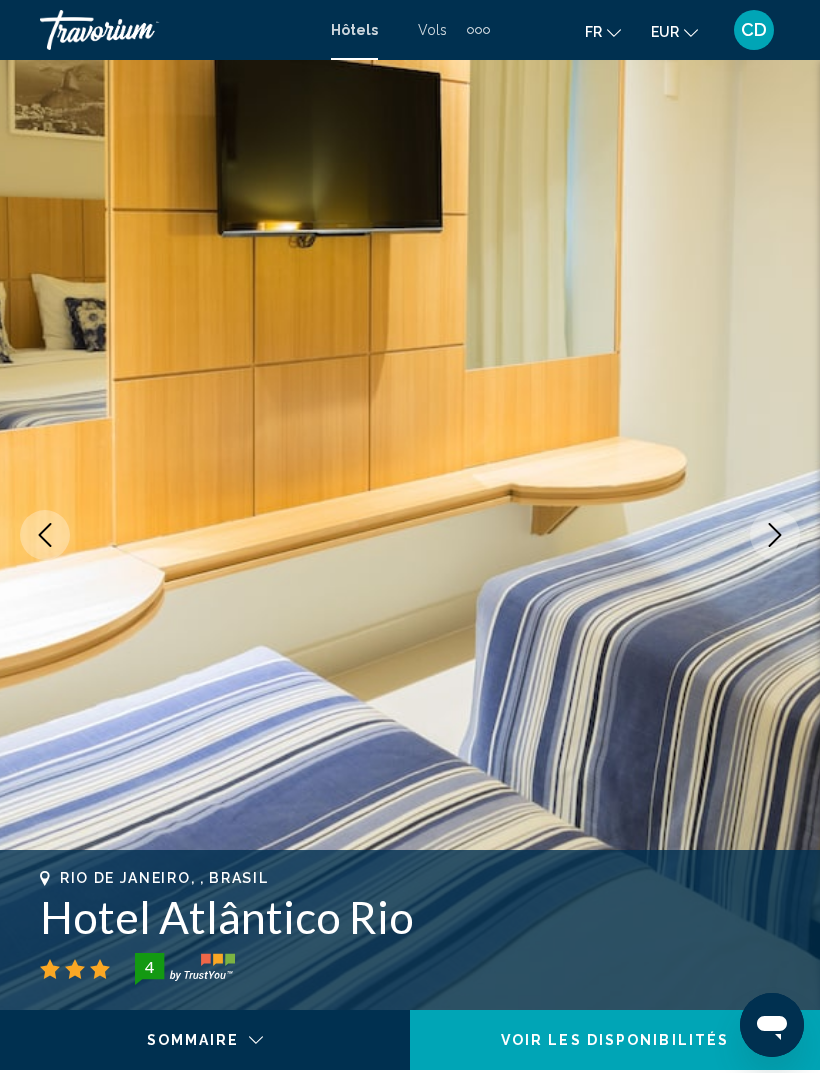 click at bounding box center (775, 535) 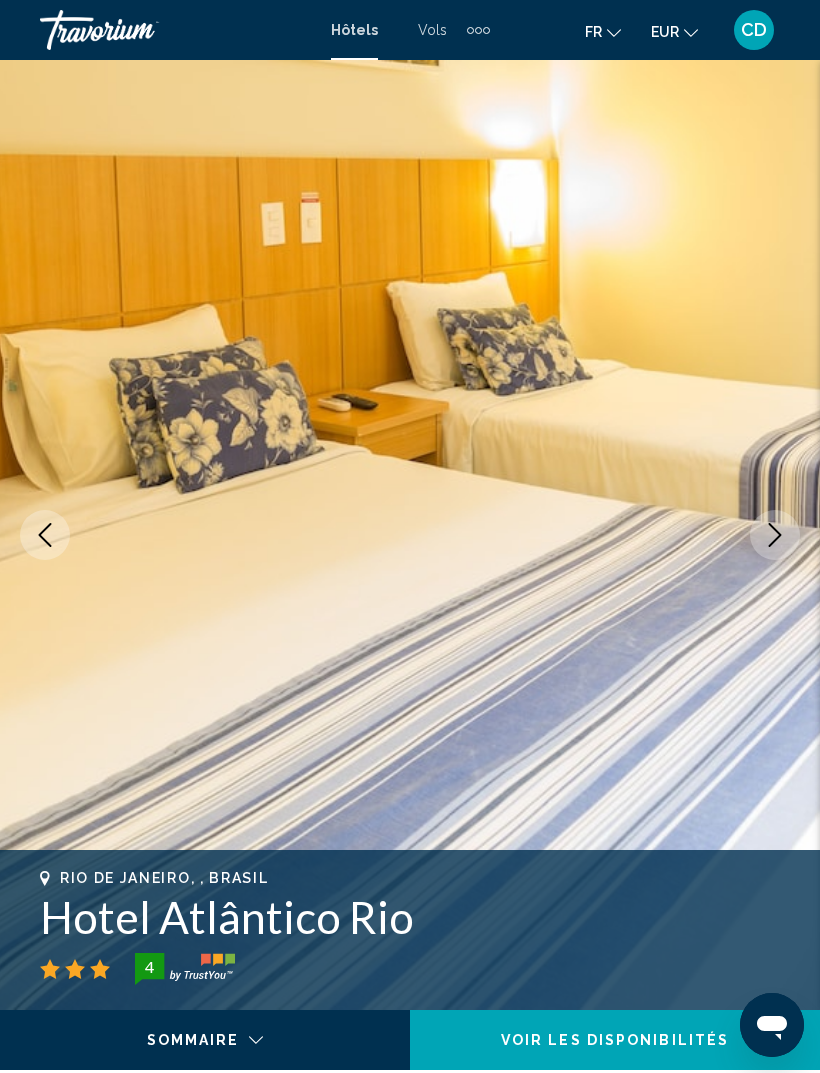 click at bounding box center [775, 535] 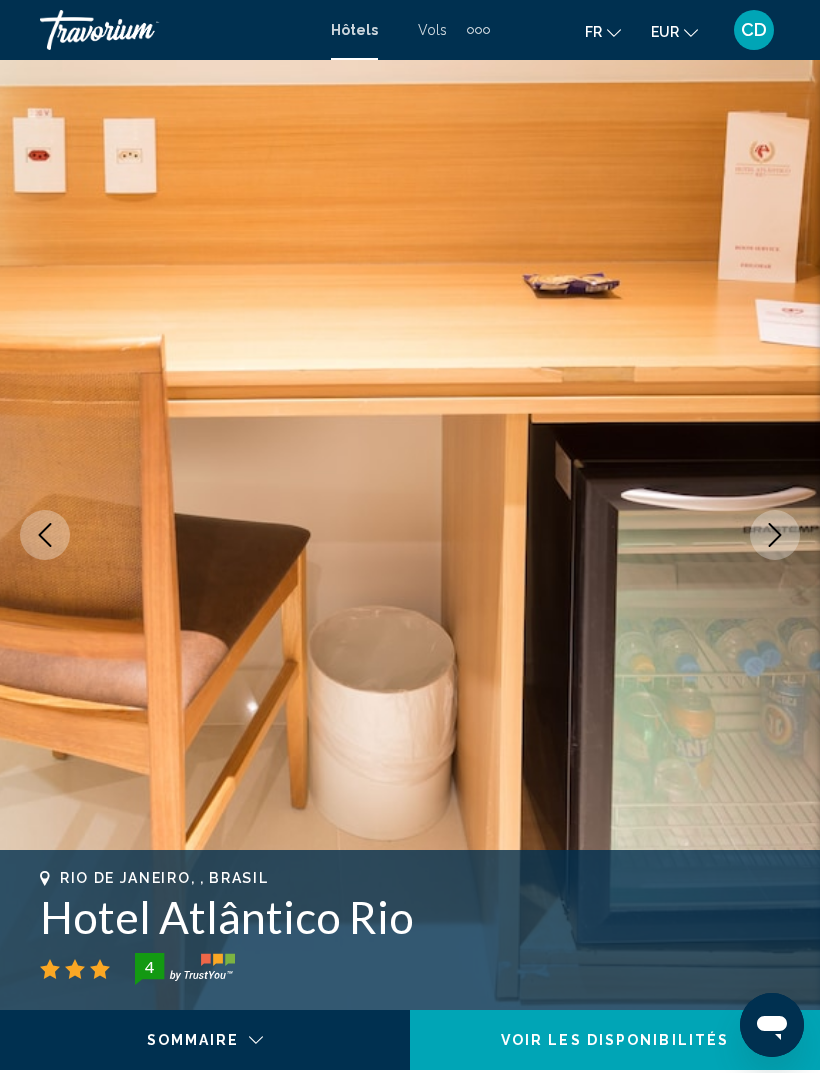 click at bounding box center [775, 535] 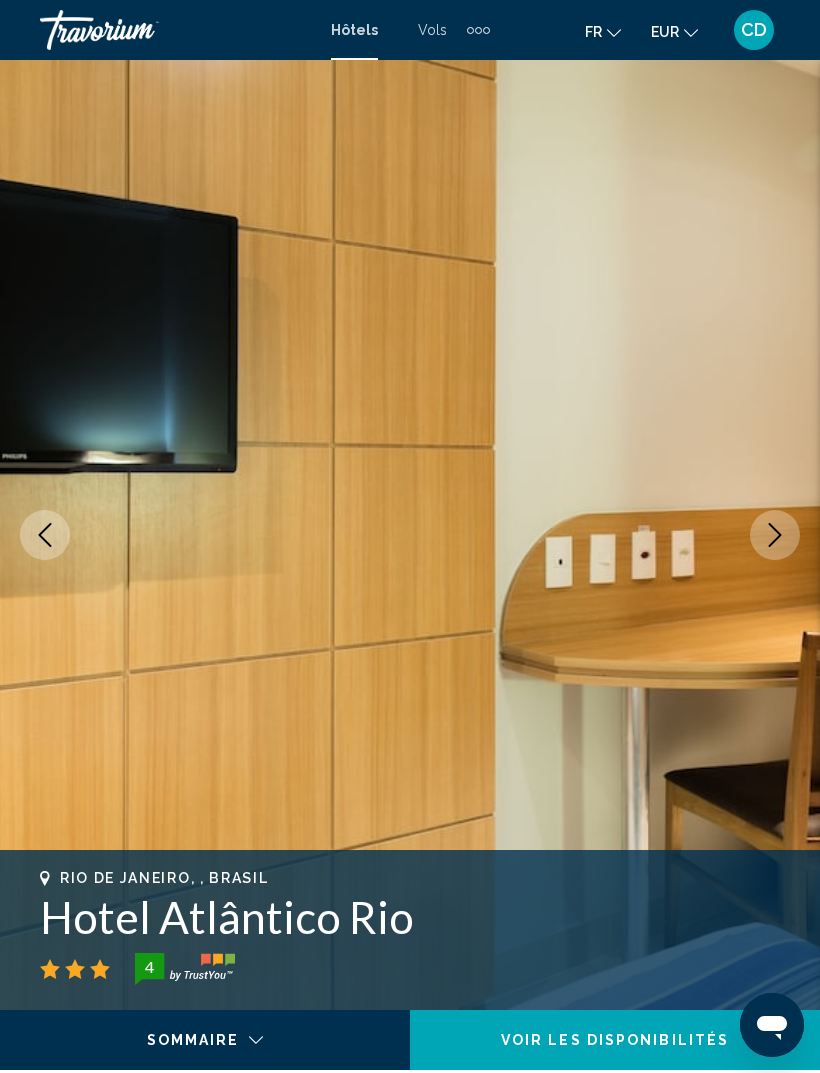 click at bounding box center [775, 535] 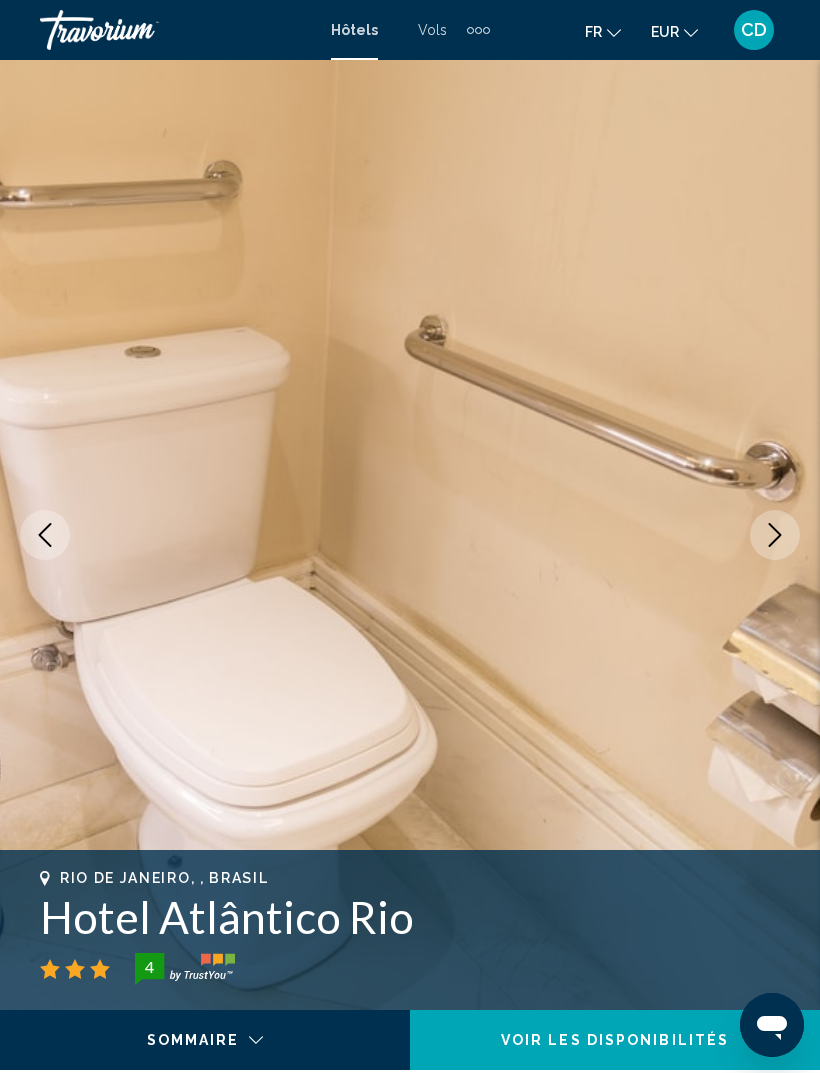 click 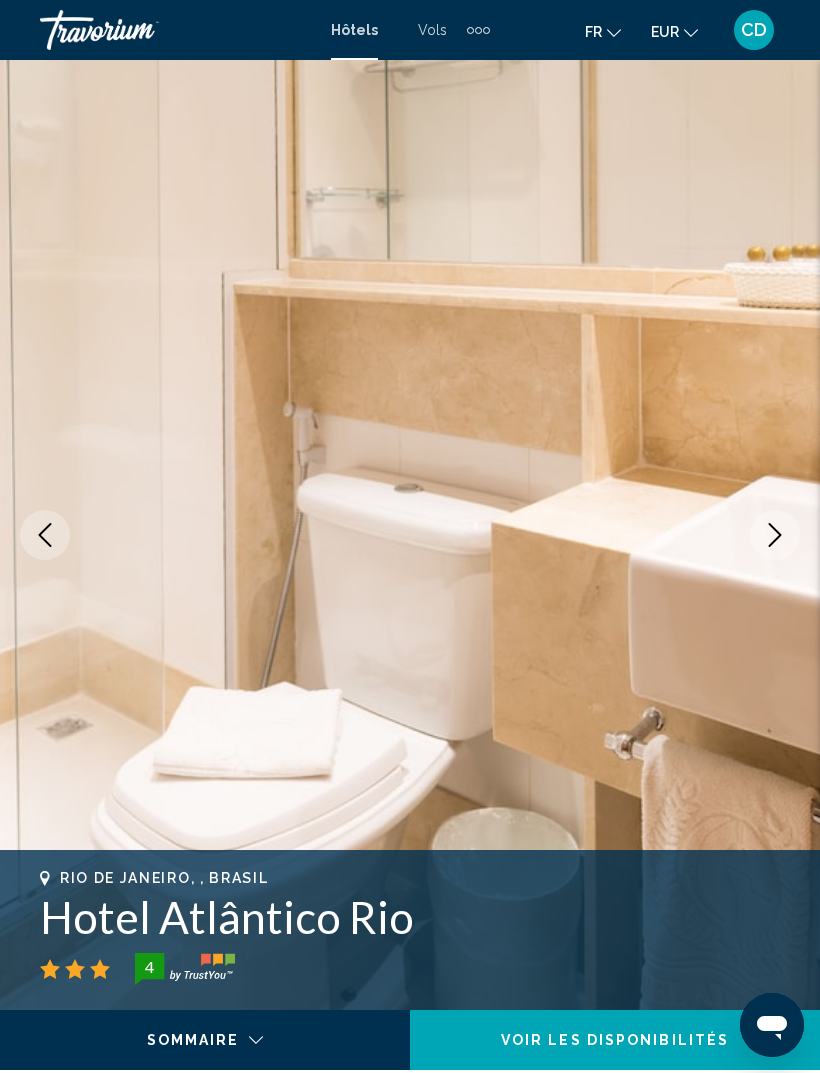 click 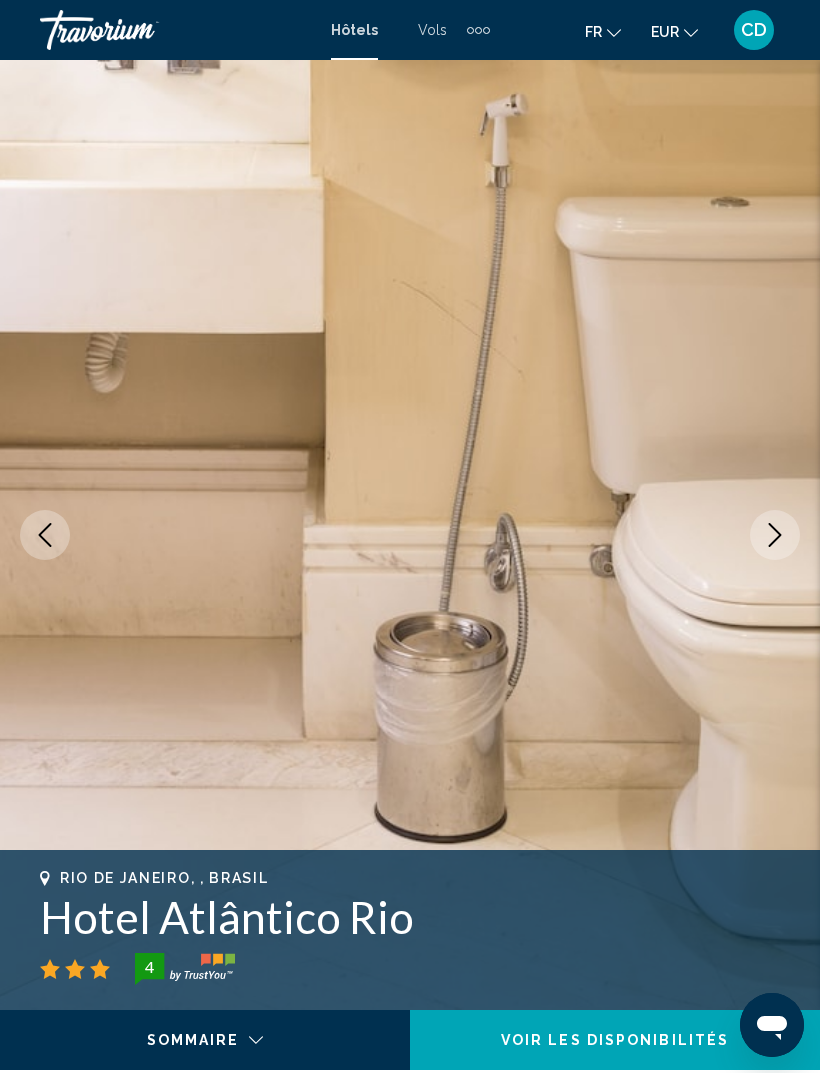 click at bounding box center (775, 535) 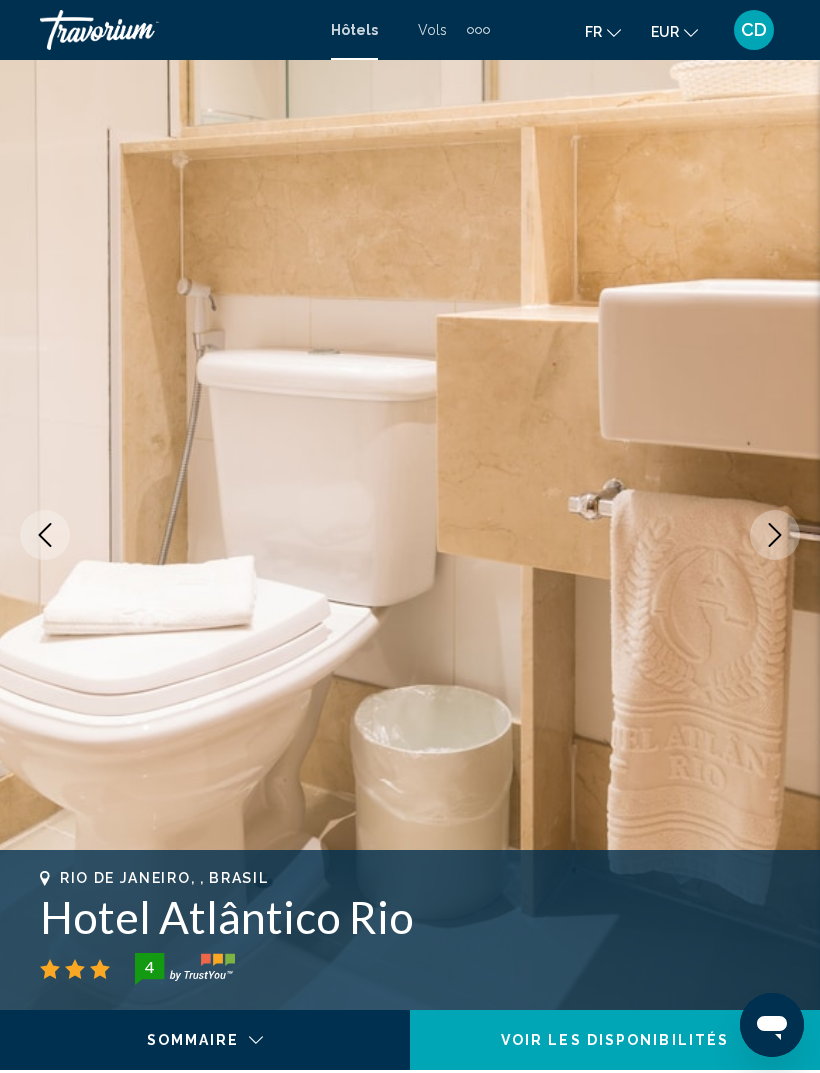 click 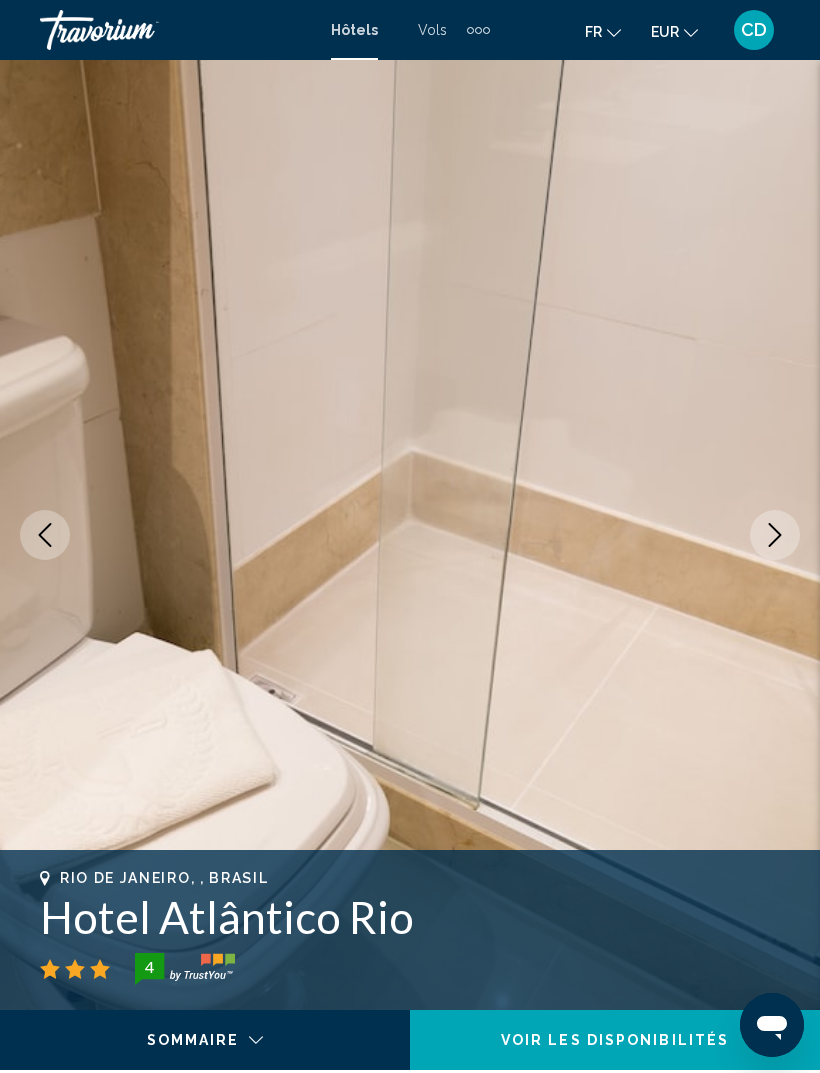 click 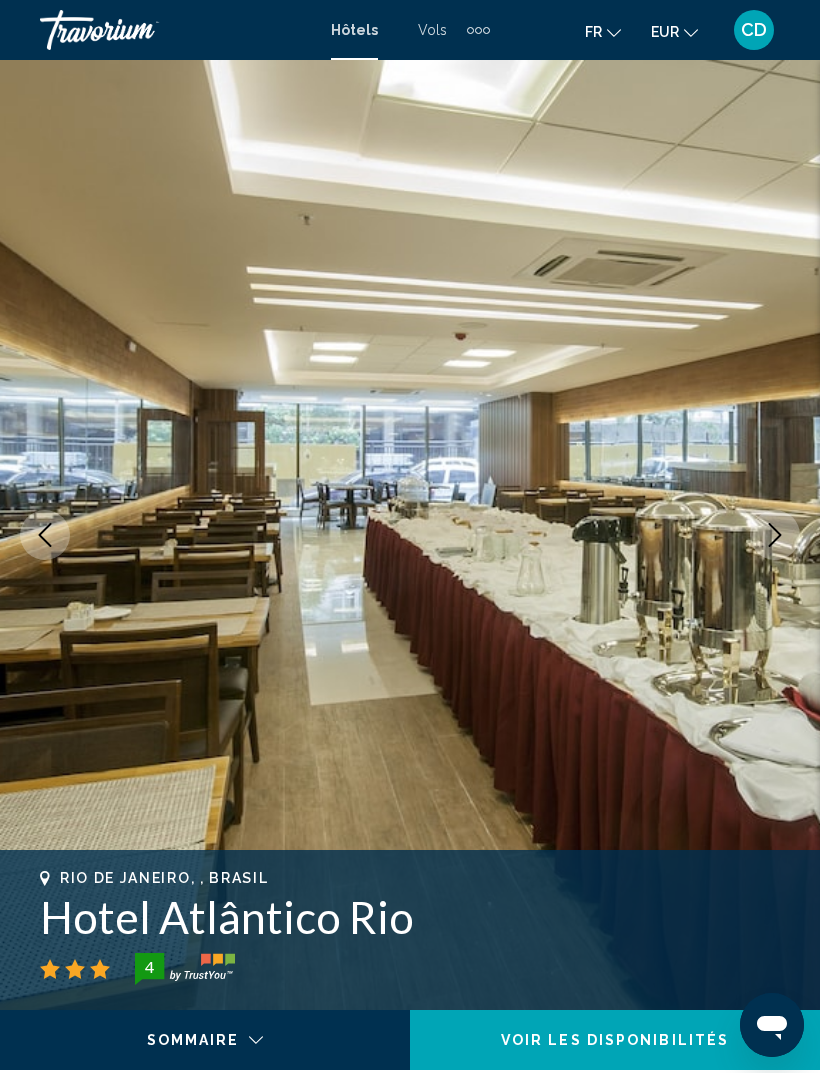 click 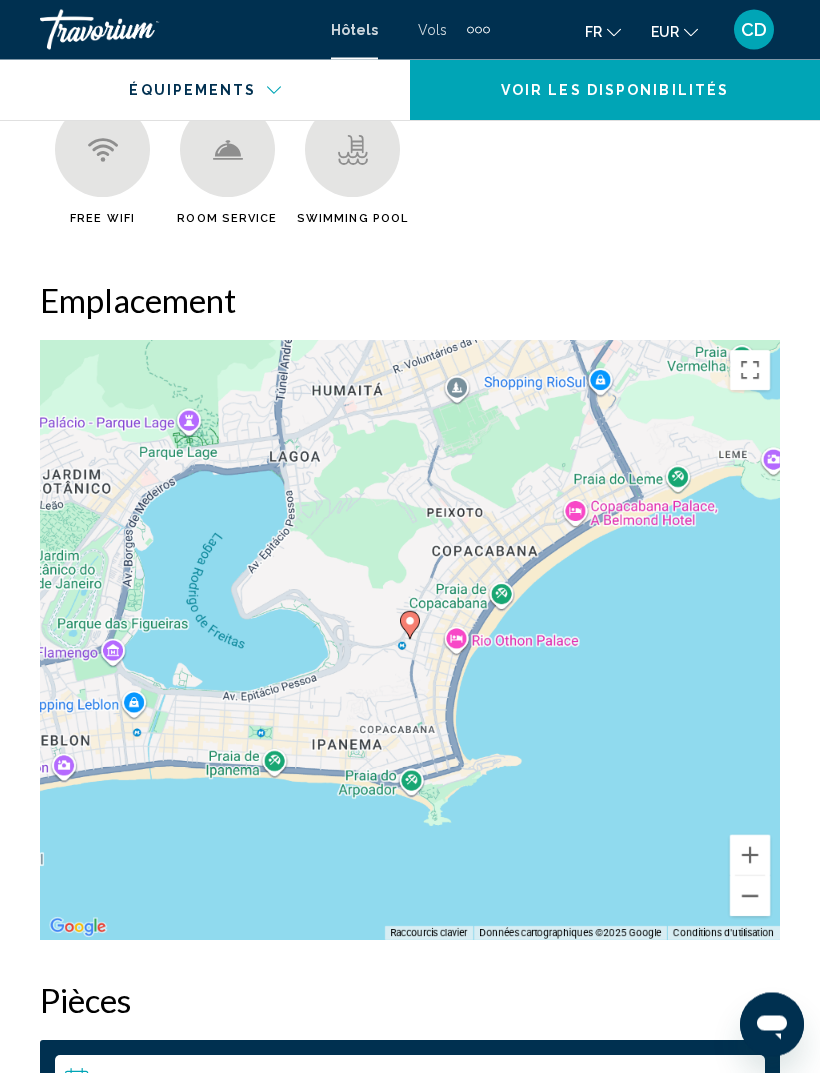 scroll, scrollTop: 2280, scrollLeft: 0, axis: vertical 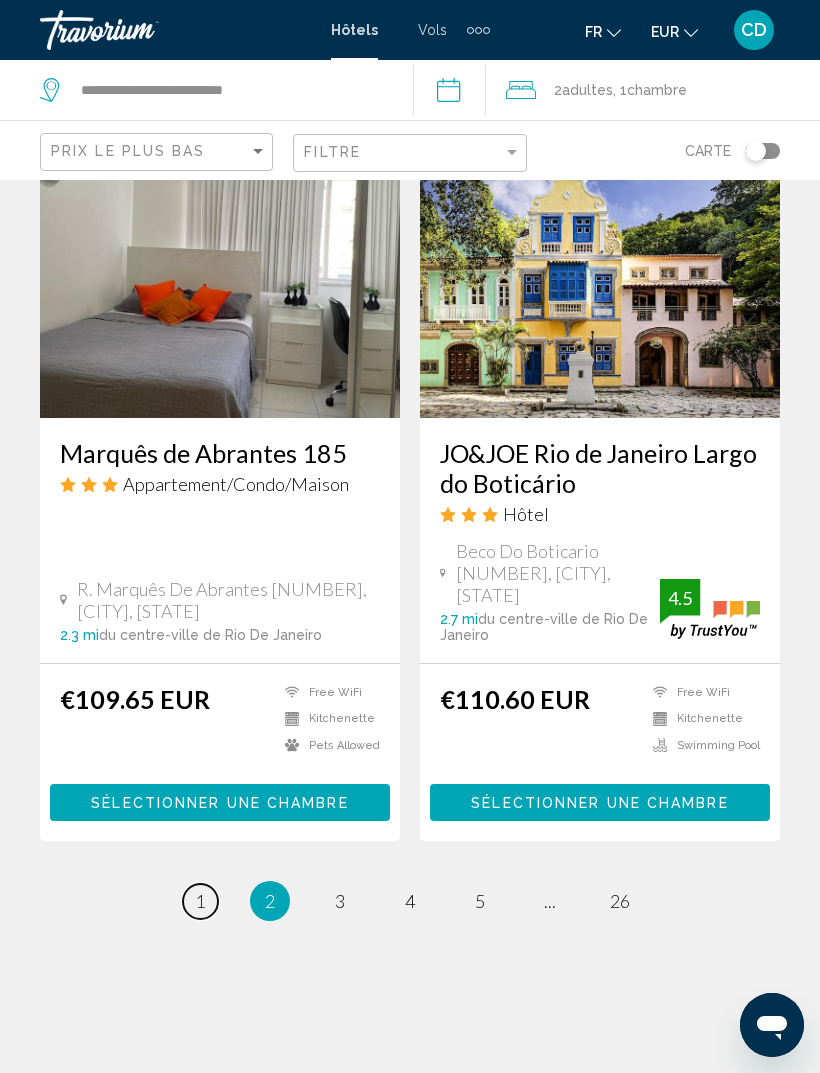 click on "page  1" at bounding box center [200, 901] 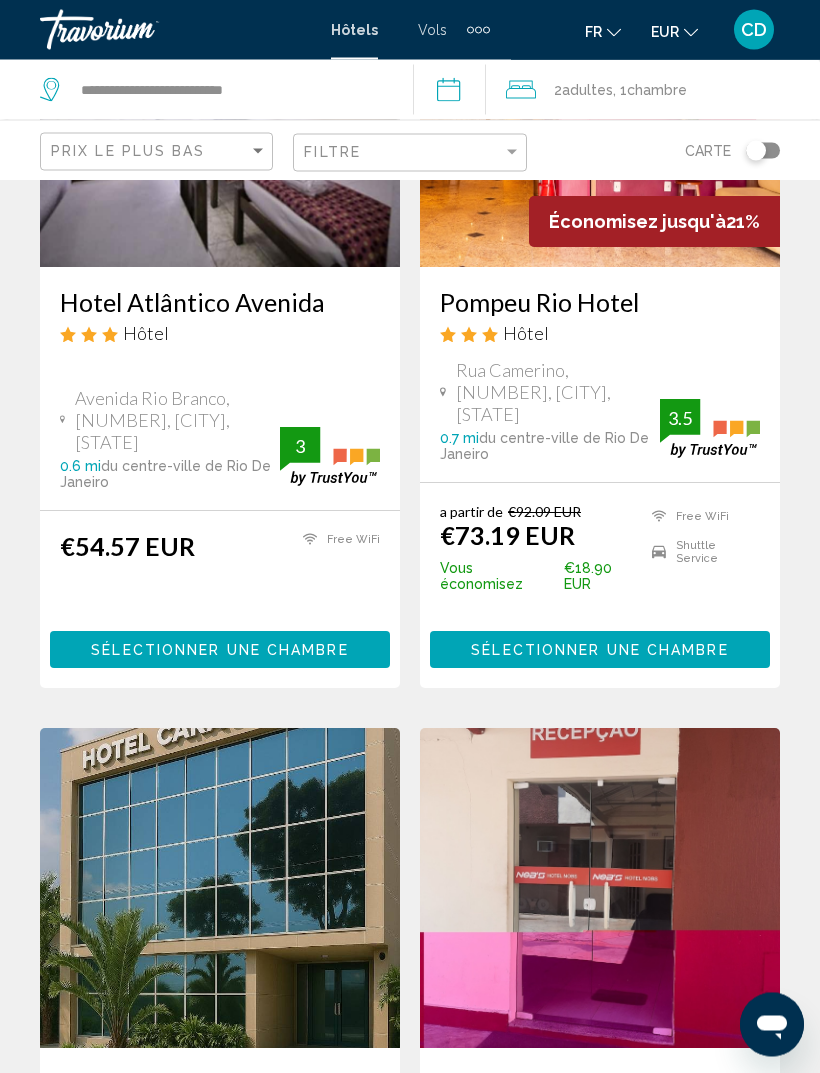 scroll, scrollTop: 0, scrollLeft: 0, axis: both 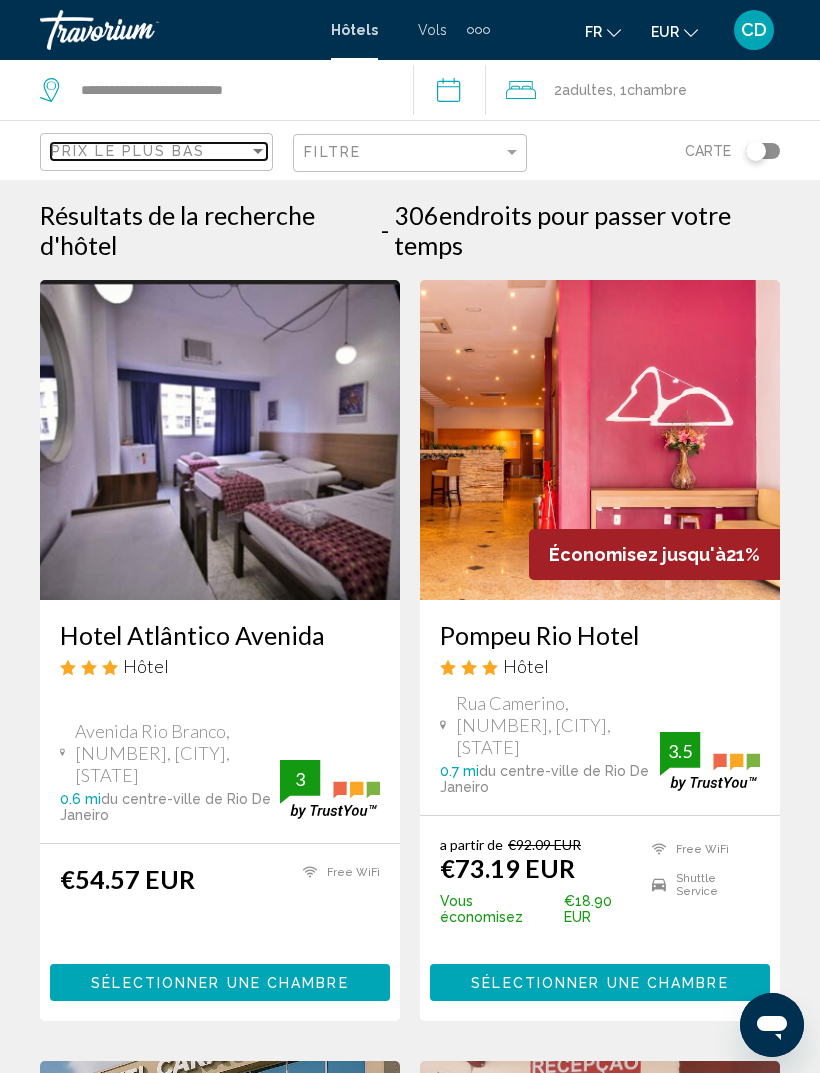 click on "Prix le plus bas" at bounding box center (150, 151) 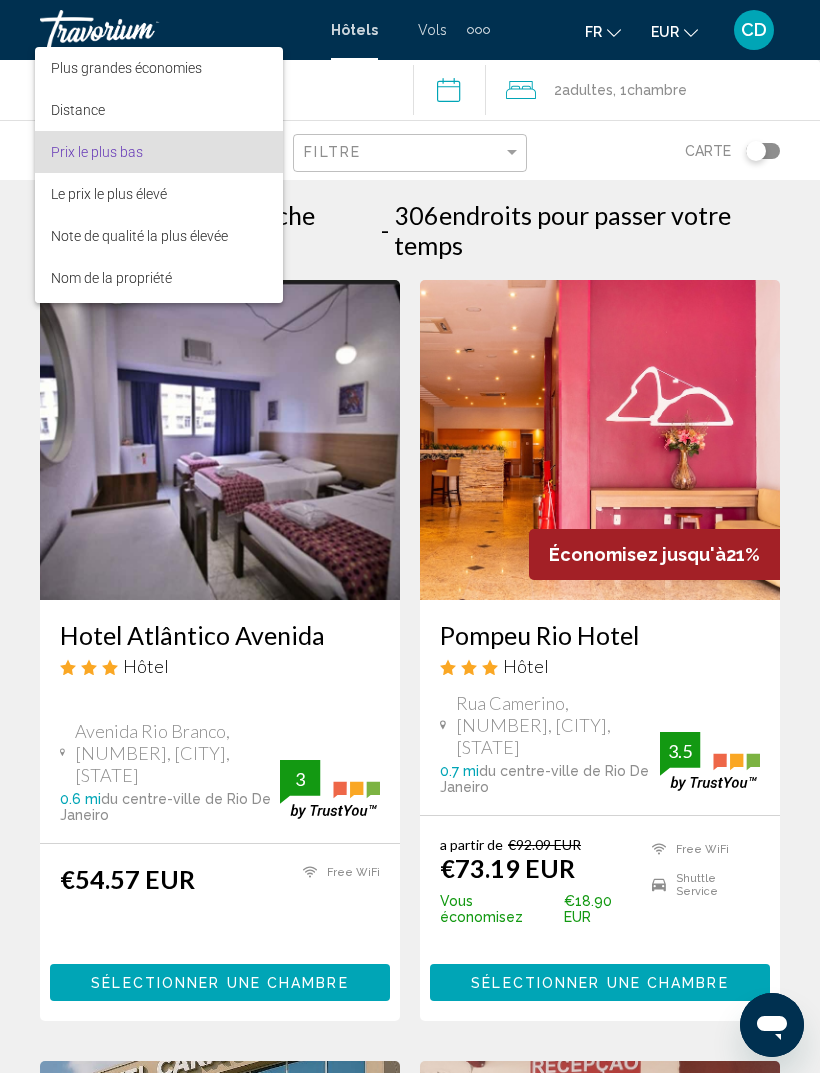click at bounding box center [410, 536] 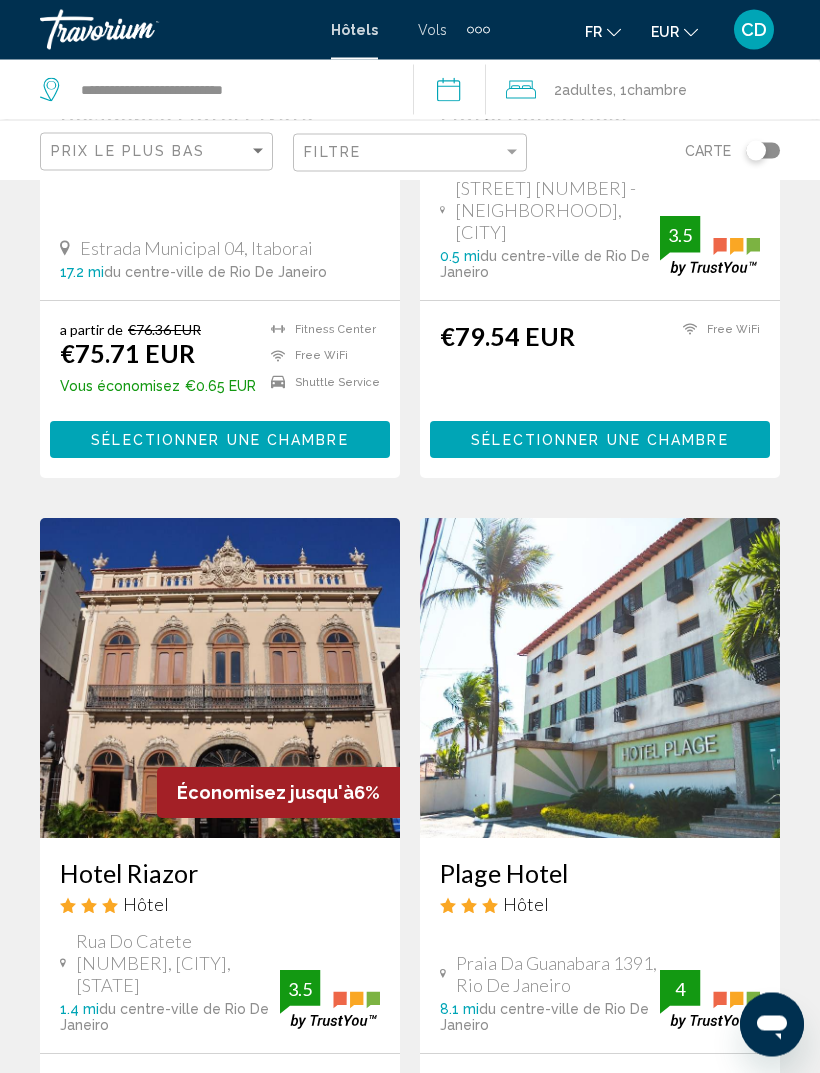 scroll, scrollTop: 2059, scrollLeft: 0, axis: vertical 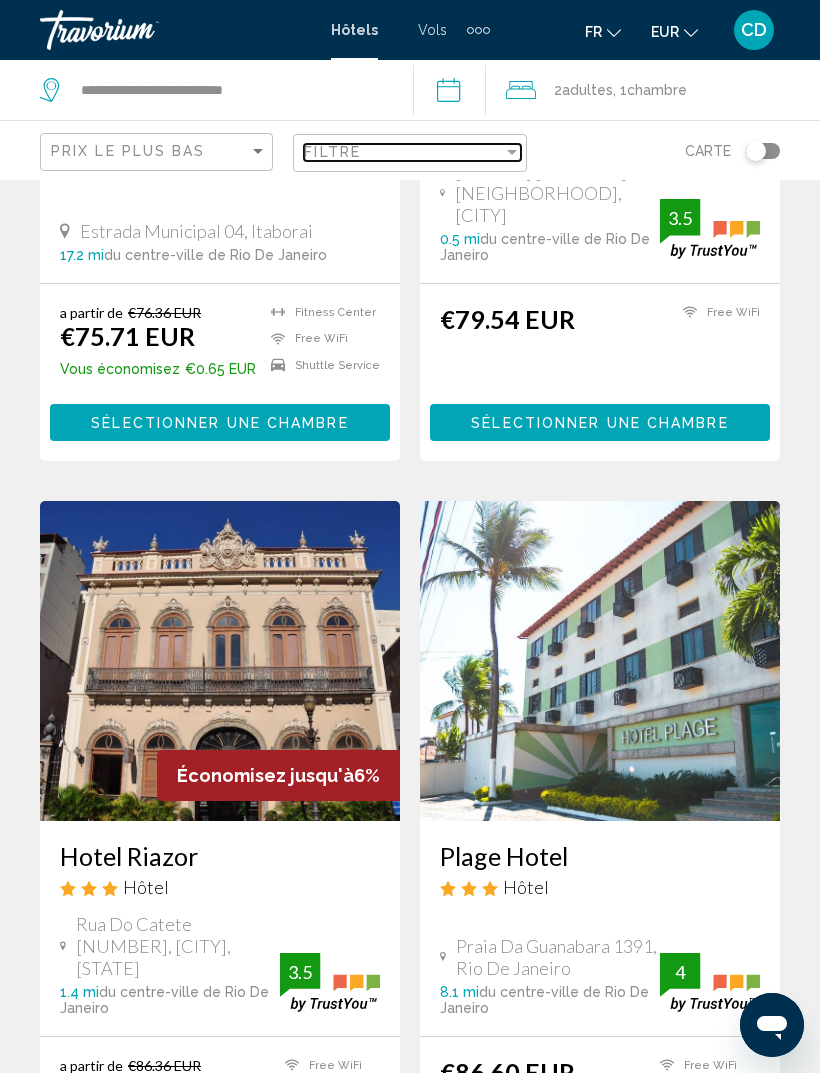 click on "Filtre" at bounding box center (403, 152) 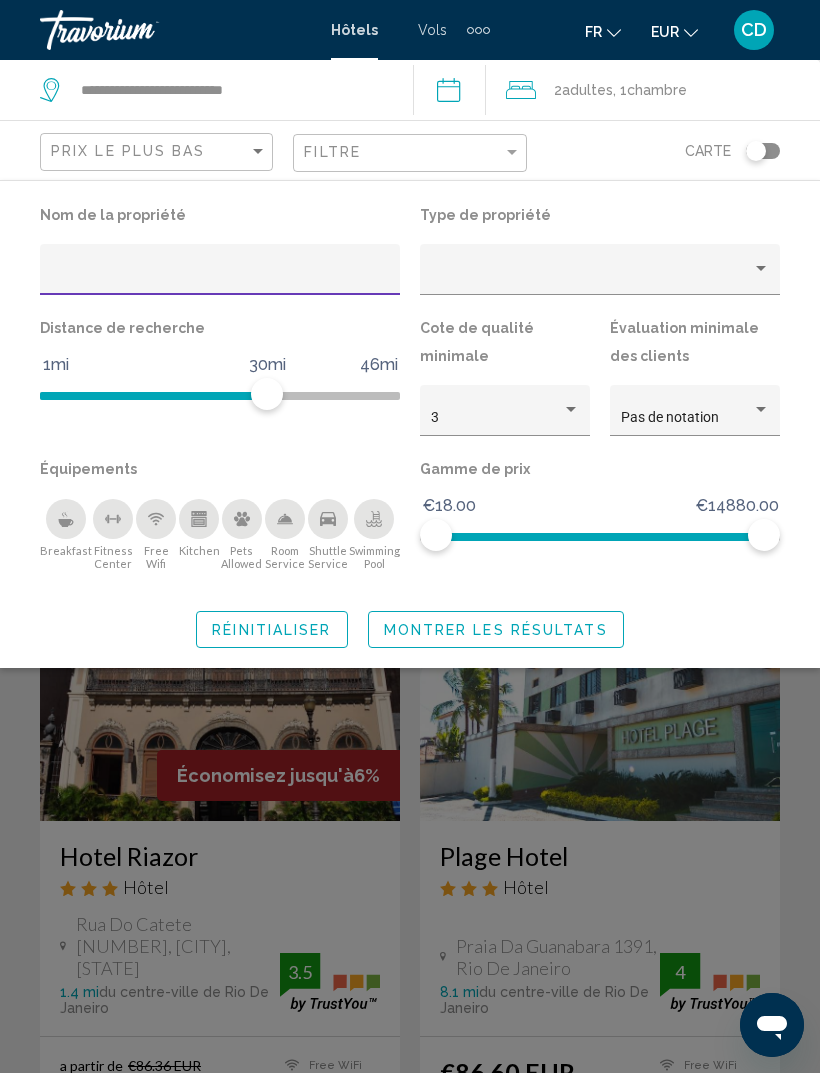 click on "Réinitialiser" 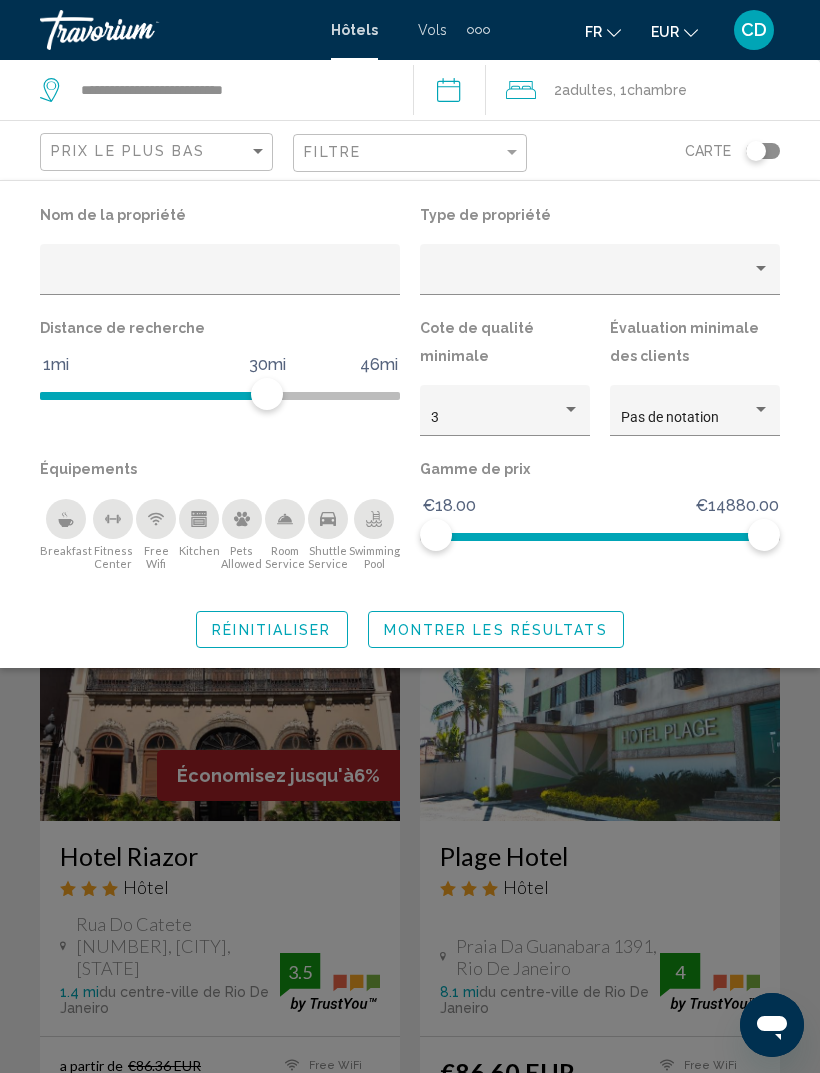 click on "Réinitialiser" 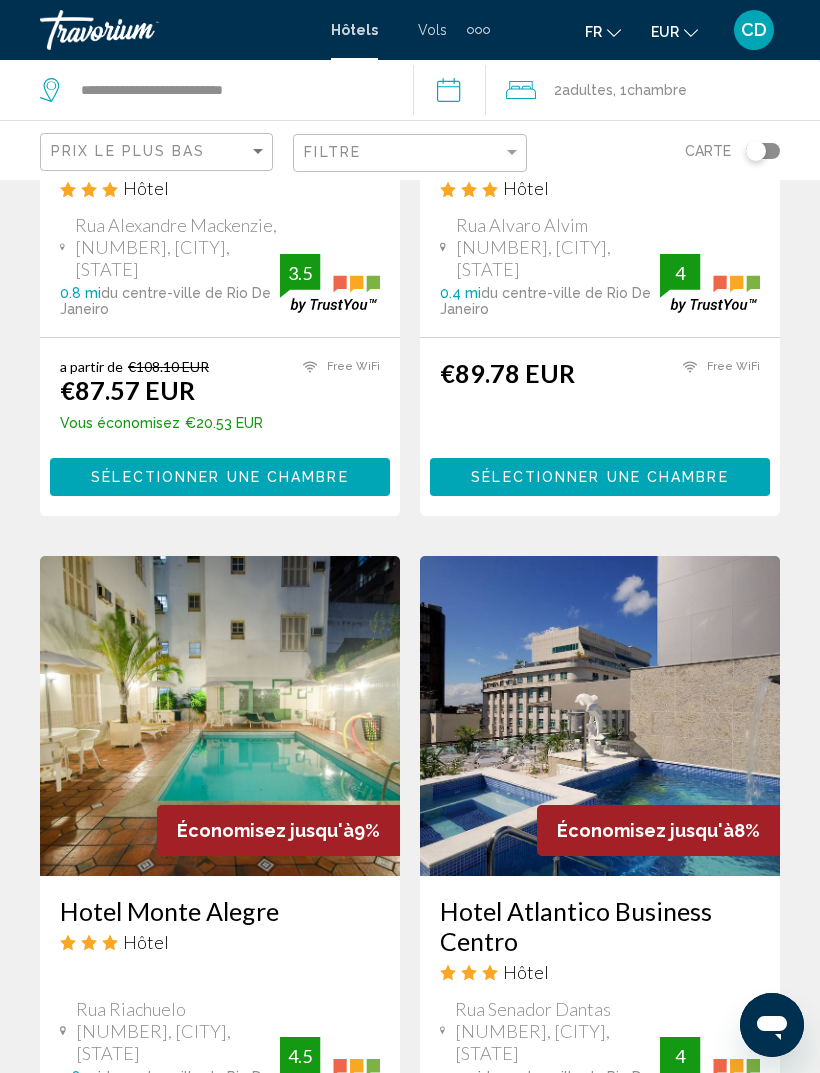 scroll, scrollTop: 3881, scrollLeft: 0, axis: vertical 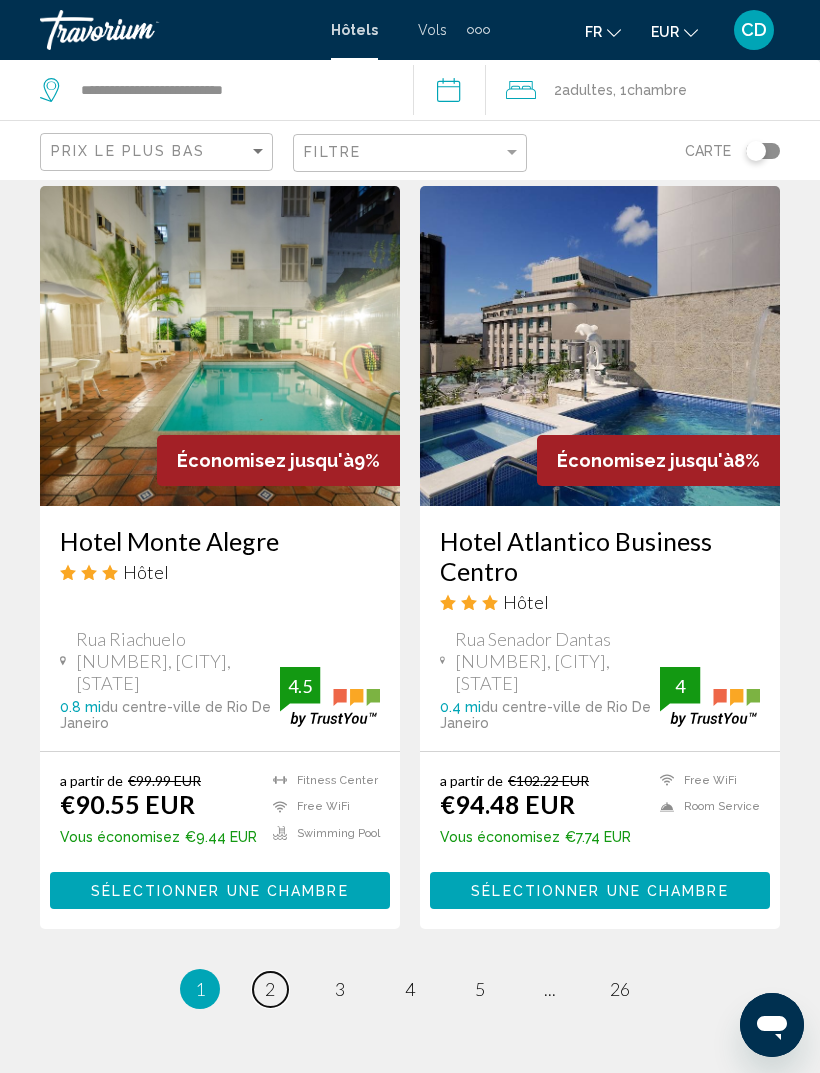 click on "page  2" at bounding box center (270, 989) 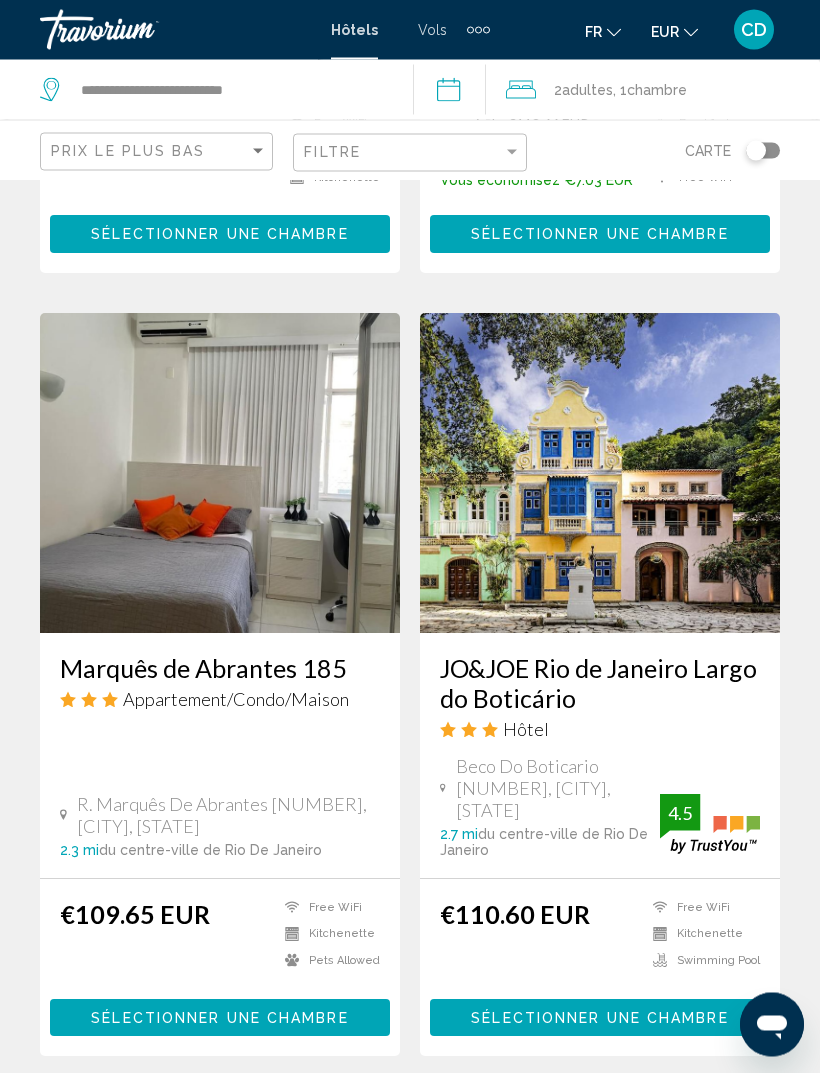scroll, scrollTop: 3726, scrollLeft: 0, axis: vertical 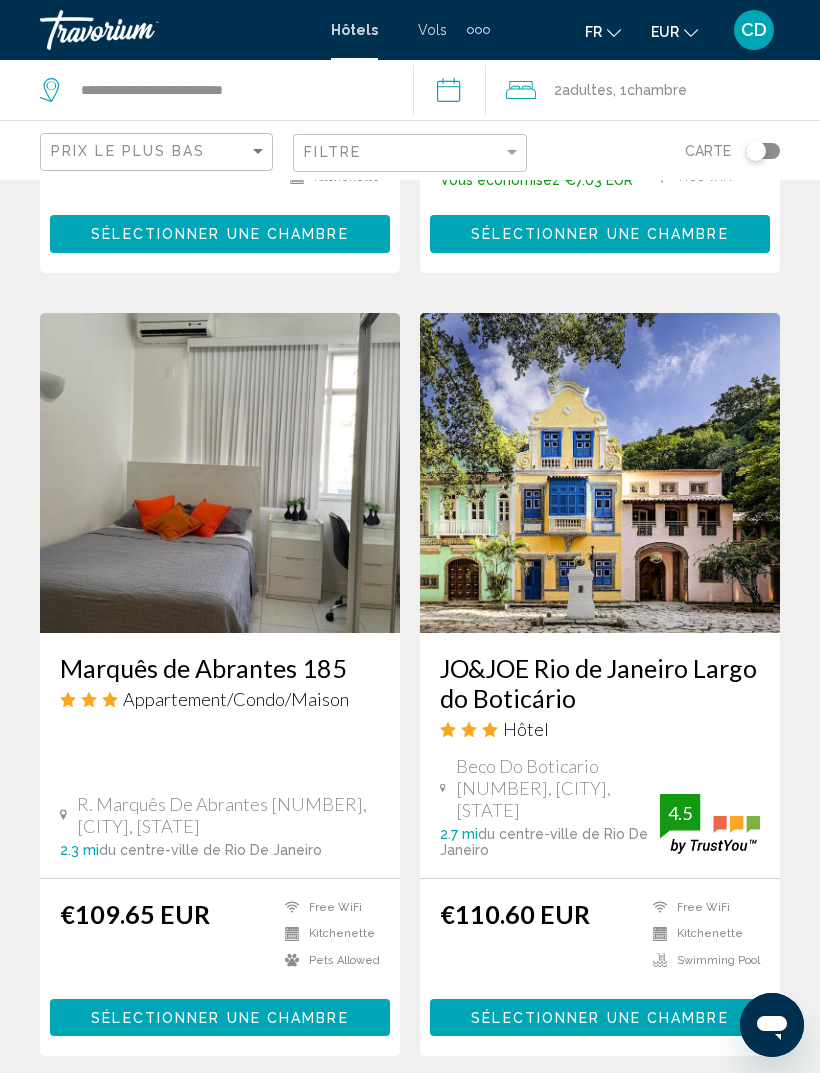 click on "page  3" at bounding box center (340, 1116) 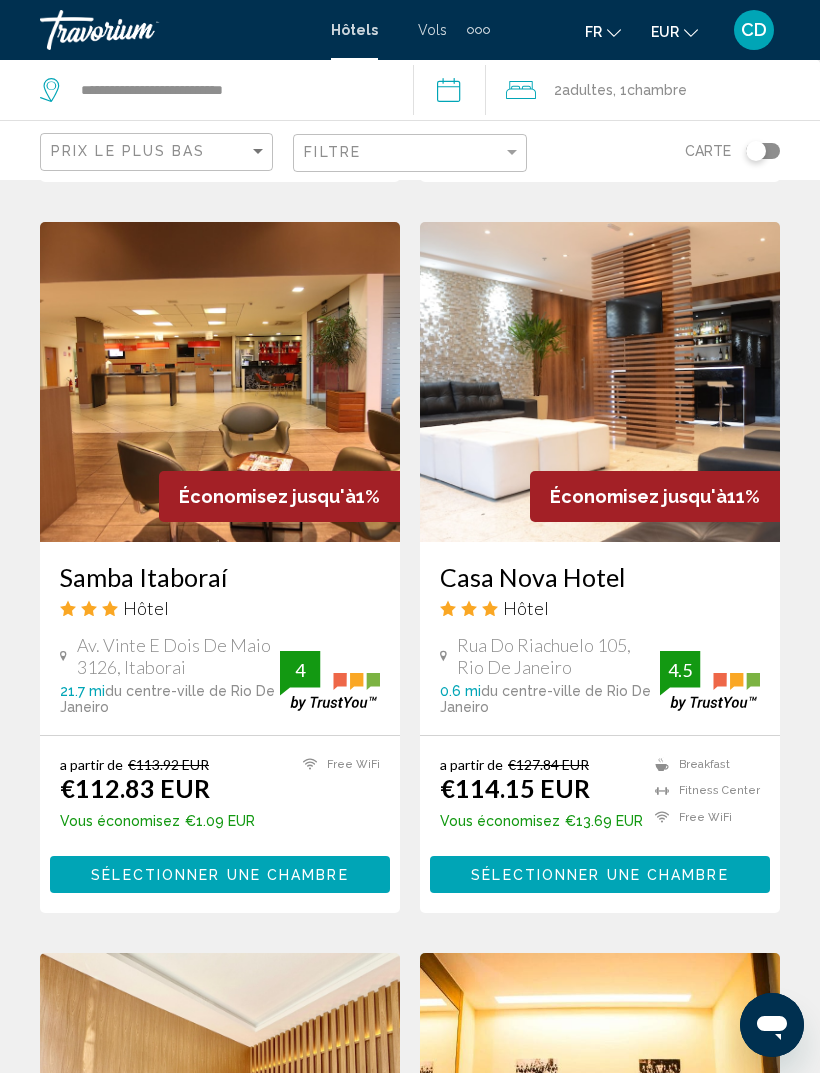 scroll, scrollTop: 1582, scrollLeft: 0, axis: vertical 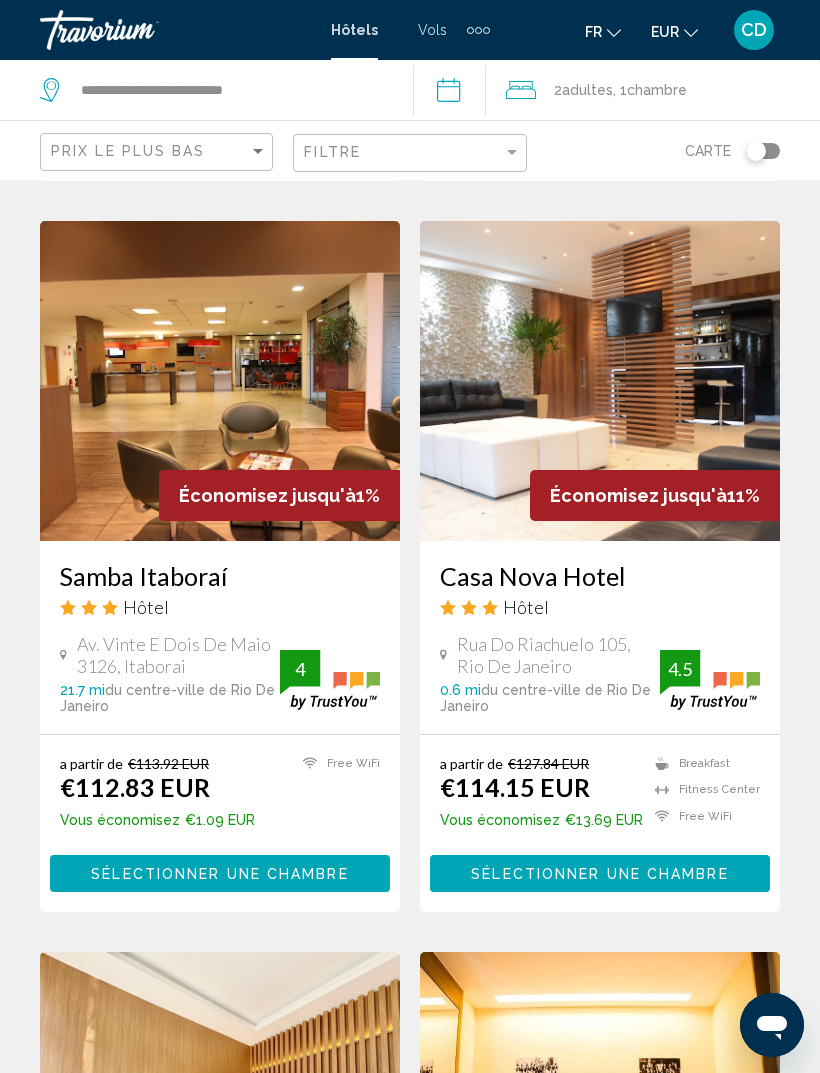 click on "Casa Nova Hotel" at bounding box center [600, 576] 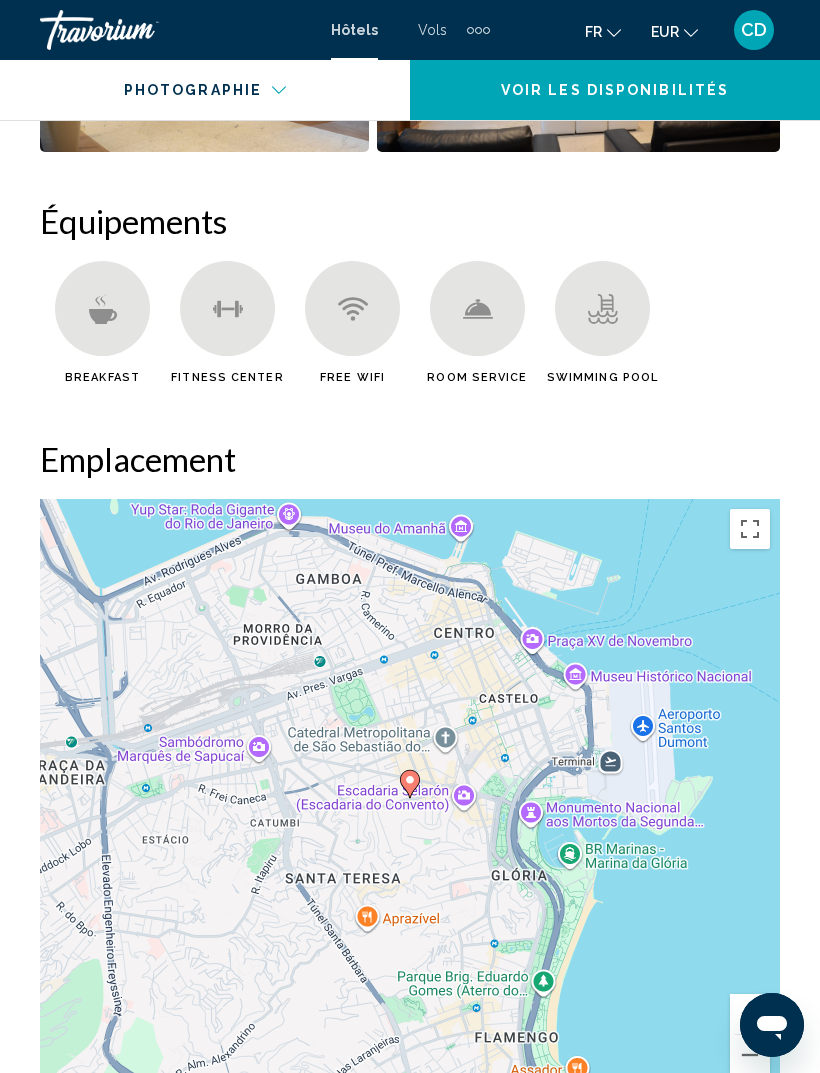 scroll, scrollTop: 2123, scrollLeft: 0, axis: vertical 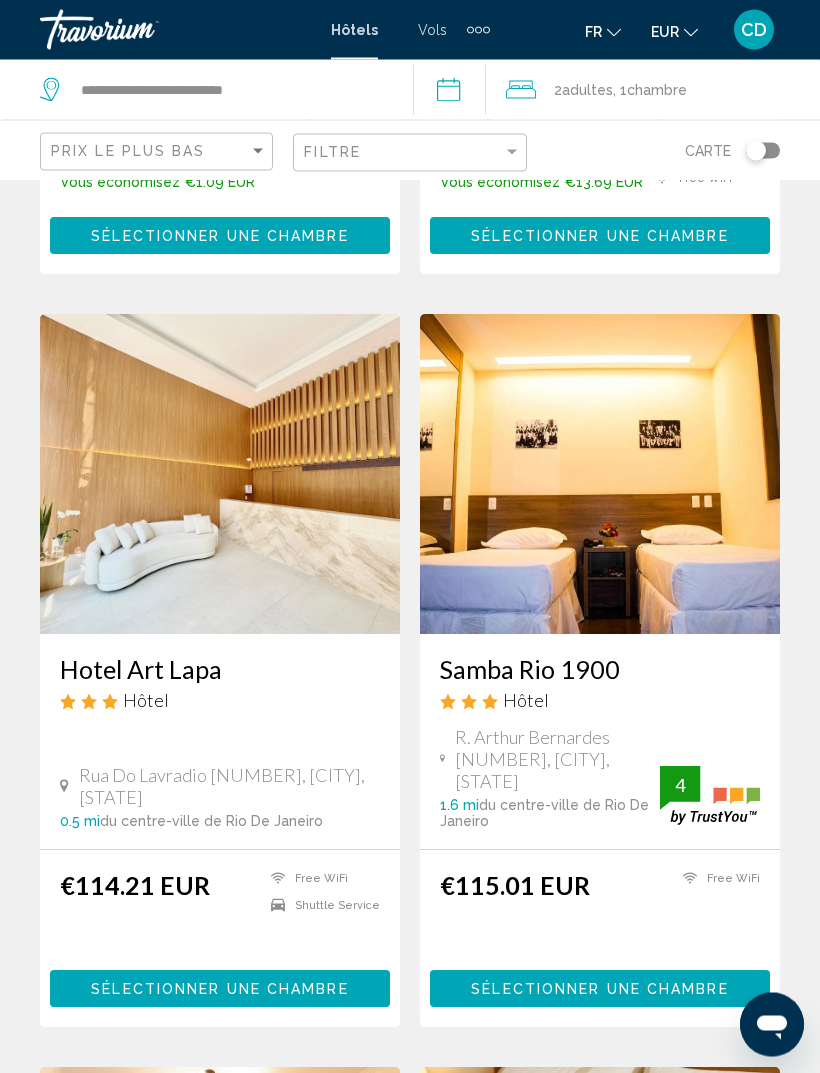 click on "[HOTEL_NAME]
Hôtel
[STREET_NAME] [NUMBER], [CITY] [DISTANCE] du centre-ville de [CITY] de l'hôtel" at bounding box center (220, 742) 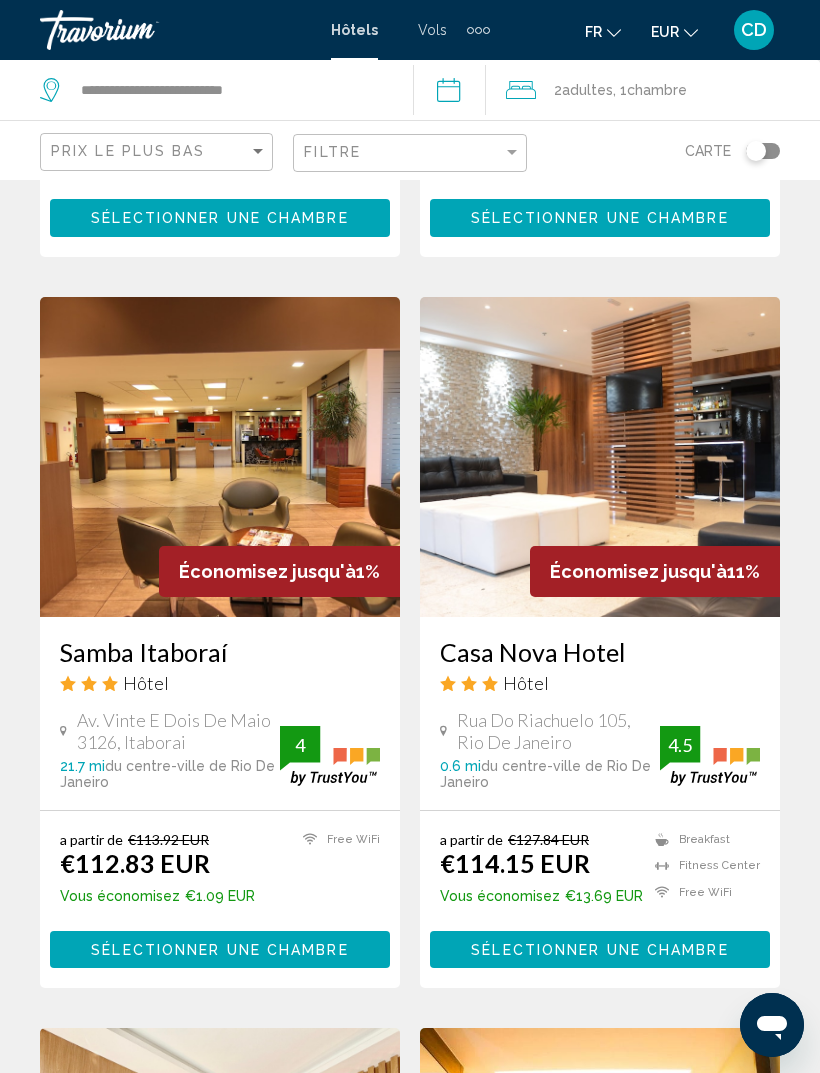scroll, scrollTop: 1508, scrollLeft: 0, axis: vertical 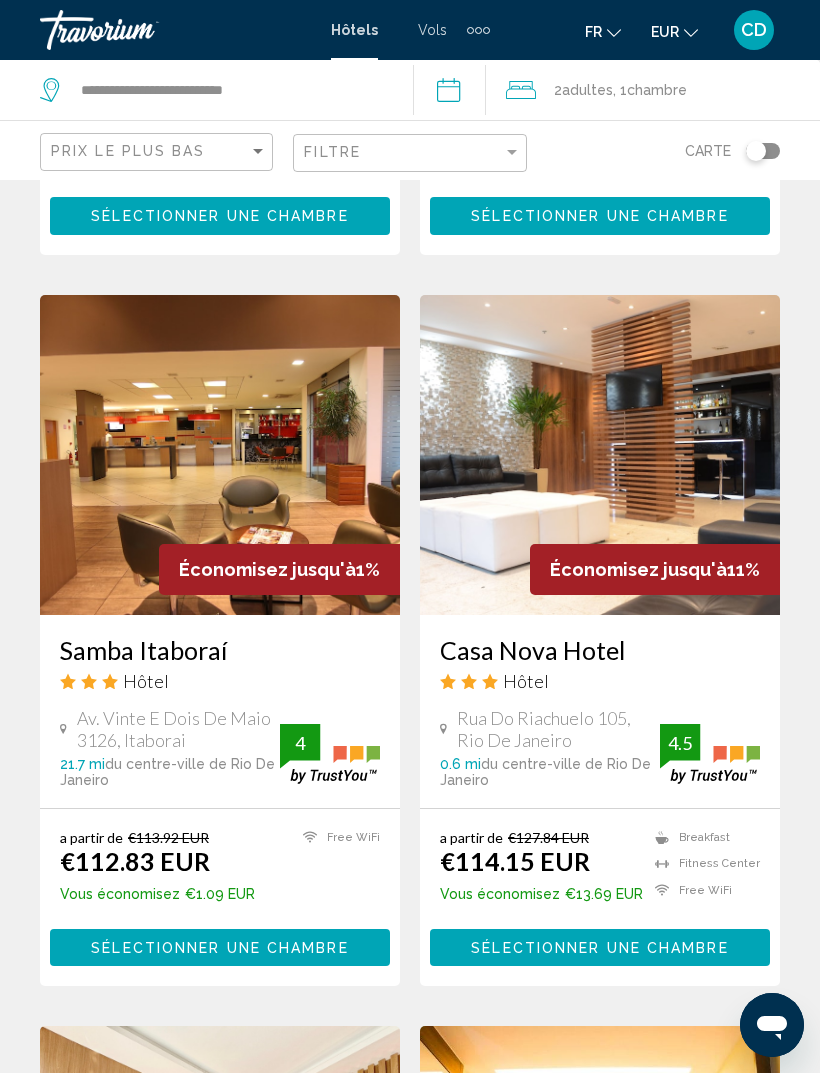 click on "Casa Nova Hotel" at bounding box center (600, 650) 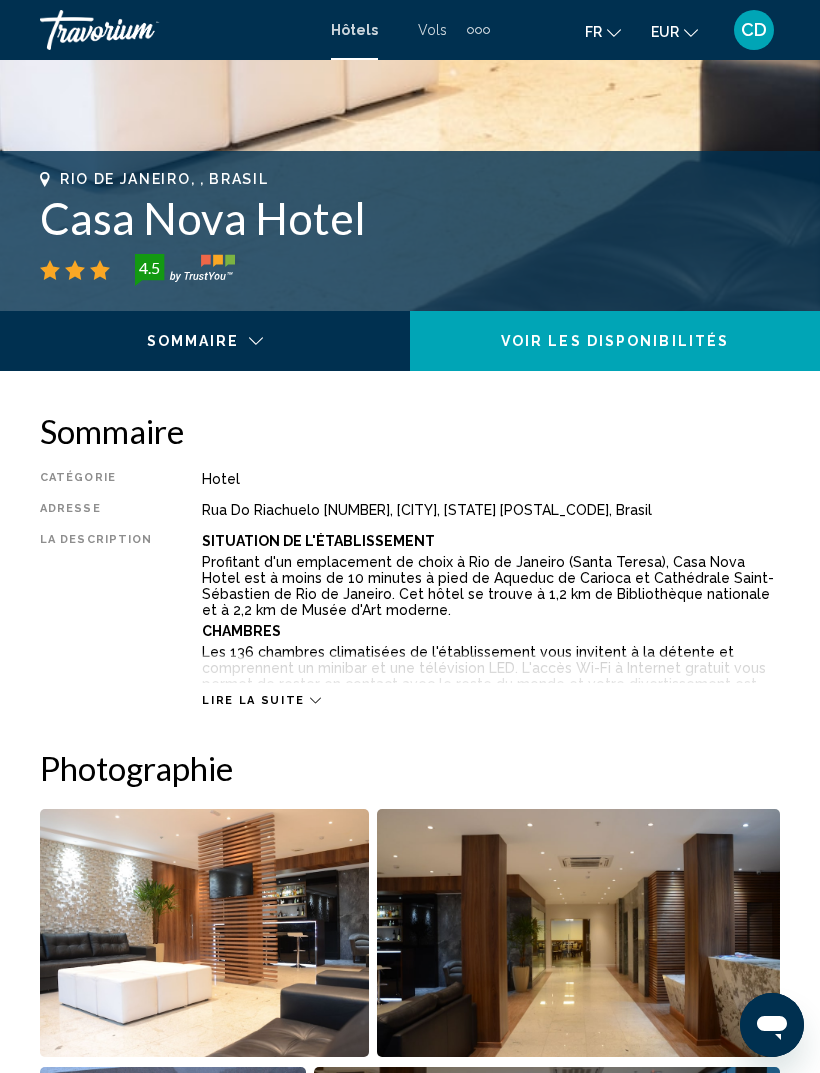 scroll, scrollTop: 697, scrollLeft: 0, axis: vertical 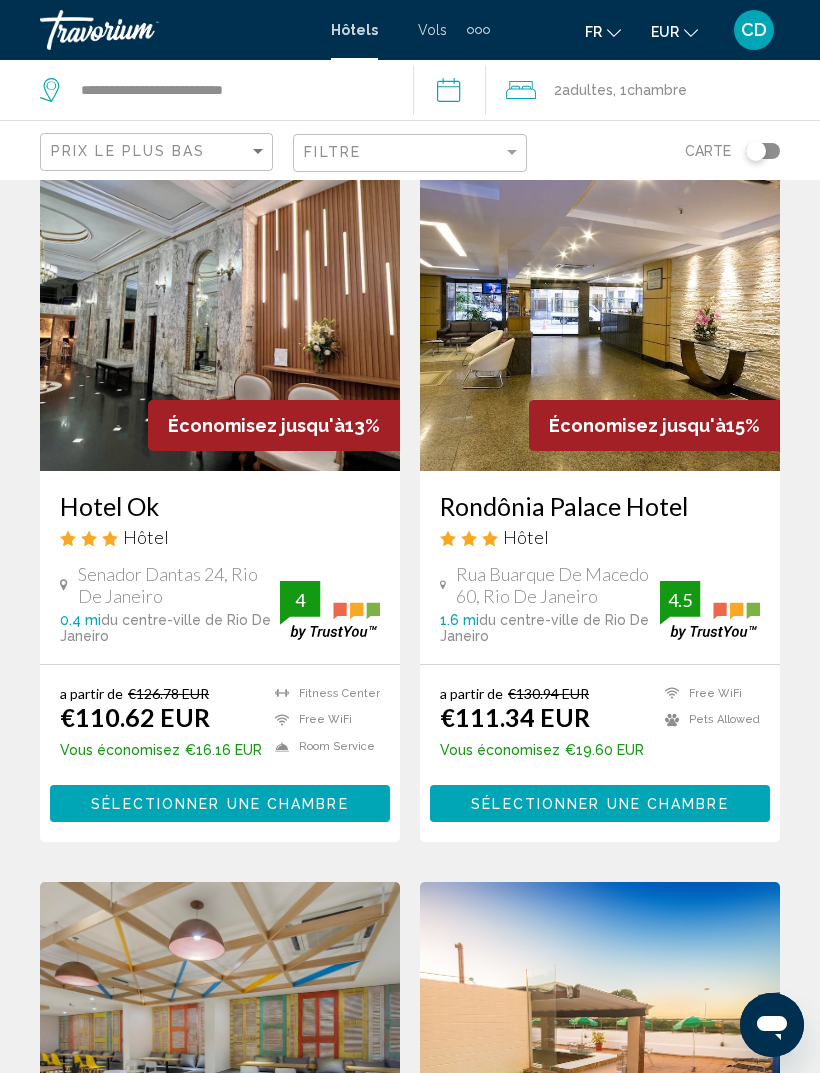 click on "Hotel Ok" at bounding box center [220, 506] 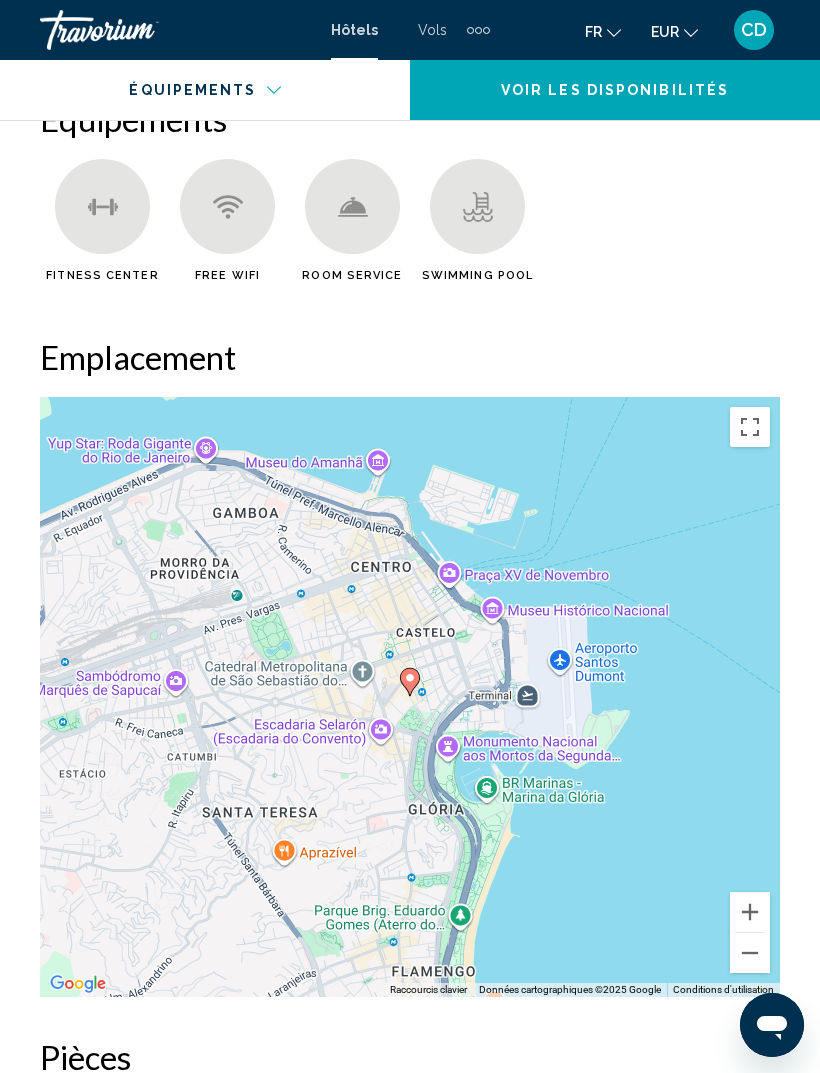scroll, scrollTop: 2224, scrollLeft: 0, axis: vertical 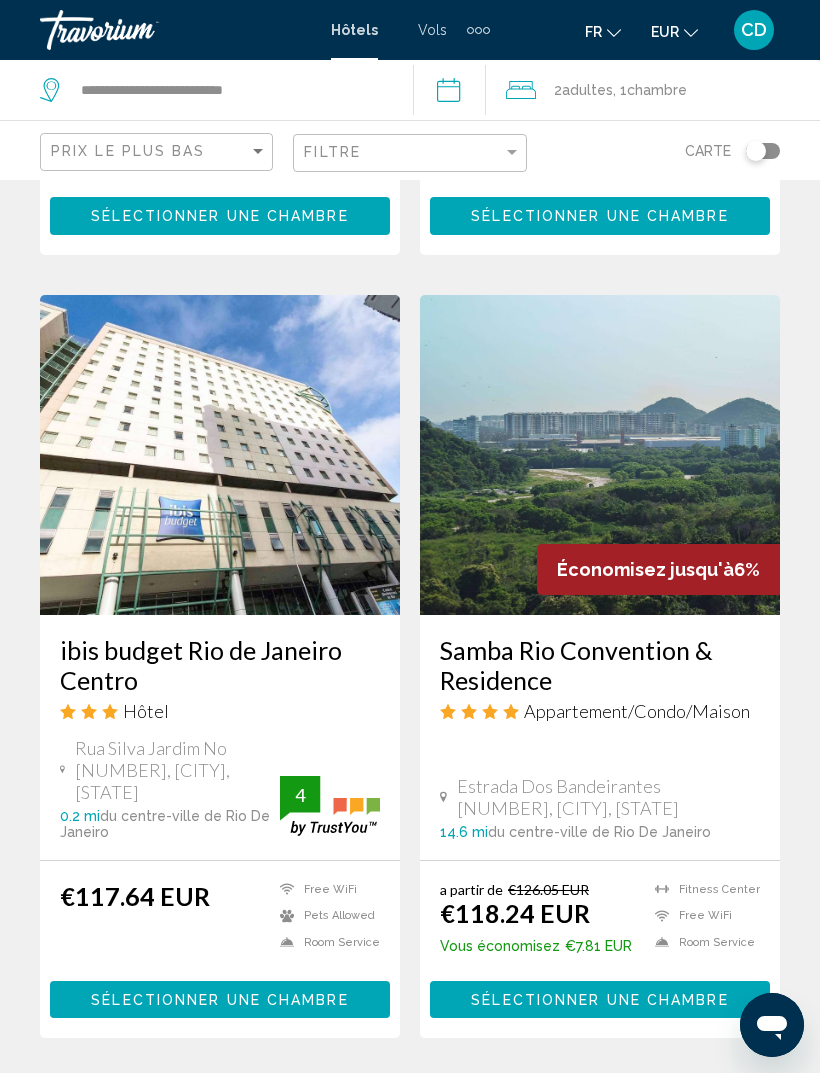 click on "page  4" at bounding box center (410, 1098) 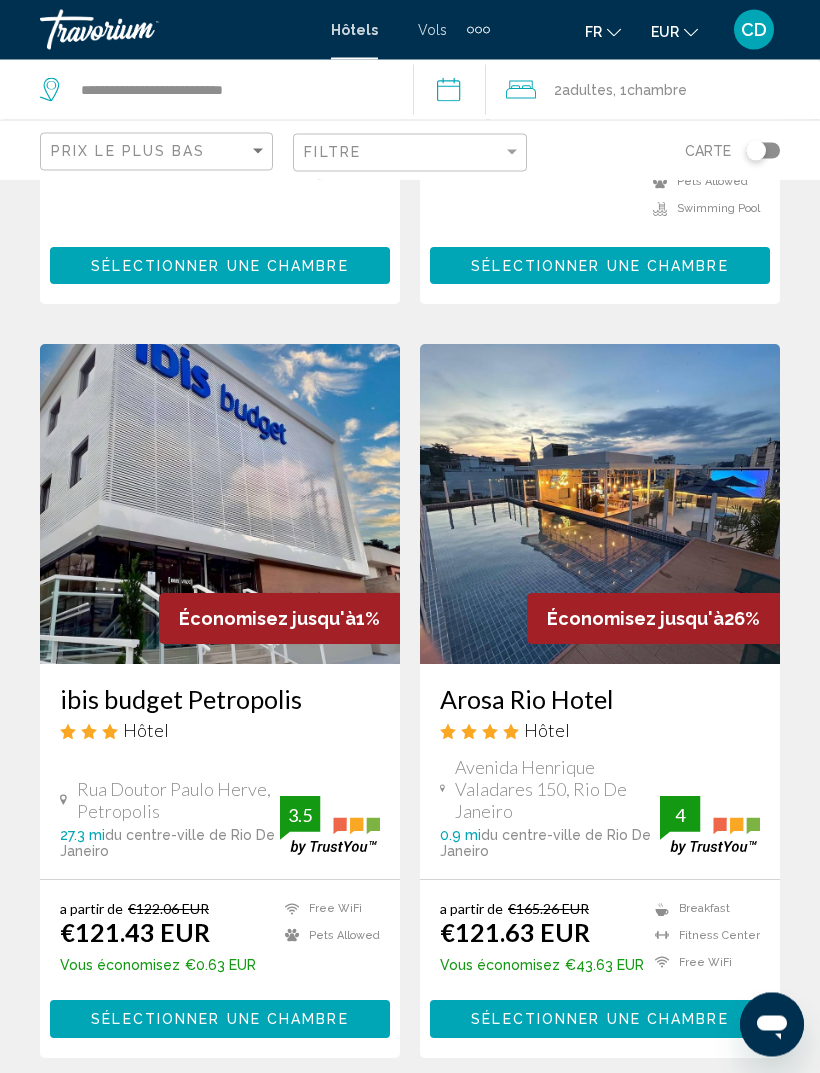 scroll, scrollTop: 690, scrollLeft: 0, axis: vertical 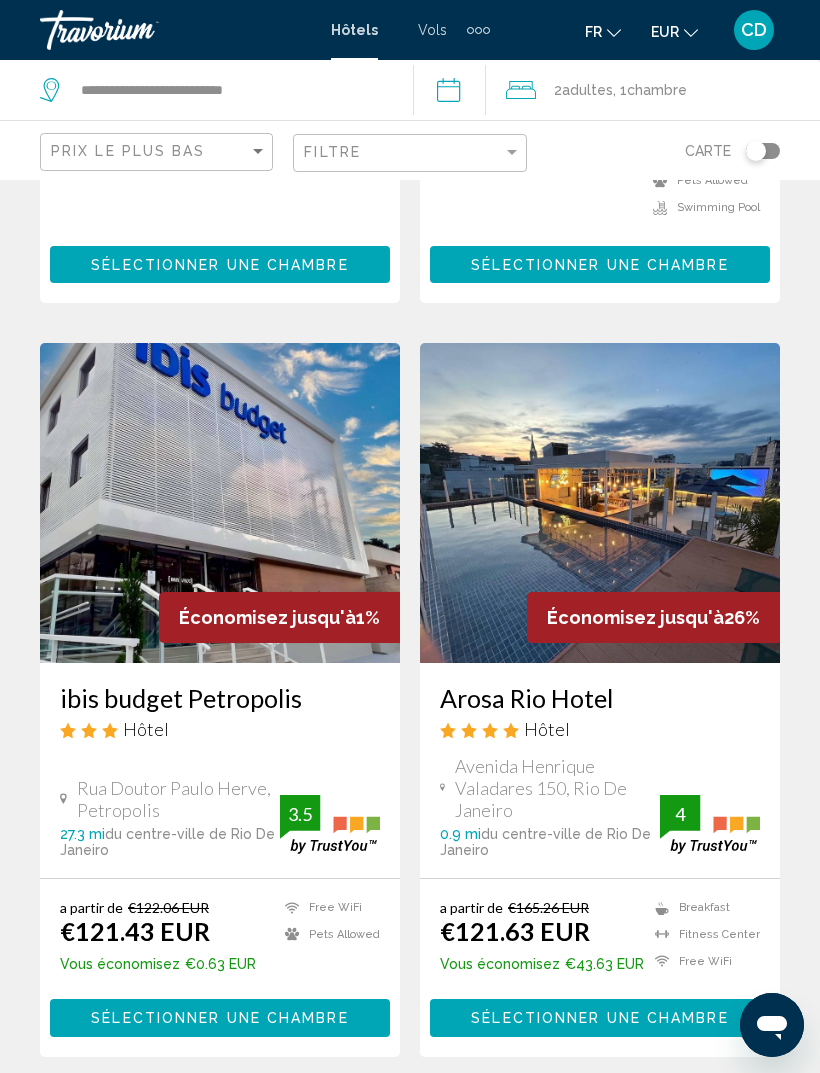 click on "Arosa Rio Hotel" at bounding box center [600, 698] 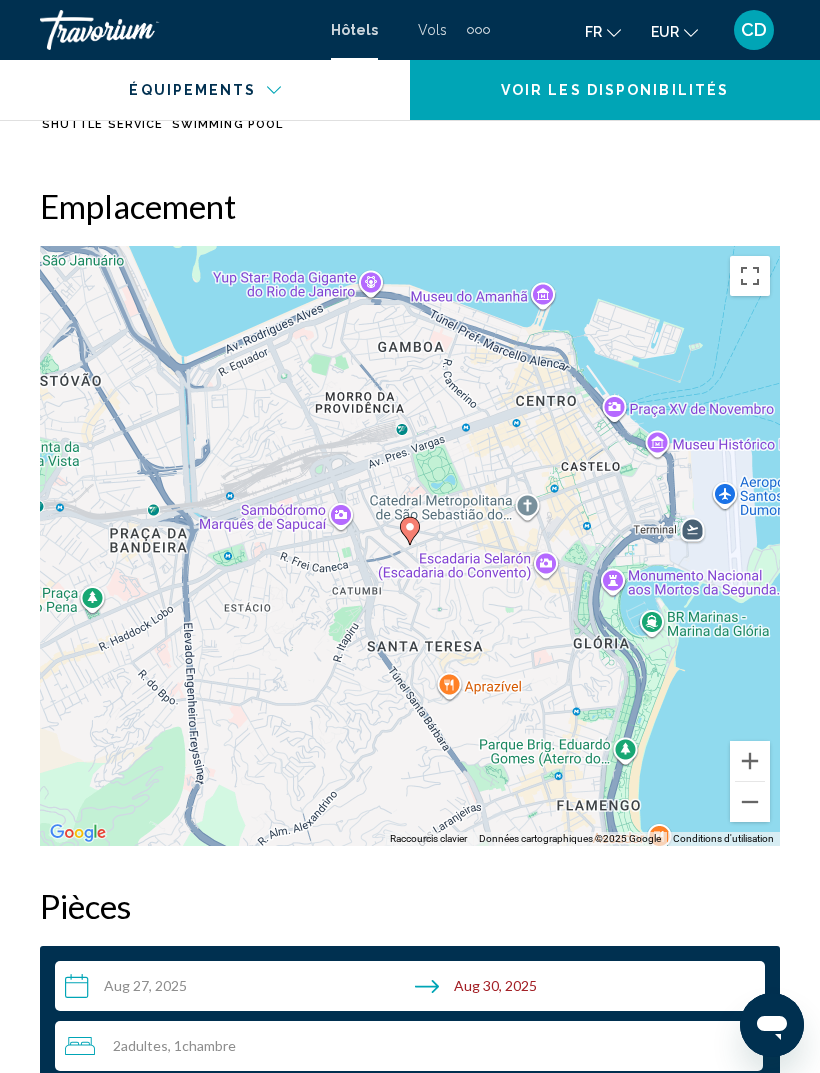 scroll, scrollTop: 2490, scrollLeft: 0, axis: vertical 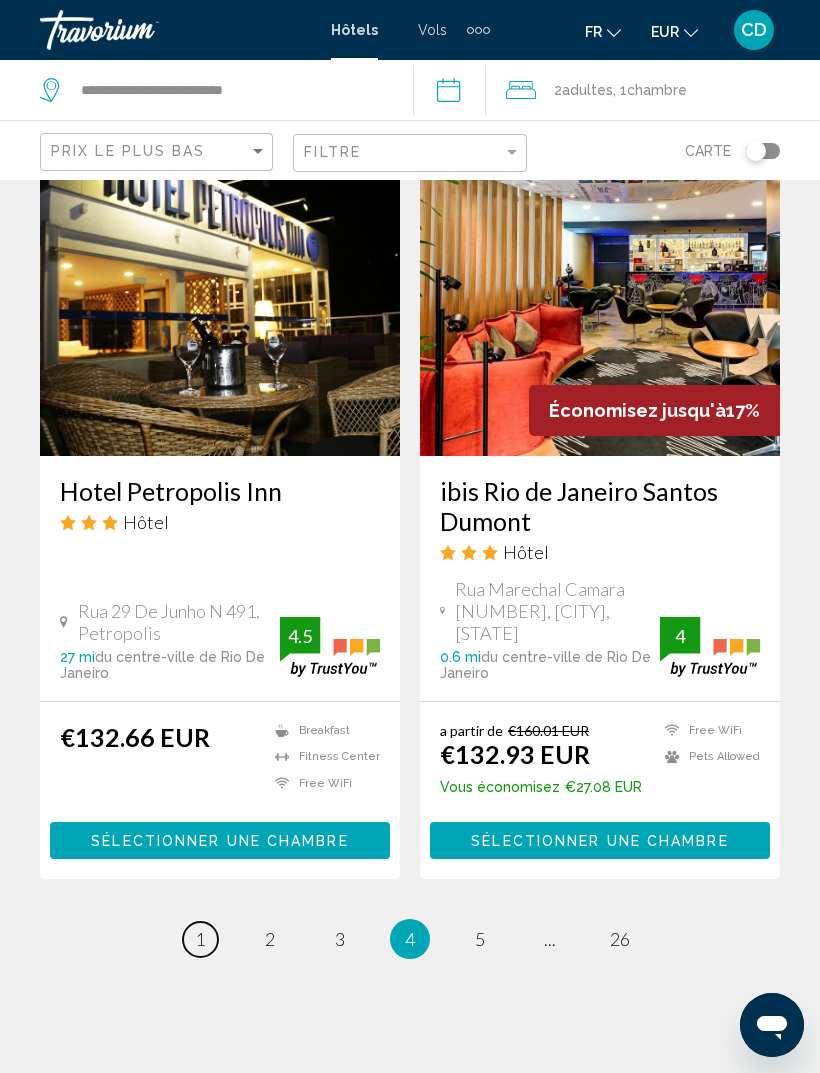 click on "1" at bounding box center (200, 939) 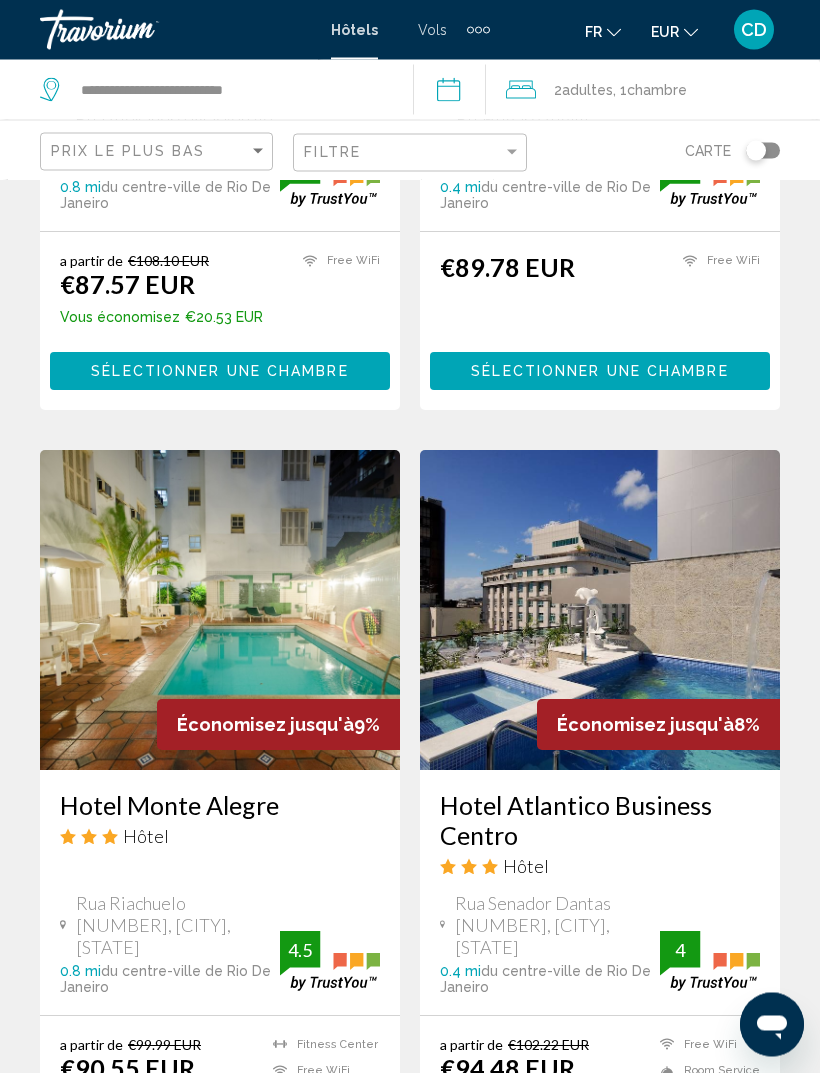 scroll, scrollTop: 3616, scrollLeft: 0, axis: vertical 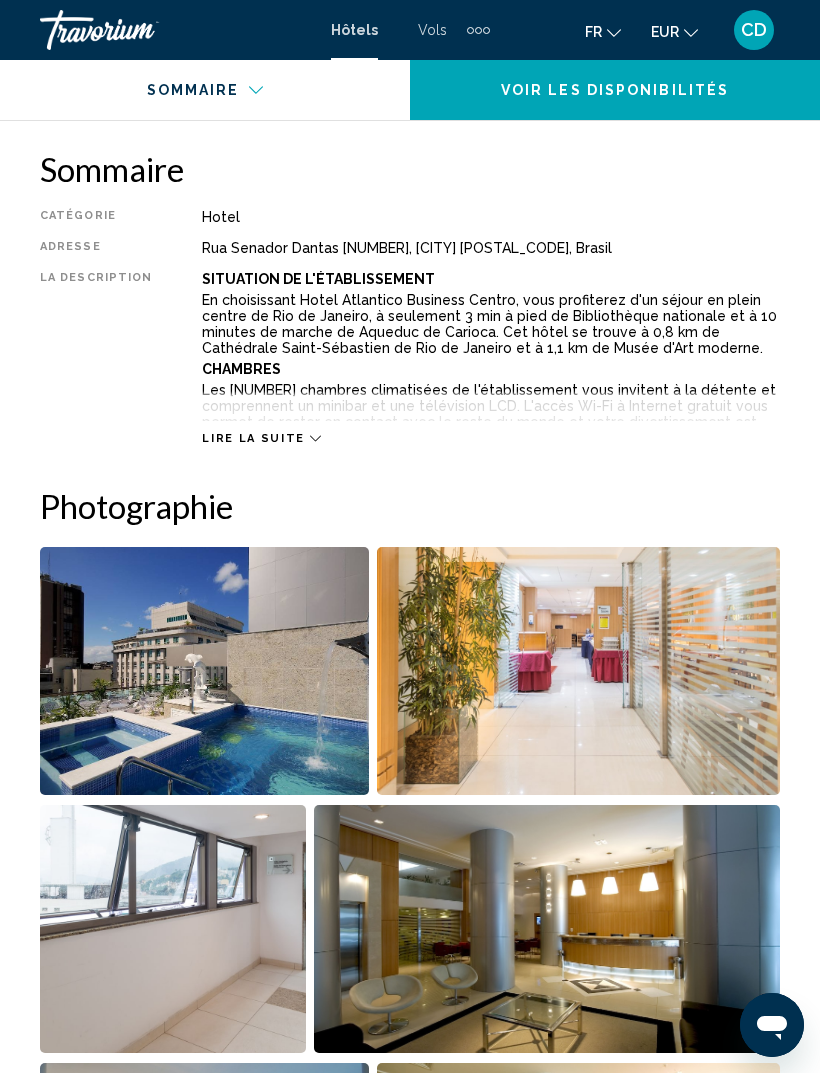 click at bounding box center (204, 671) 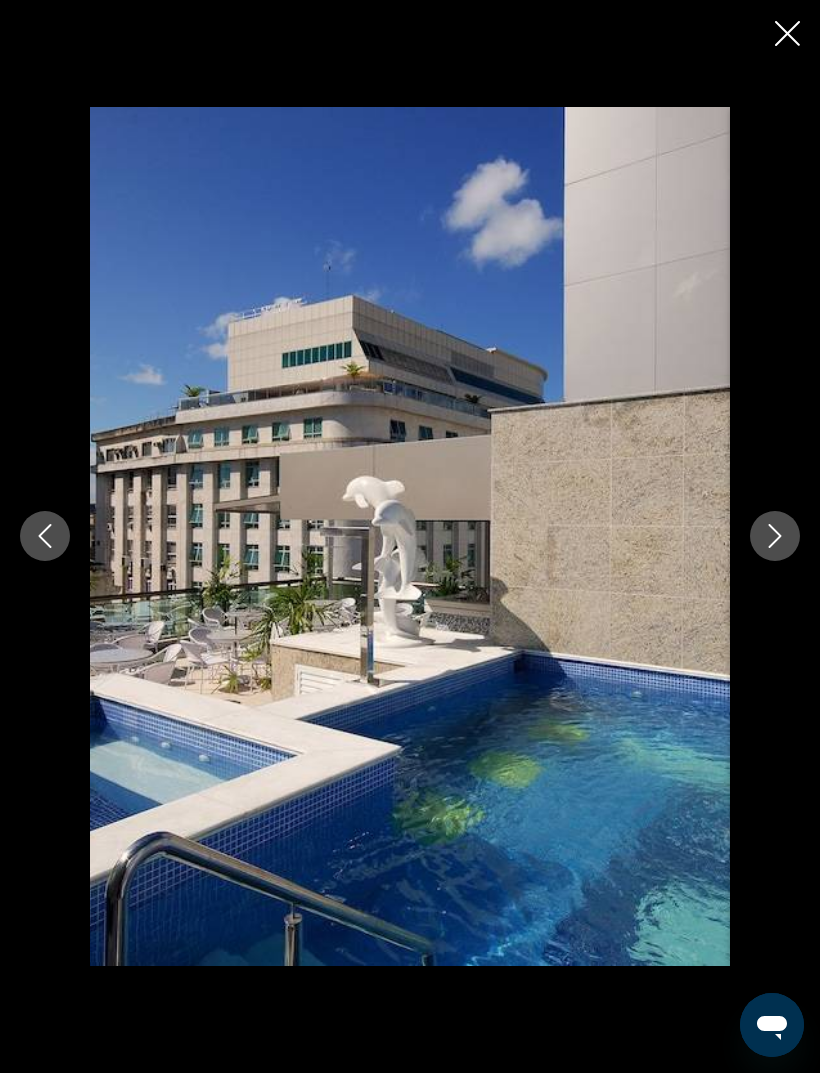 click at bounding box center [410, 536] 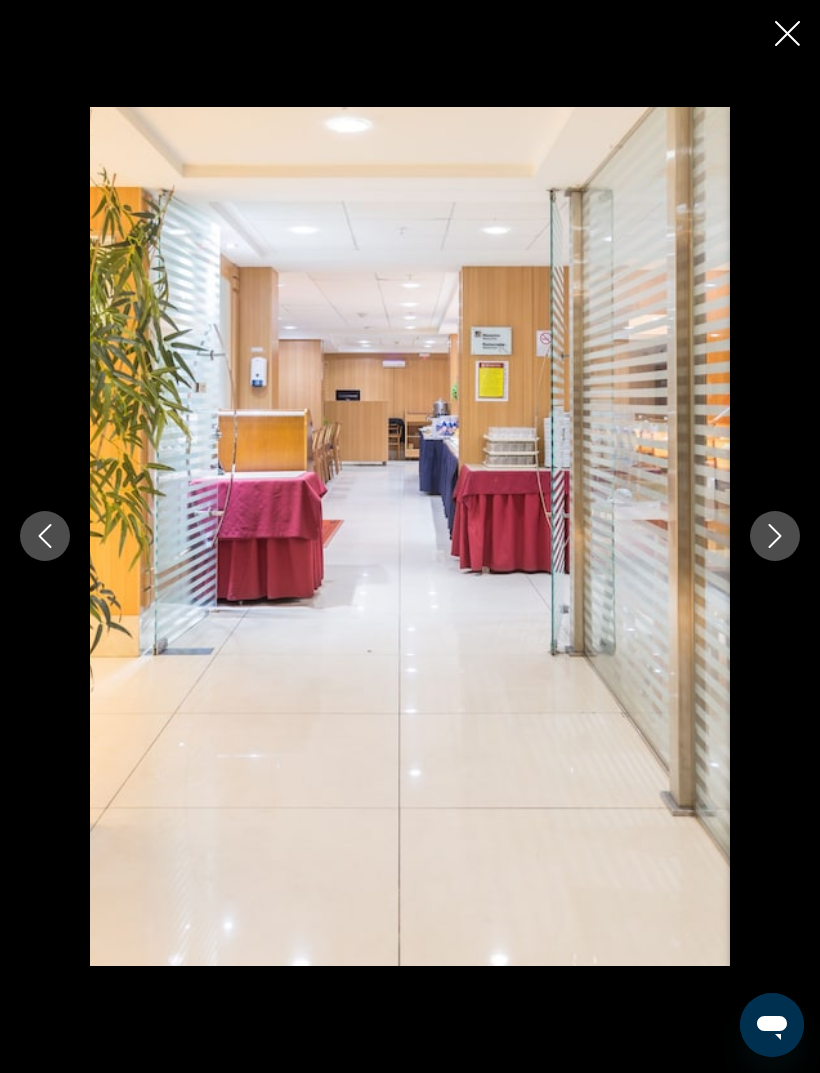 click 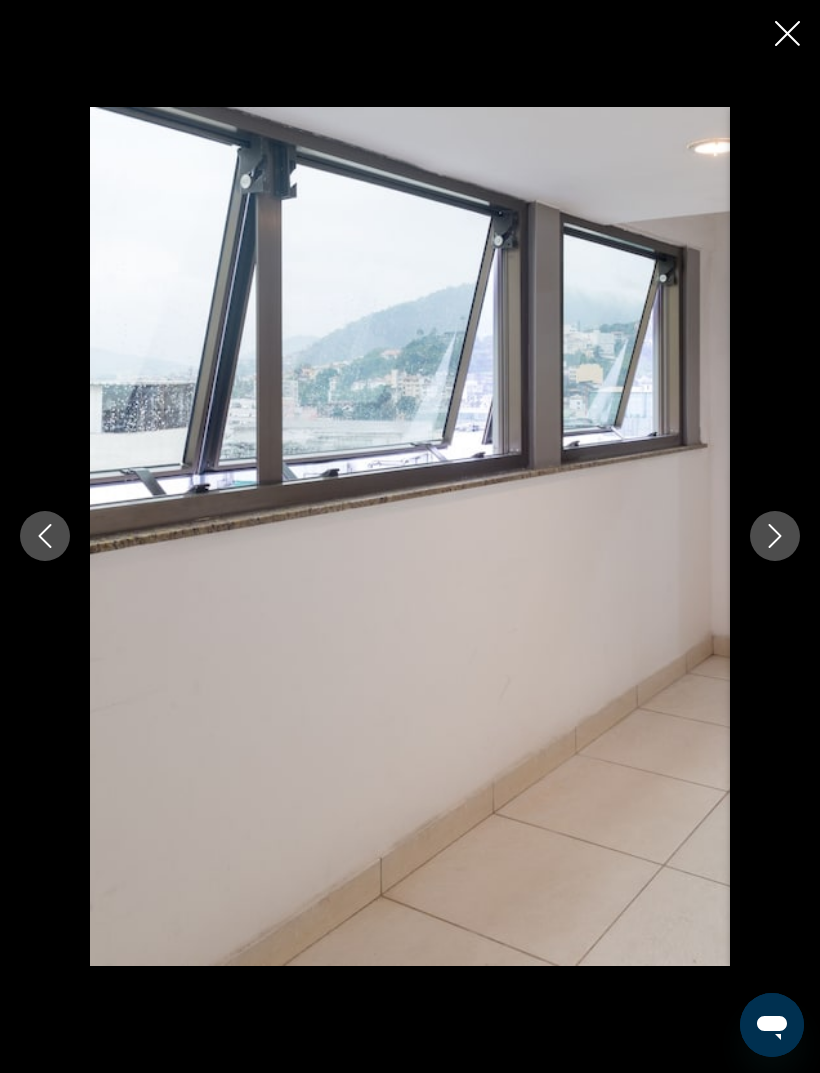 click 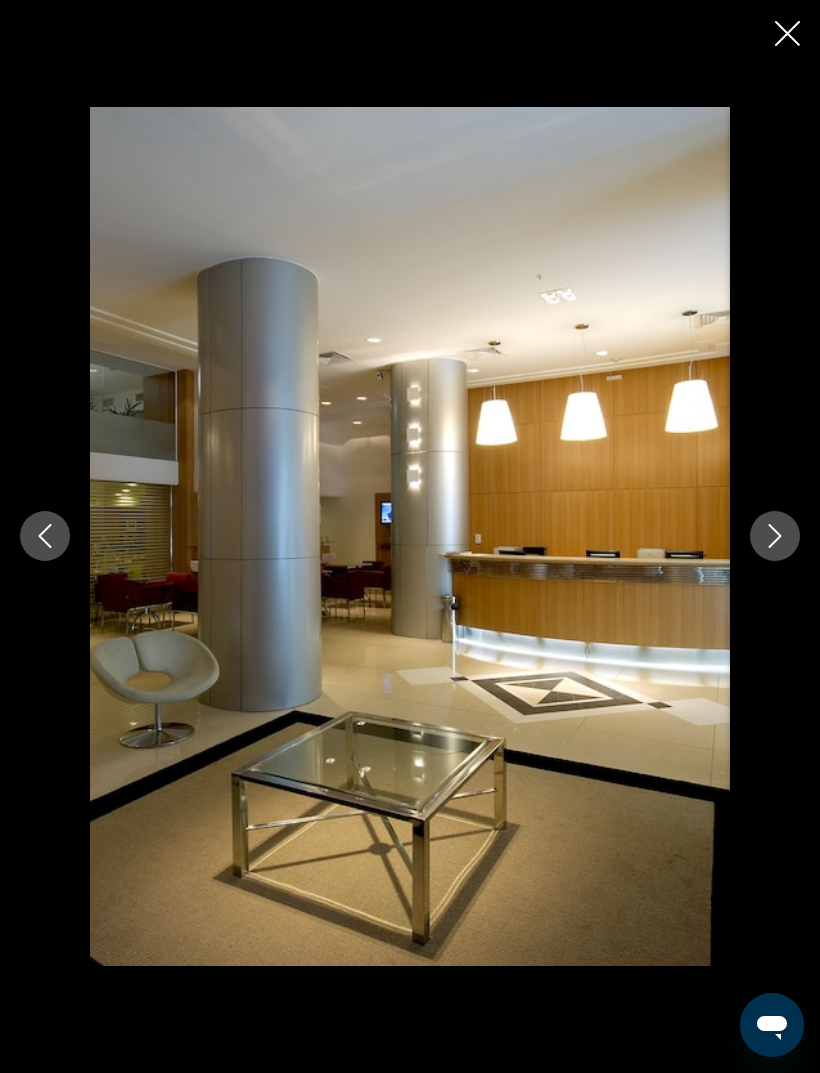 click 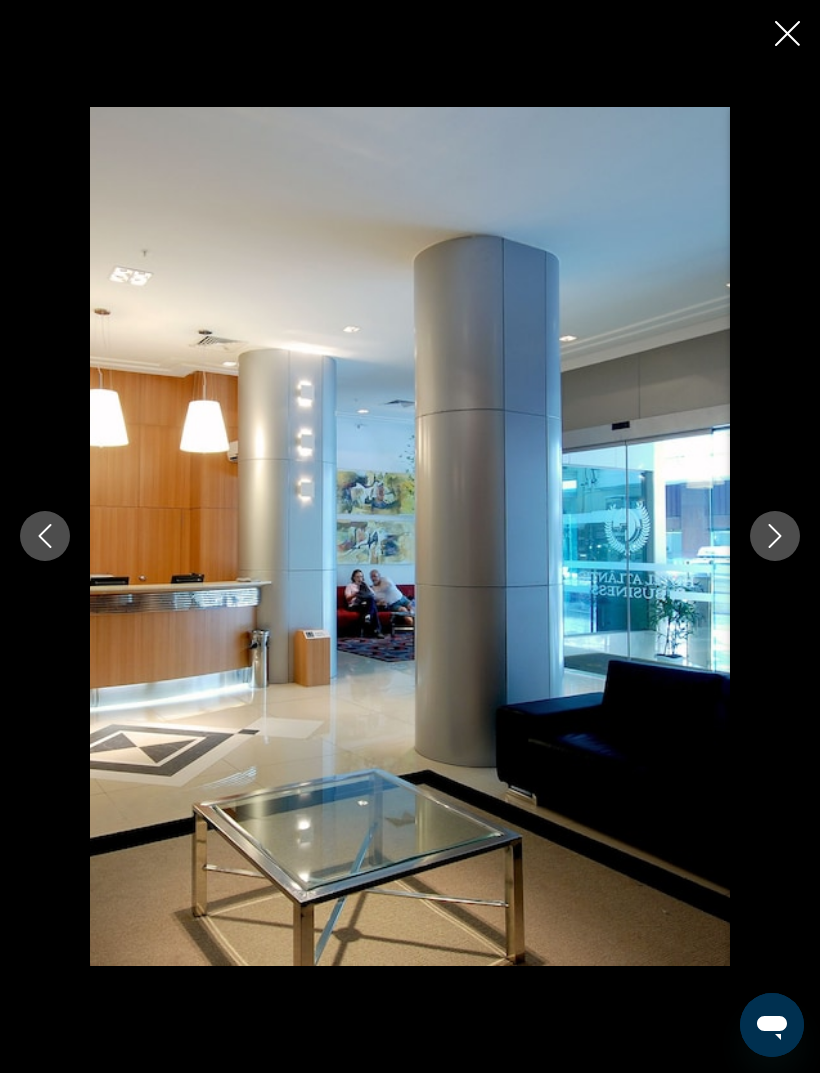 click 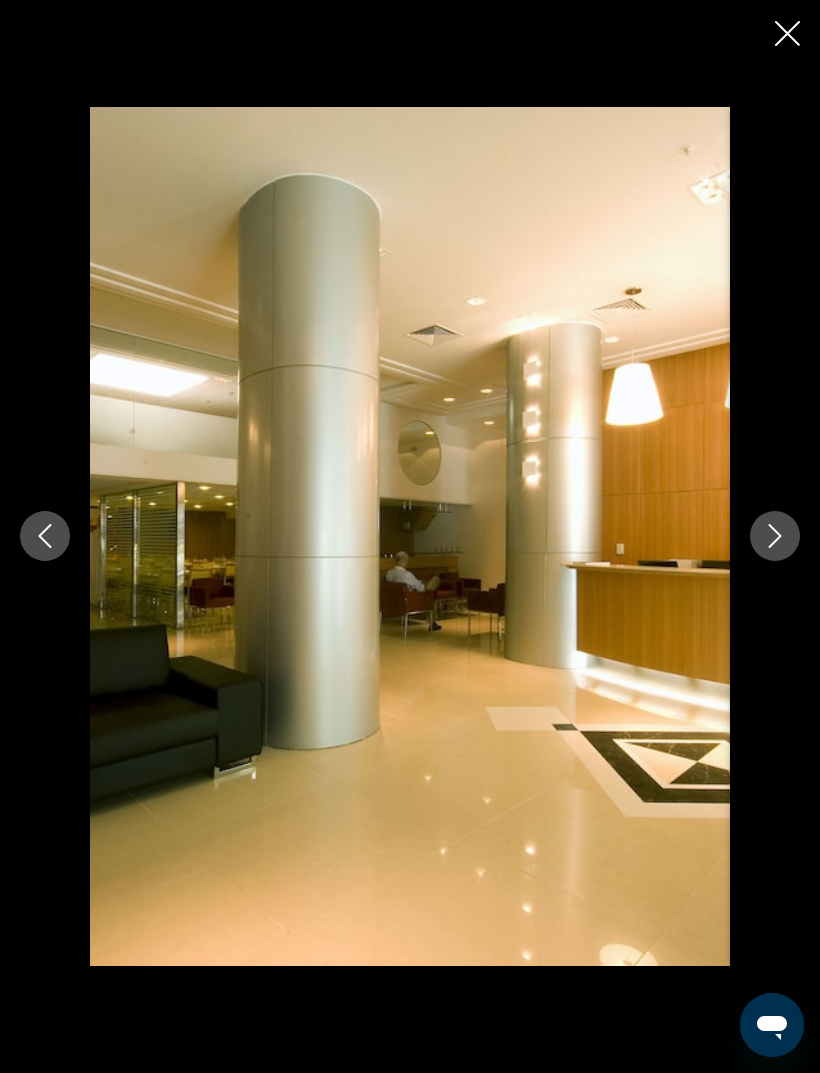 click 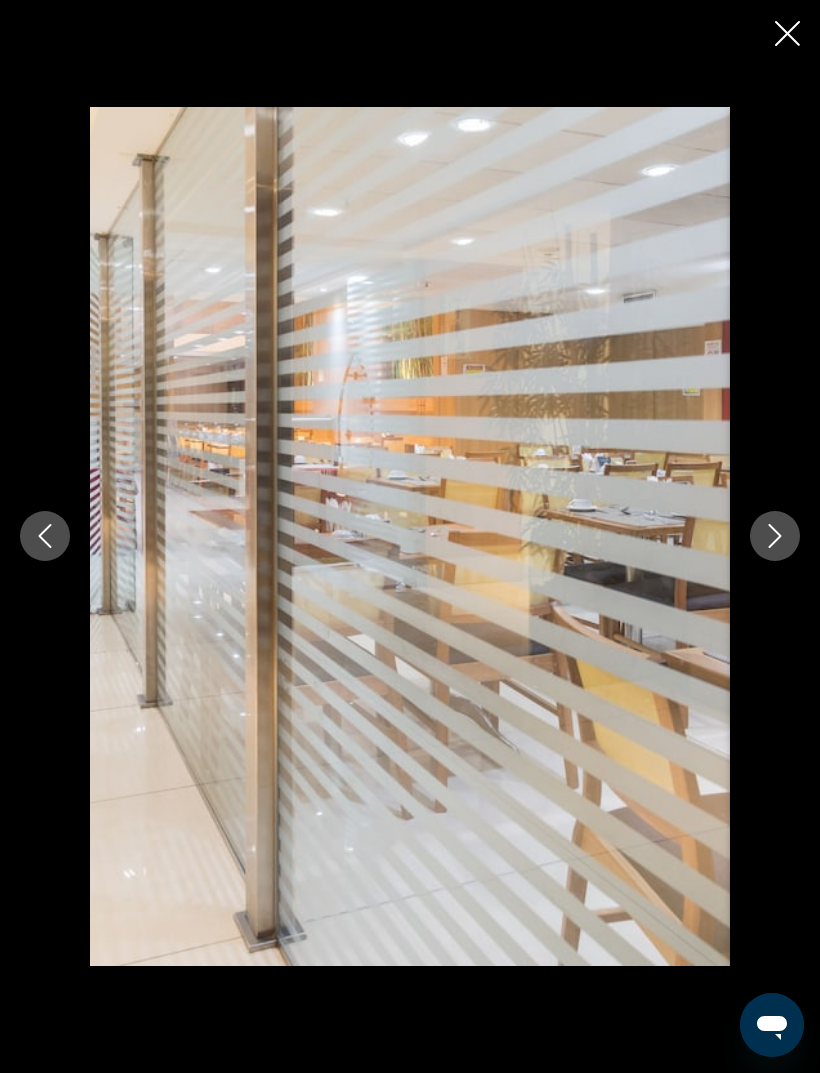click 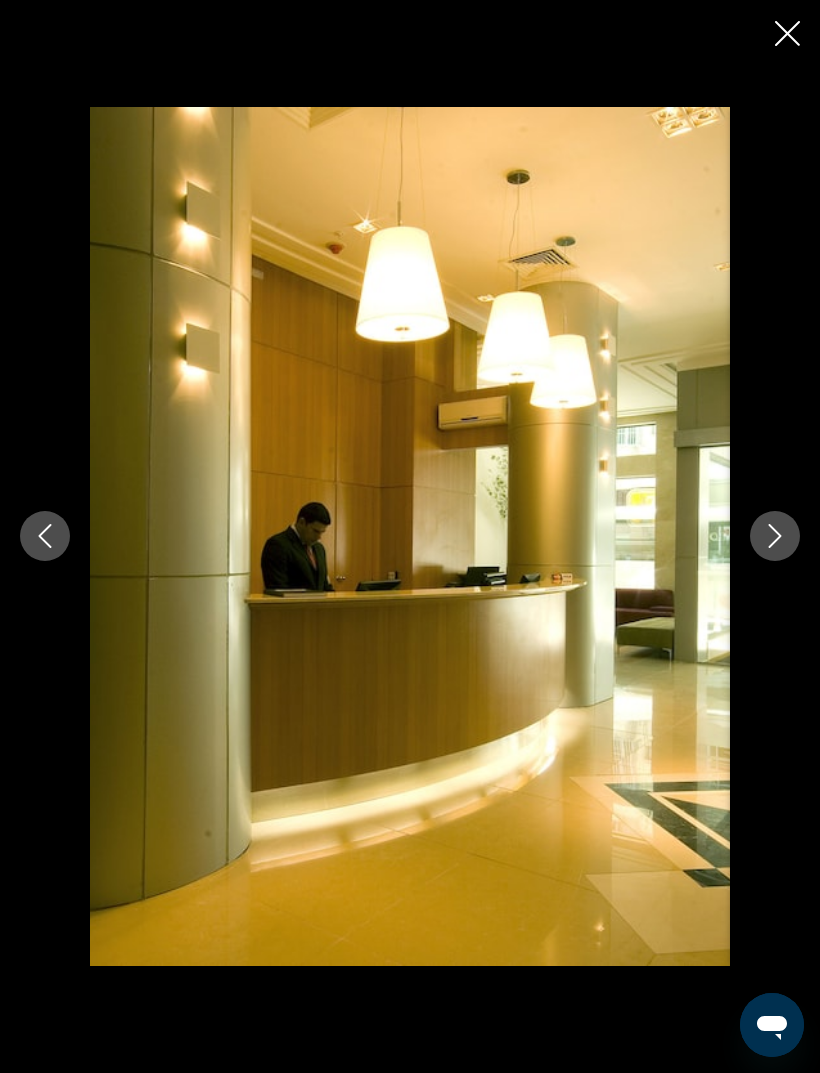 click 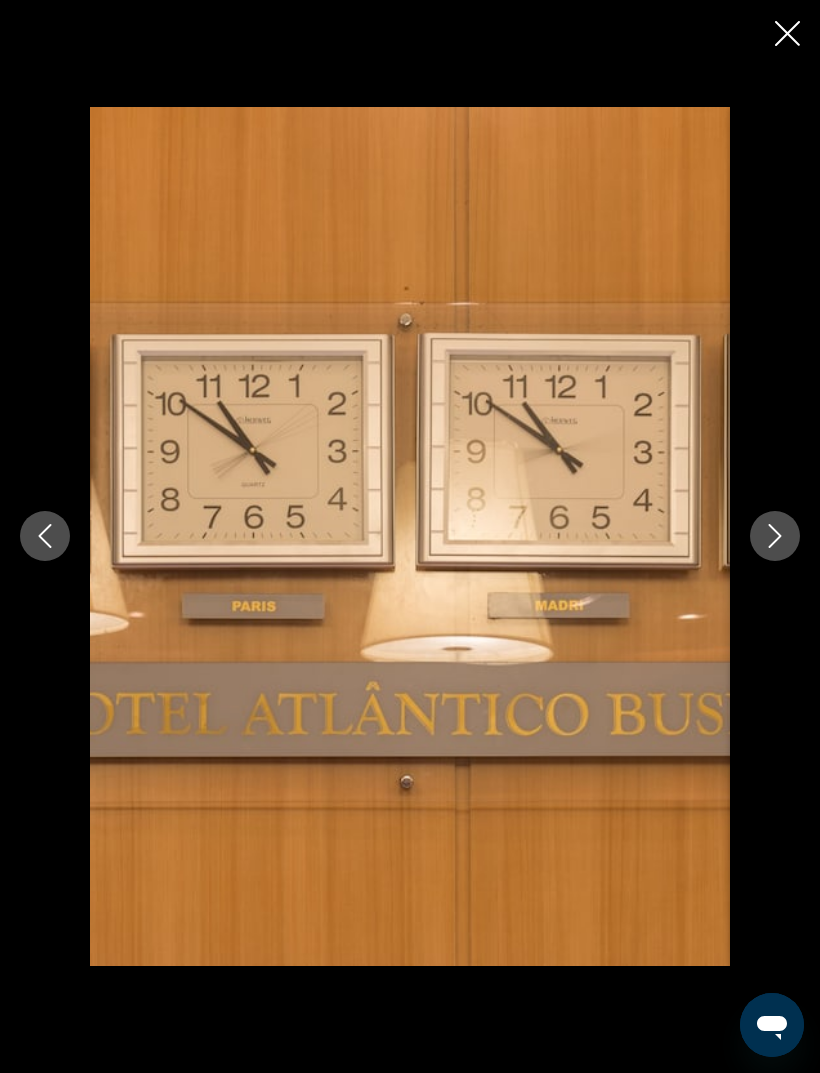 click 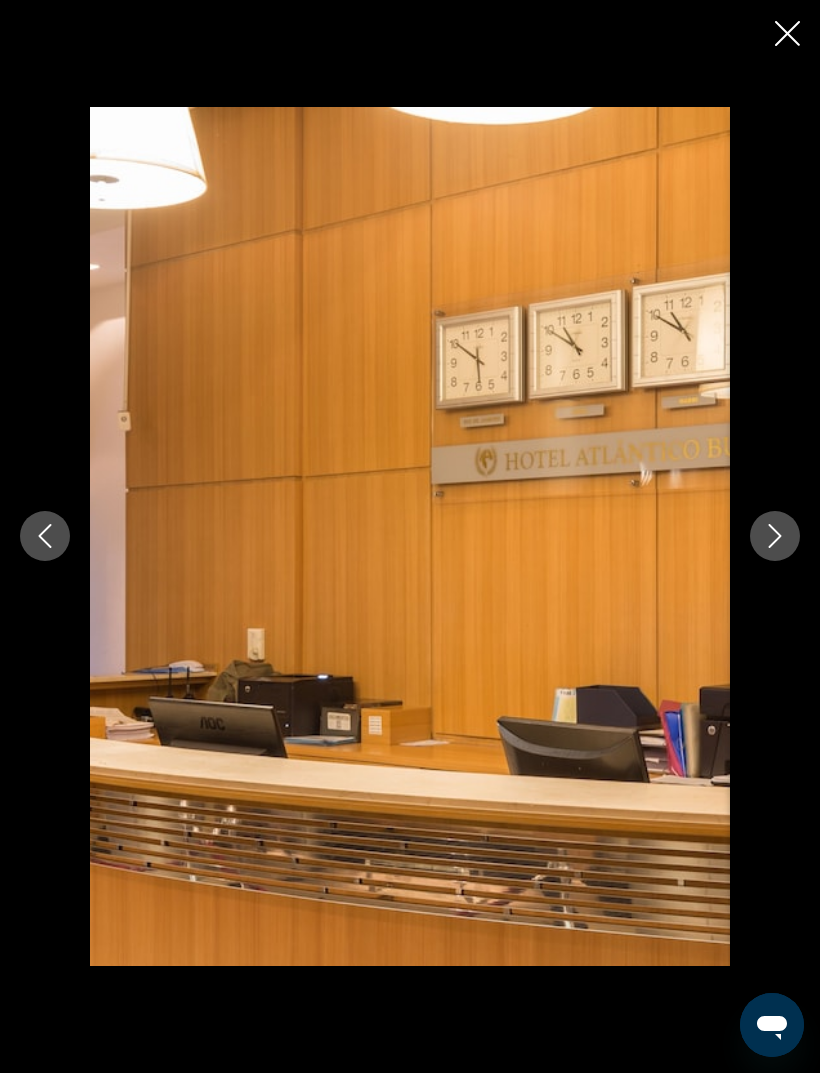 click 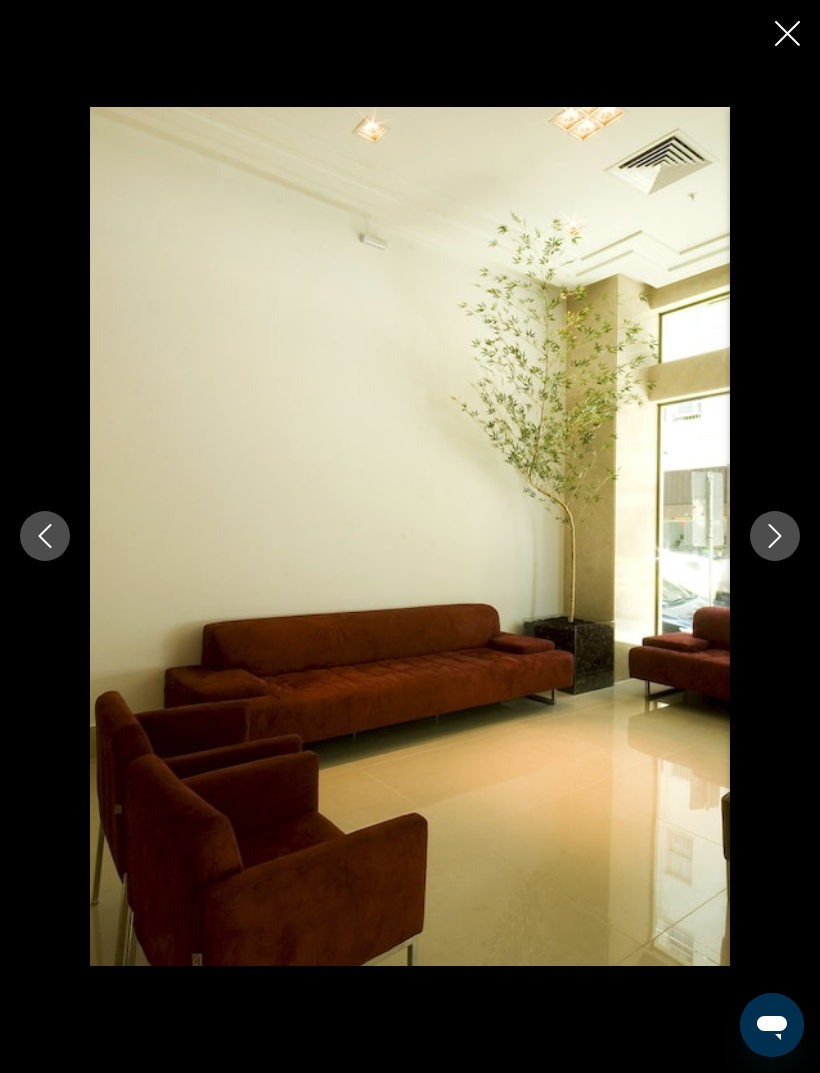click at bounding box center [775, 536] 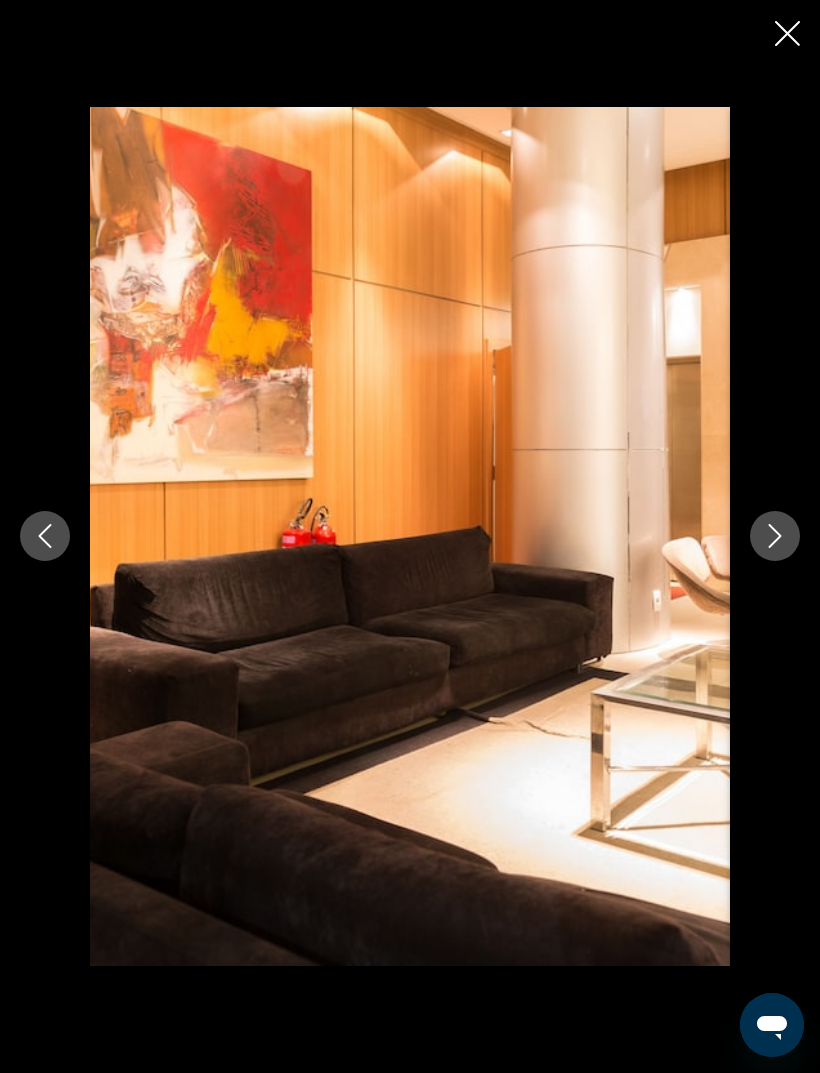 click 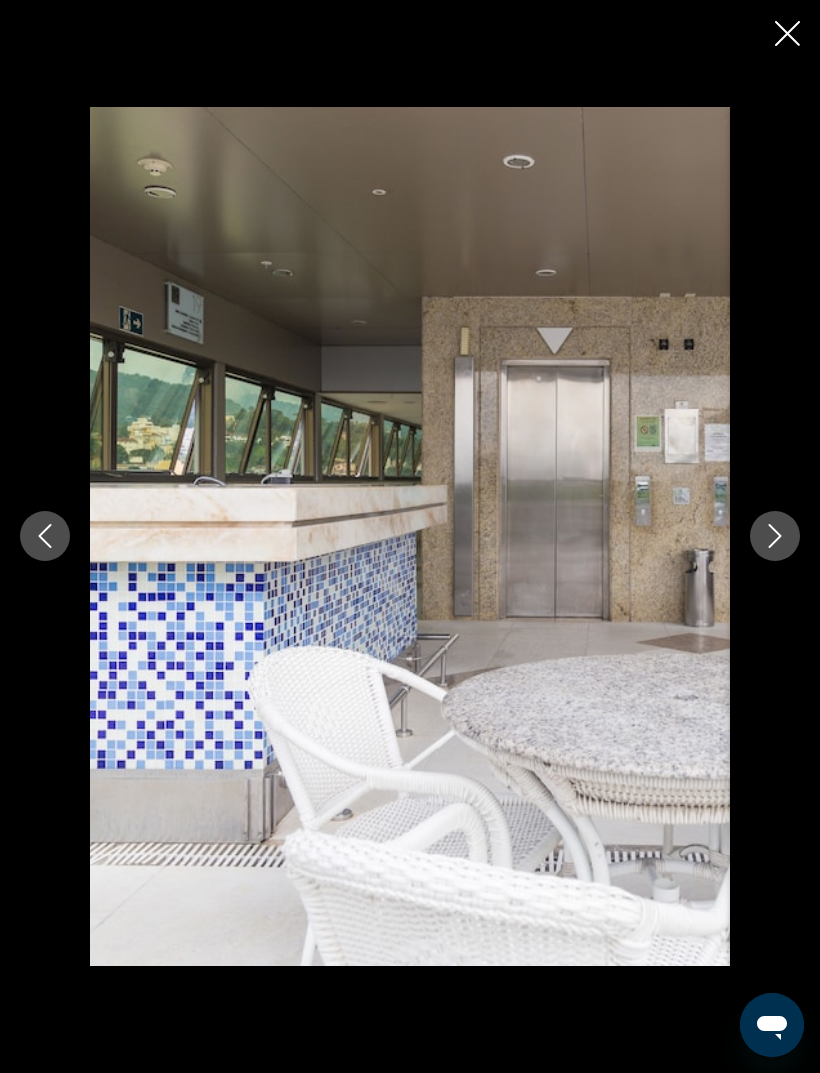 click 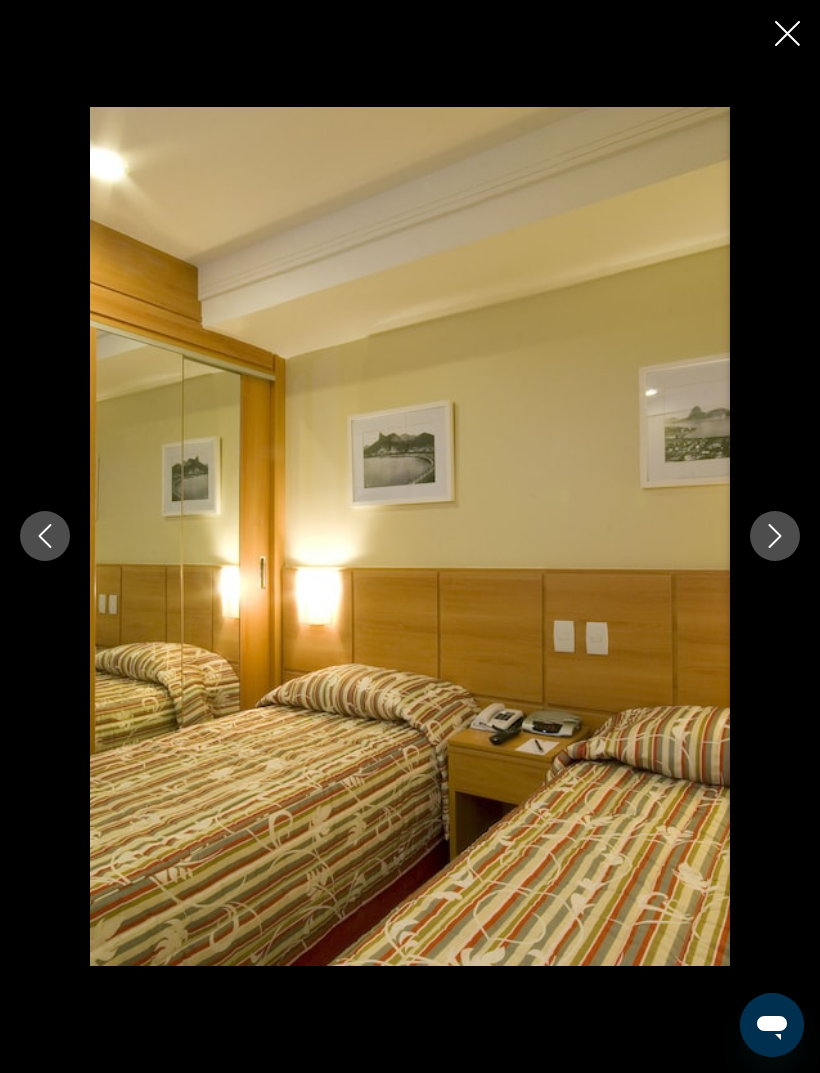 click 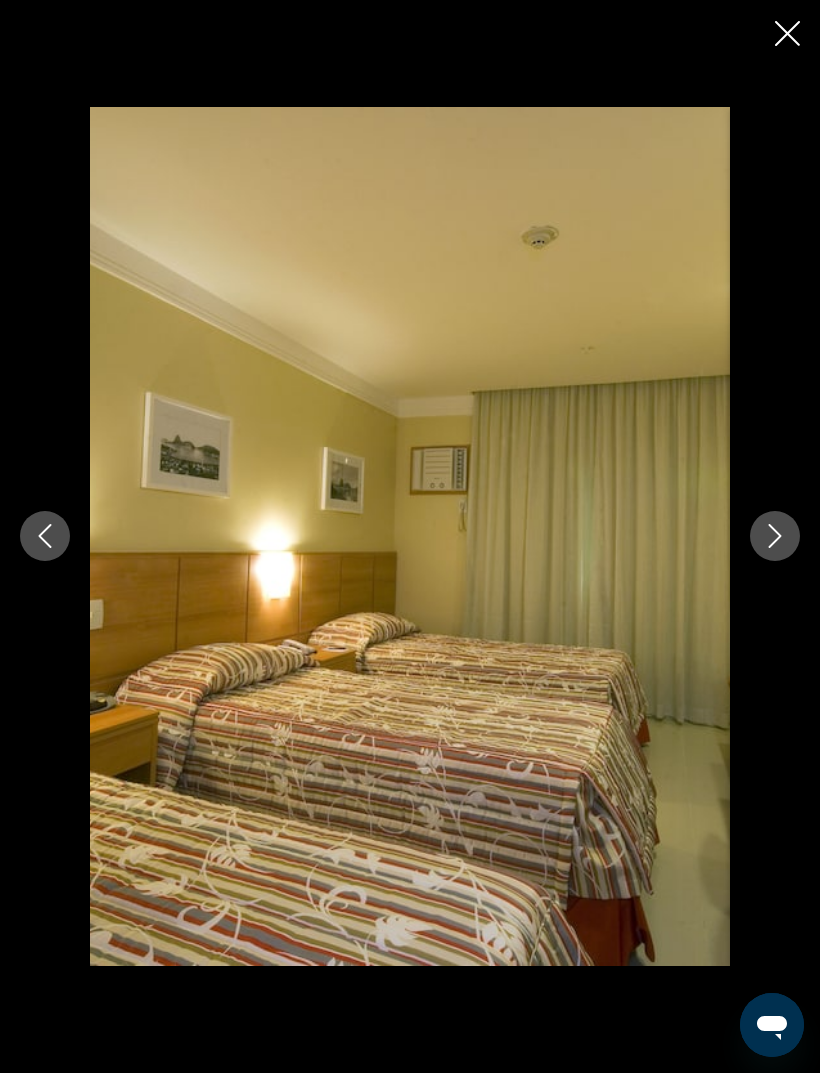 click 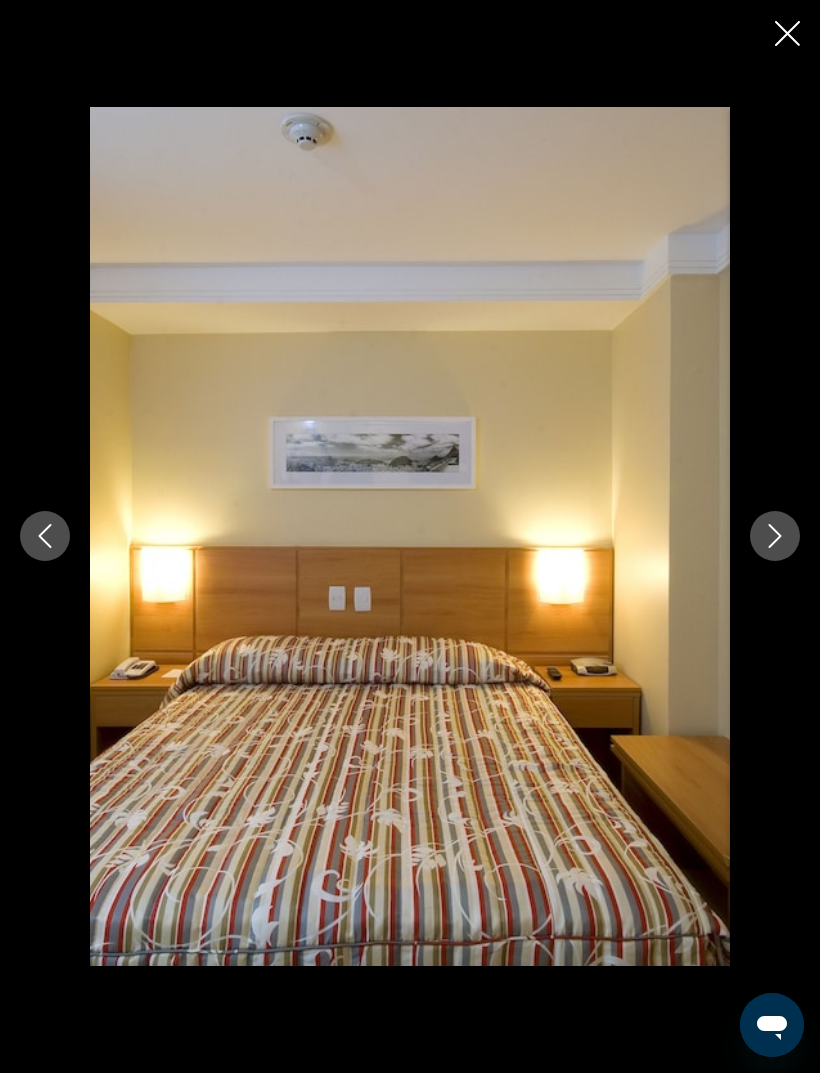 click 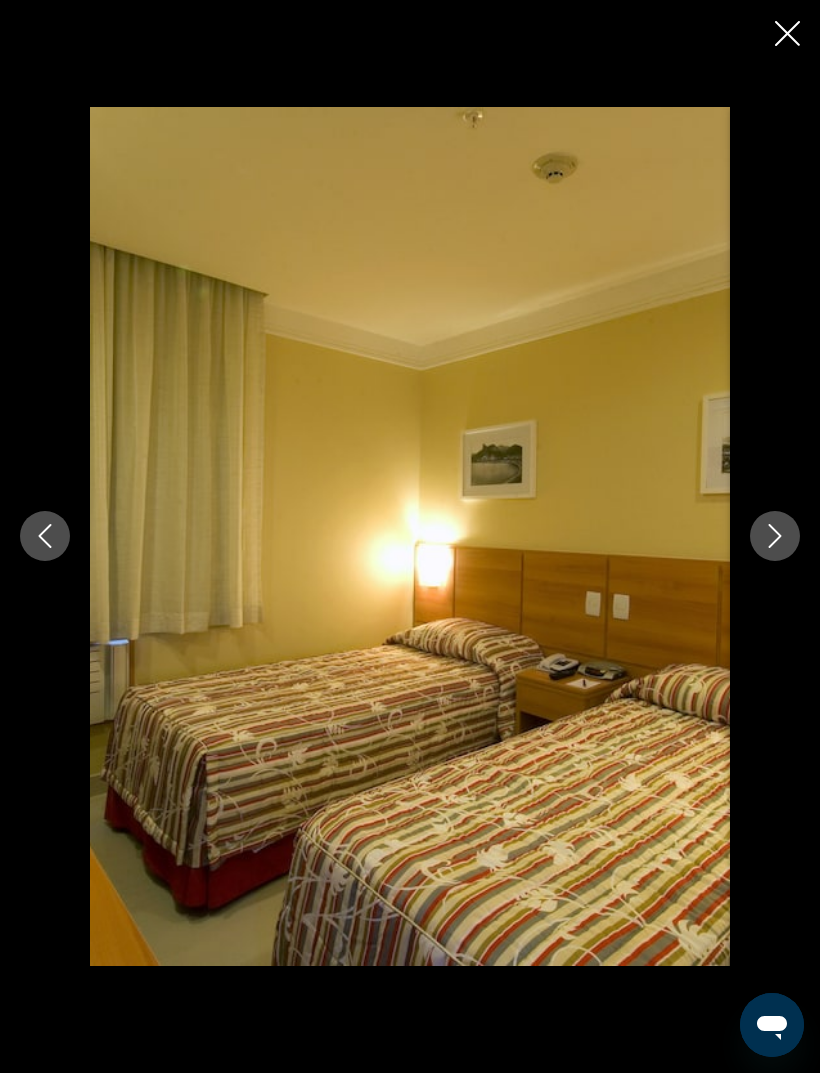 click at bounding box center (775, 536) 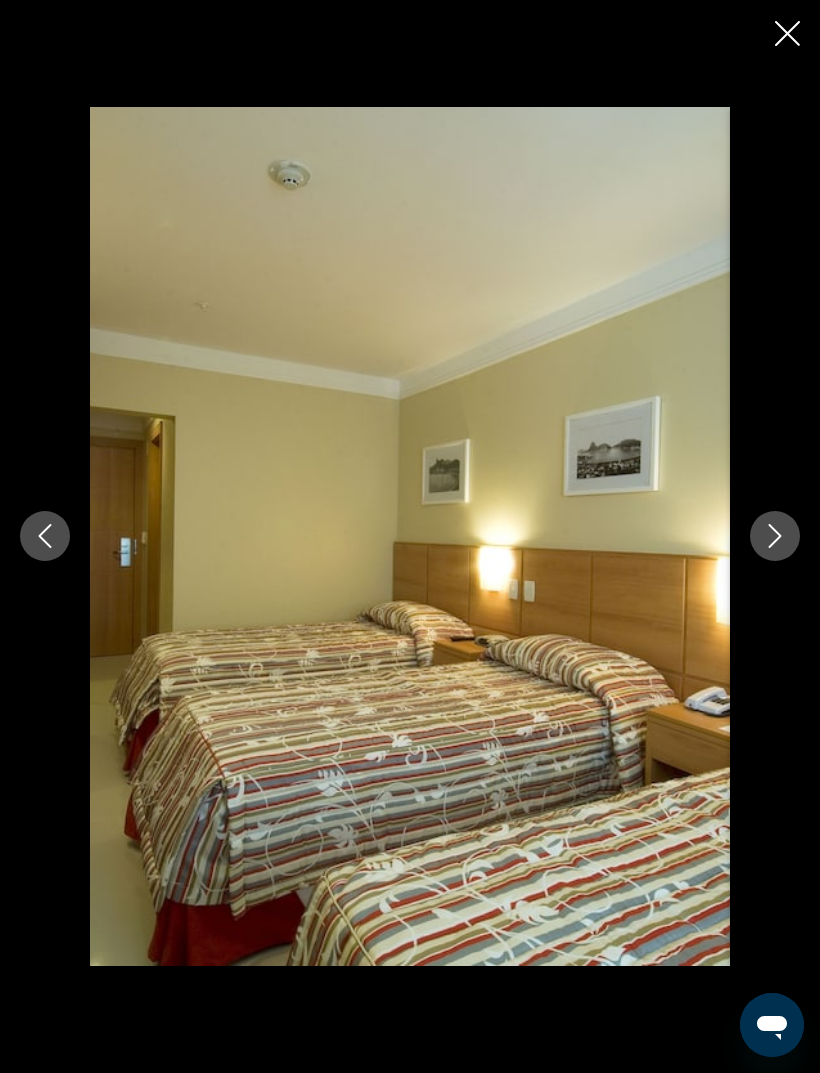 click 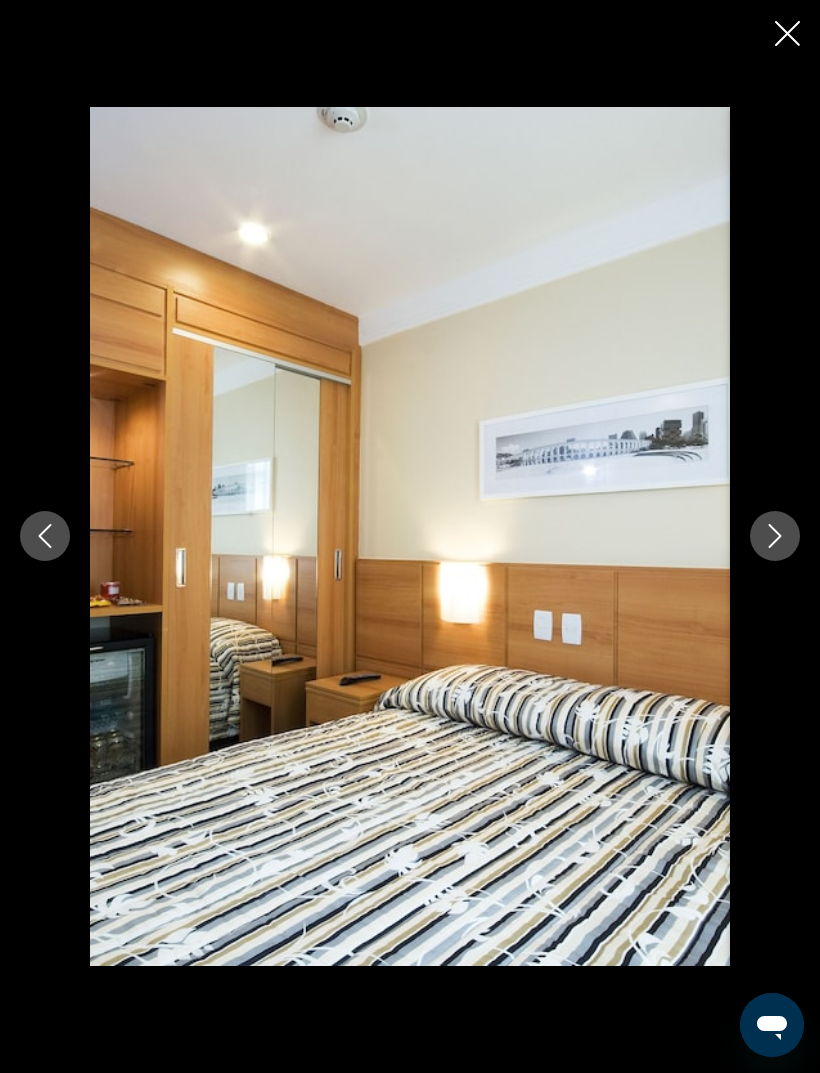 click 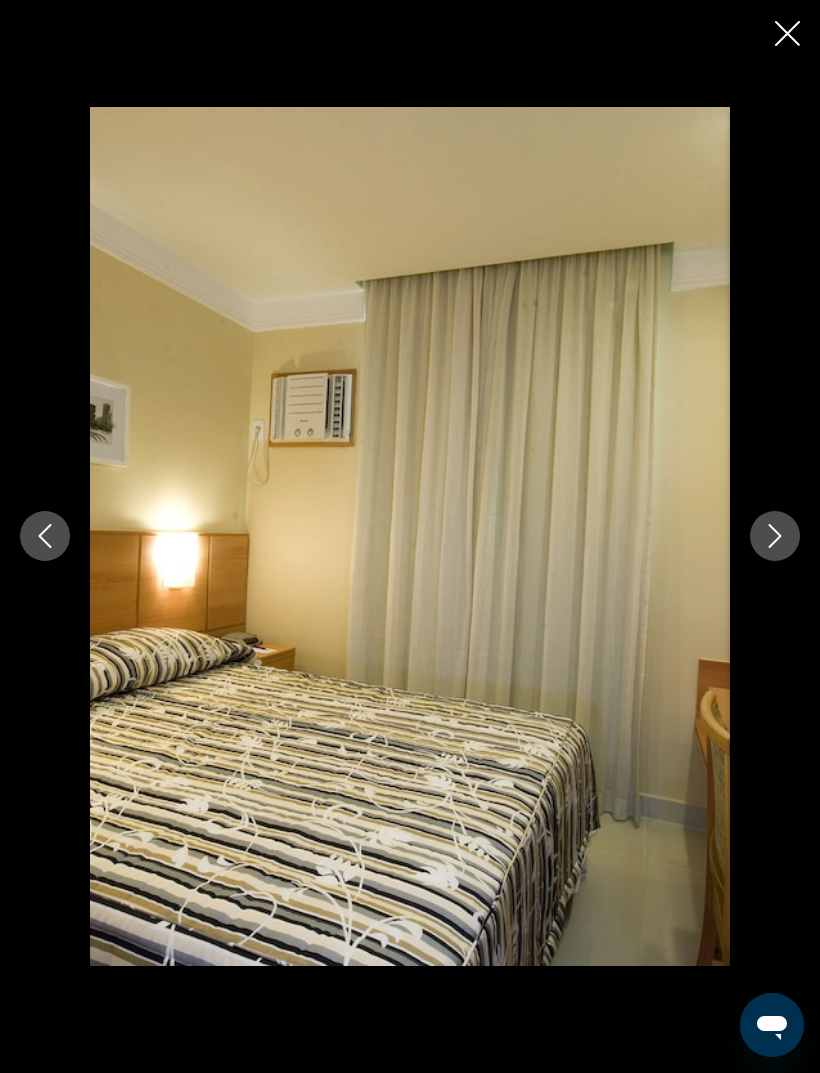 click 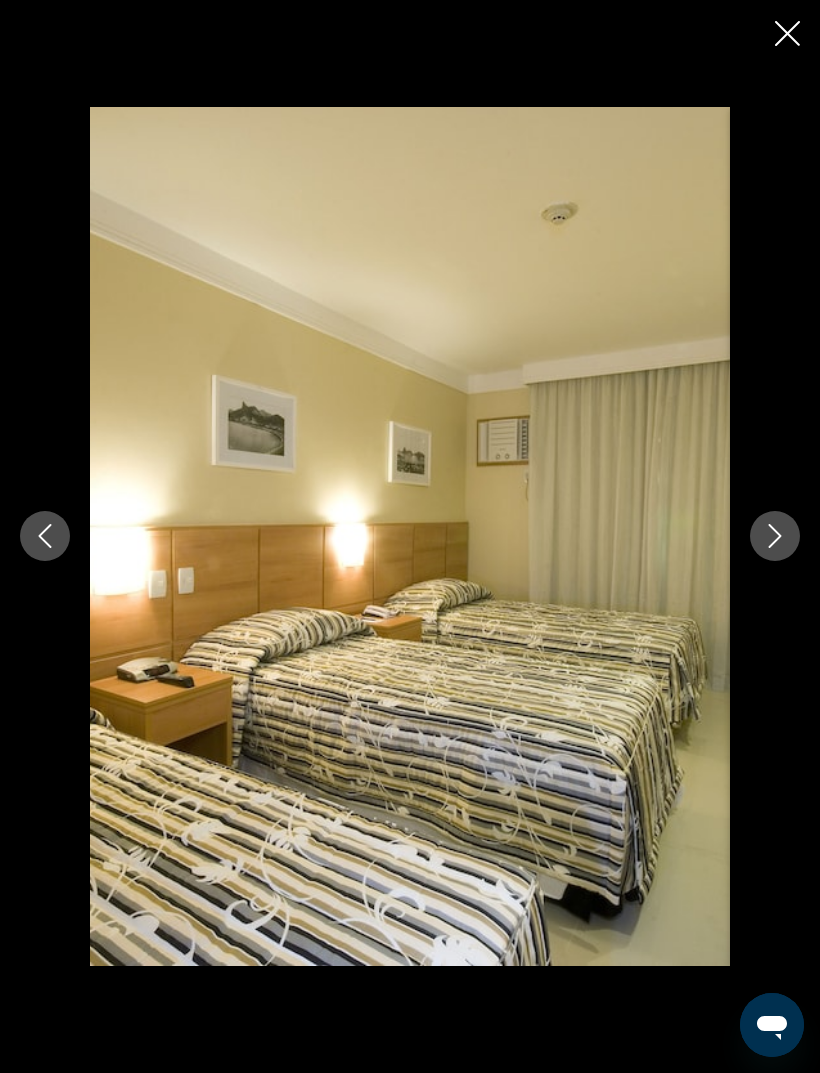click 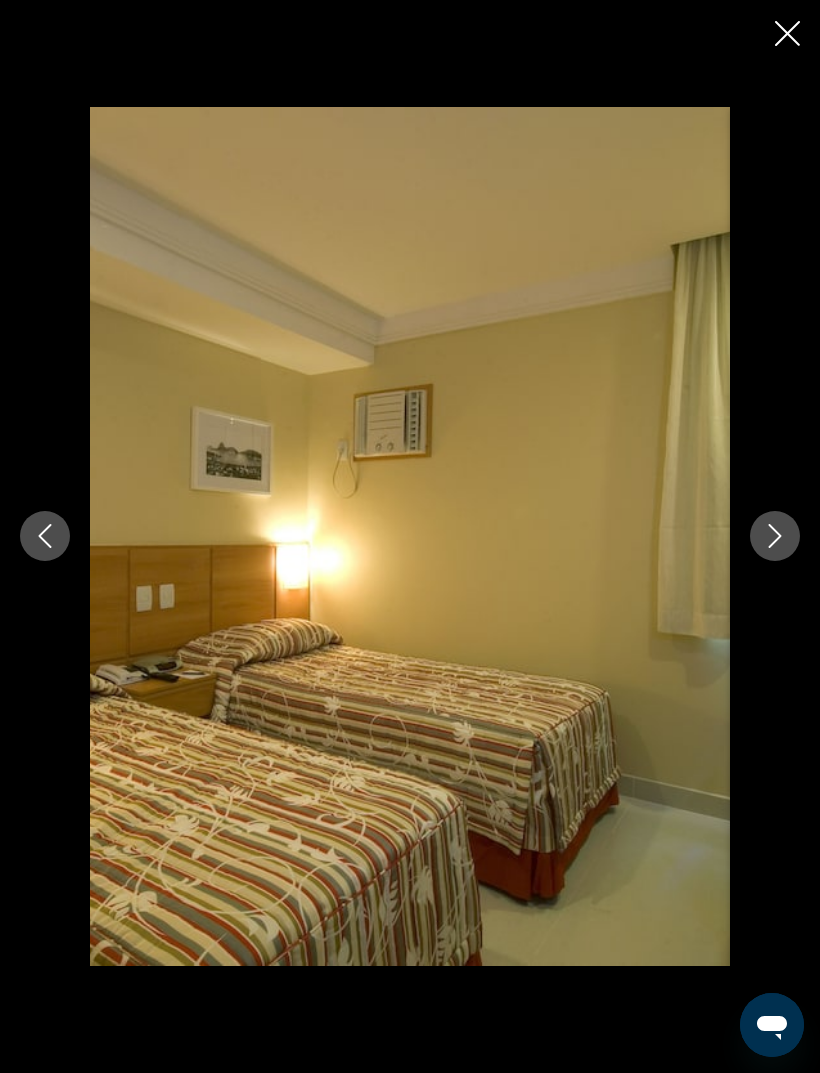 click 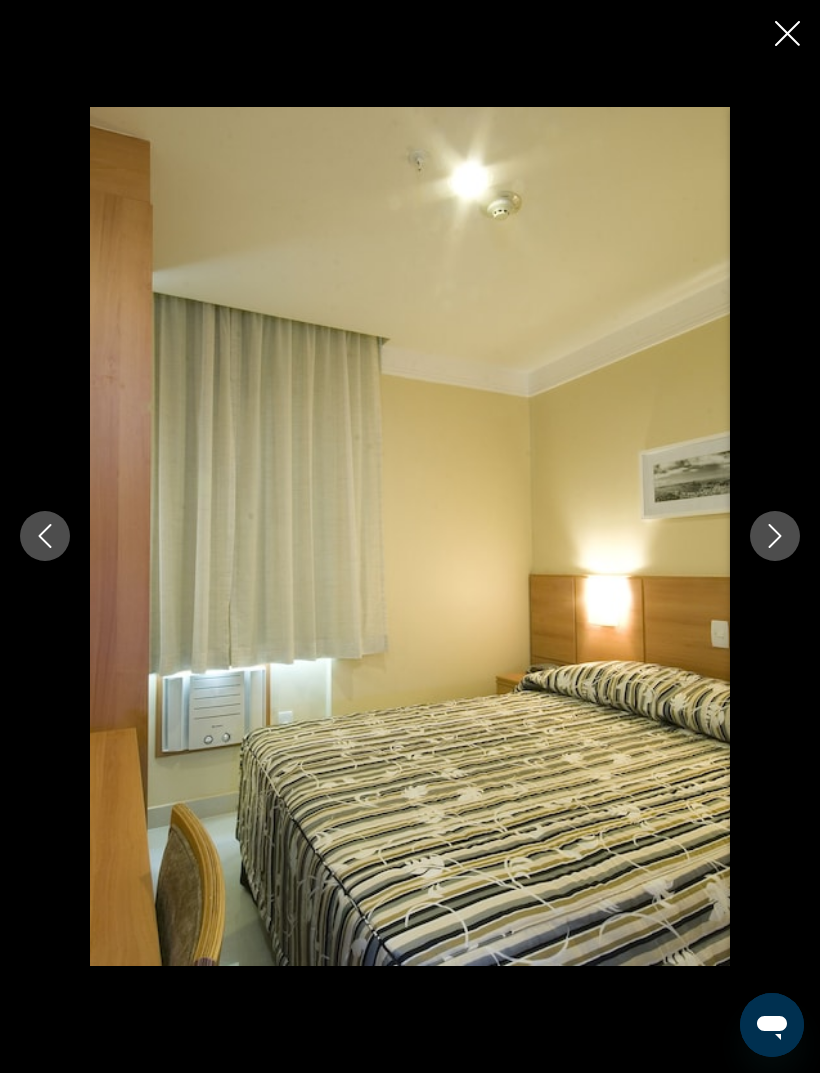 click 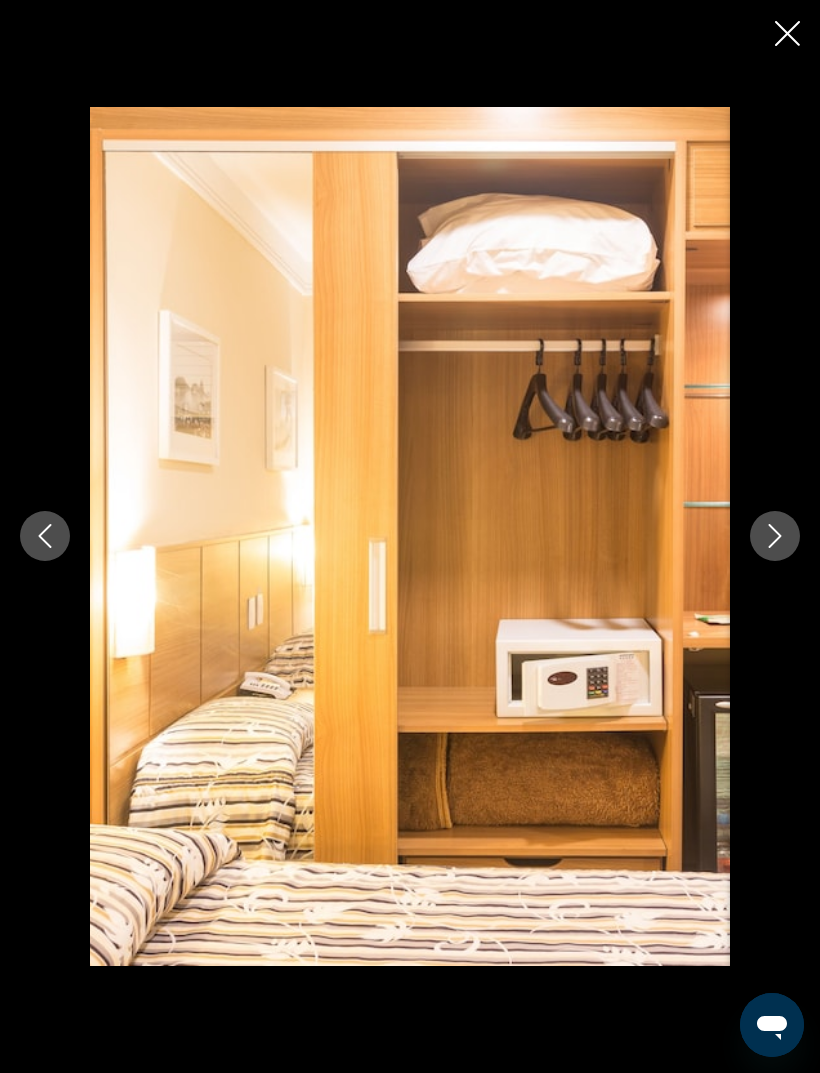click 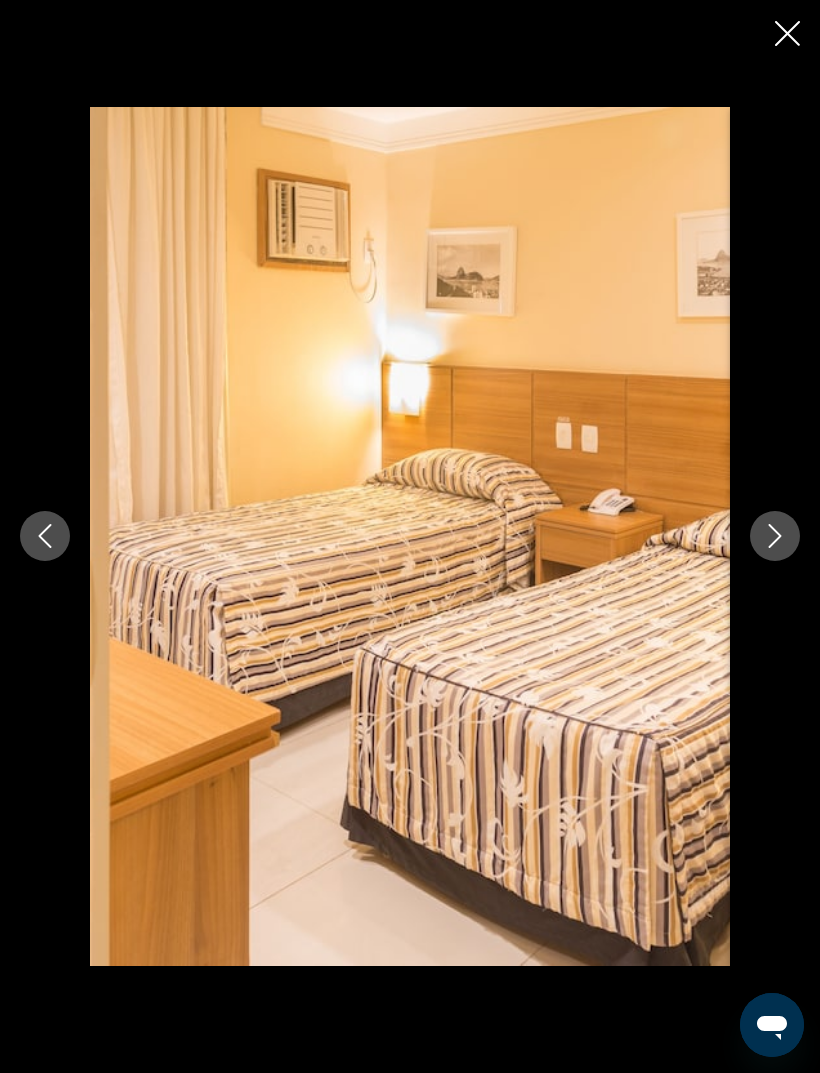 click 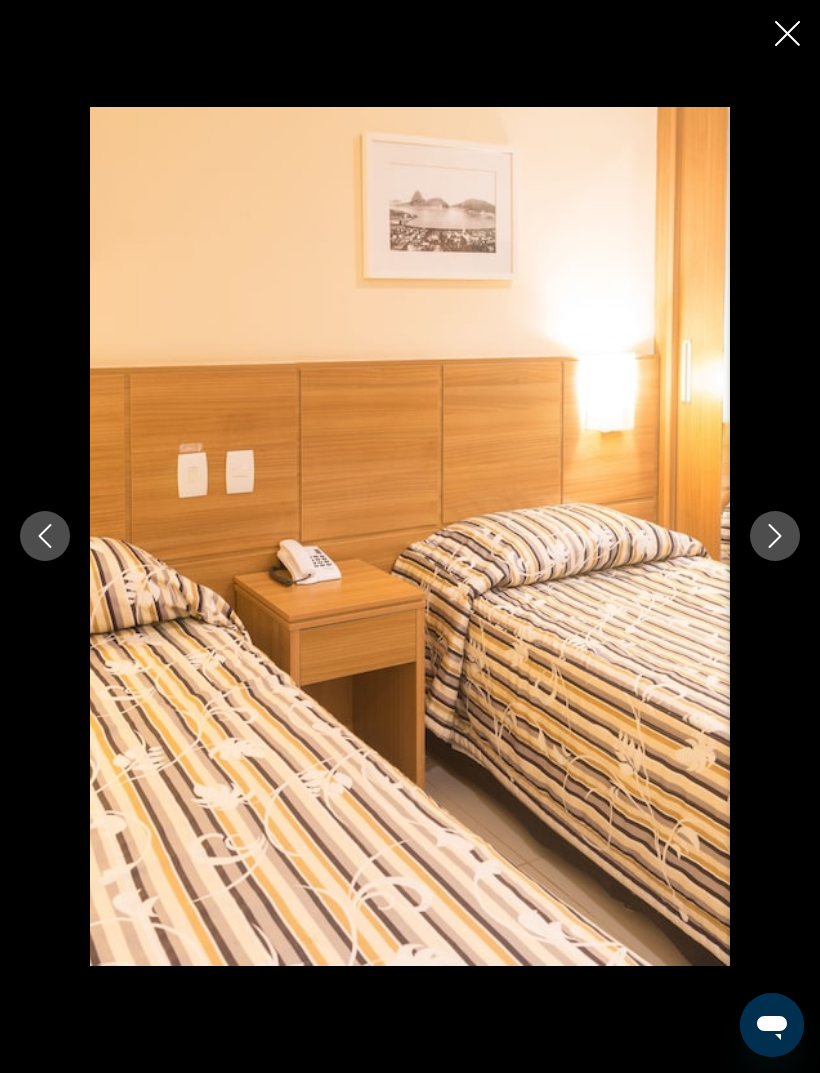 click 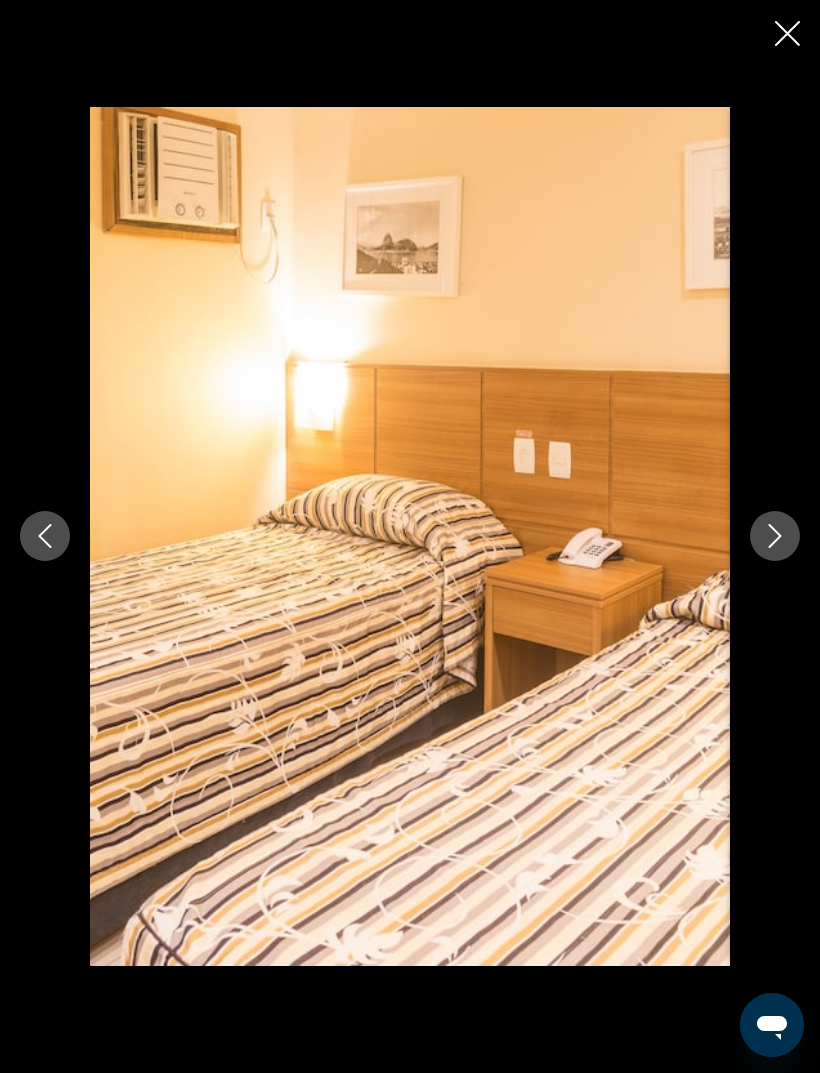 click 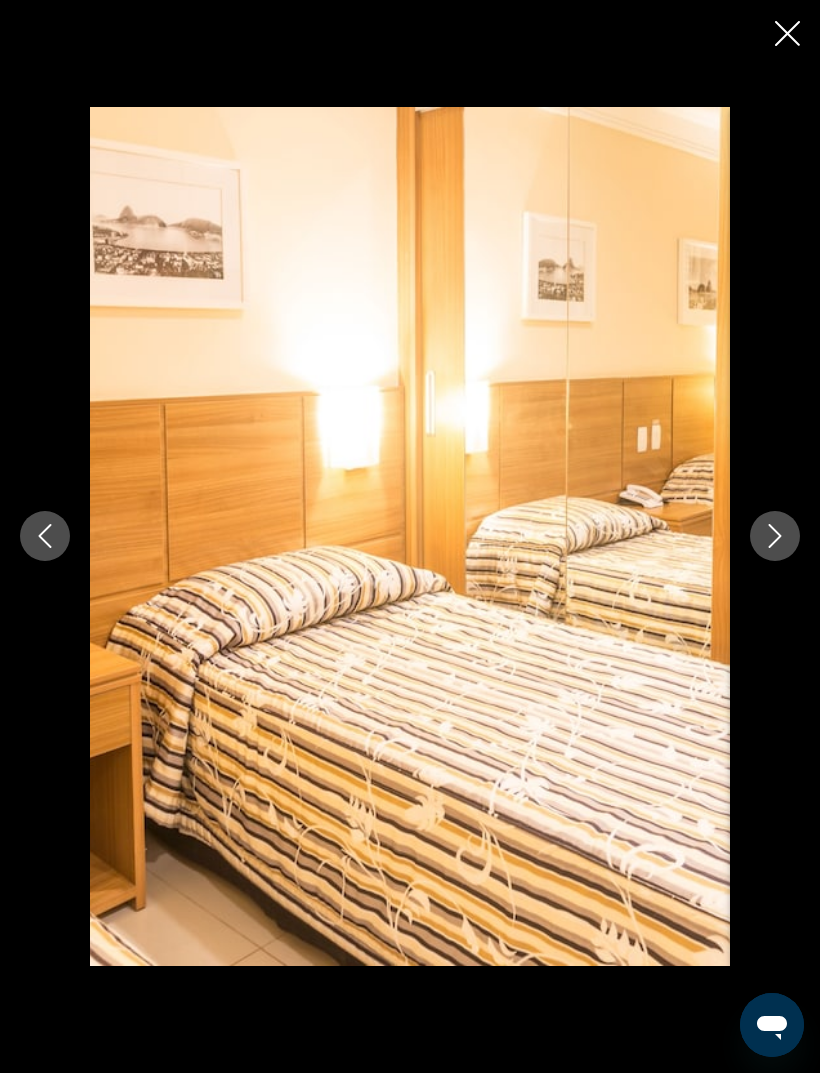 click at bounding box center (775, 536) 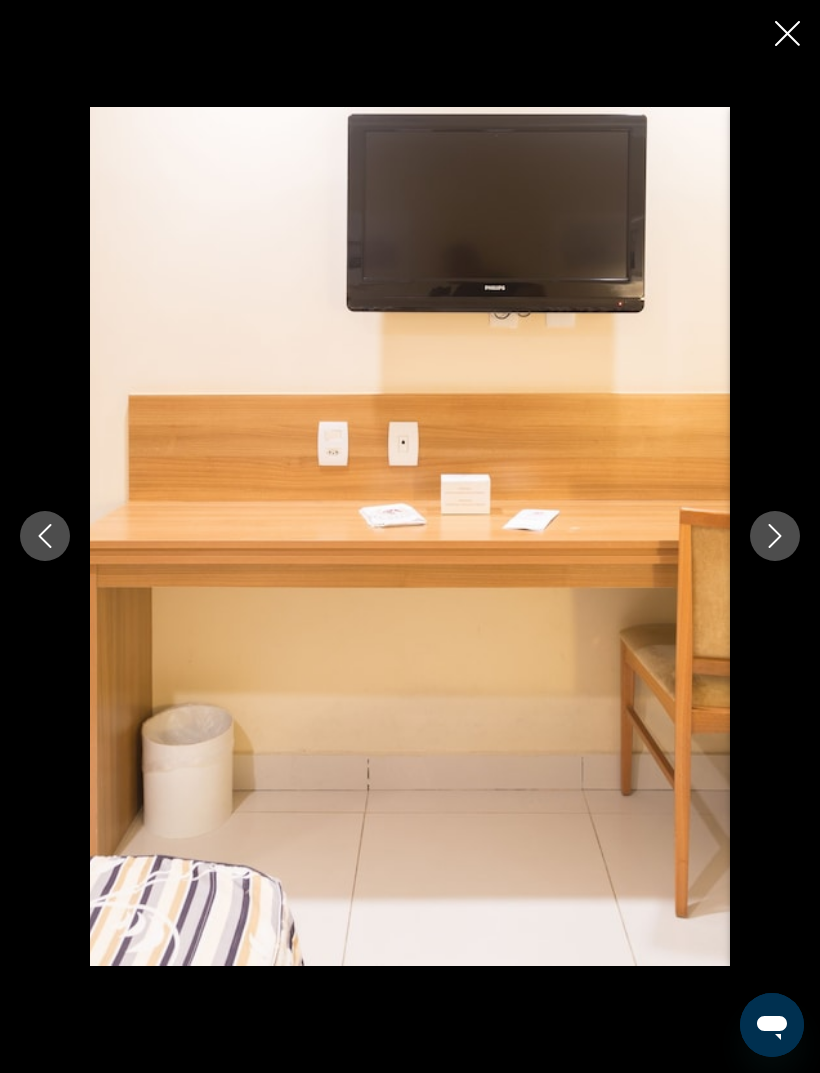 click at bounding box center (775, 536) 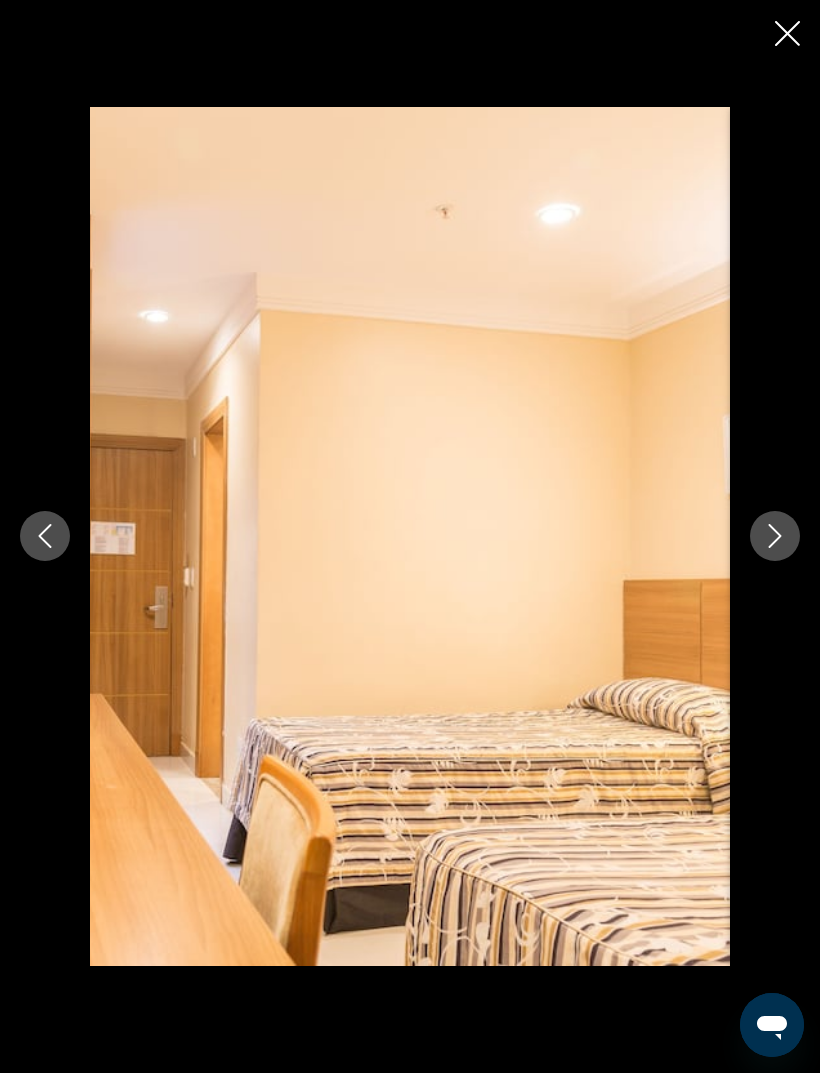 click at bounding box center [775, 536] 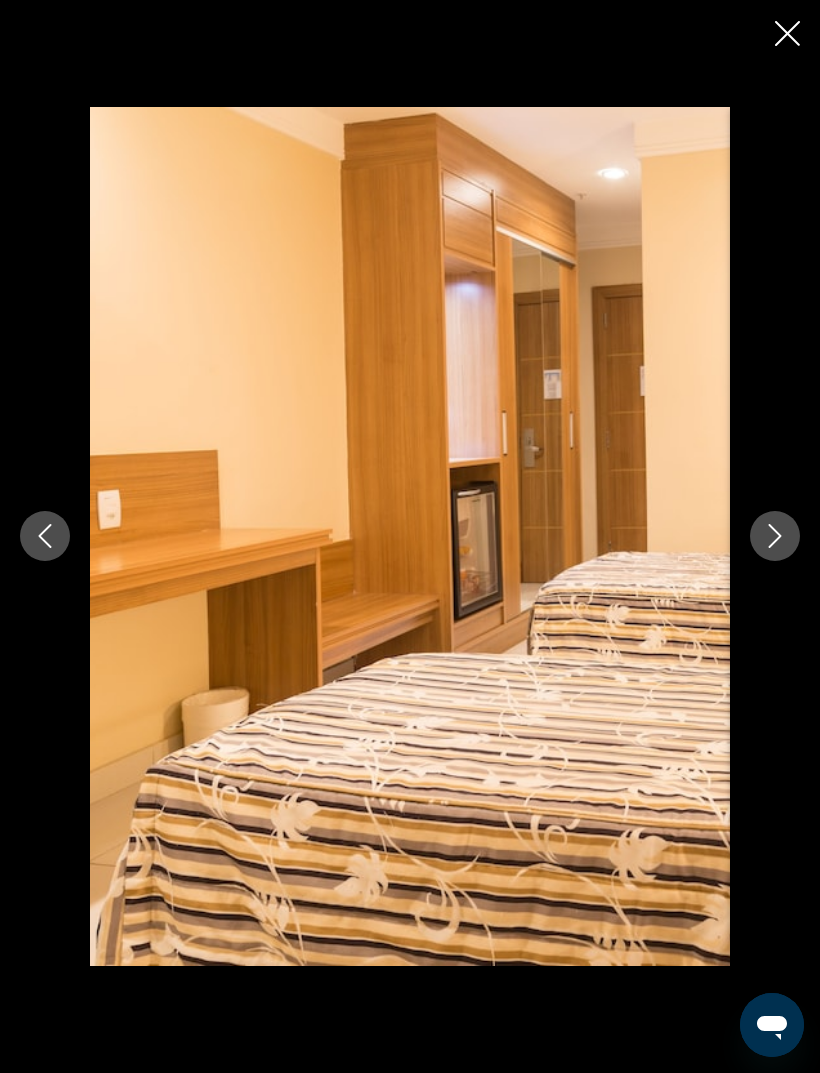 click at bounding box center (775, 536) 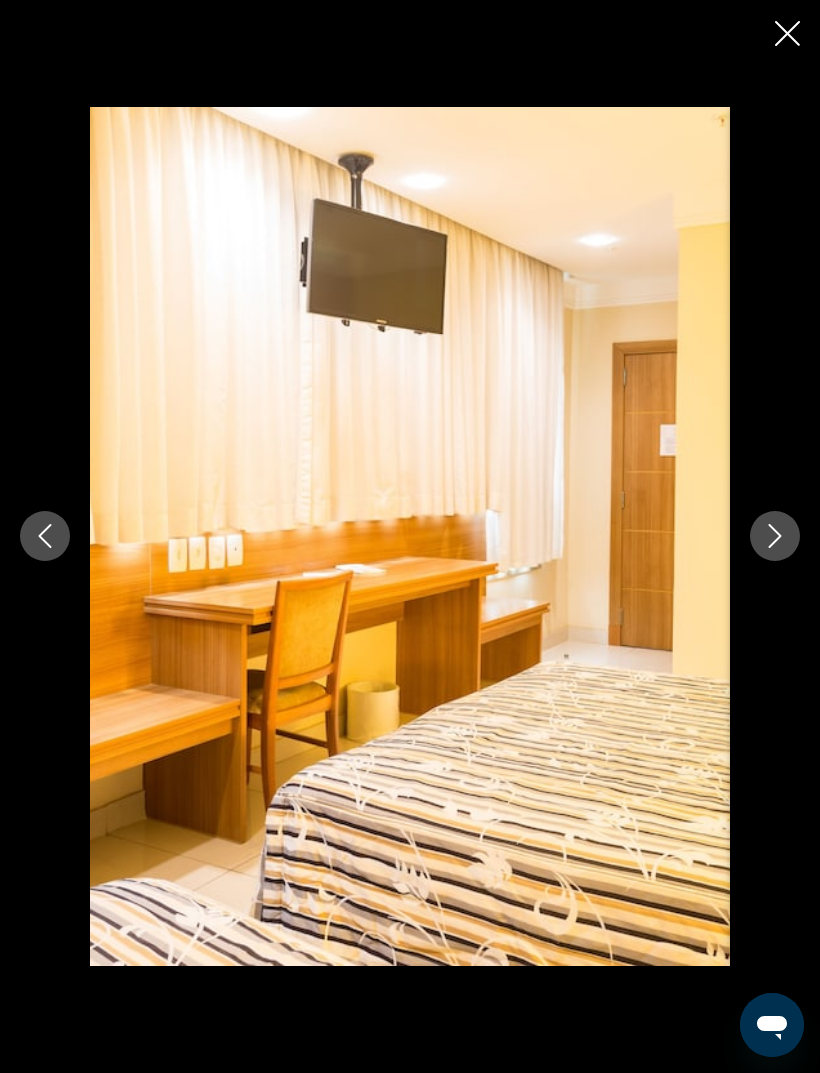 click at bounding box center (775, 536) 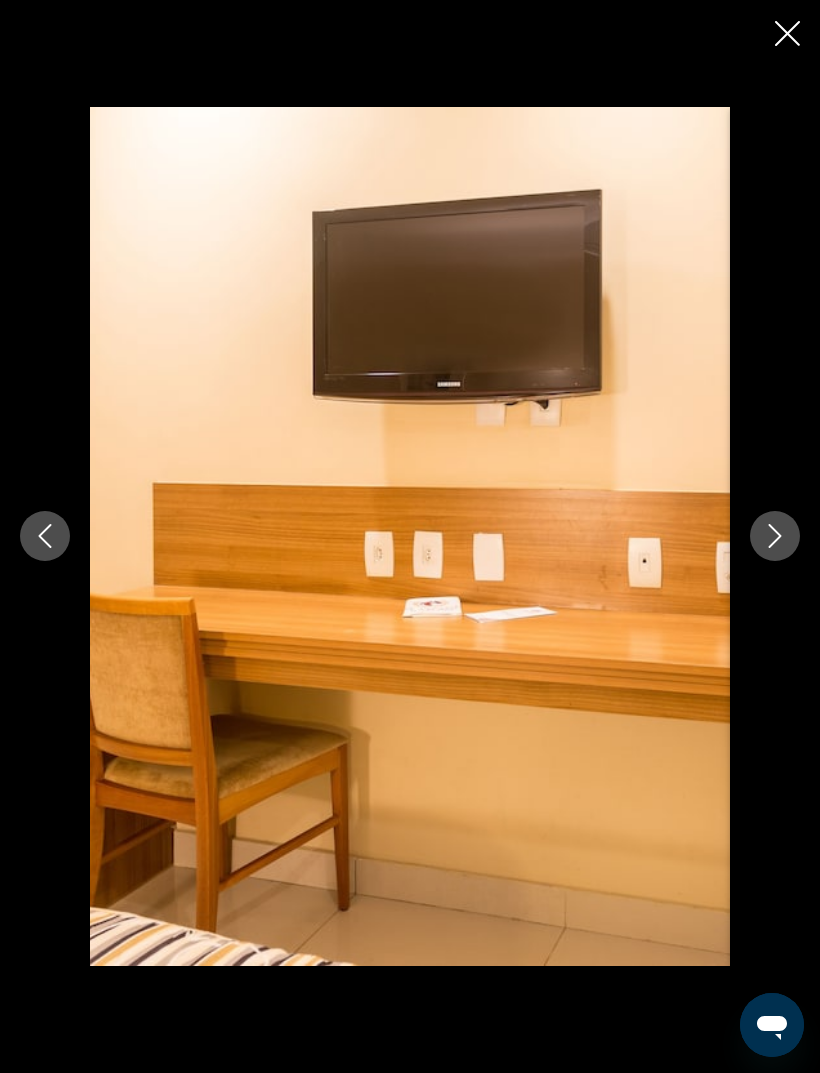 click at bounding box center [775, 536] 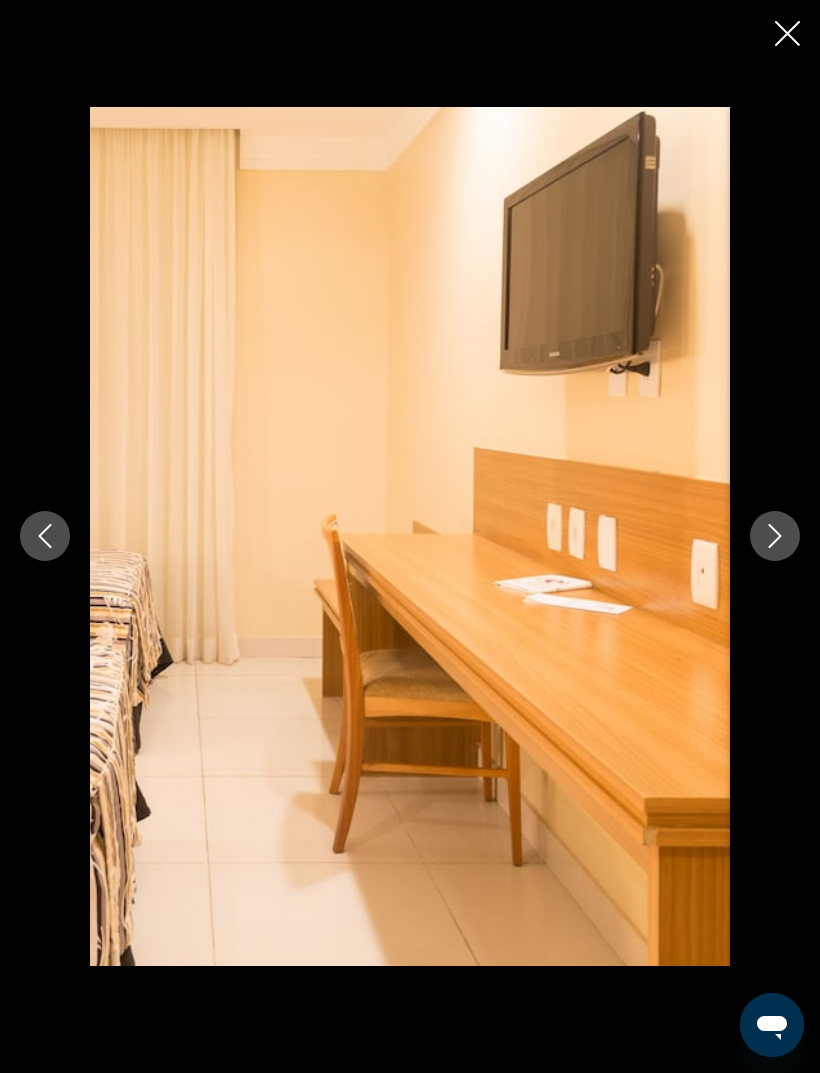 click at bounding box center (775, 536) 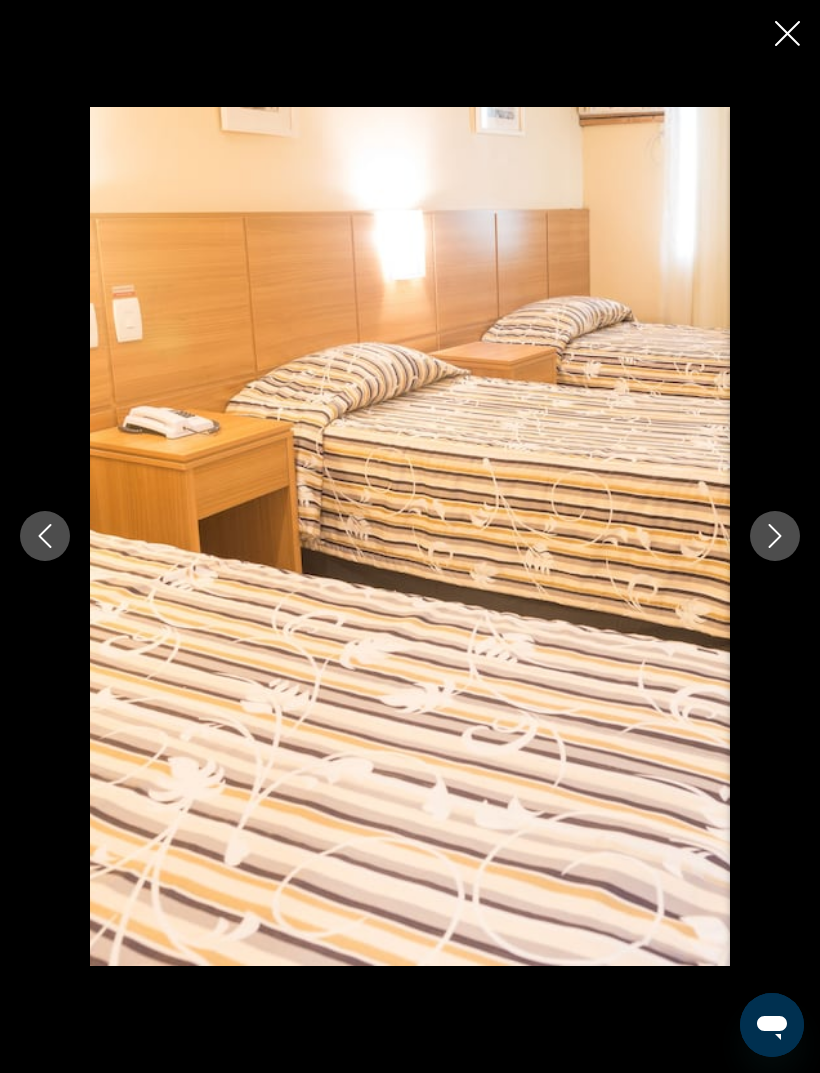 click at bounding box center (410, 536) 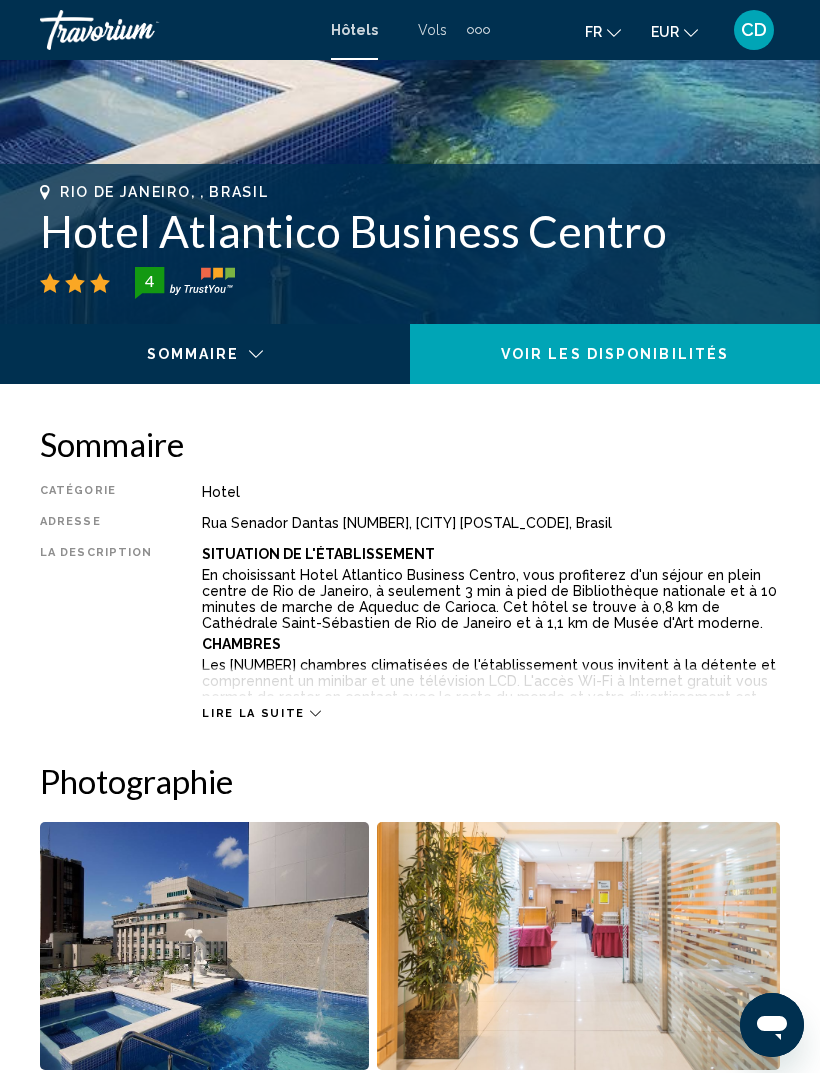 scroll, scrollTop: 674, scrollLeft: 0, axis: vertical 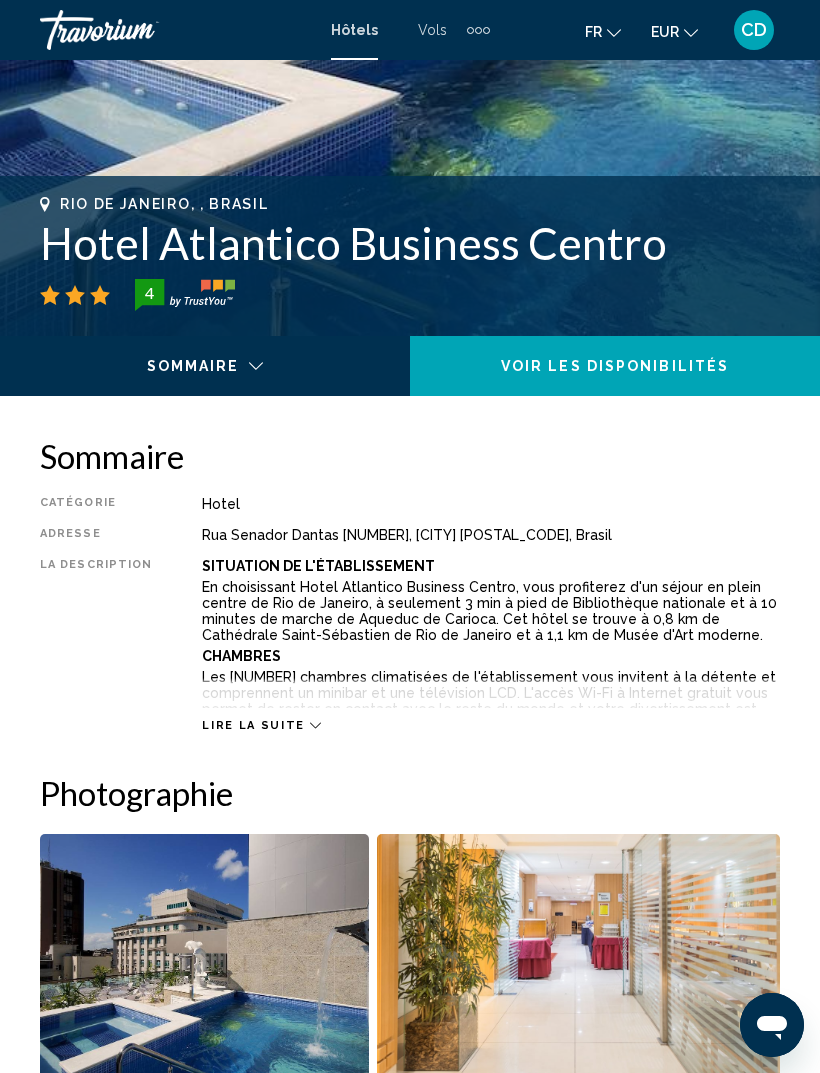 click 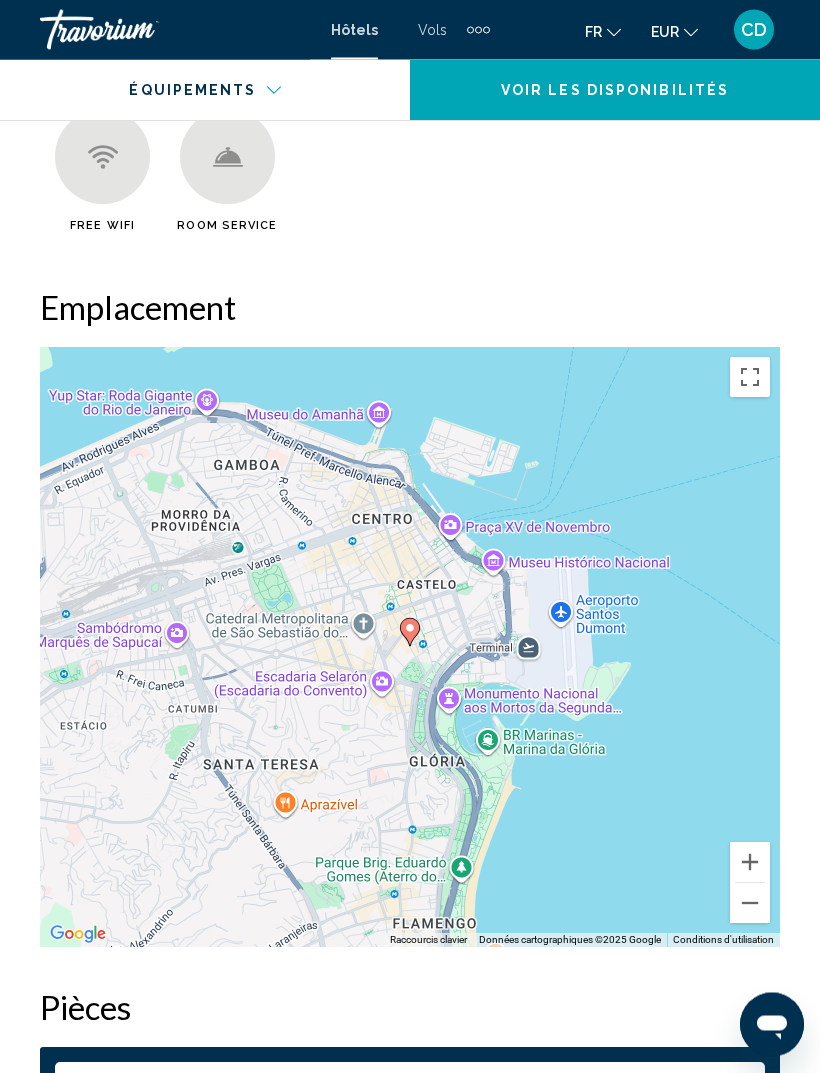 scroll, scrollTop: 2637, scrollLeft: 0, axis: vertical 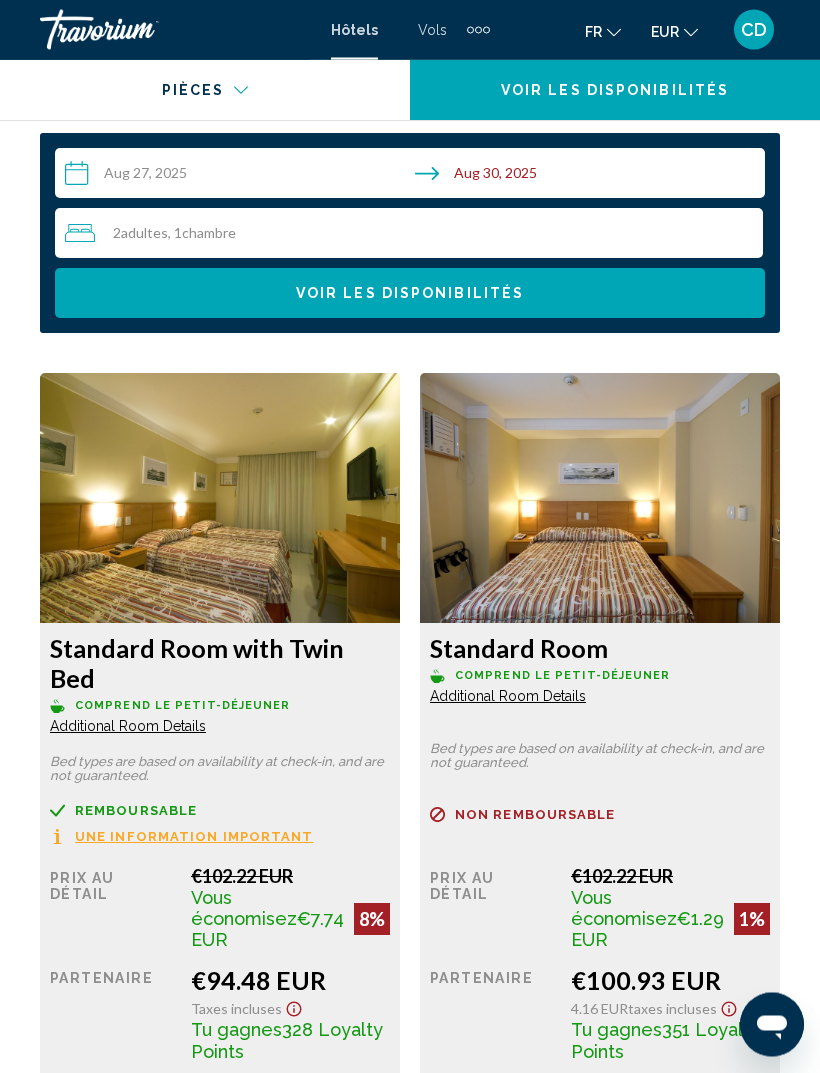 click on "Reserve maintenant" at bounding box center (291, 1097) 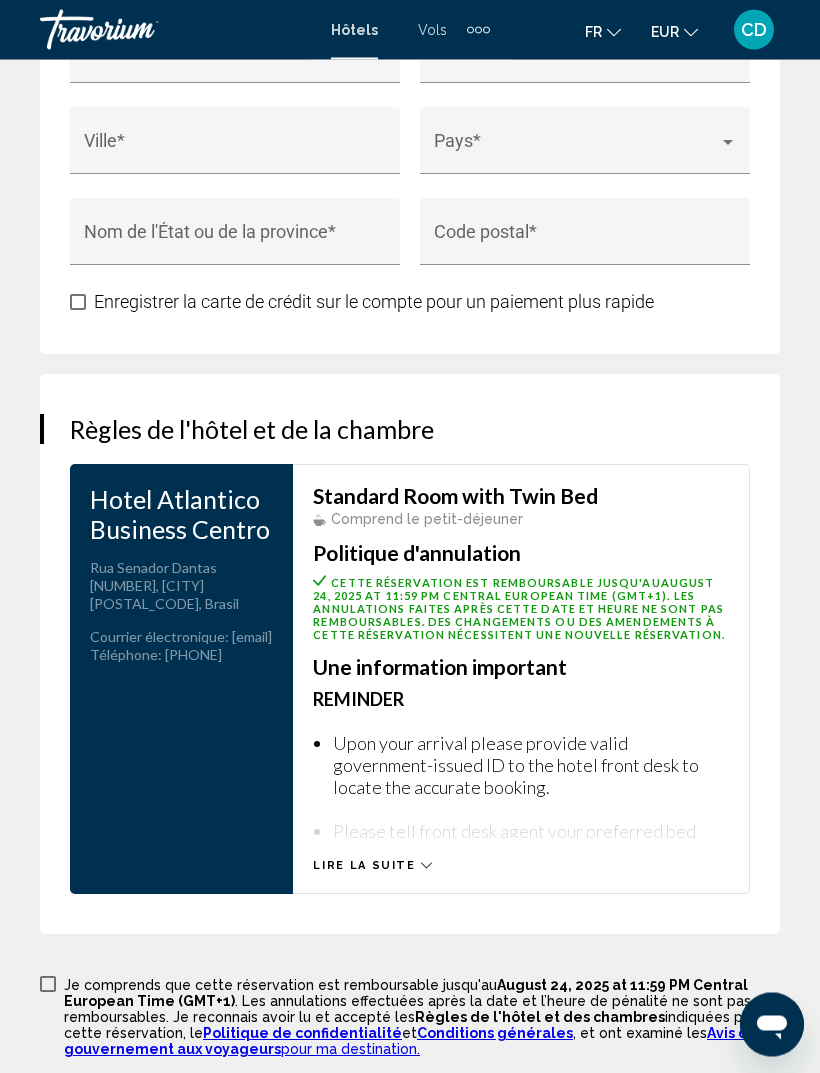 scroll, scrollTop: 3054, scrollLeft: 0, axis: vertical 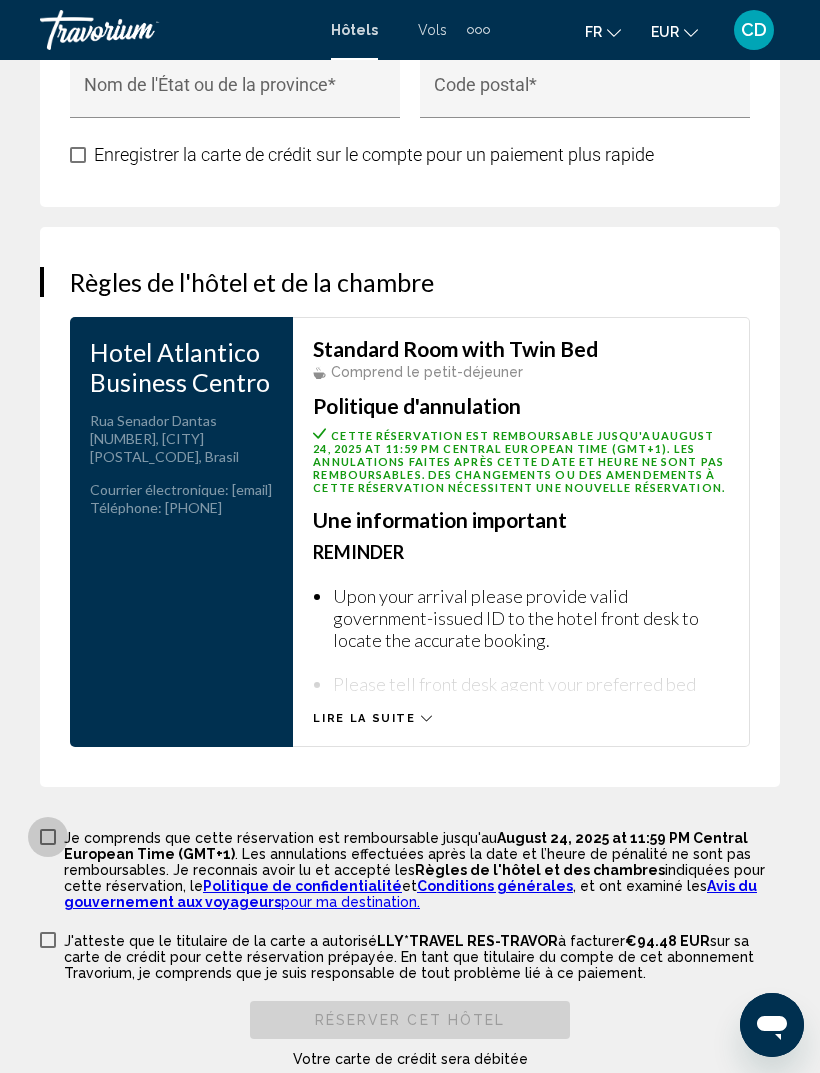 click at bounding box center (48, 837) 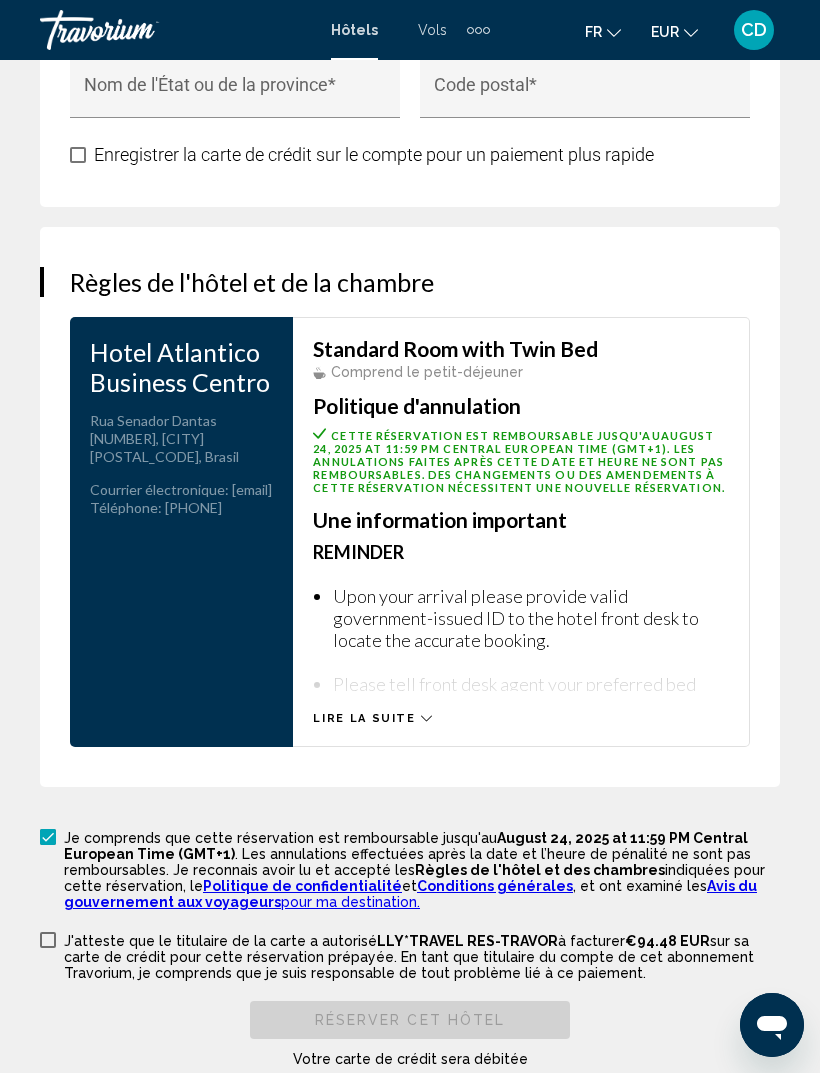 click at bounding box center (48, 940) 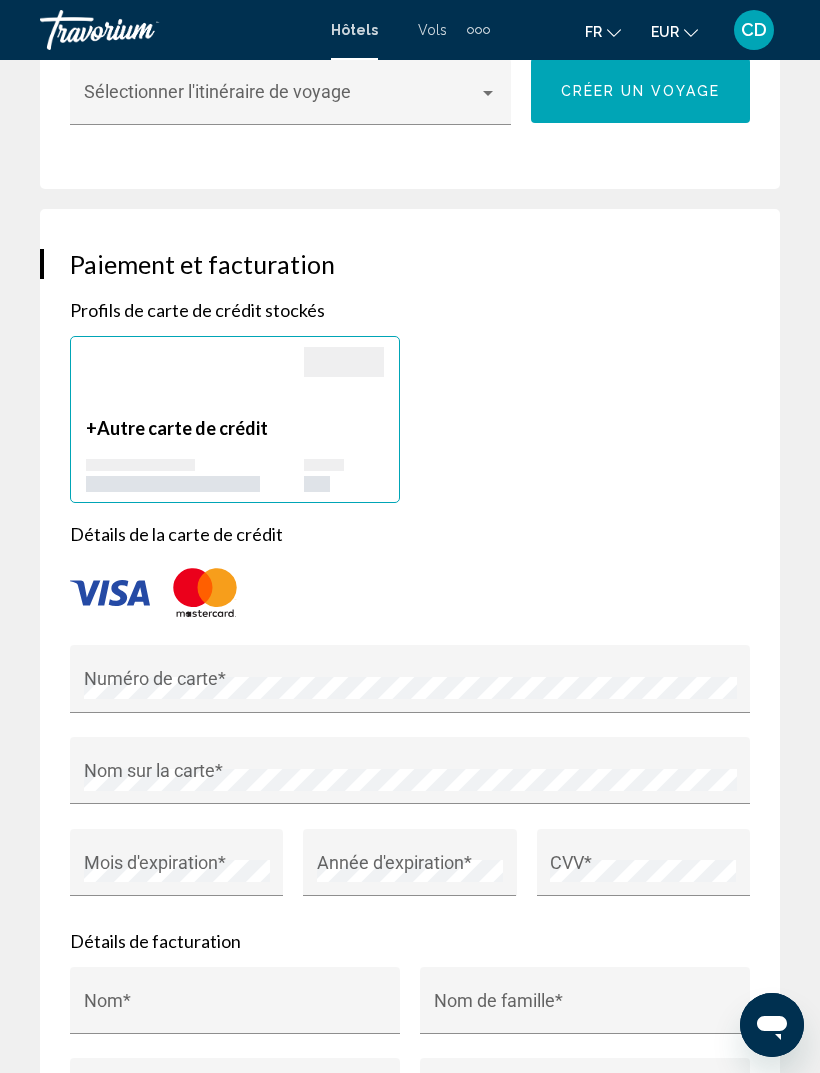 scroll, scrollTop: 1863, scrollLeft: 0, axis: vertical 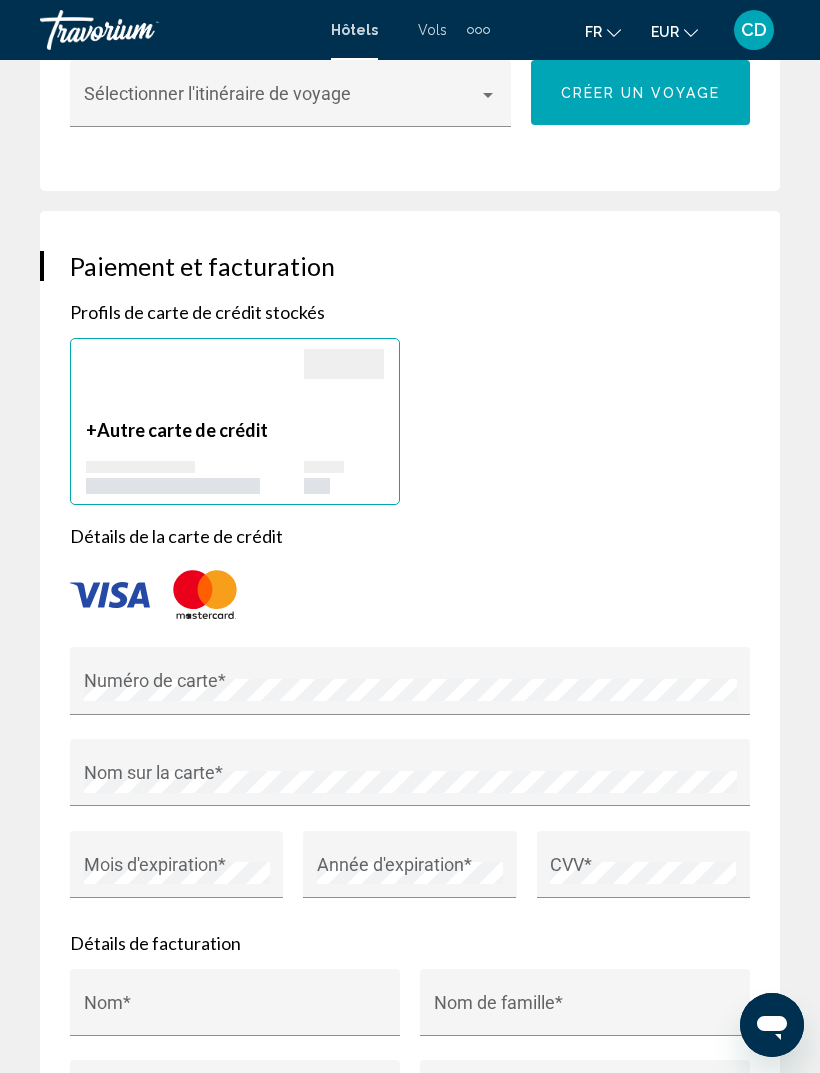 click at bounding box center [110, 595] 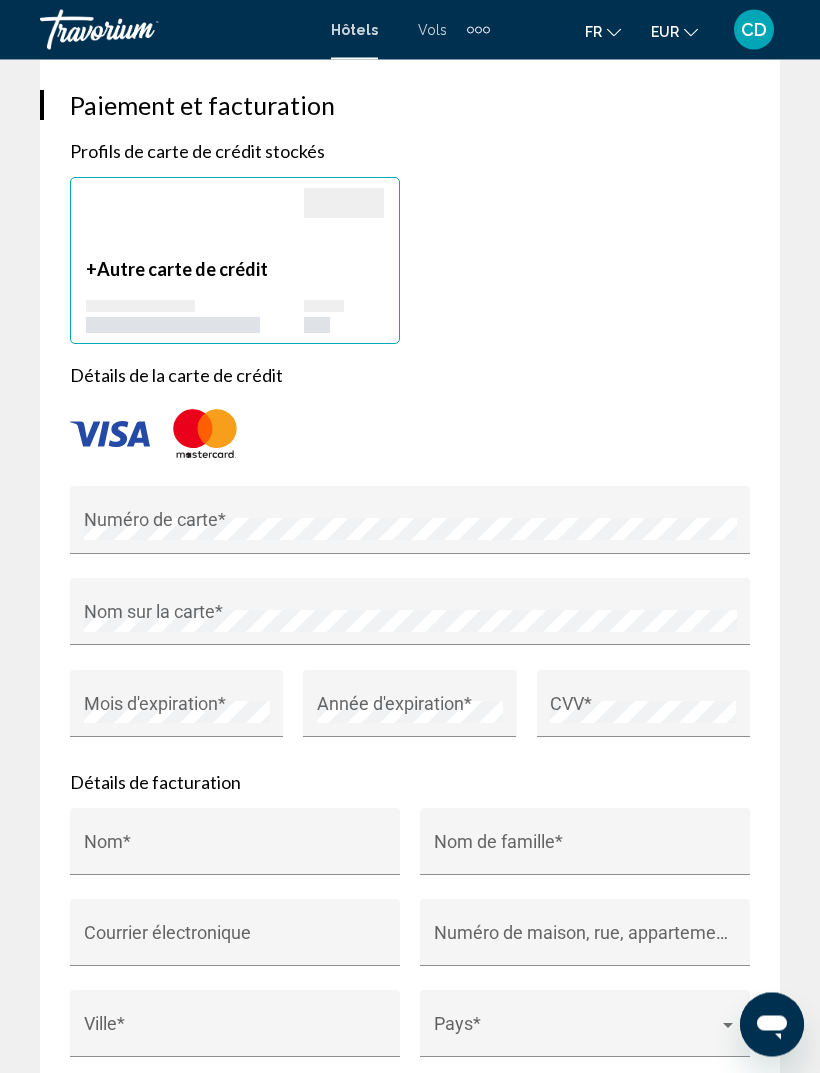 scroll, scrollTop: 2023, scrollLeft: 0, axis: vertical 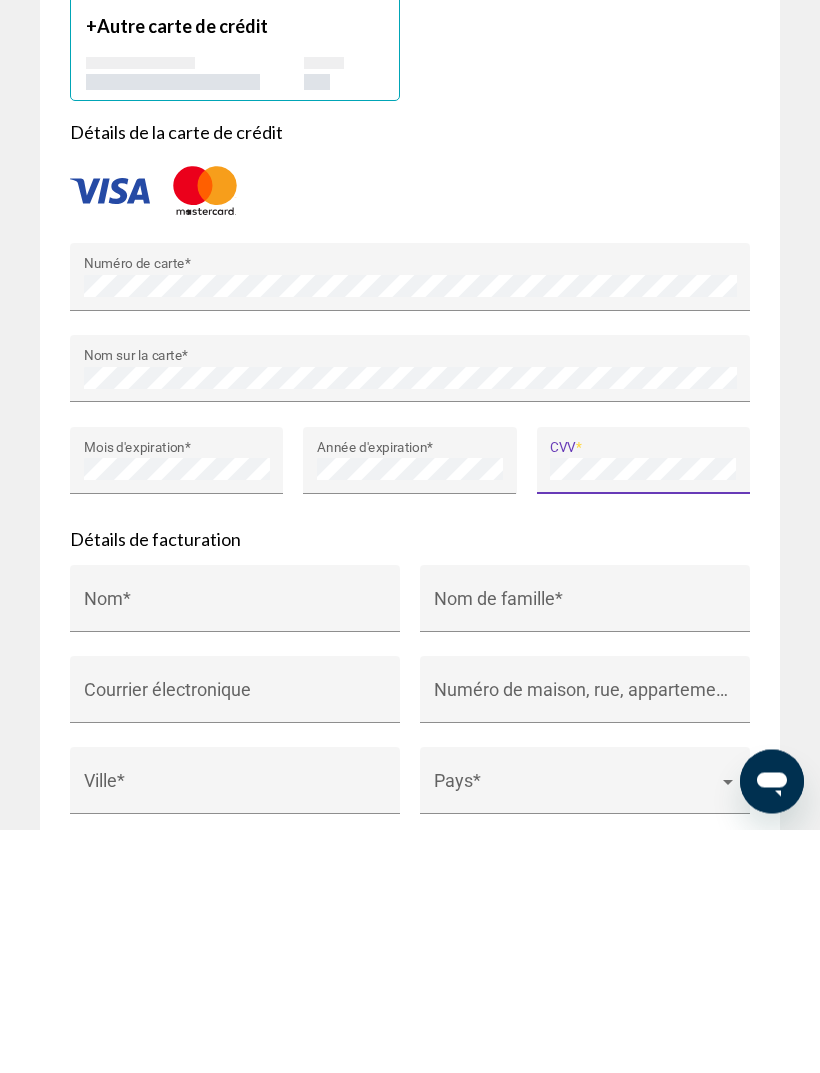 click on "Nom  *" at bounding box center (235, 852) 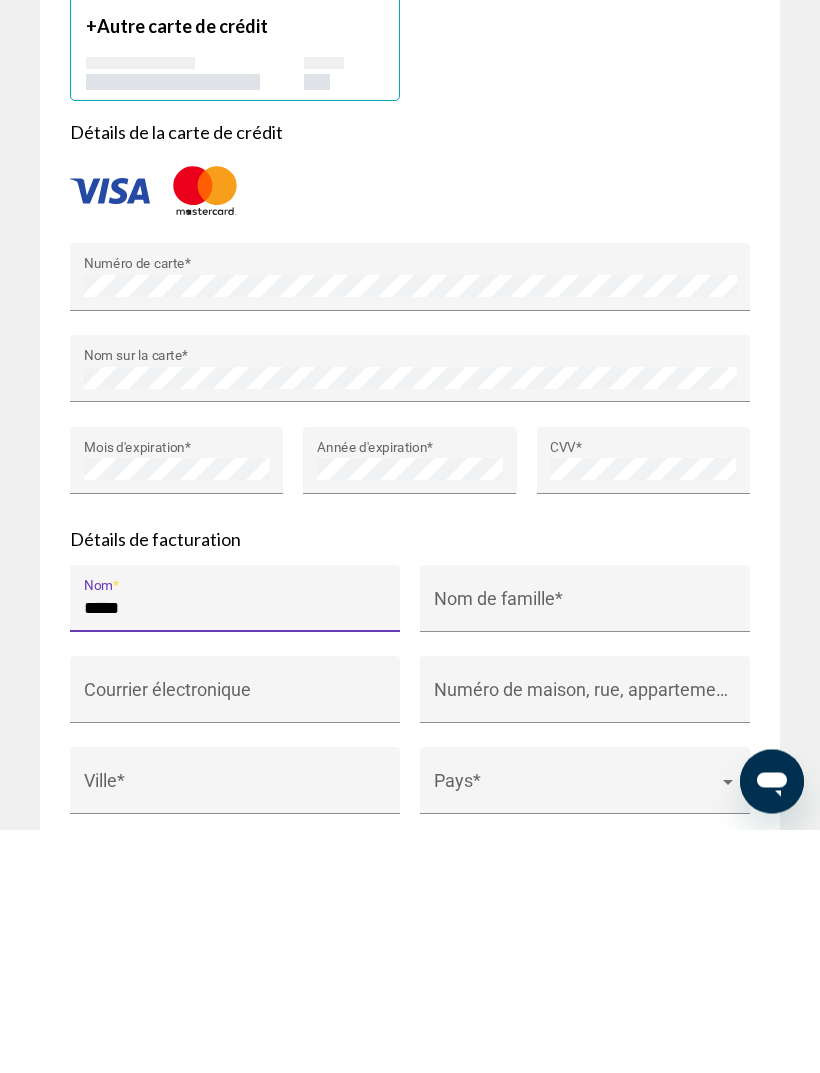 type on "*****" 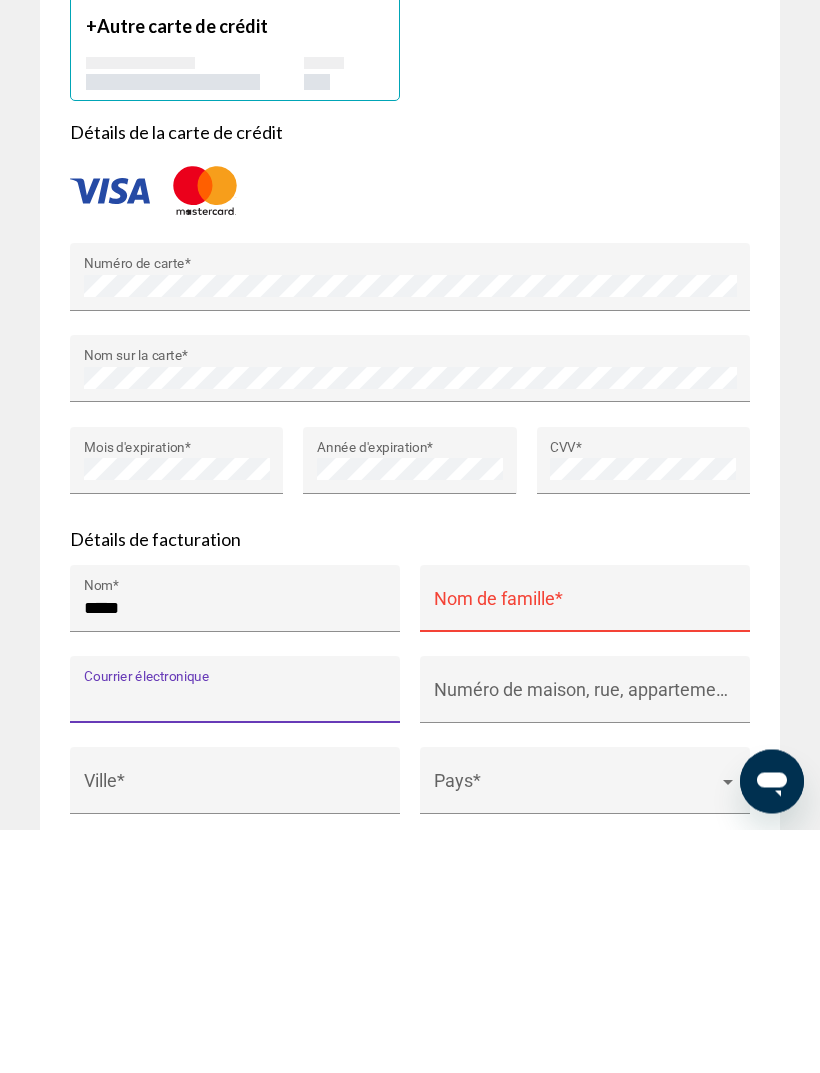 click on "Nom de famille  *" at bounding box center (585, 849) 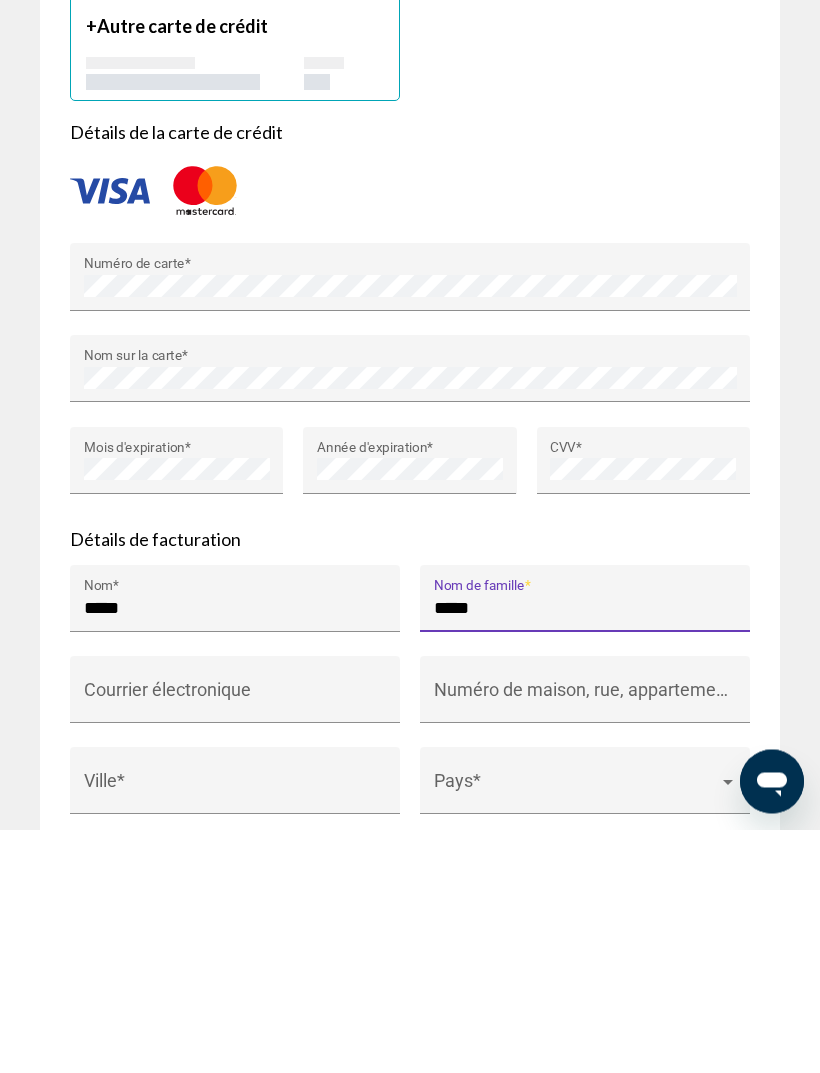 type on "*****" 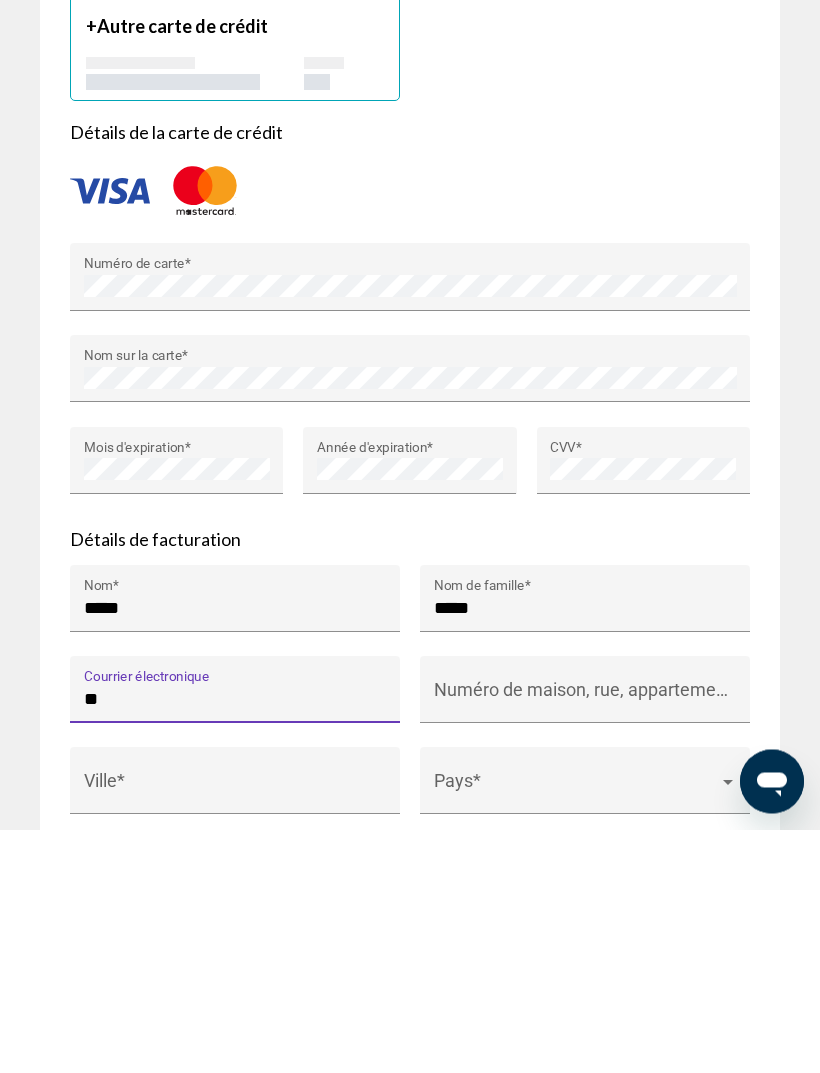 type on "*" 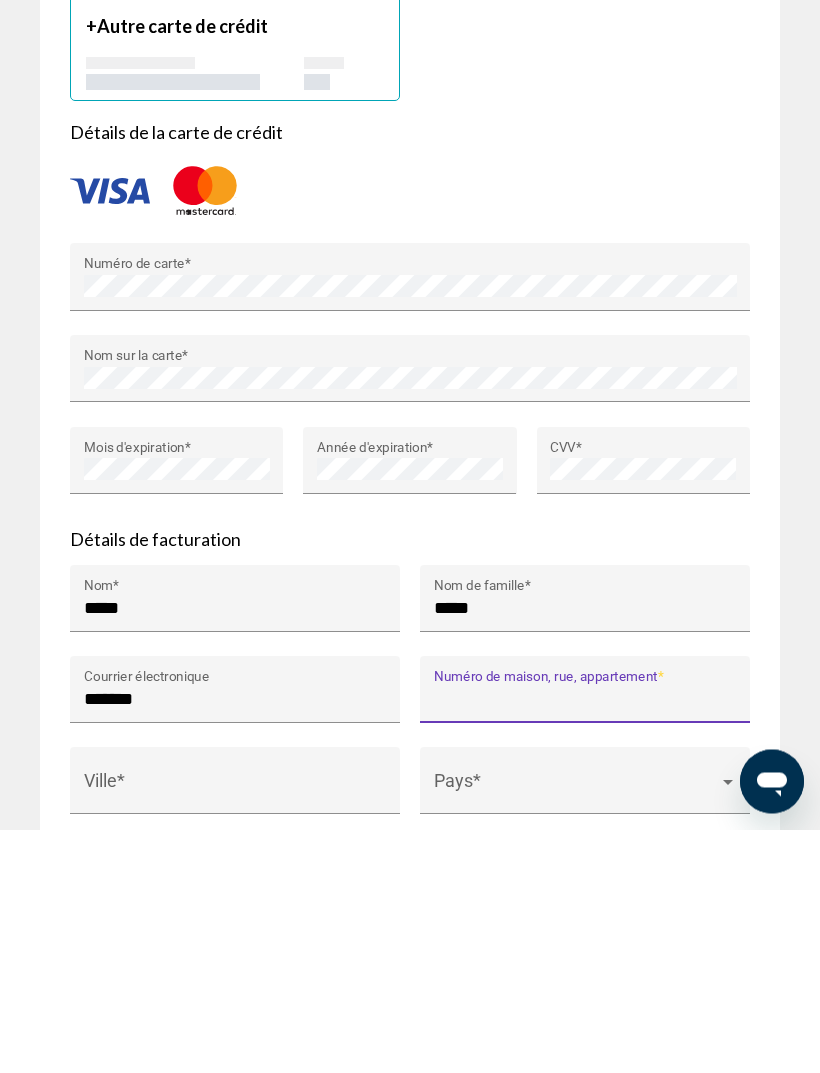click on "****** Courrier électronique" at bounding box center [235, 945] 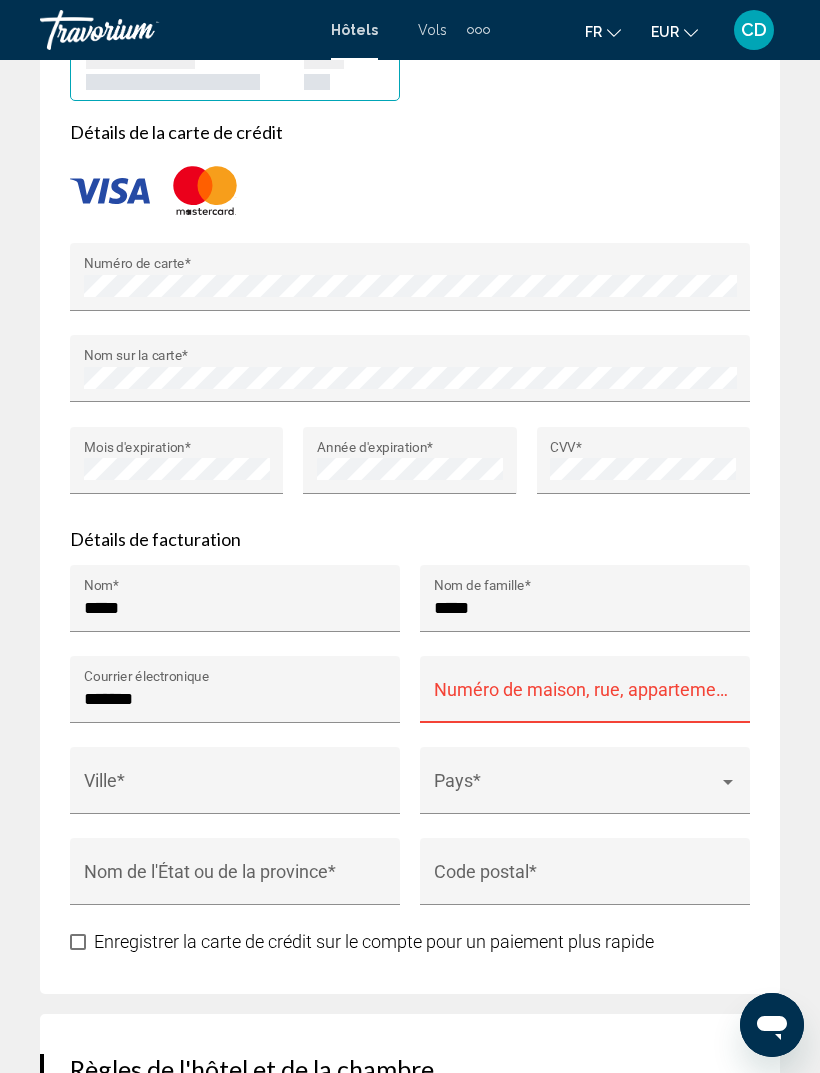 click on "******" at bounding box center (235, 699) 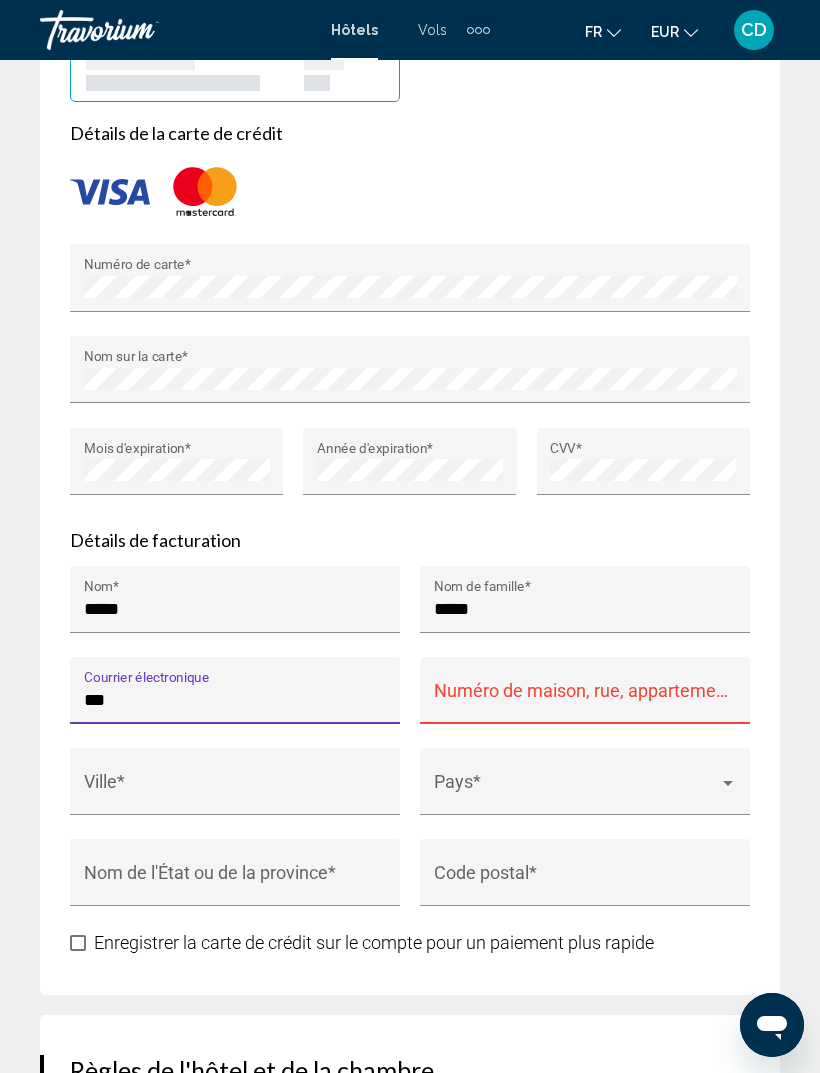 type on "*" 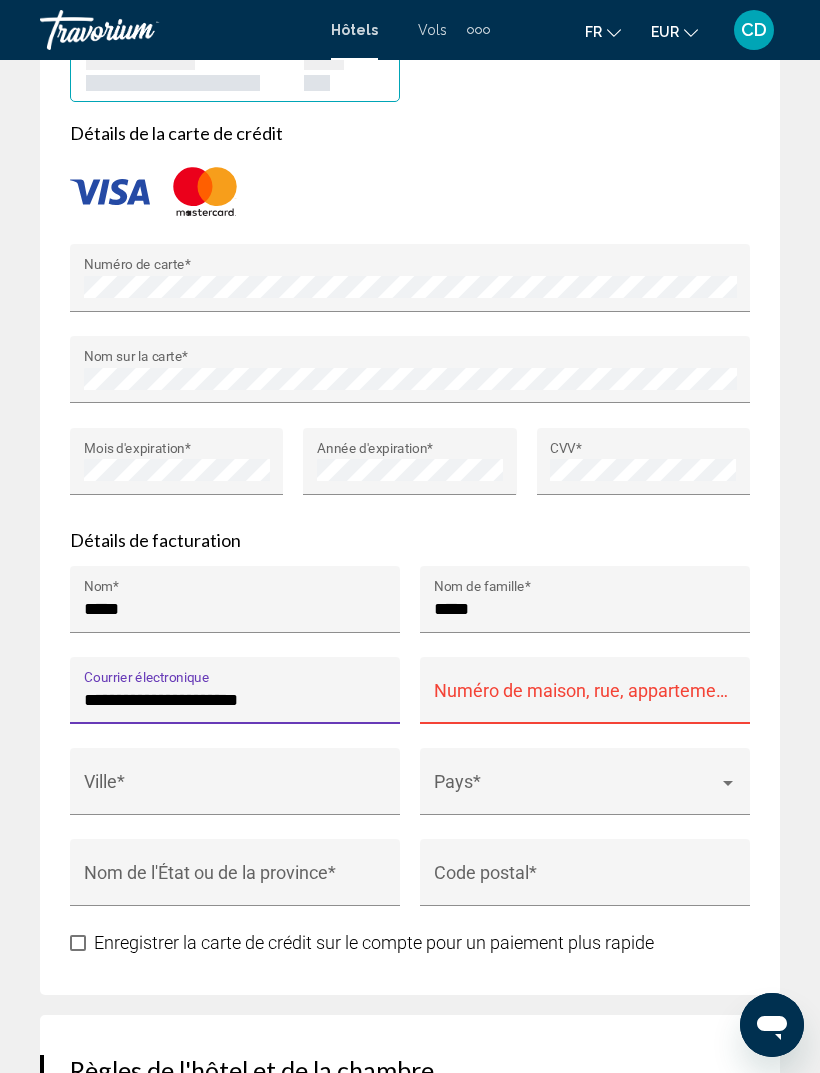 type on "**********" 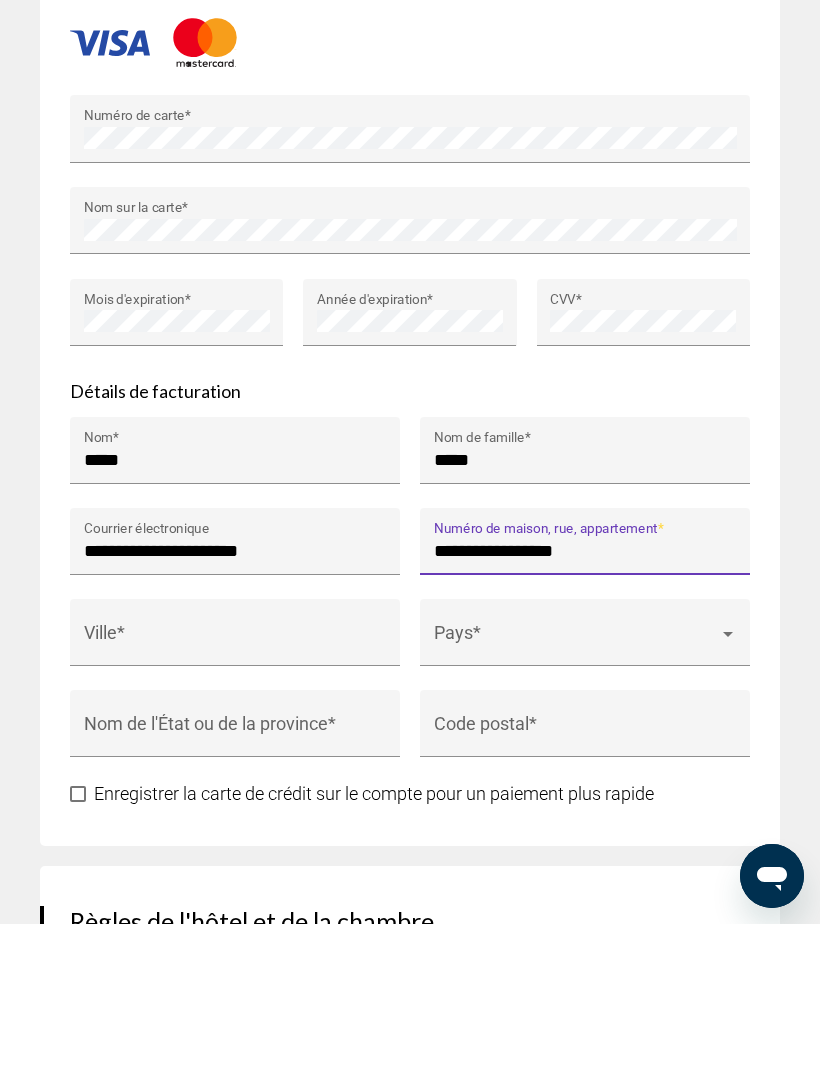 type on "**********" 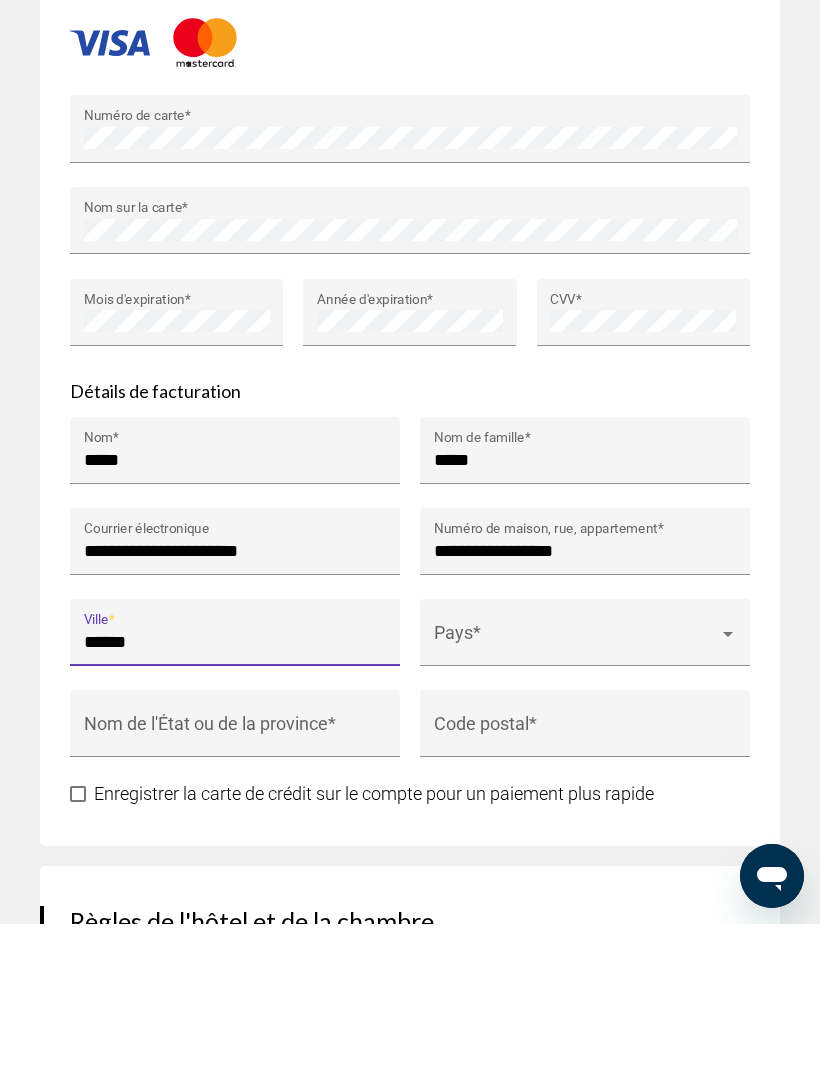 type on "*******" 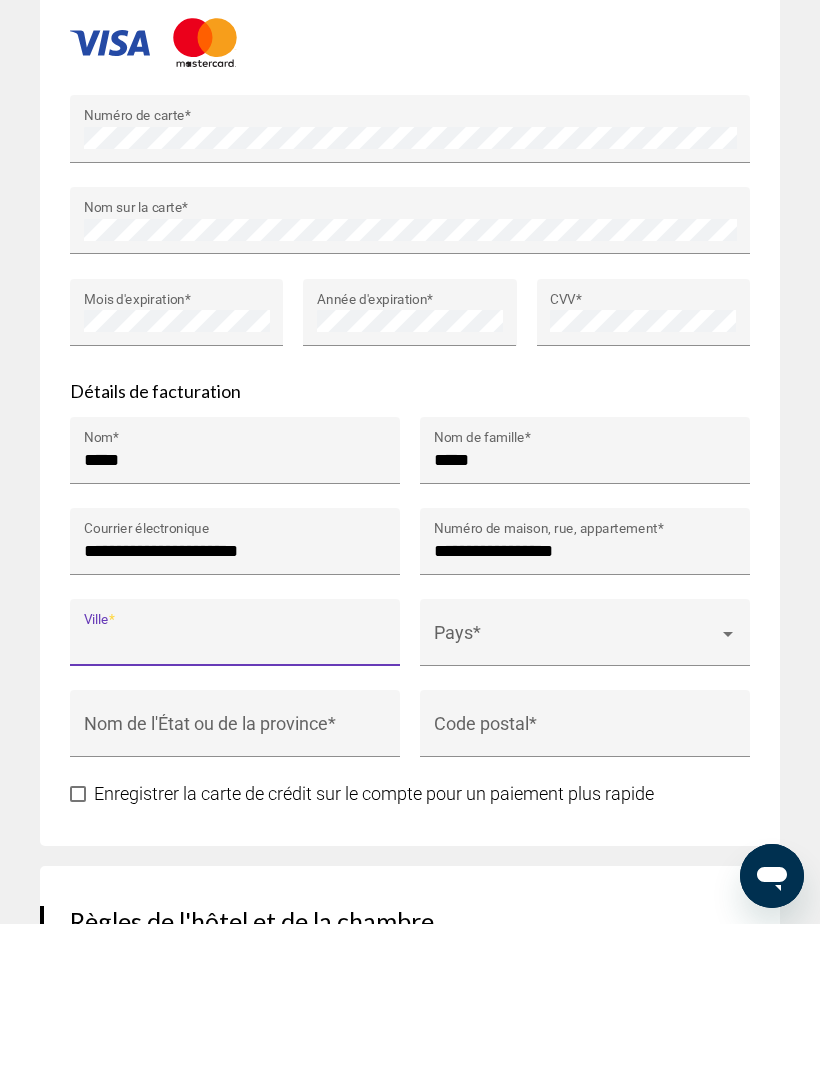 type on "**********" 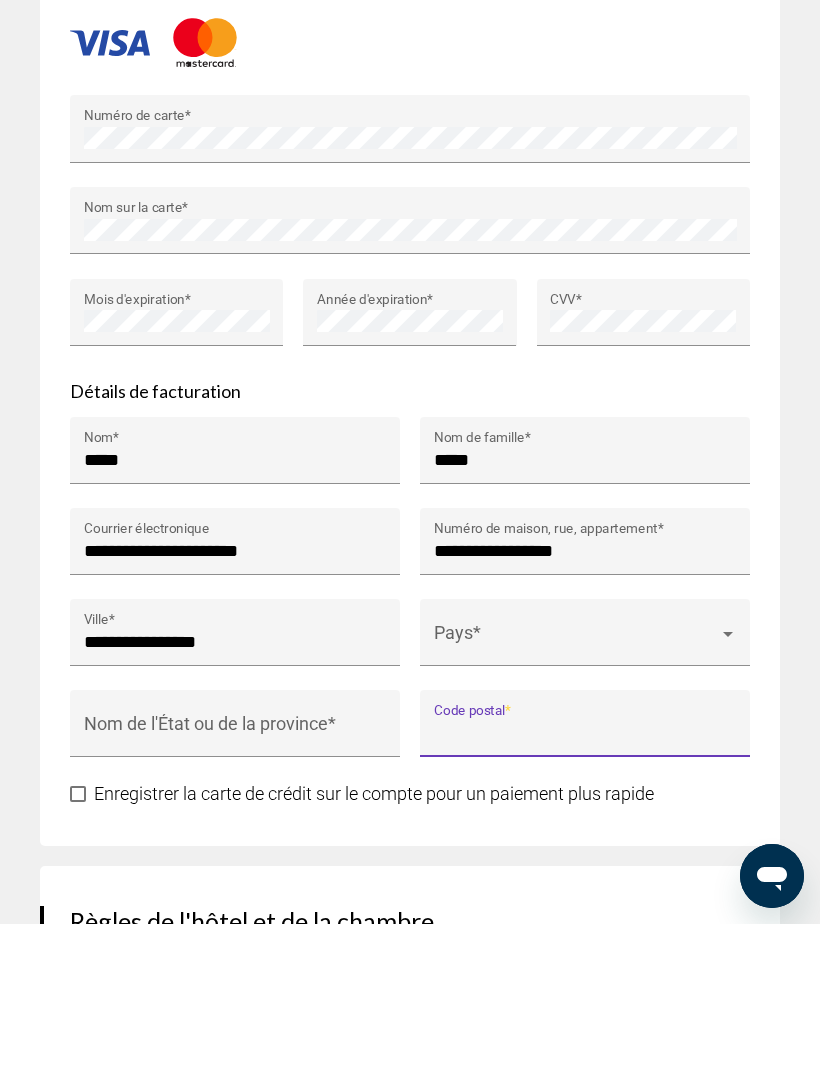 type on "*****" 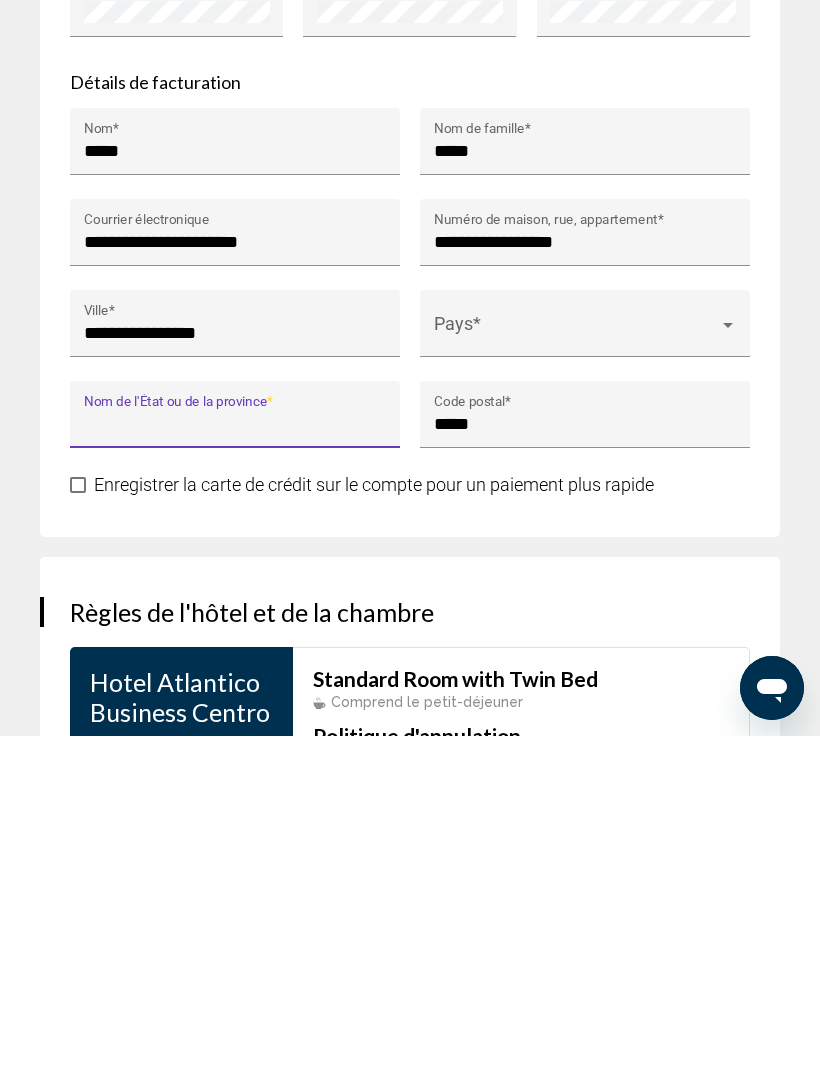 scroll, scrollTop: 2392, scrollLeft: 0, axis: vertical 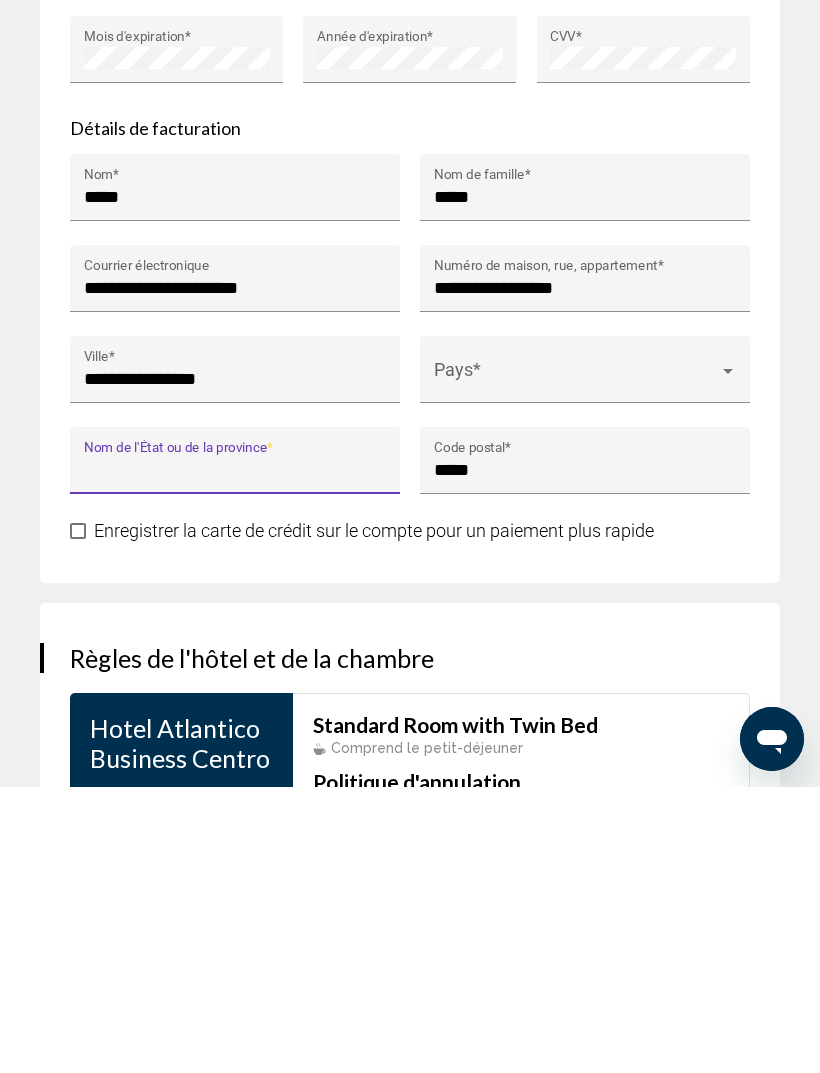 click at bounding box center [576, 665] 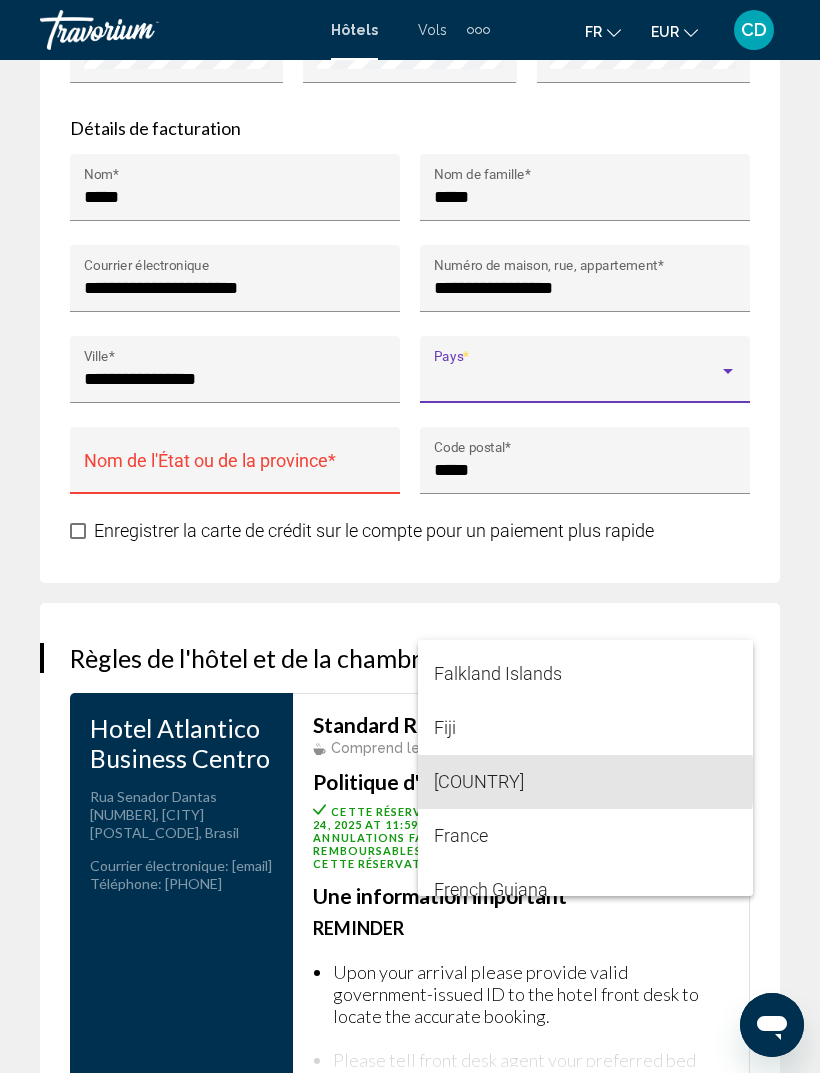 scroll, scrollTop: 4005, scrollLeft: 0, axis: vertical 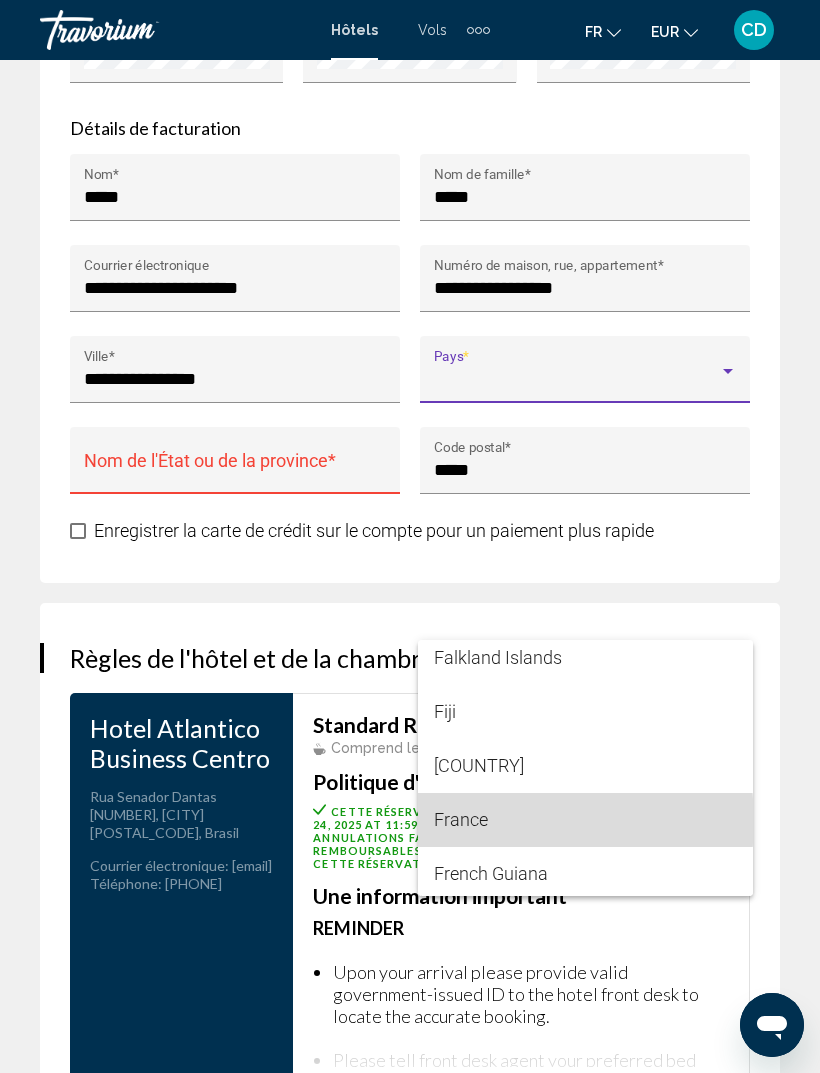 click on "France" at bounding box center (585, 820) 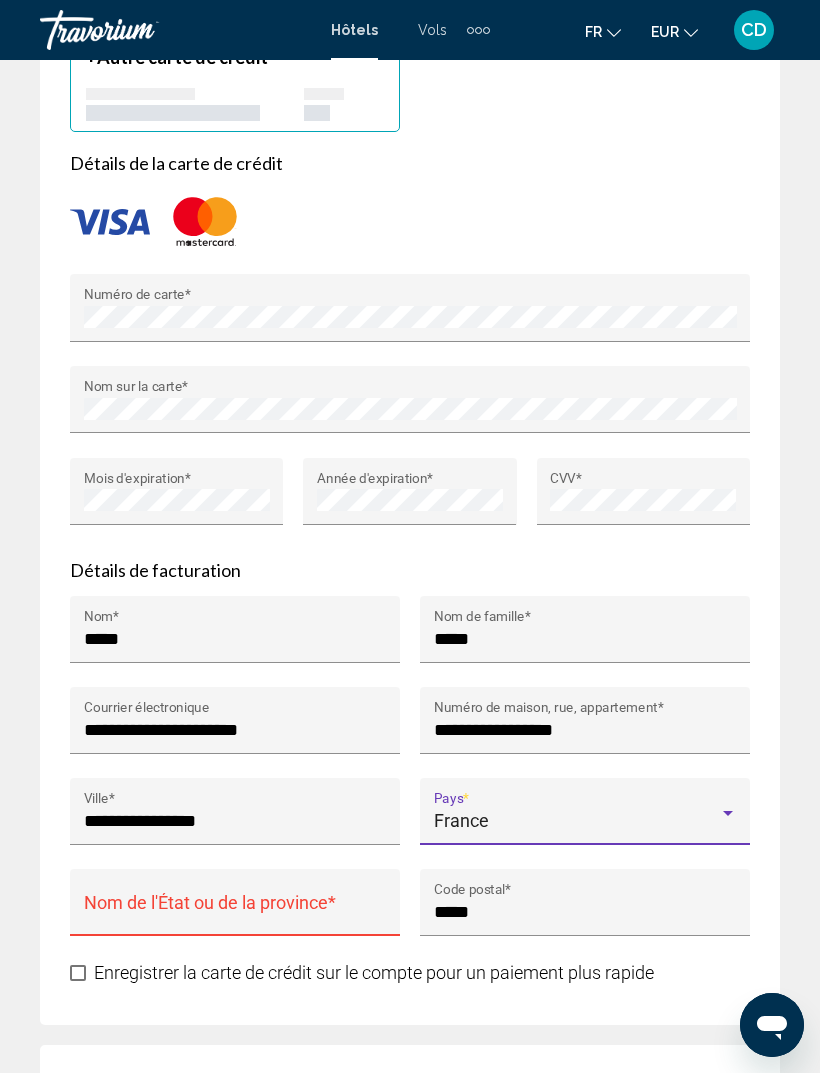scroll, scrollTop: 2233, scrollLeft: 0, axis: vertical 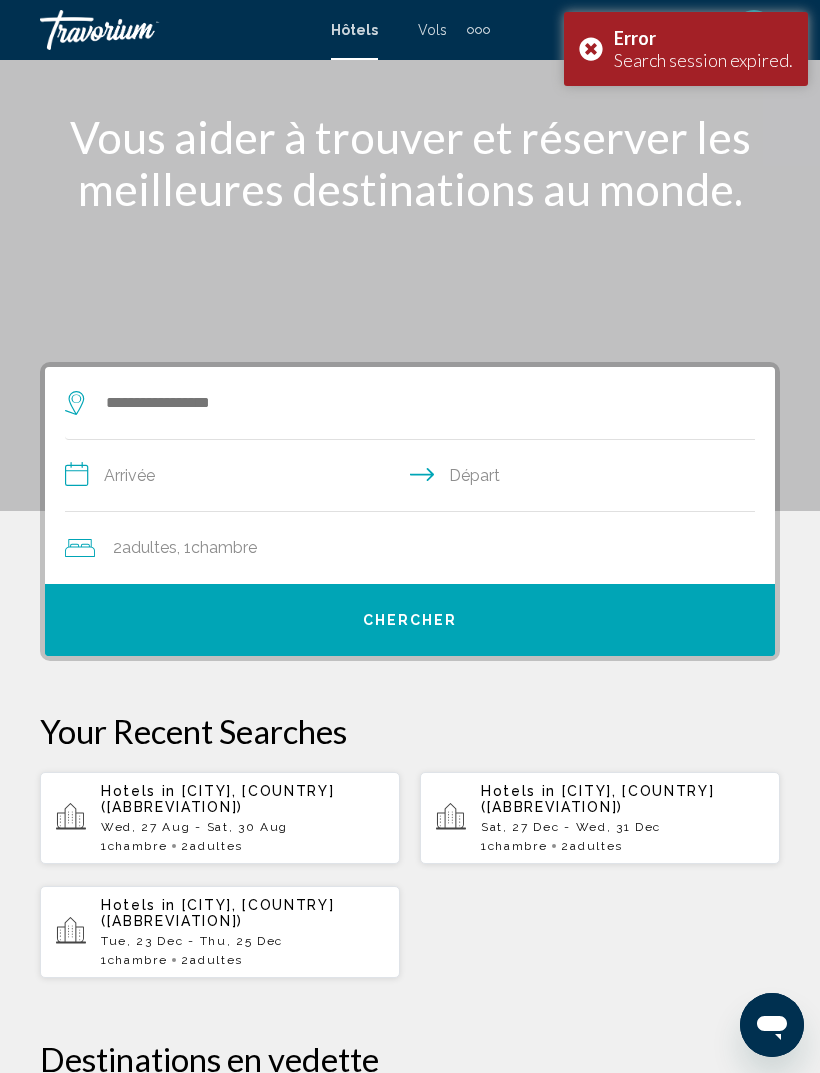 click on "Error   Search session expired." at bounding box center (686, 49) 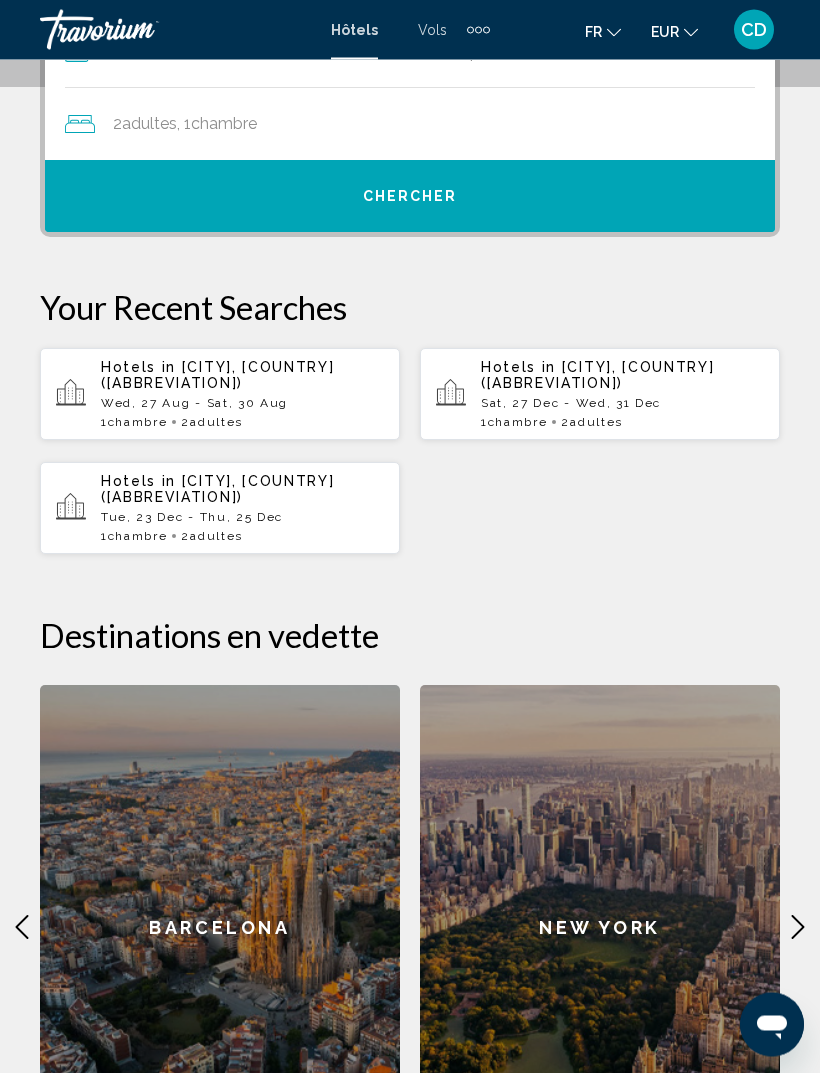 scroll, scrollTop: 502, scrollLeft: 0, axis: vertical 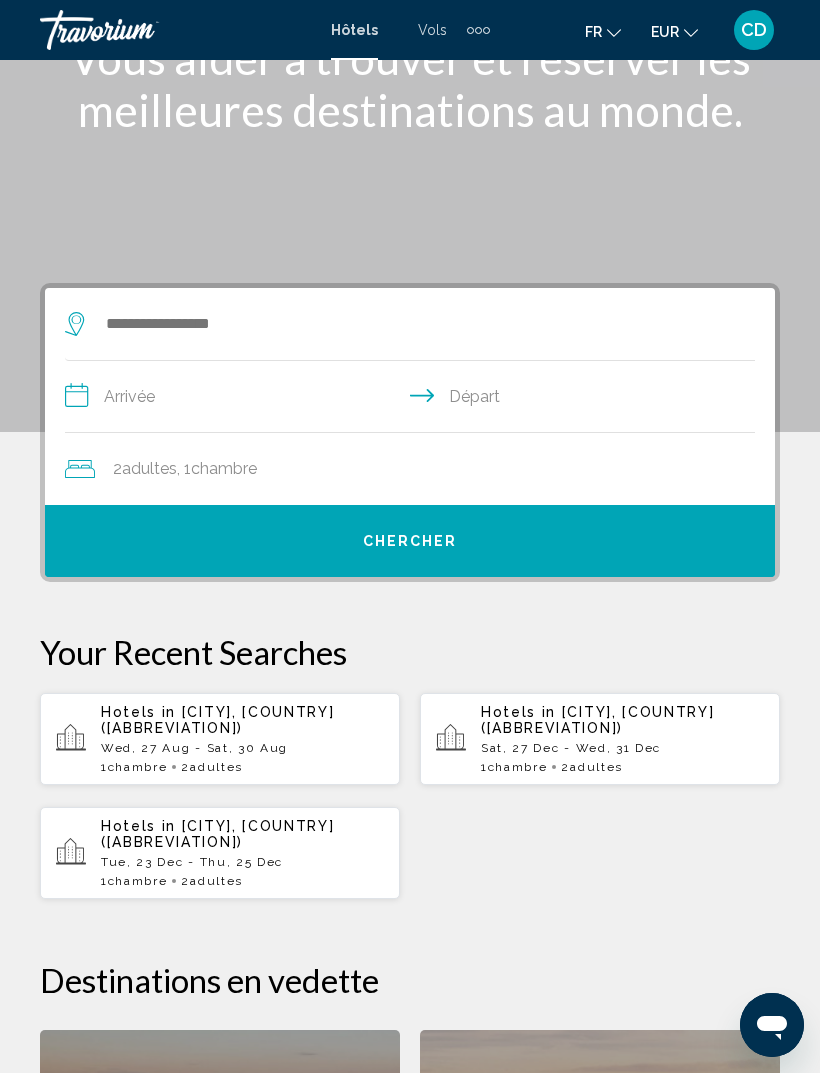 click at bounding box center [400, 324] 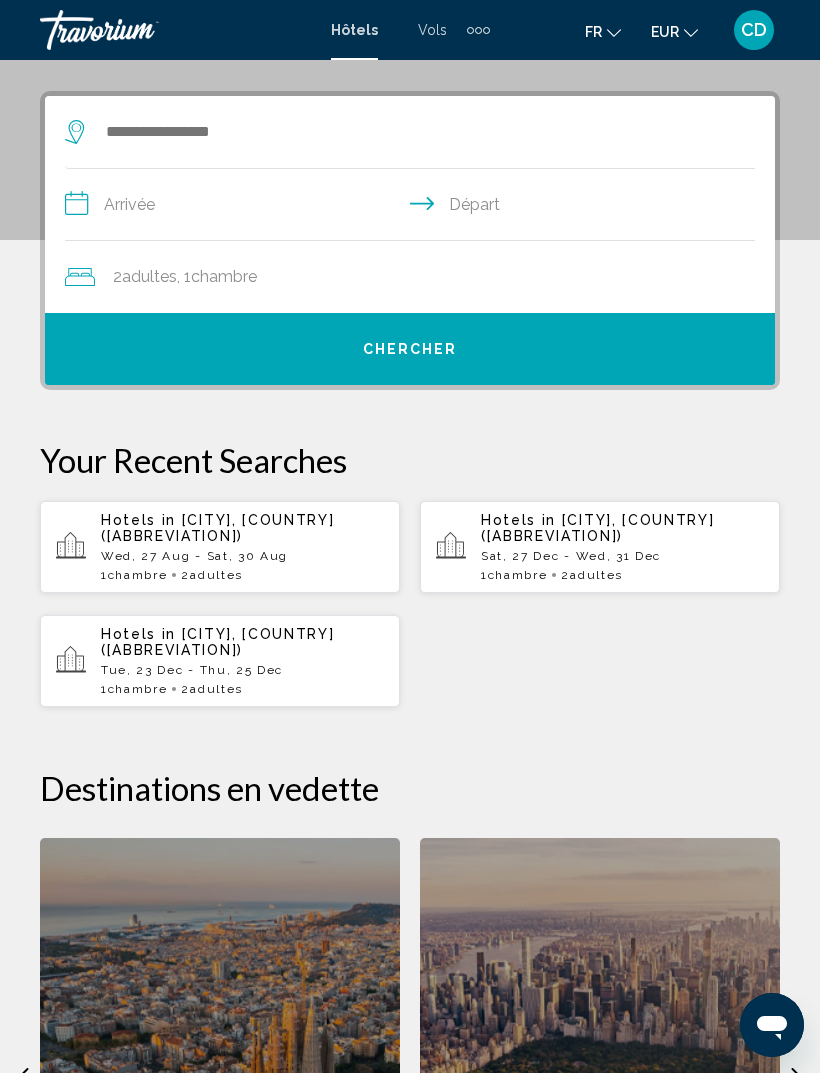 scroll, scrollTop: 386, scrollLeft: 0, axis: vertical 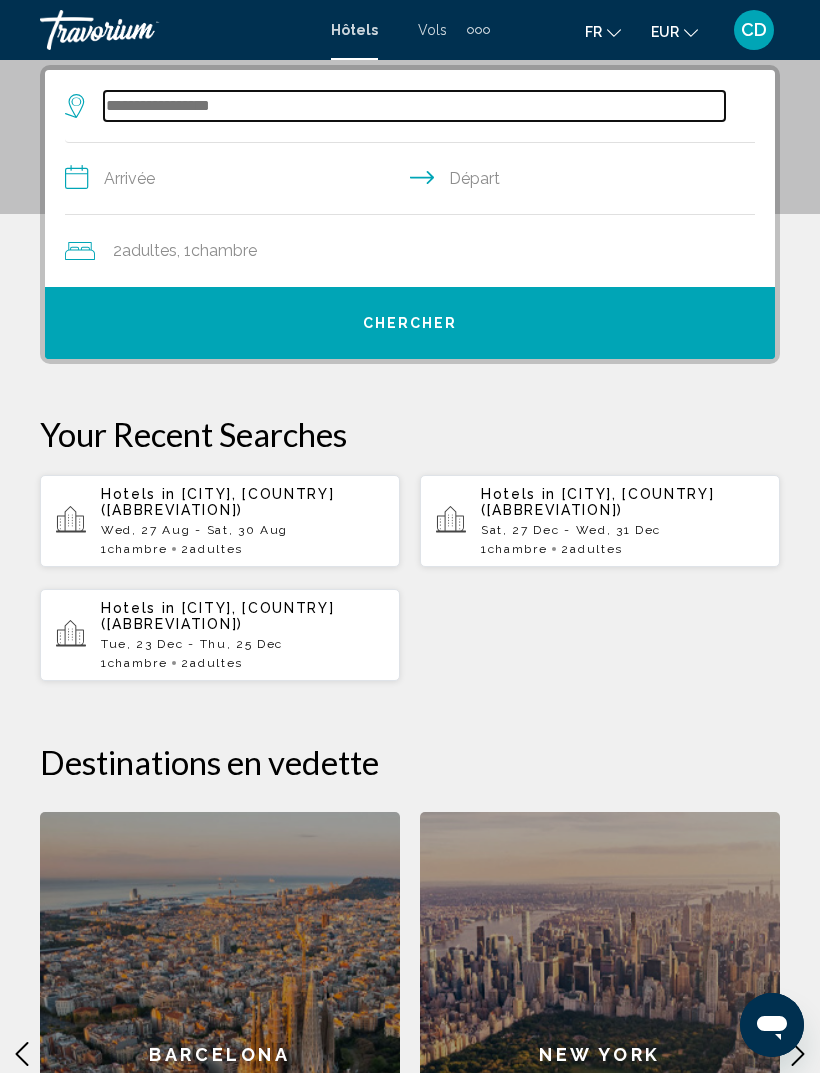 click at bounding box center (414, 106) 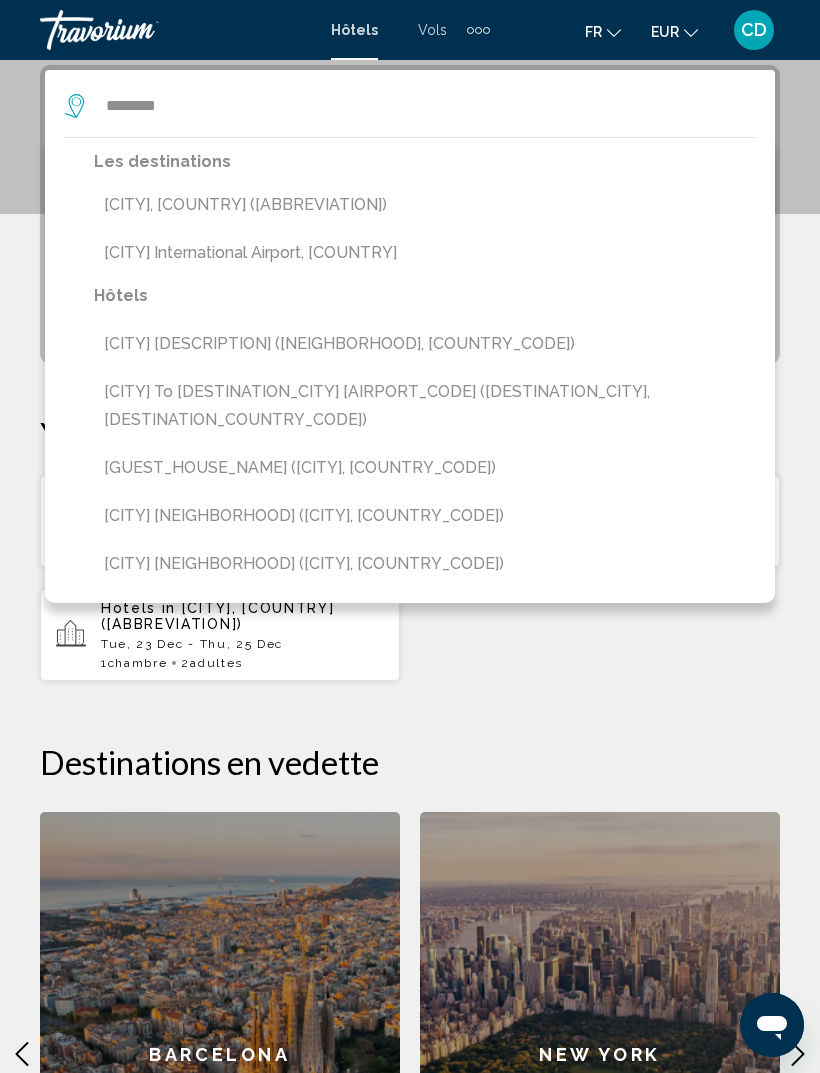 click on "[CITY], [COUNTRY] ([ABBREVIATION])" at bounding box center (424, 205) 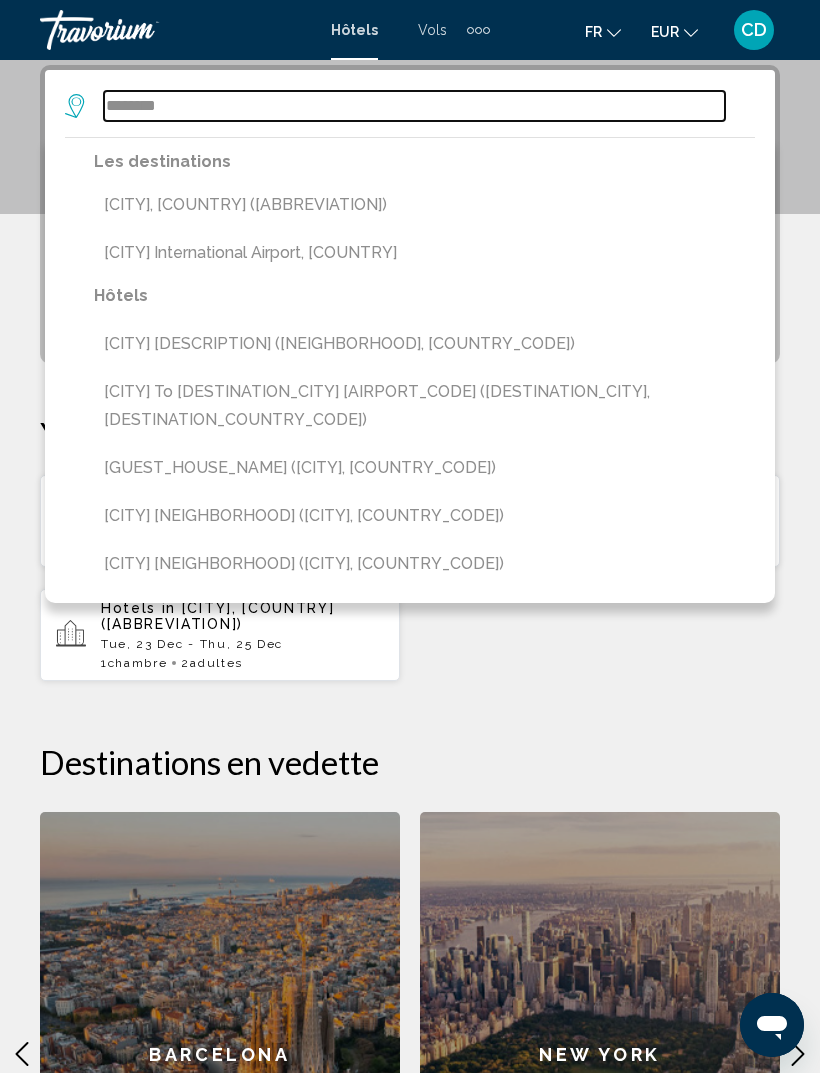 type on "**********" 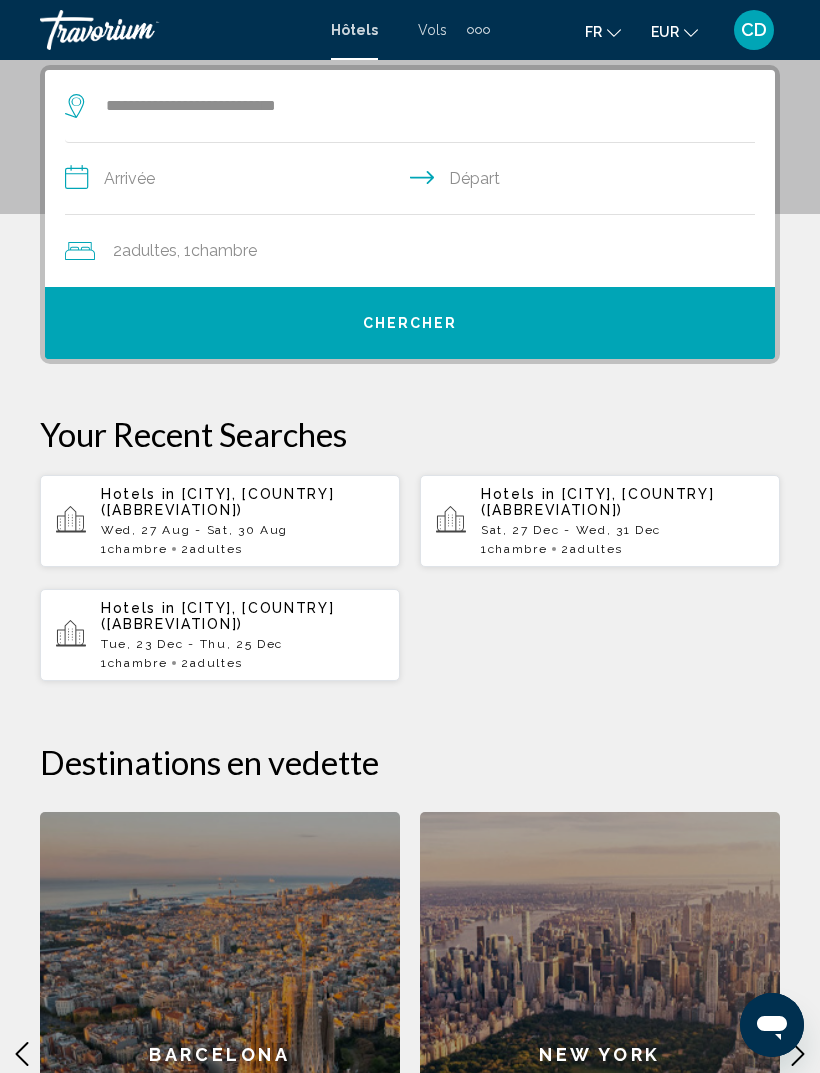 click on "**********" at bounding box center (414, 181) 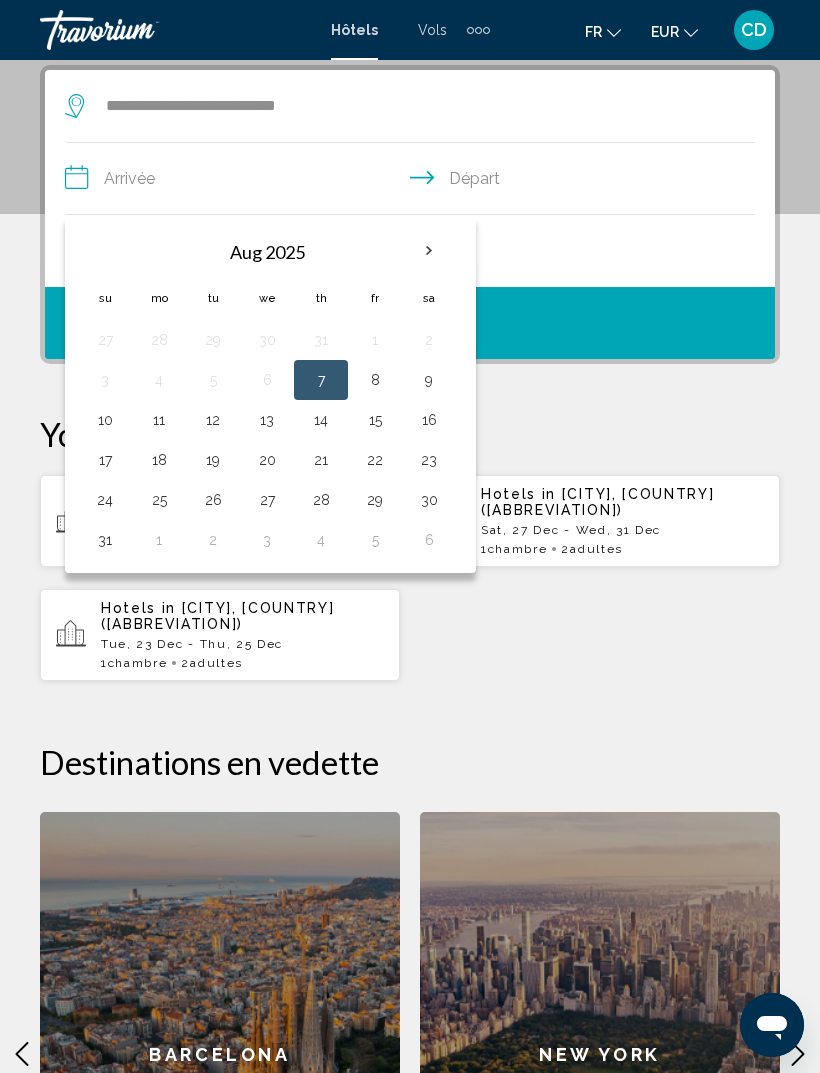 click at bounding box center (429, 251) 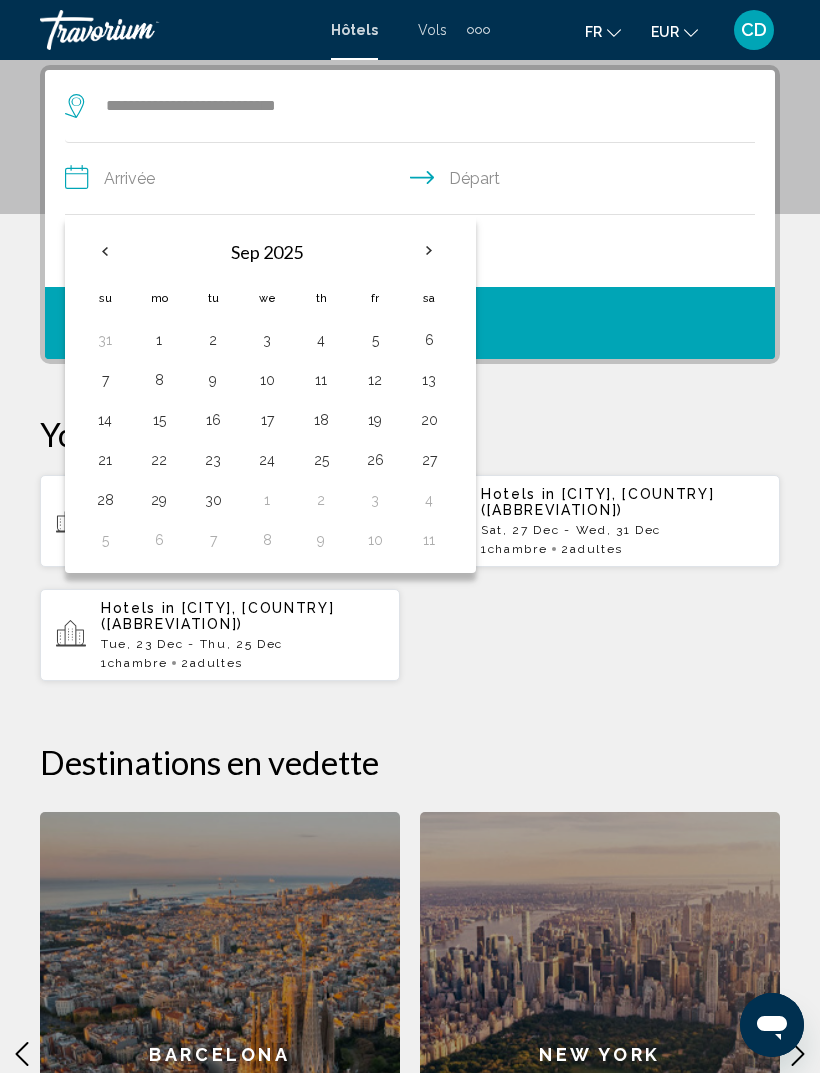 click at bounding box center (429, 251) 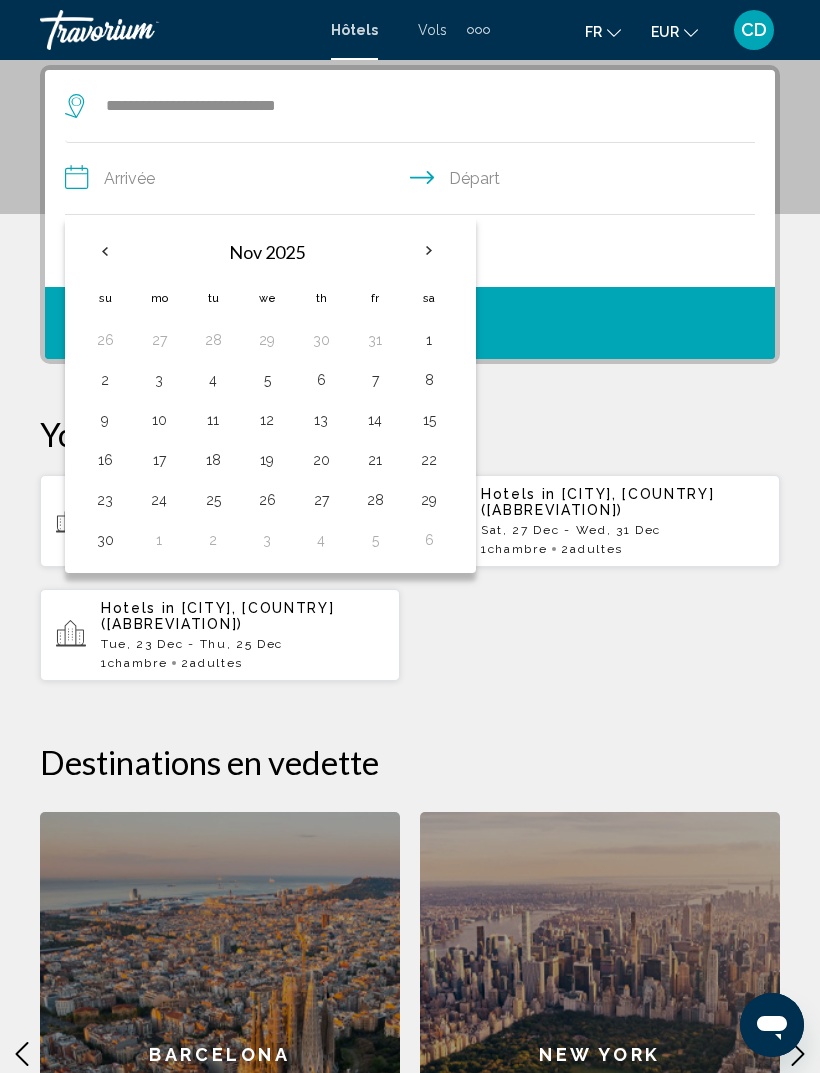 click at bounding box center (429, 251) 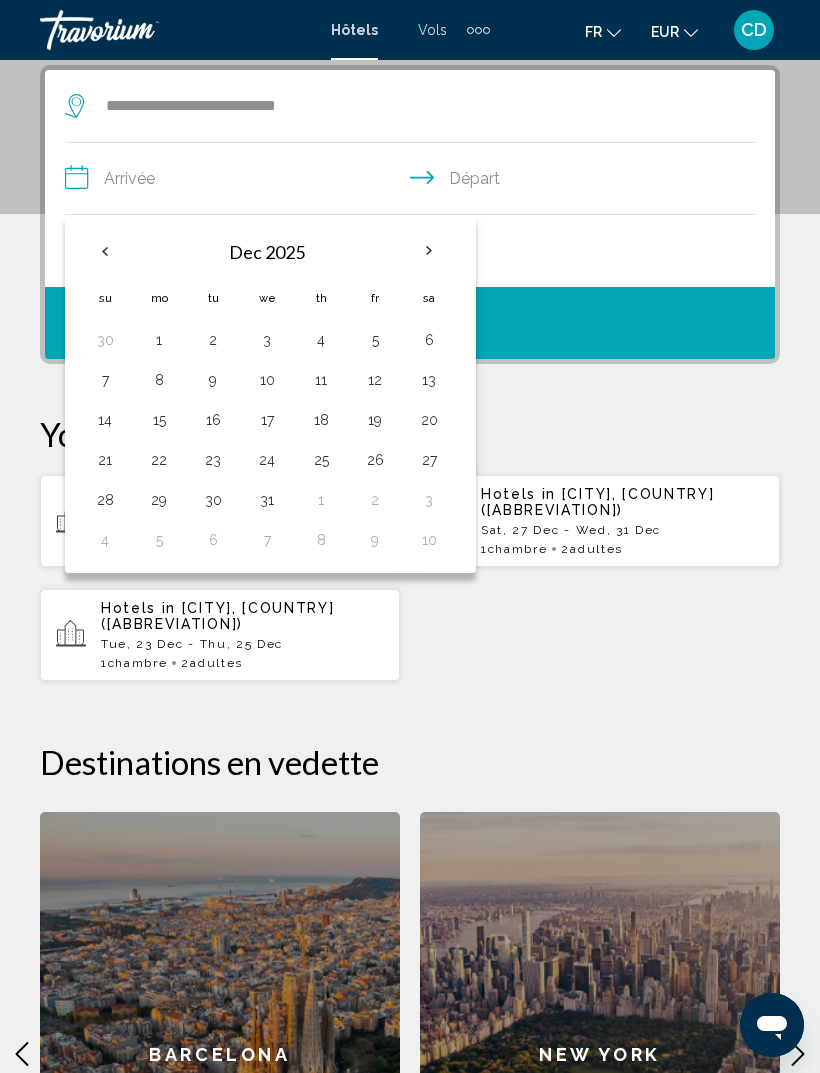 click on "27" at bounding box center (429, 460) 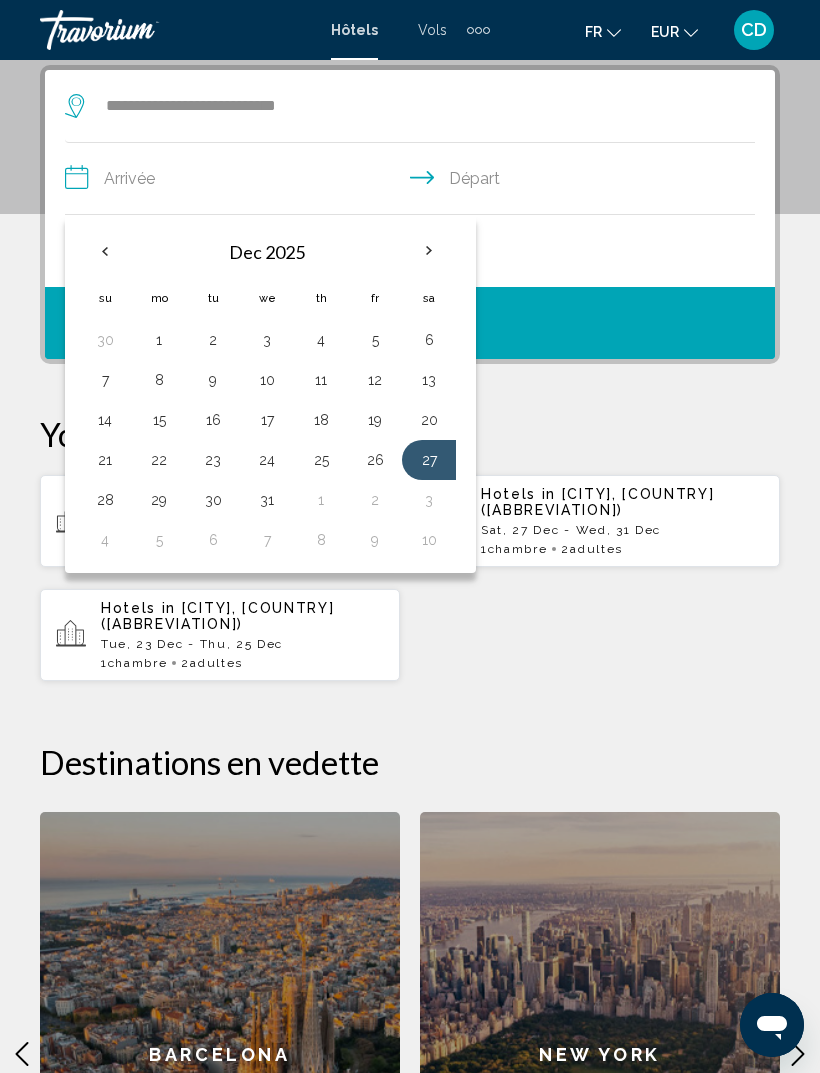 click on "30" at bounding box center [213, 500] 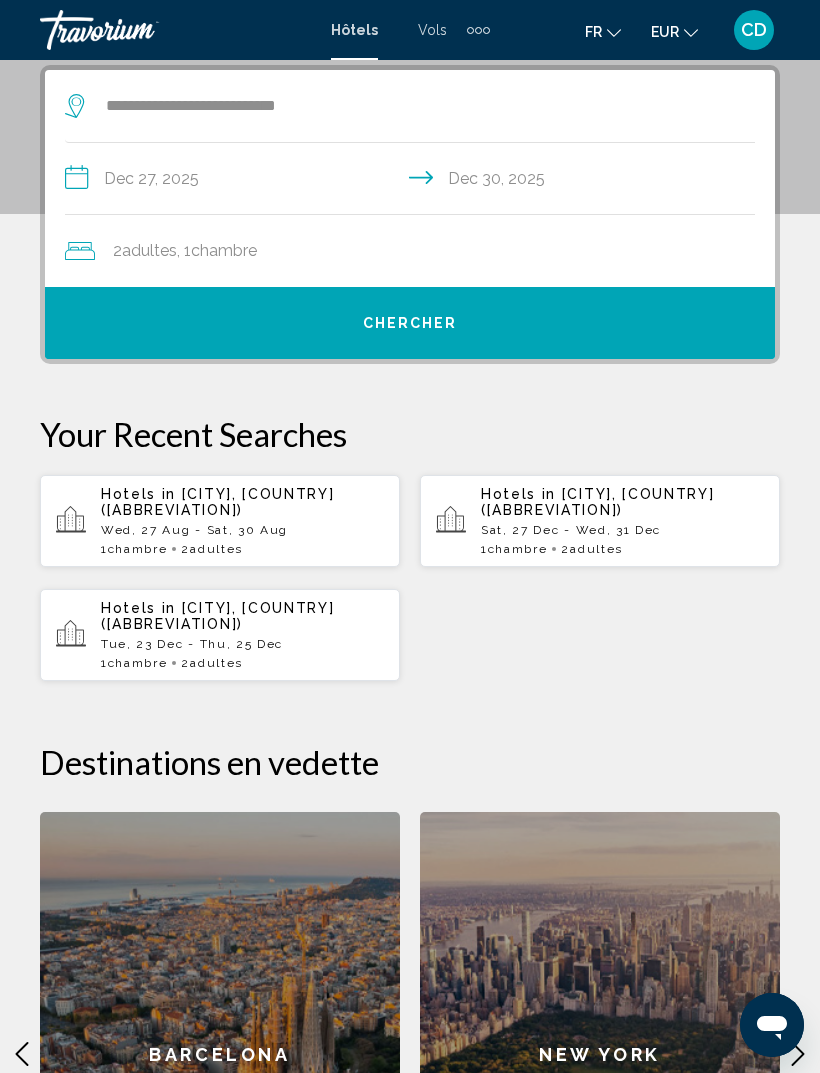 click on "Chercher" at bounding box center (410, 323) 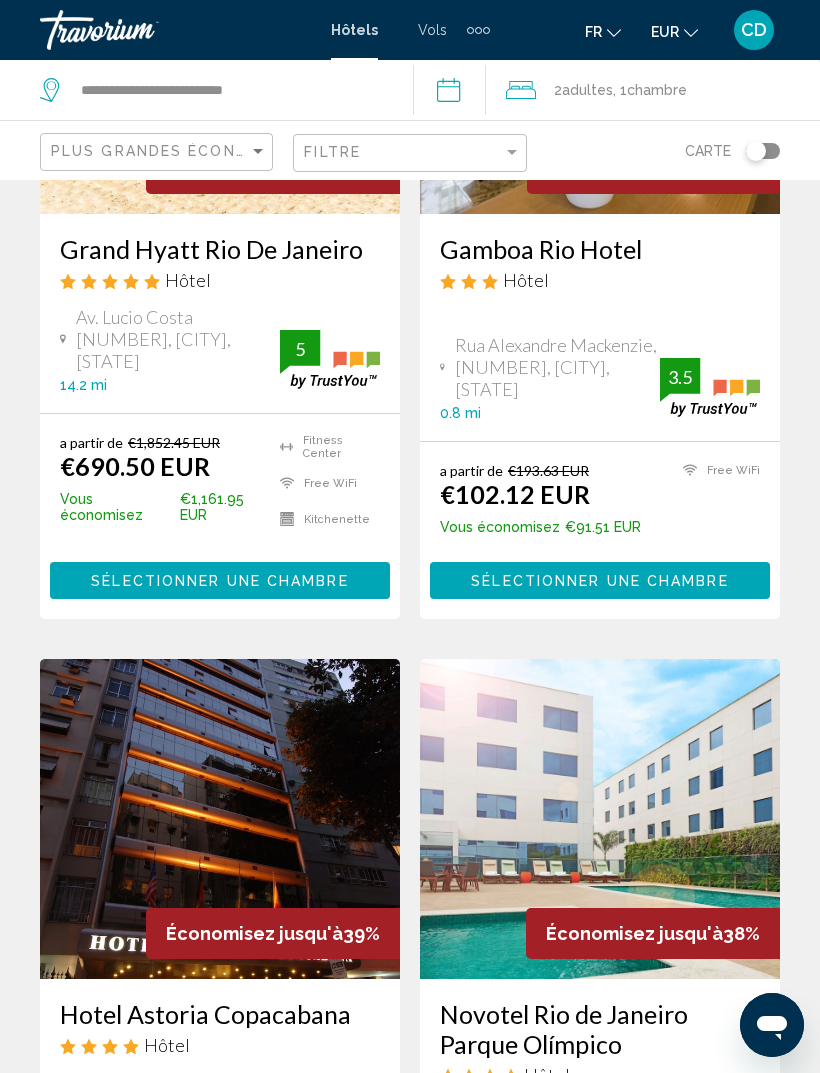 scroll, scrollTop: 0, scrollLeft: 0, axis: both 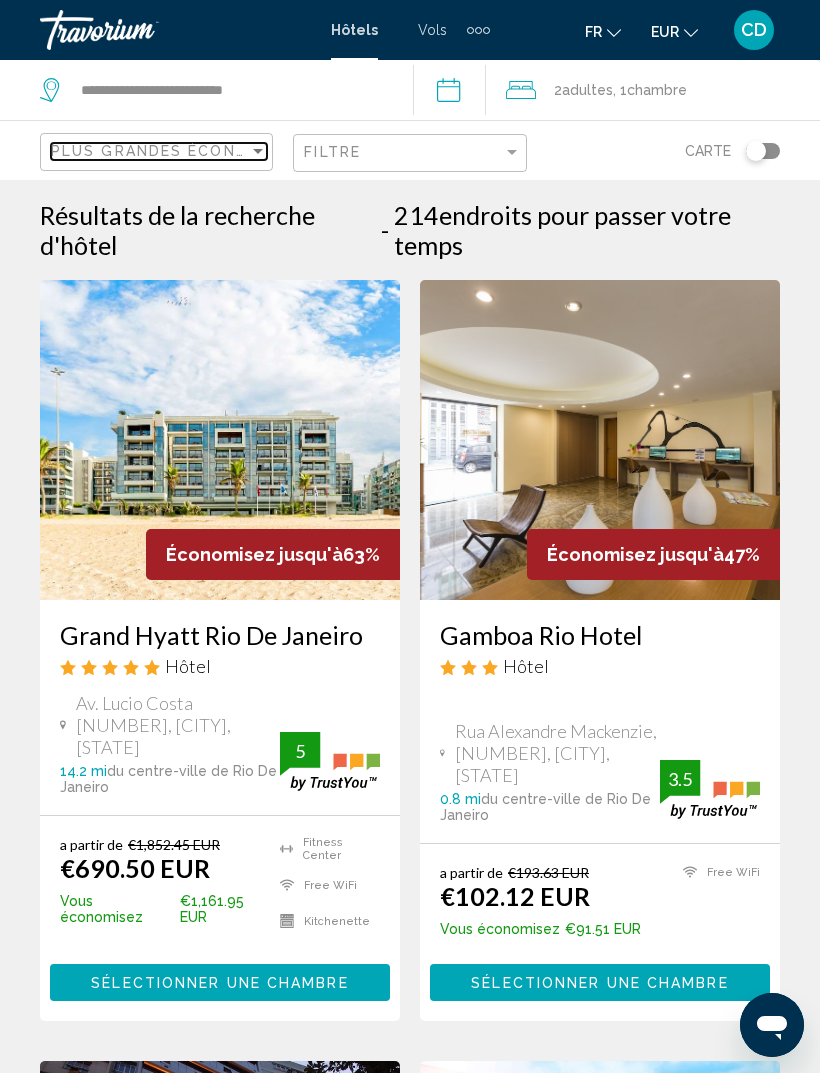 click on "Plus grandes économies" at bounding box center (170, 151) 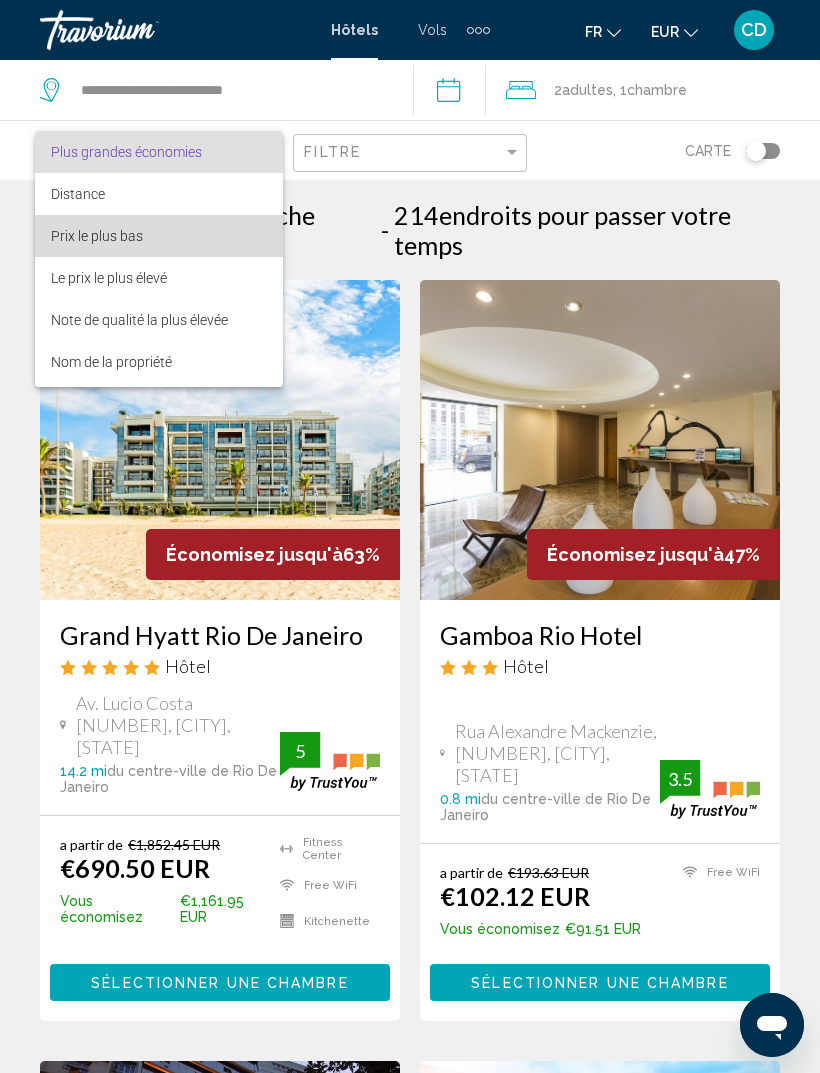 click on "Prix le plus bas" at bounding box center [159, 236] 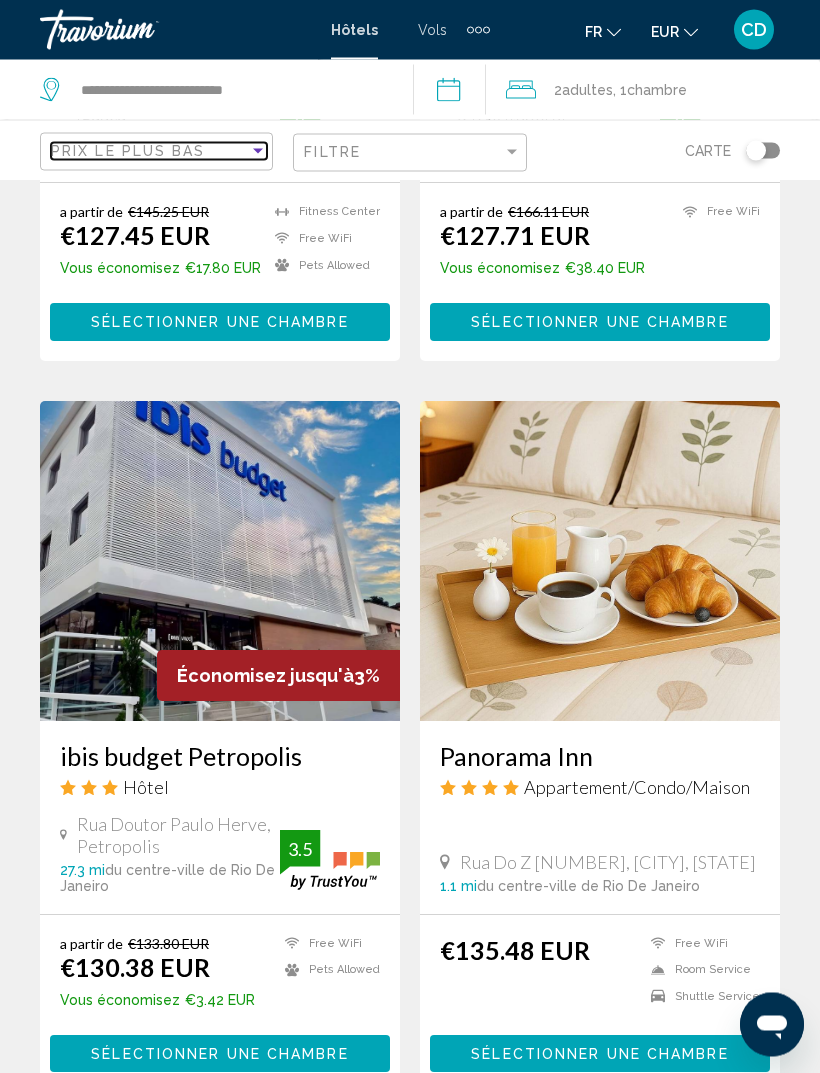 scroll, scrollTop: 3955, scrollLeft: 0, axis: vertical 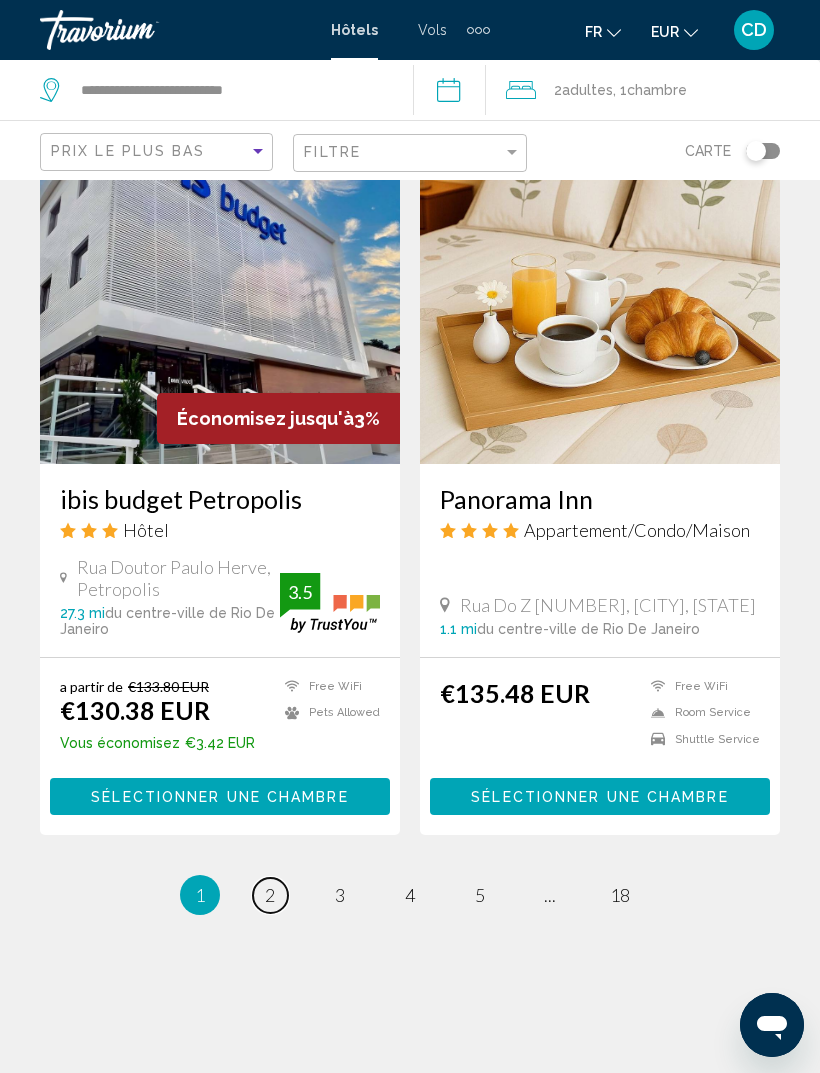 click on "2" at bounding box center [270, 895] 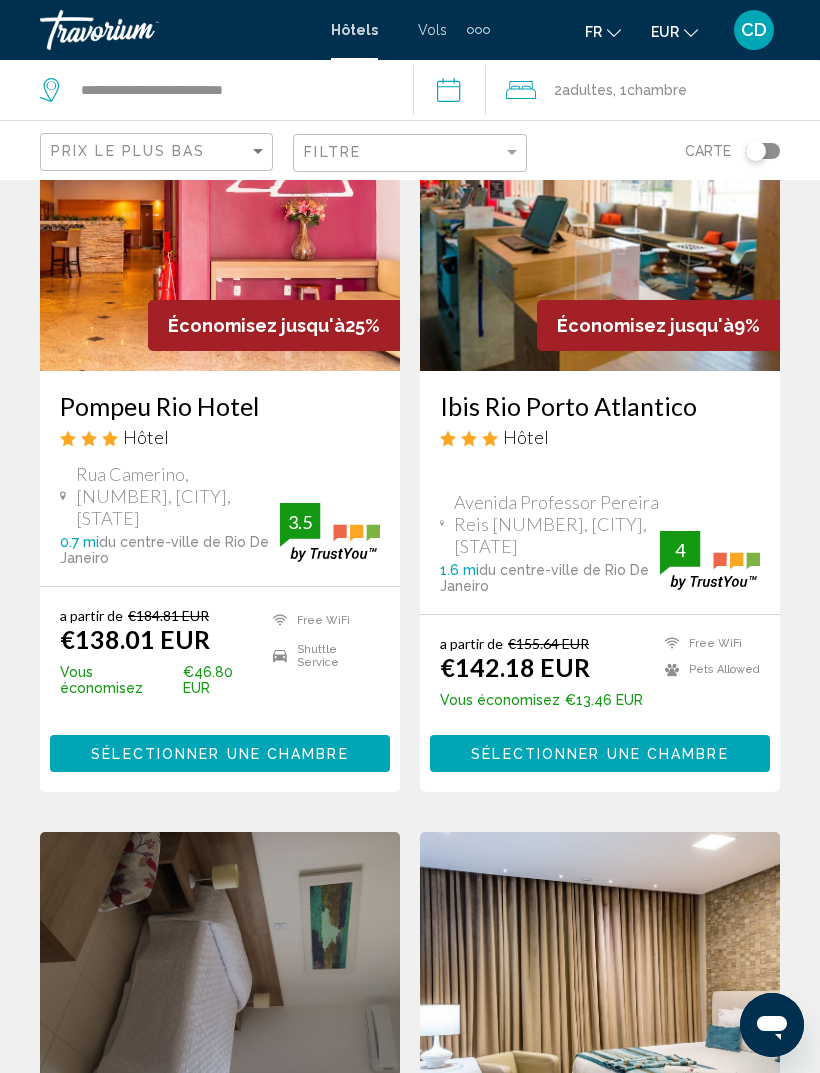 scroll, scrollTop: 0, scrollLeft: 0, axis: both 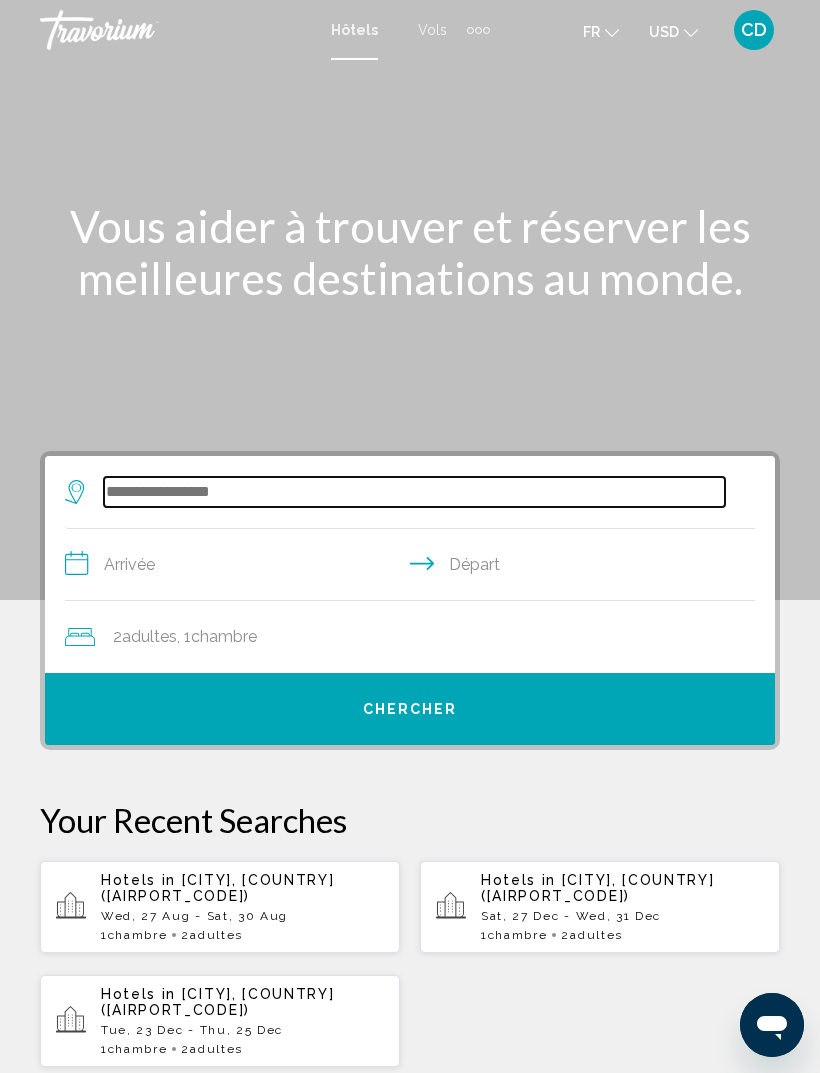 click at bounding box center [414, 492] 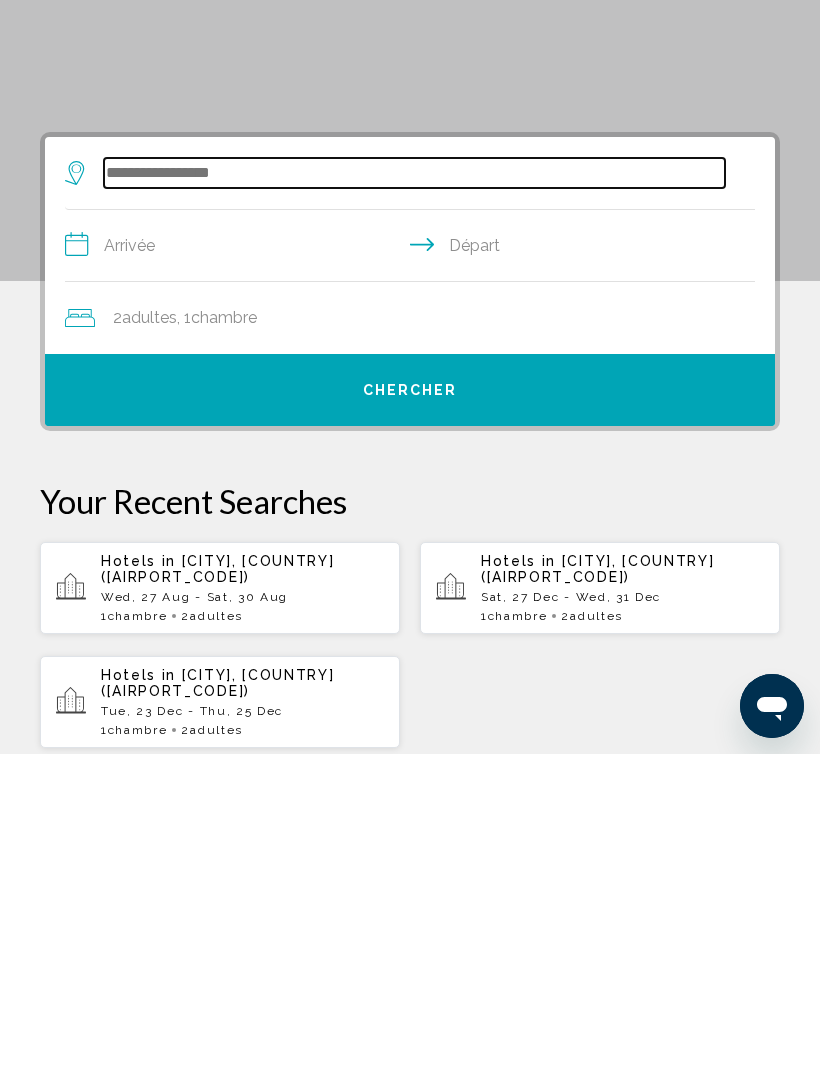 scroll, scrollTop: 49, scrollLeft: 0, axis: vertical 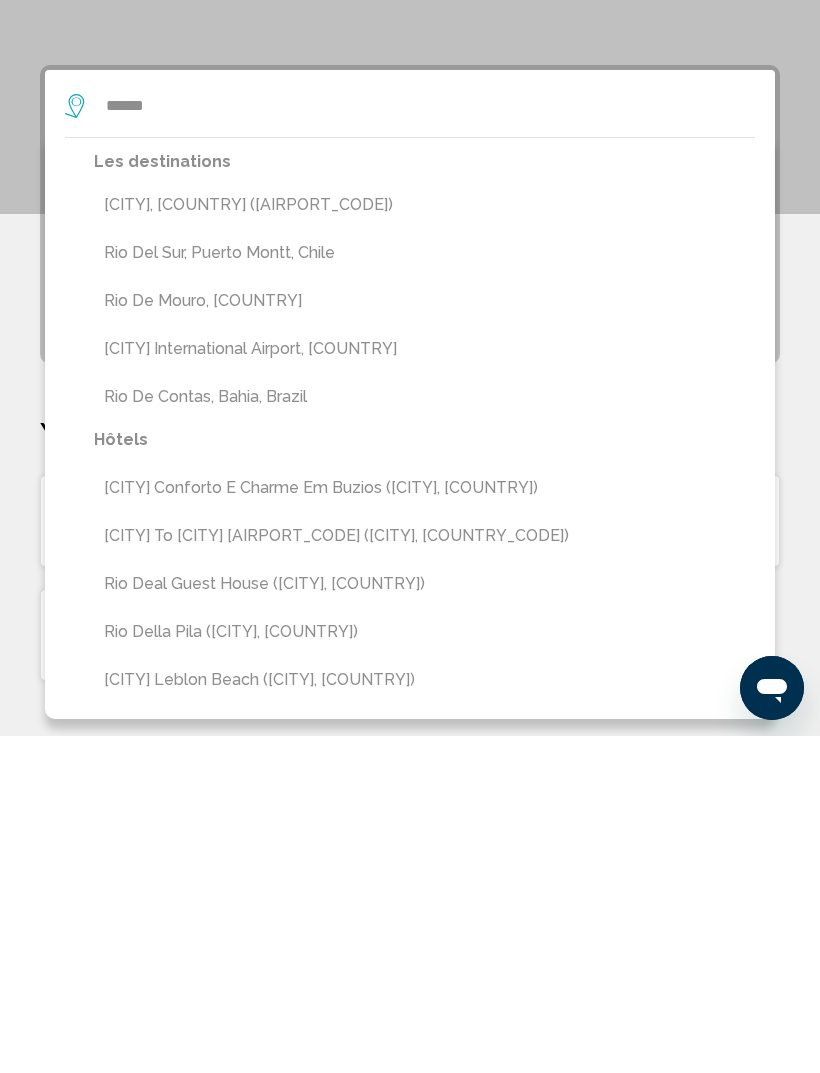 click on "[CITY], [COUNTRY] ([ABBREVIATION])" at bounding box center [424, 542] 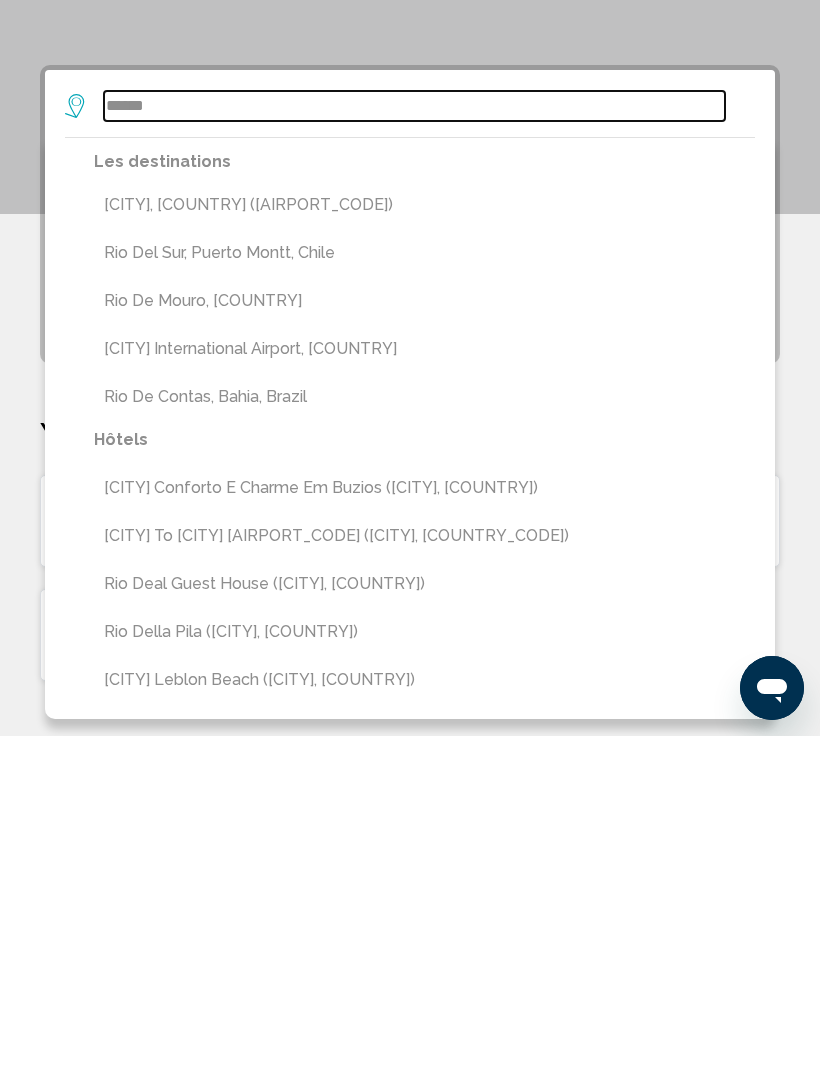 type on "**********" 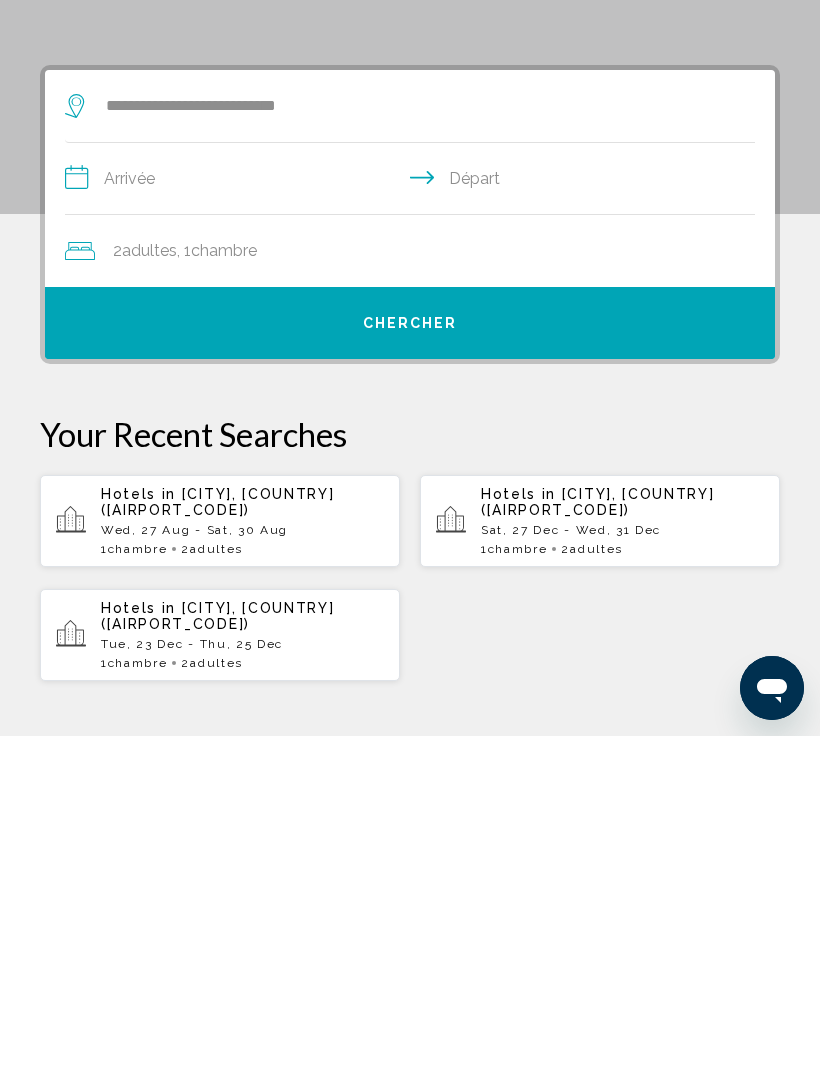click on "**********" at bounding box center [414, 518] 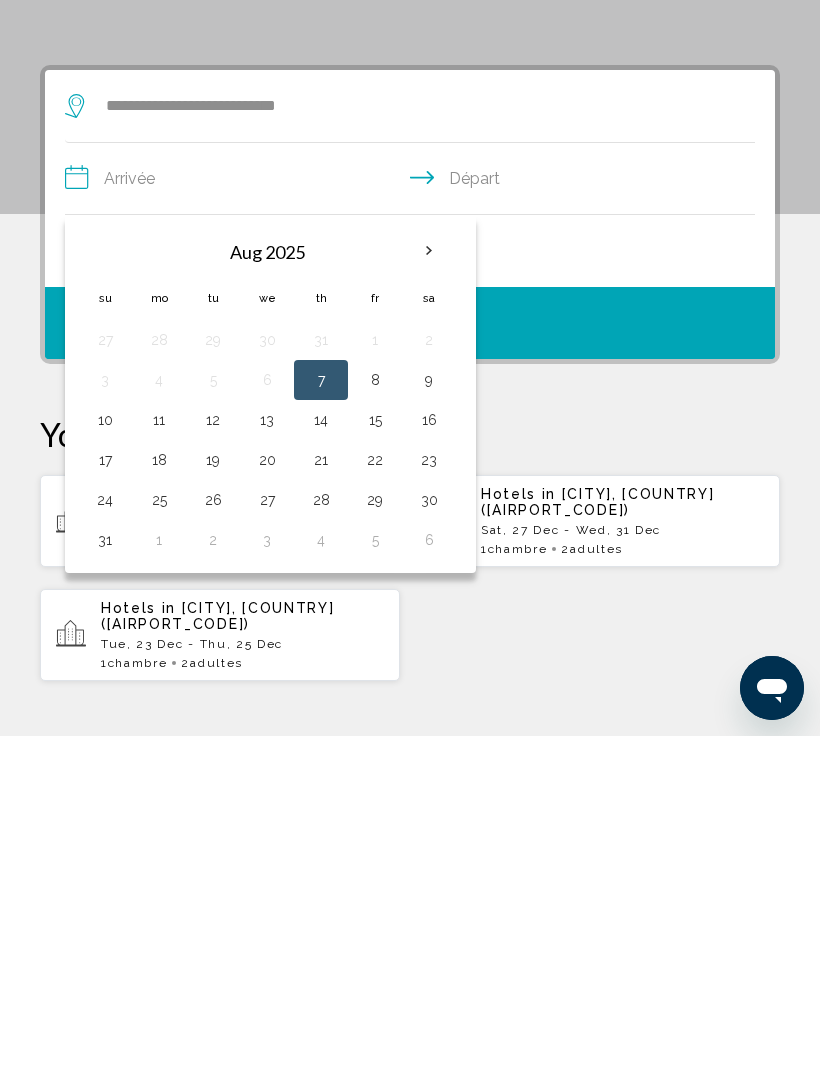 scroll, scrollTop: 386, scrollLeft: 0, axis: vertical 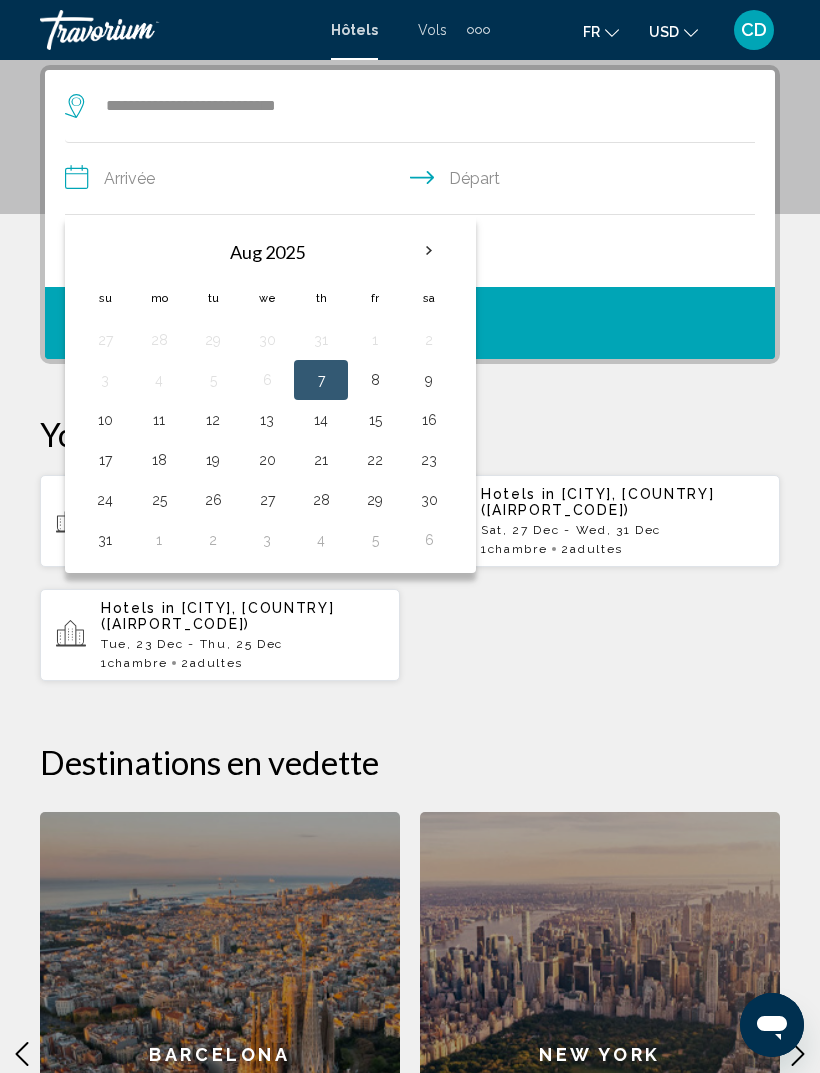 click at bounding box center [429, 251] 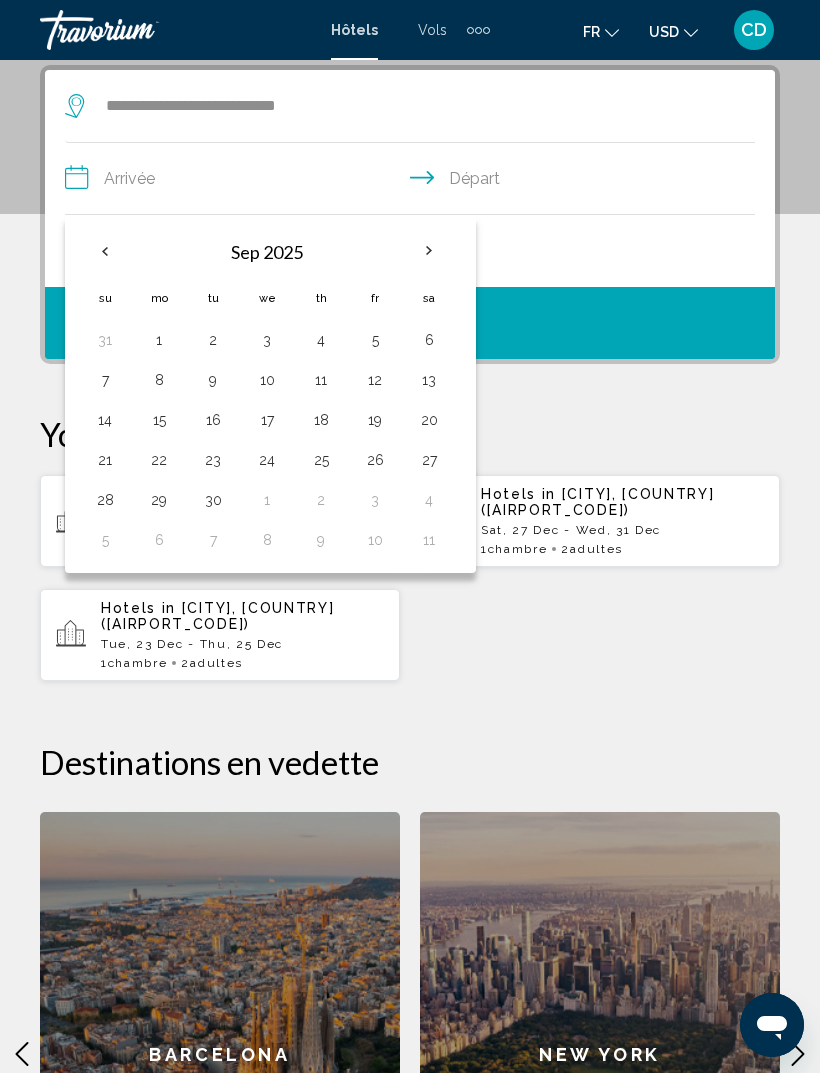 click at bounding box center [429, 251] 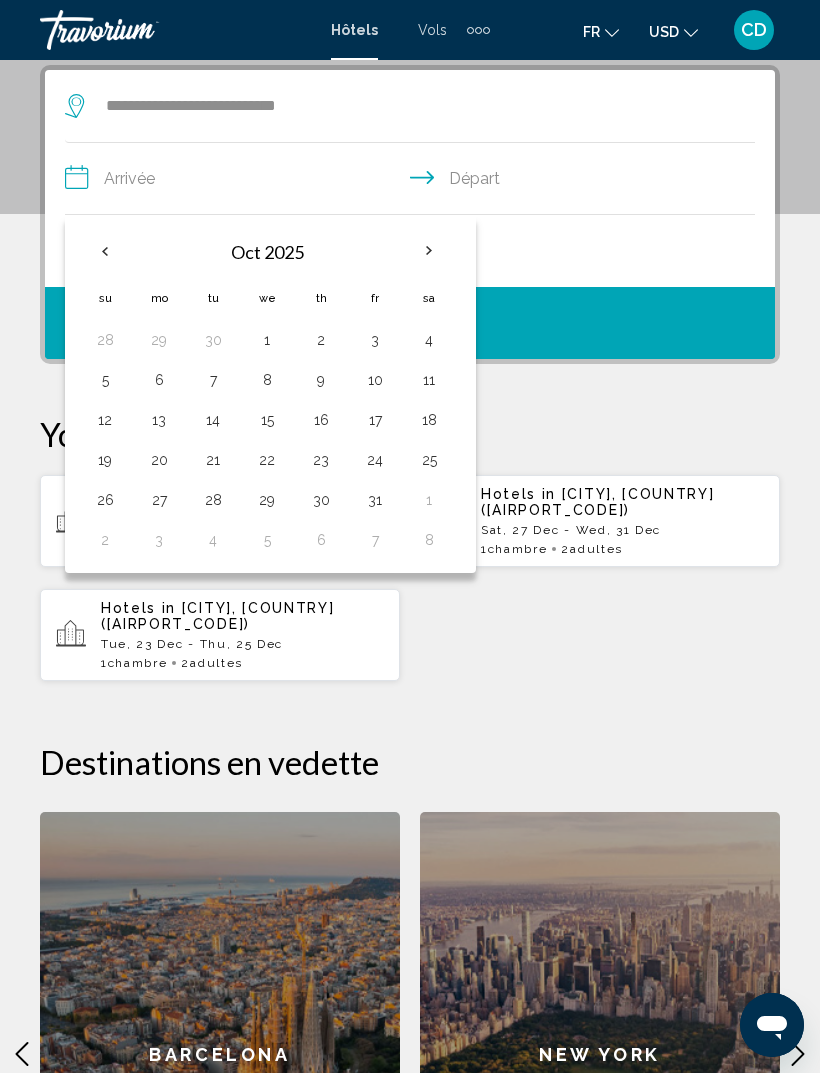 click at bounding box center (429, 251) 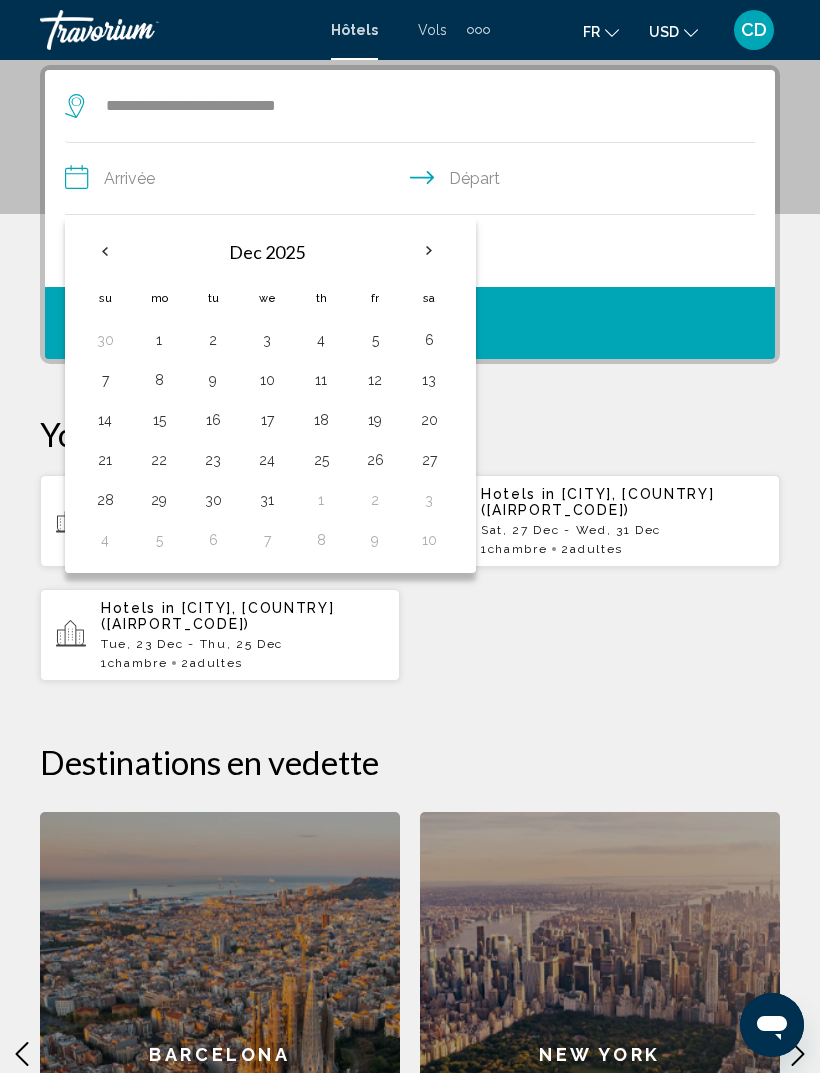 click on "27" at bounding box center [429, 460] 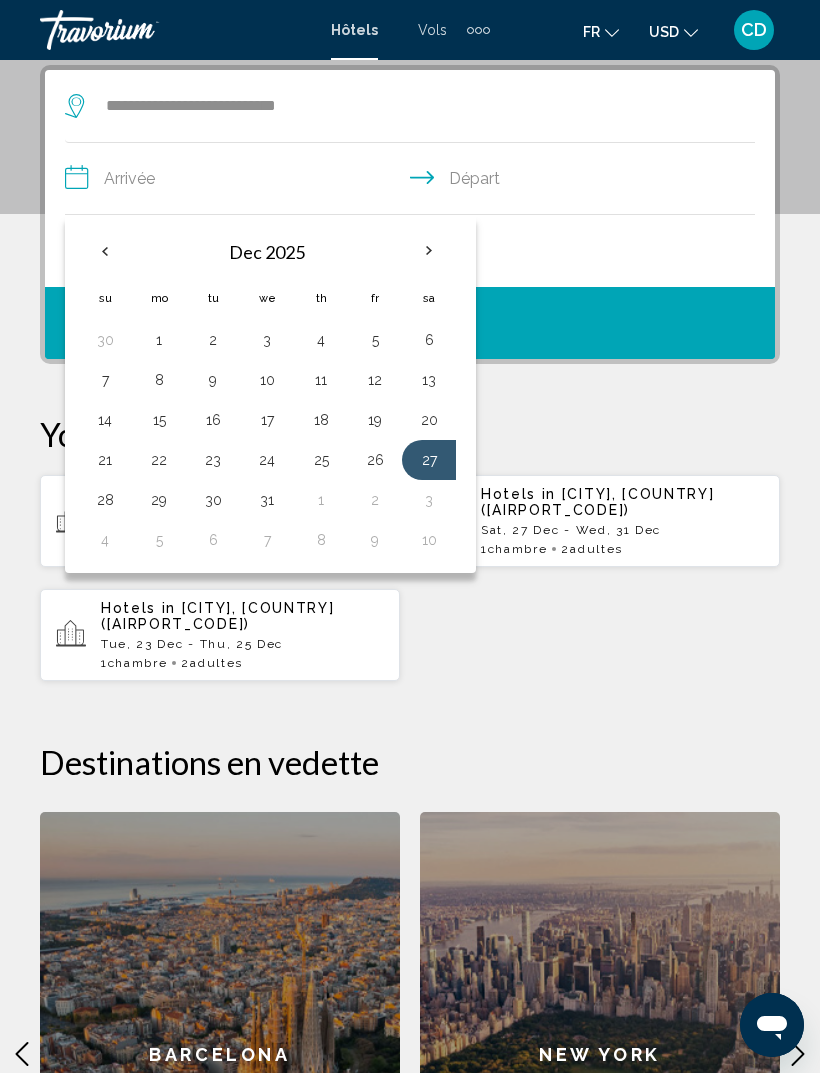 click on "30" at bounding box center [213, 500] 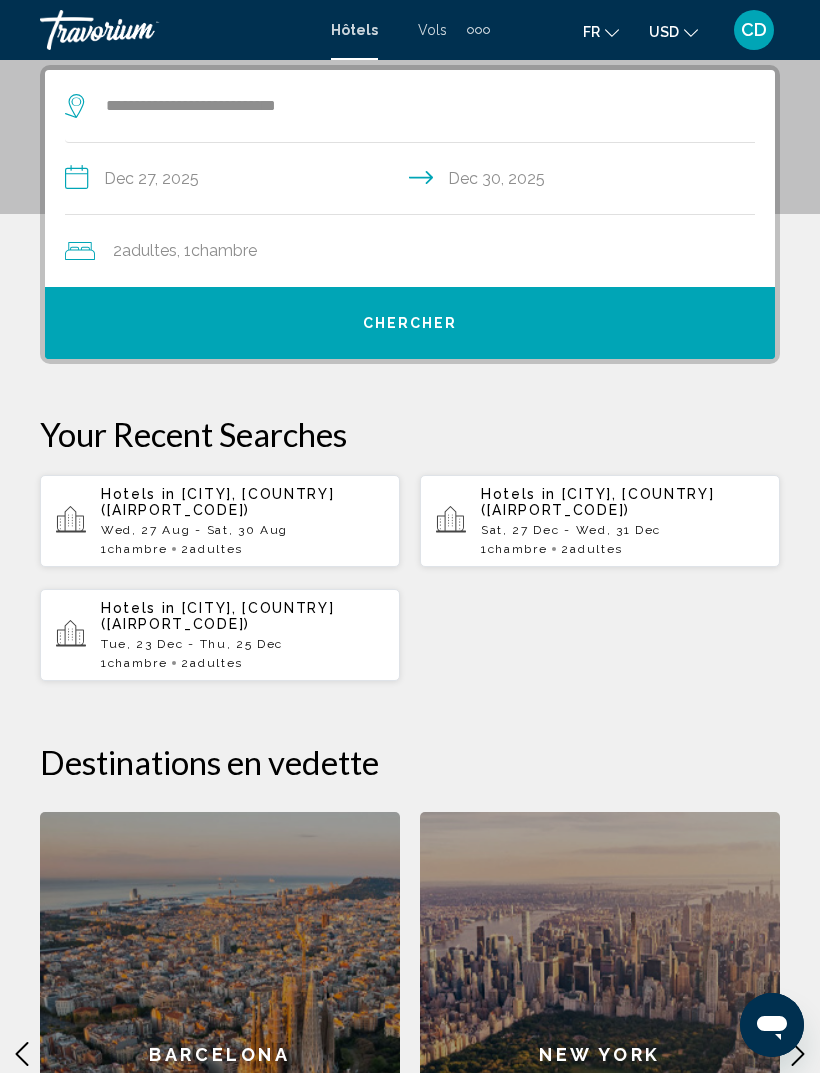 click on "Chercher" at bounding box center (410, 323) 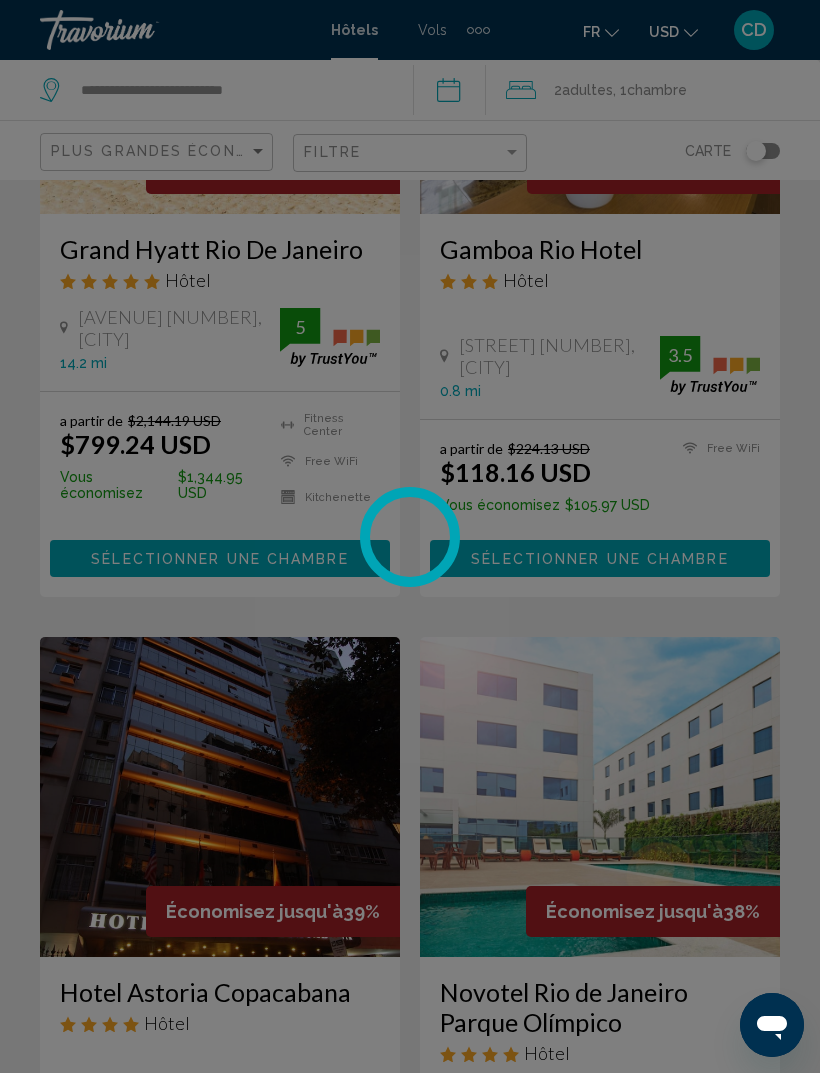 scroll, scrollTop: 0, scrollLeft: 0, axis: both 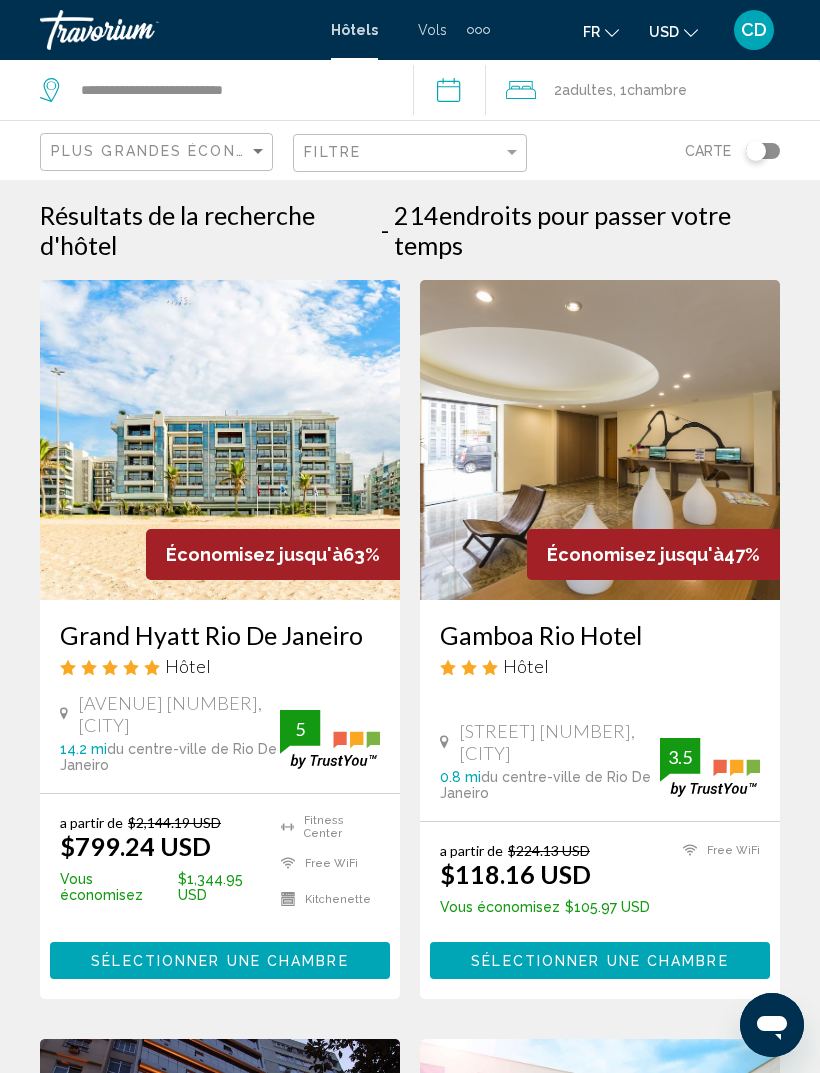 click on "USD
USD ($) MXN (Mex$) CAD (Can$) GBP (£) EUR (€) AUD (A$) NZD (NZ$) CNY (CN¥)" 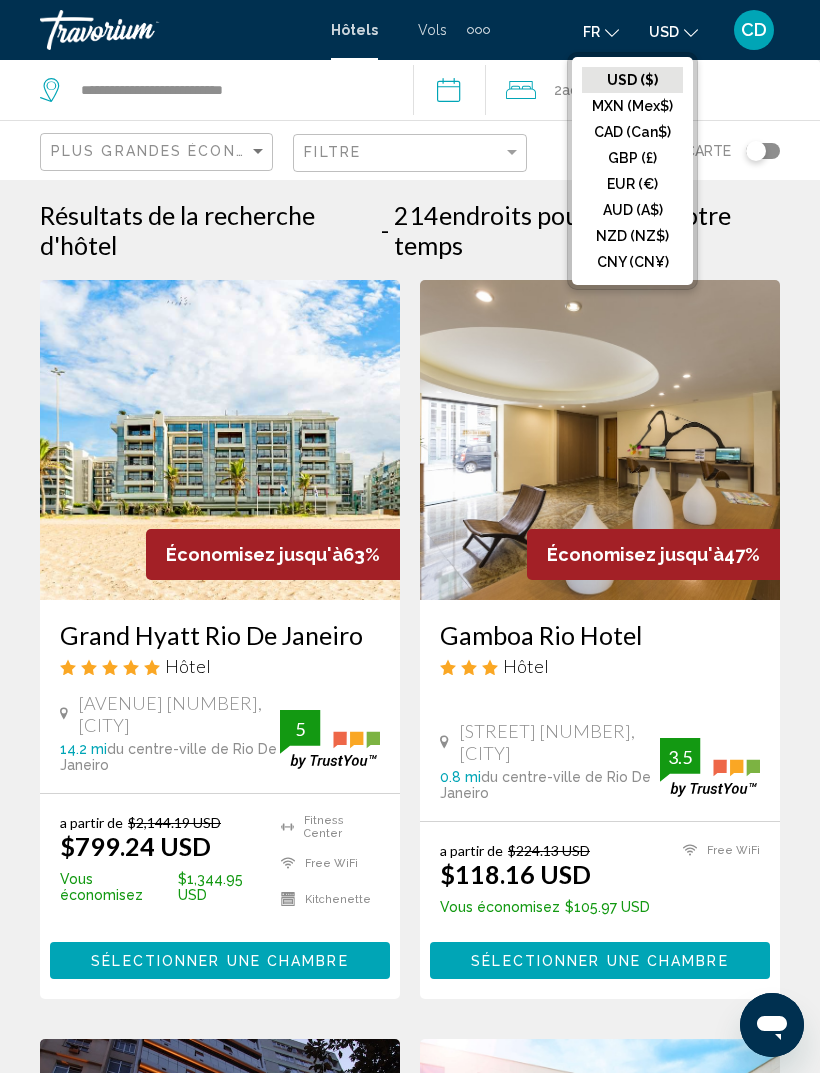 click on "EUR (€)" 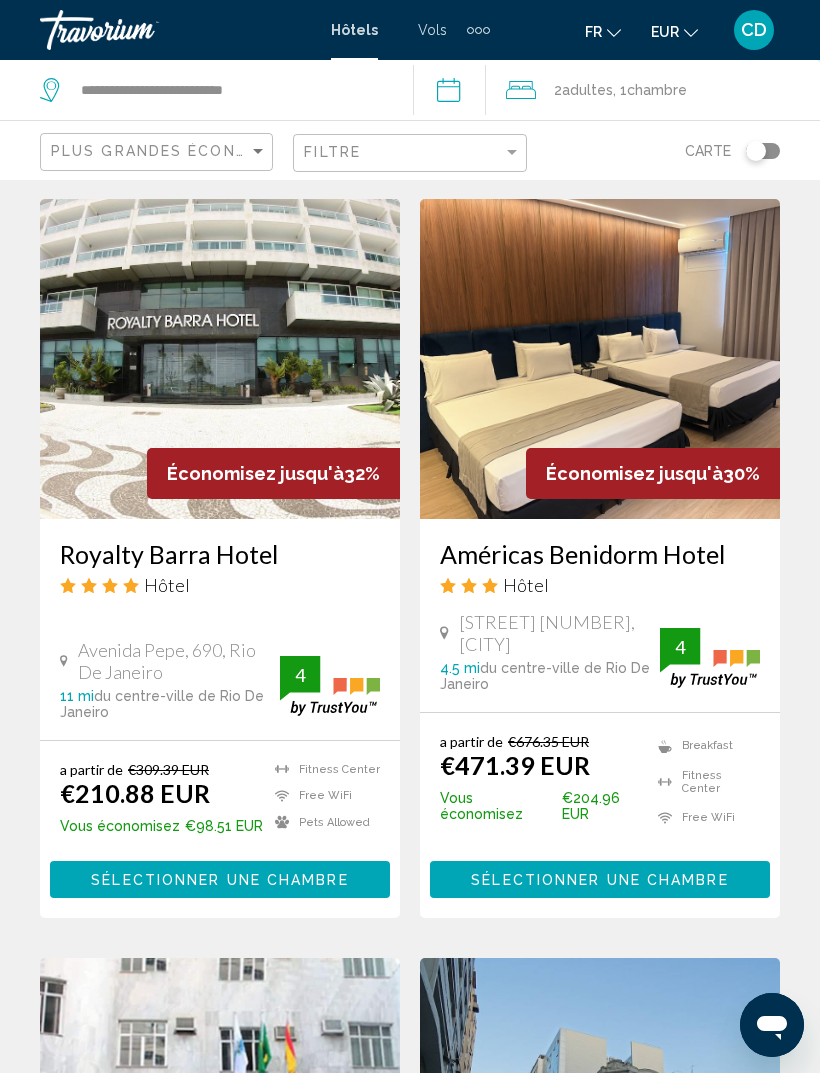 scroll, scrollTop: 1547, scrollLeft: 0, axis: vertical 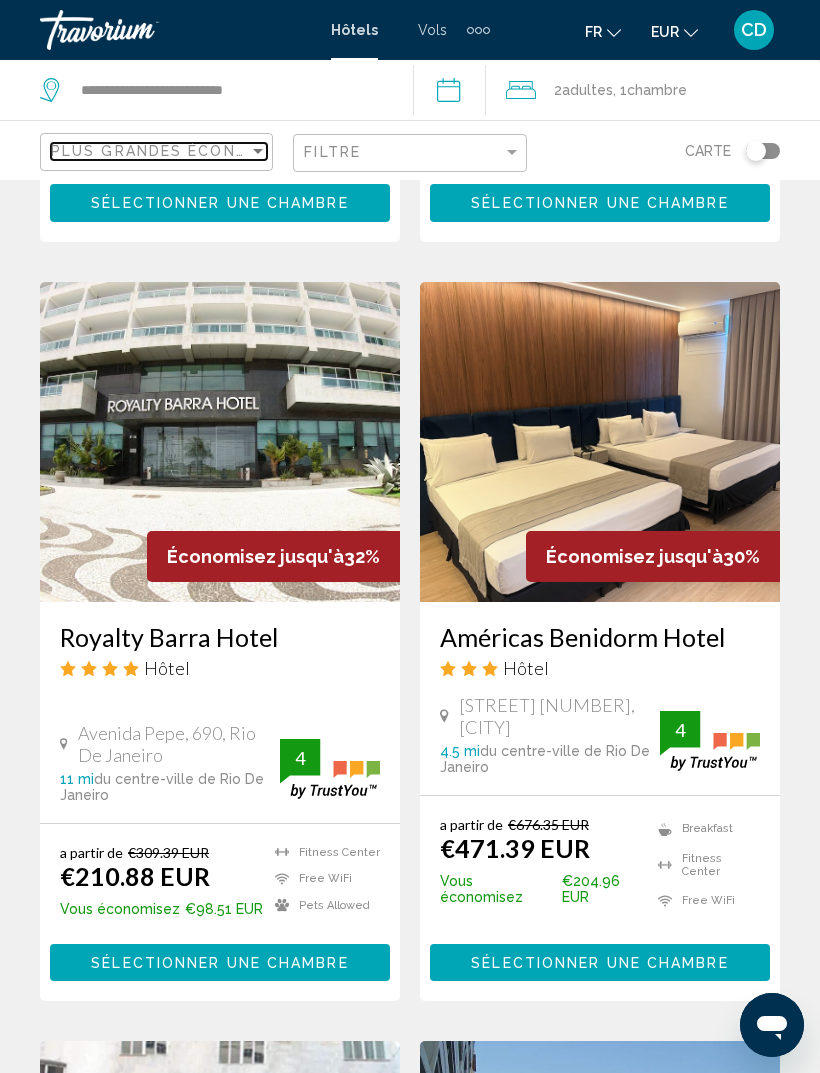 click on "Plus grandes économies" at bounding box center [150, 151] 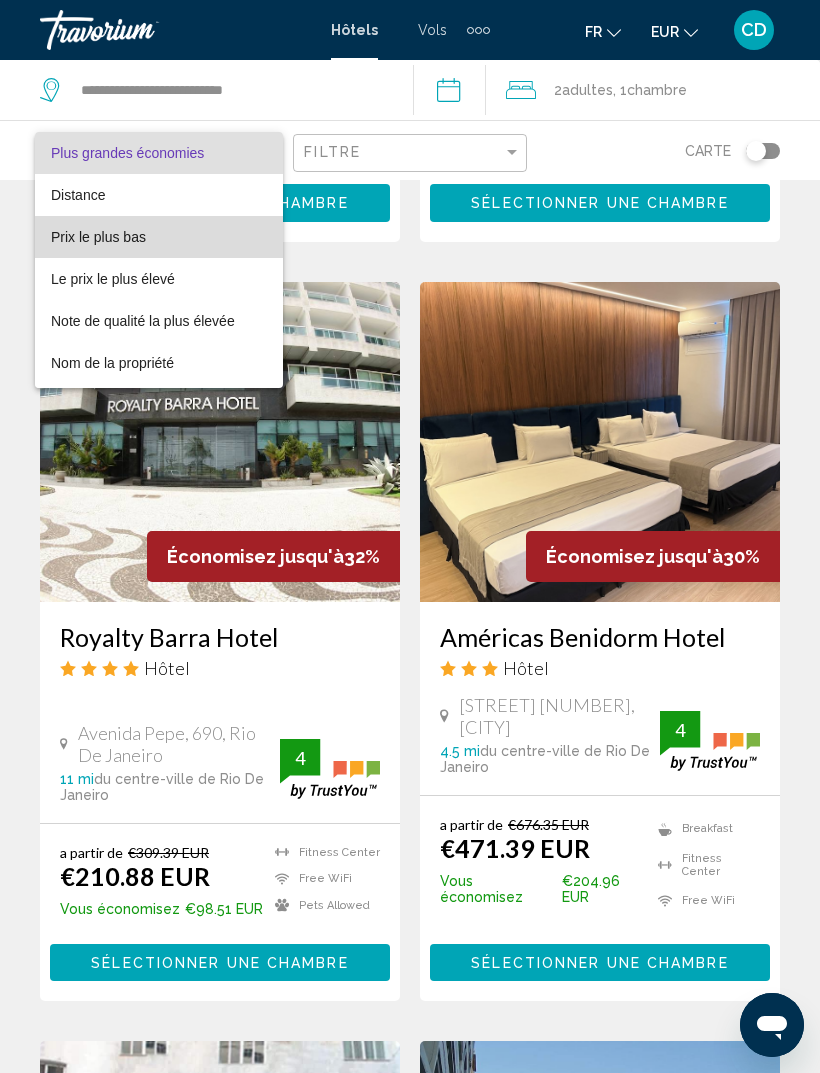 click on "Prix le plus bas" at bounding box center [159, 237] 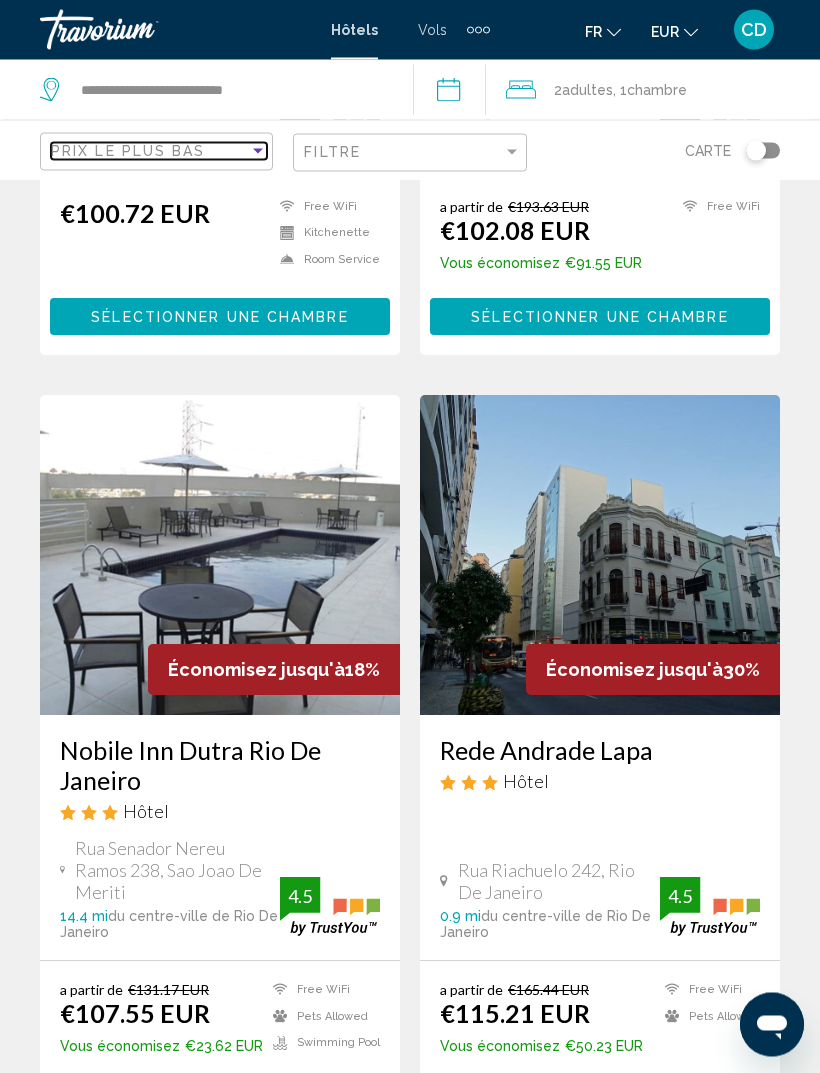 scroll, scrollTop: 2201, scrollLeft: 0, axis: vertical 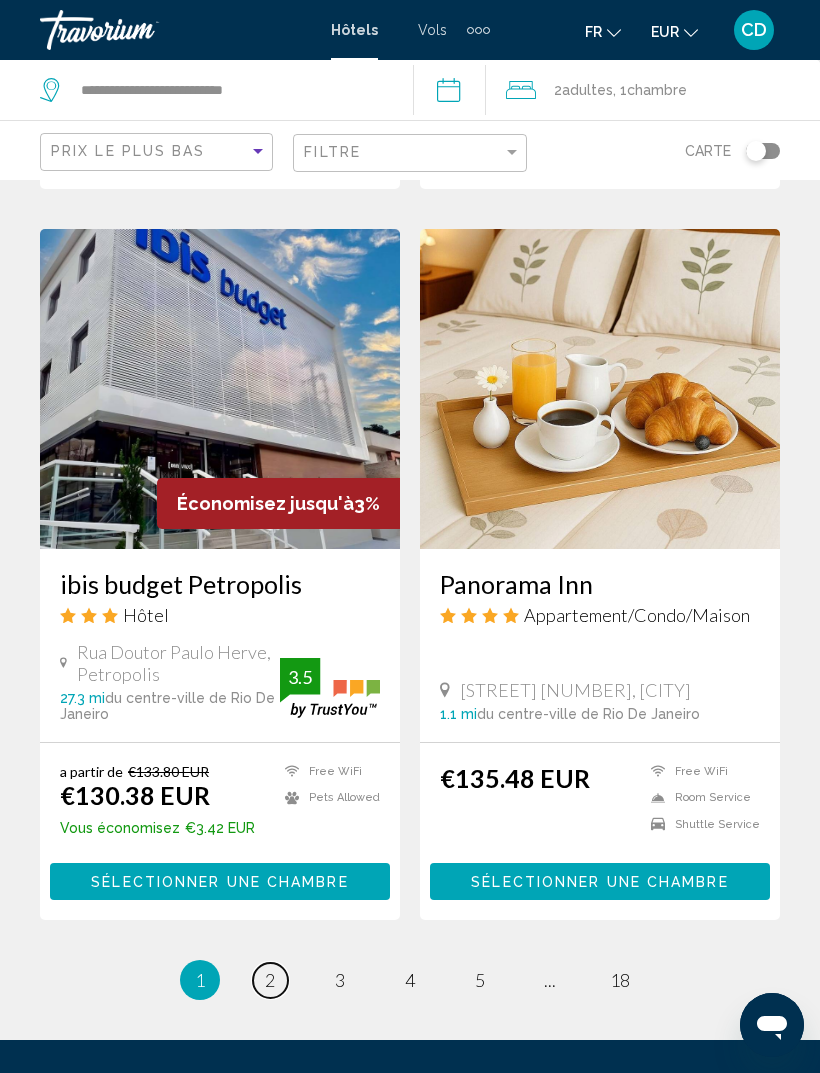 click on "2" at bounding box center [270, 980] 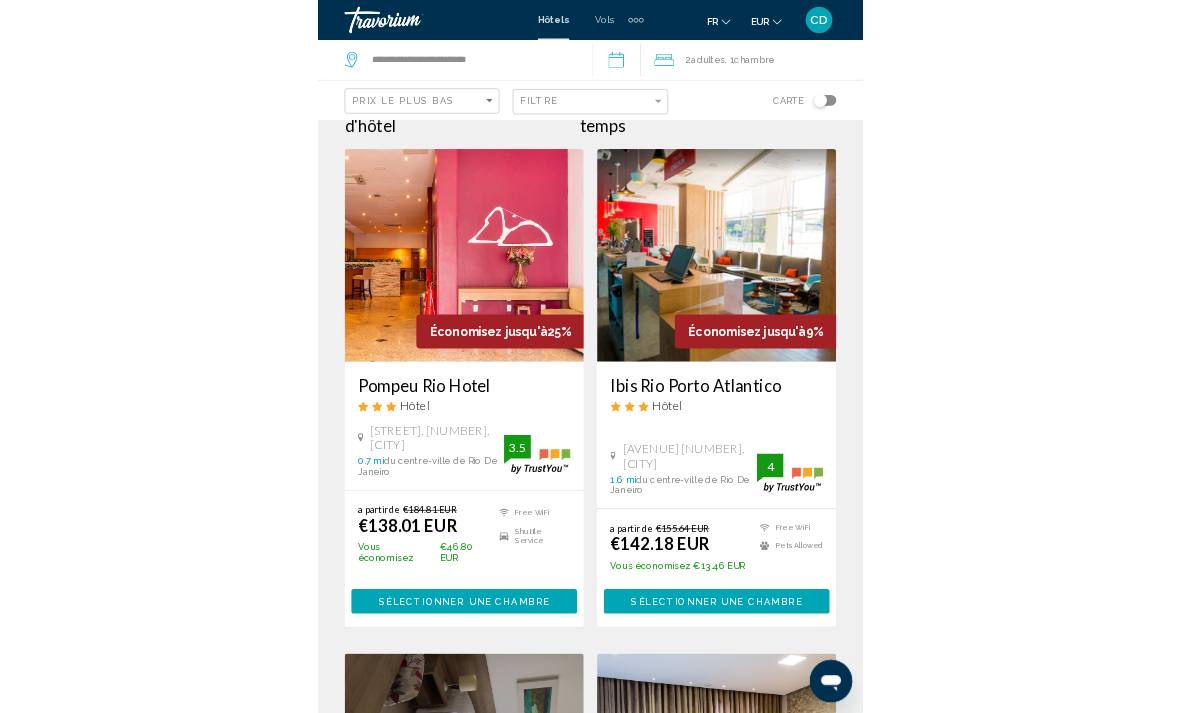 scroll, scrollTop: 0, scrollLeft: 0, axis: both 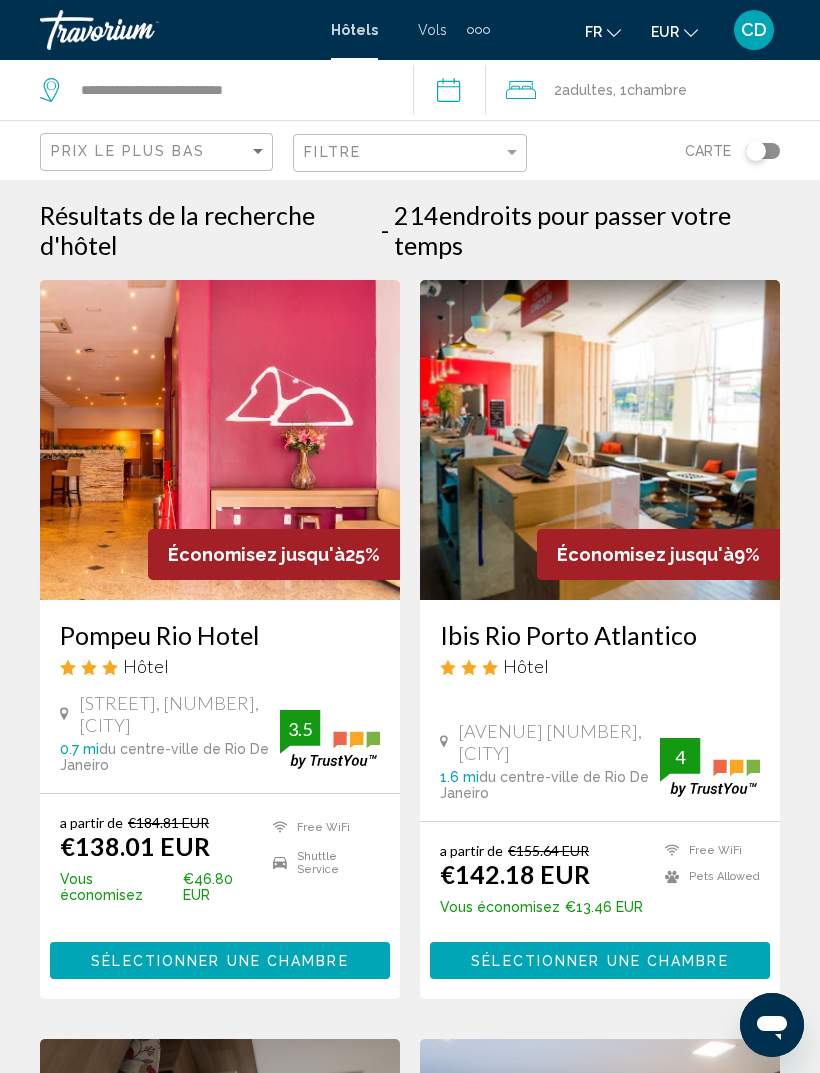 click on "**********" at bounding box center [453, 93] 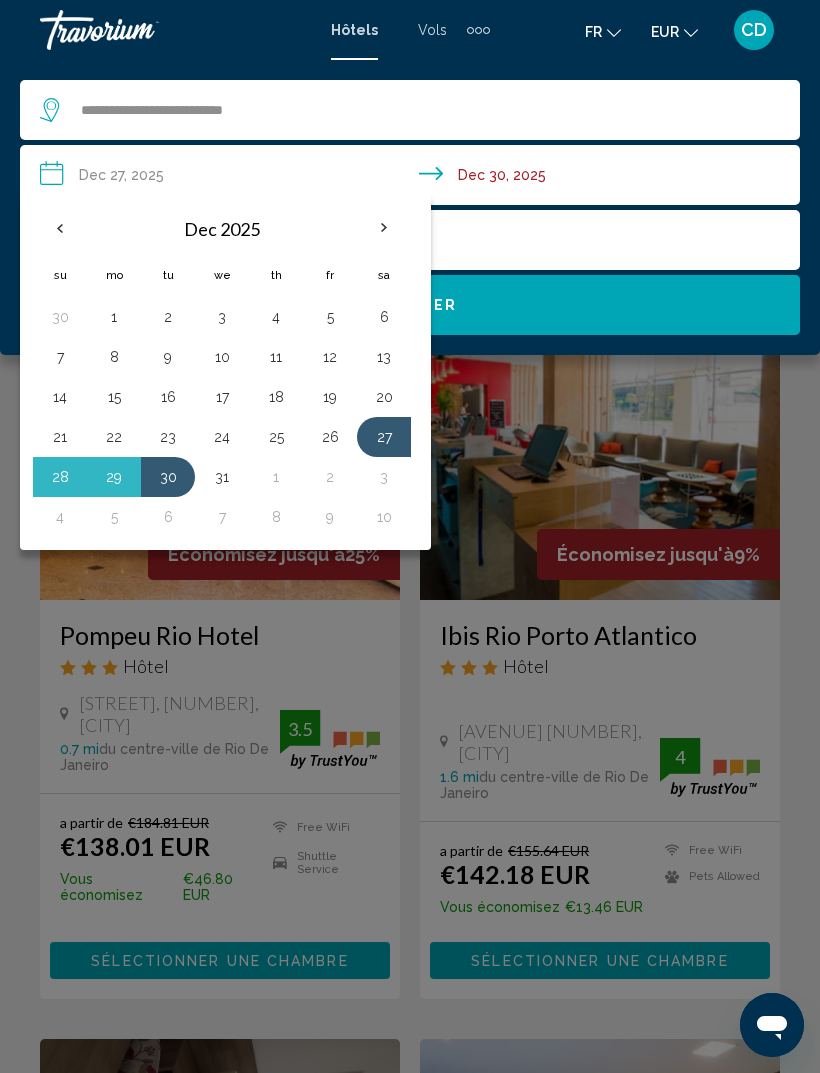 click on "Chercher" 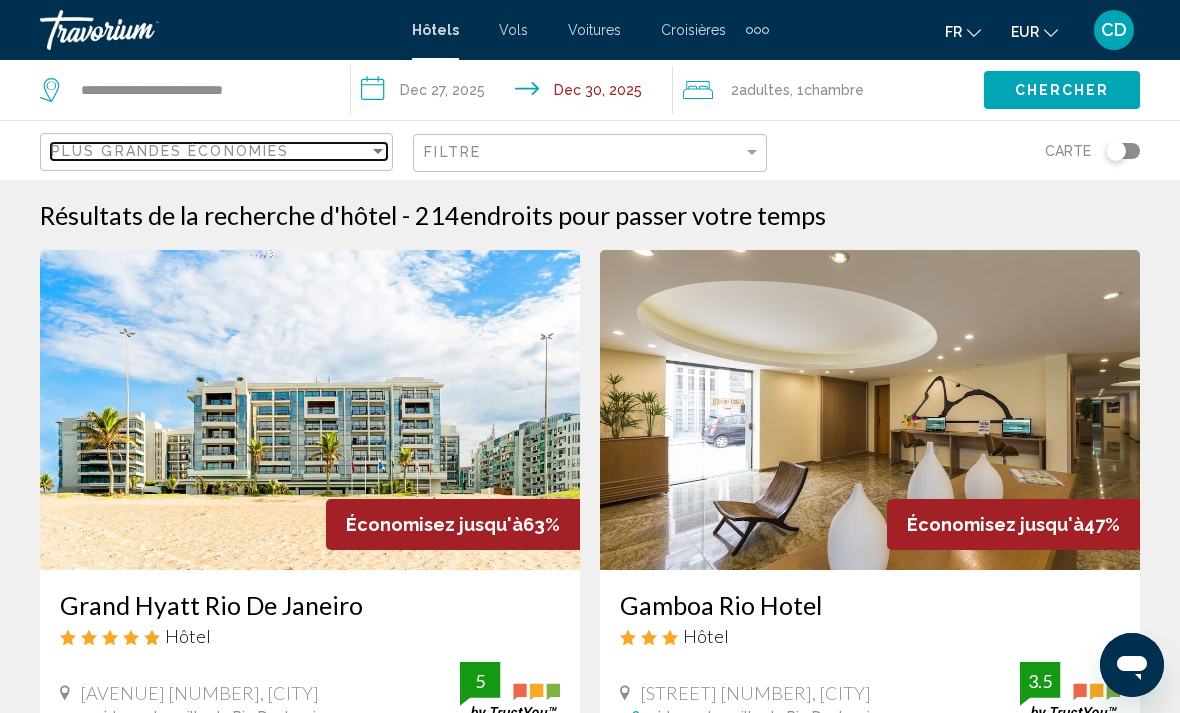 click on "Plus grandes économies" at bounding box center (210, 151) 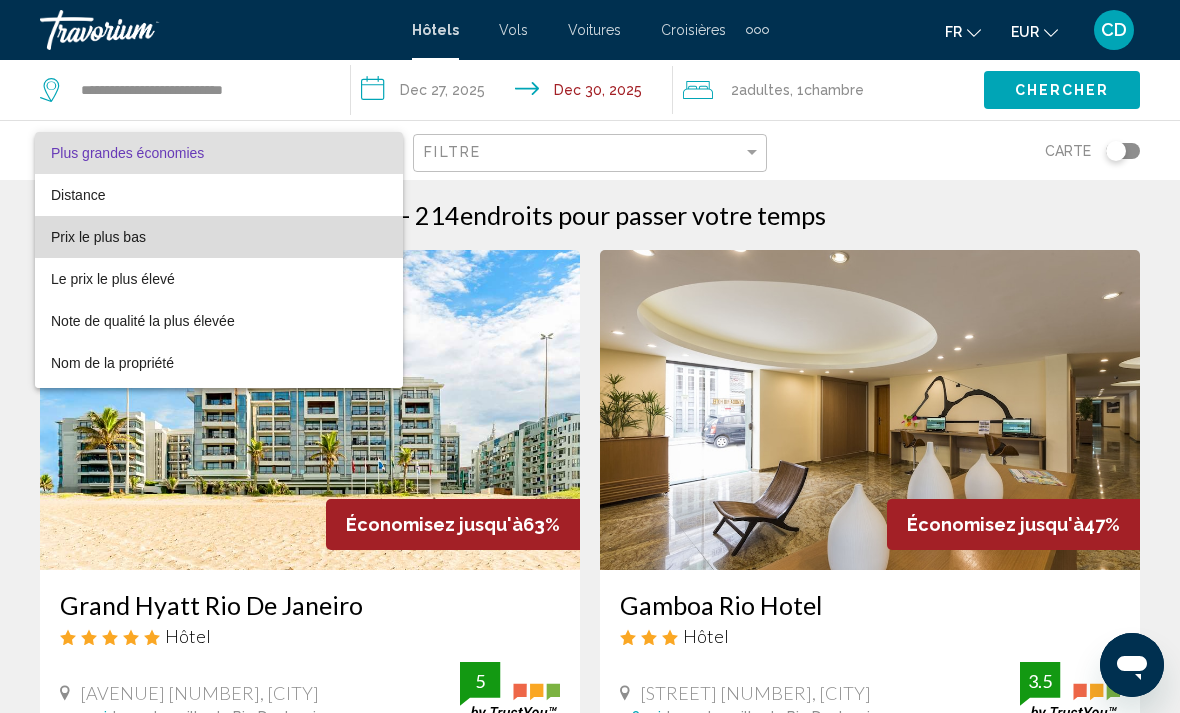 click on "Prix le plus bas" at bounding box center (219, 237) 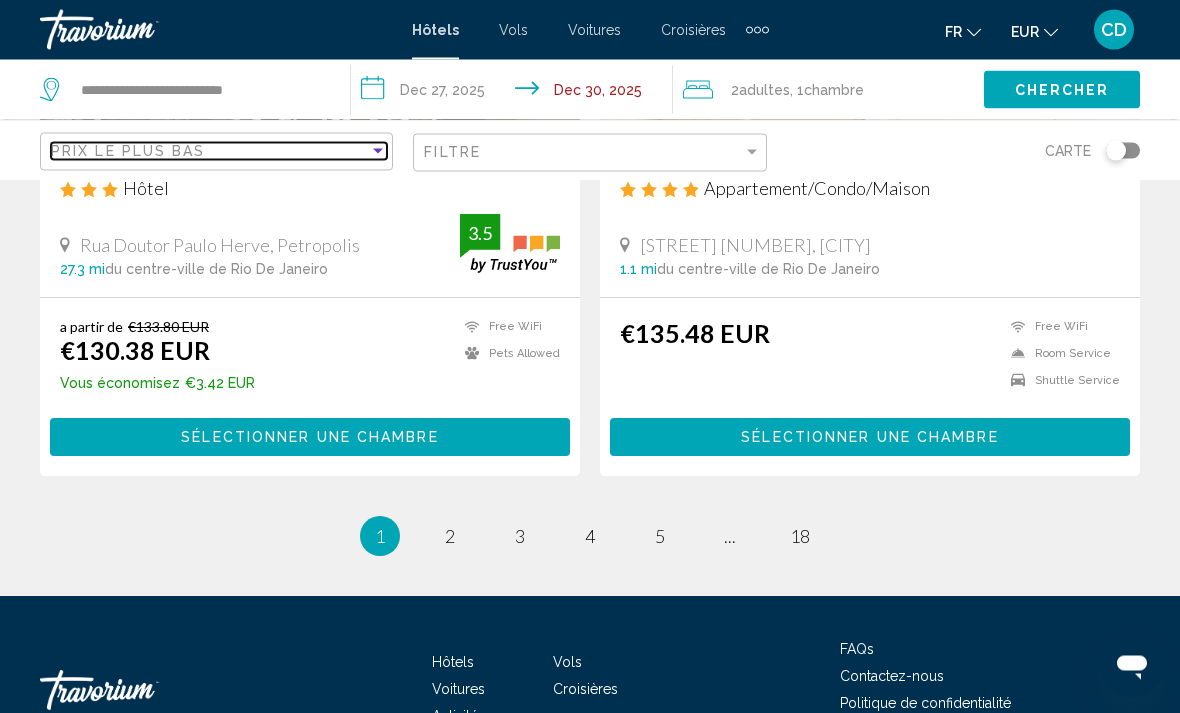 scroll, scrollTop: 4083, scrollLeft: 0, axis: vertical 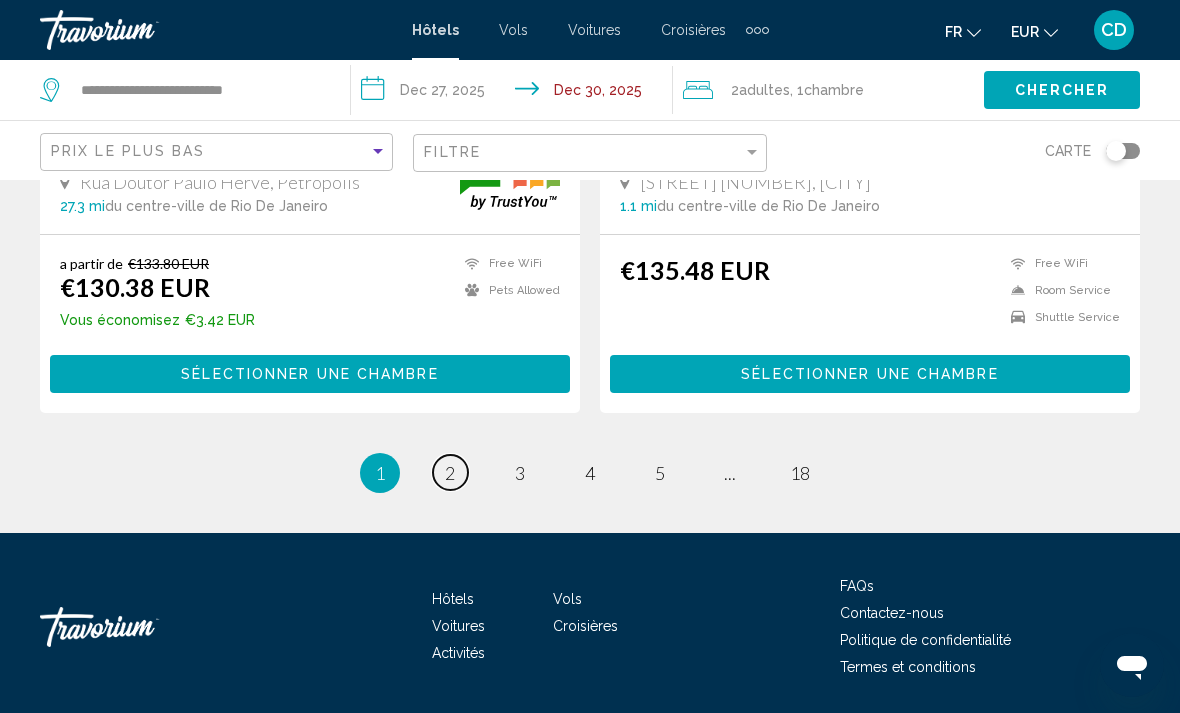 click on "page  2" at bounding box center (450, 472) 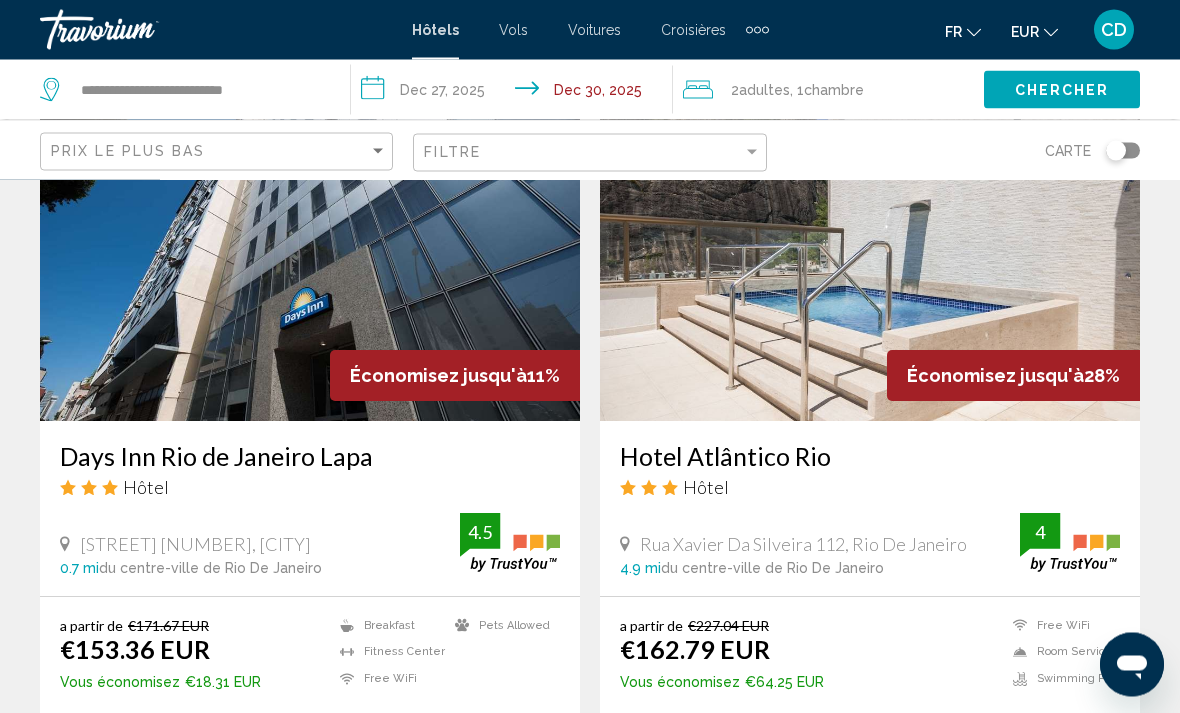 scroll, scrollTop: 2294, scrollLeft: 0, axis: vertical 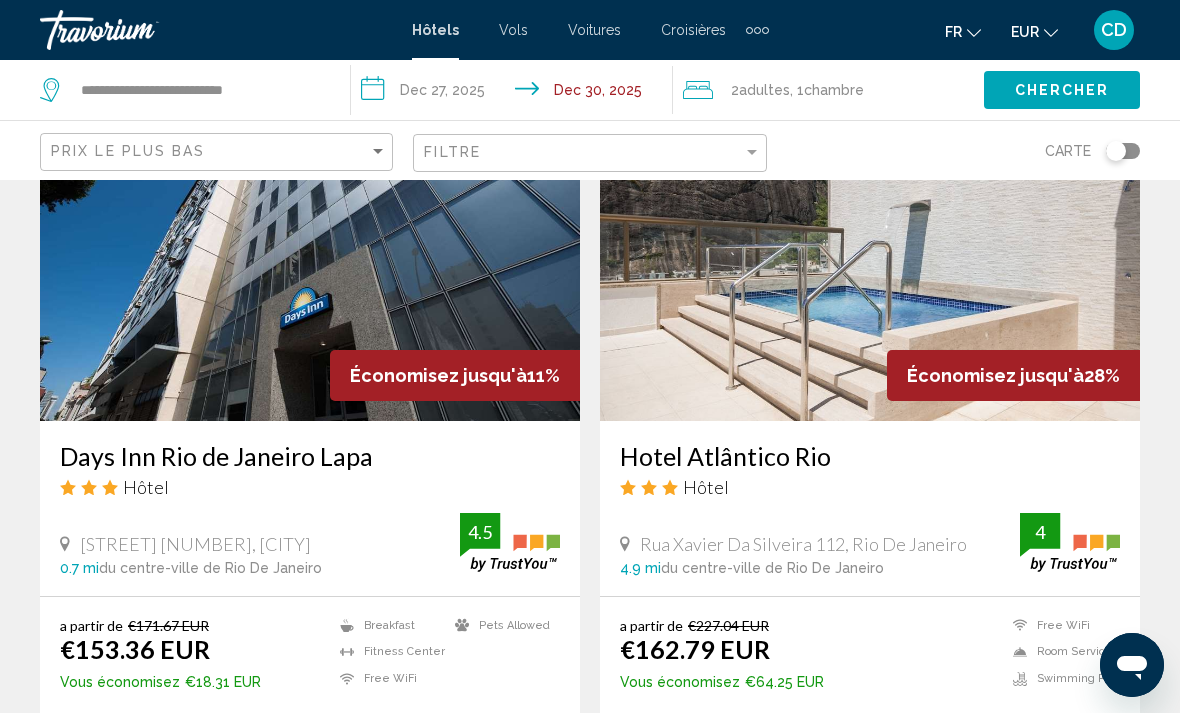 click on "Hotel Atlântico Rio" at bounding box center [870, 456] 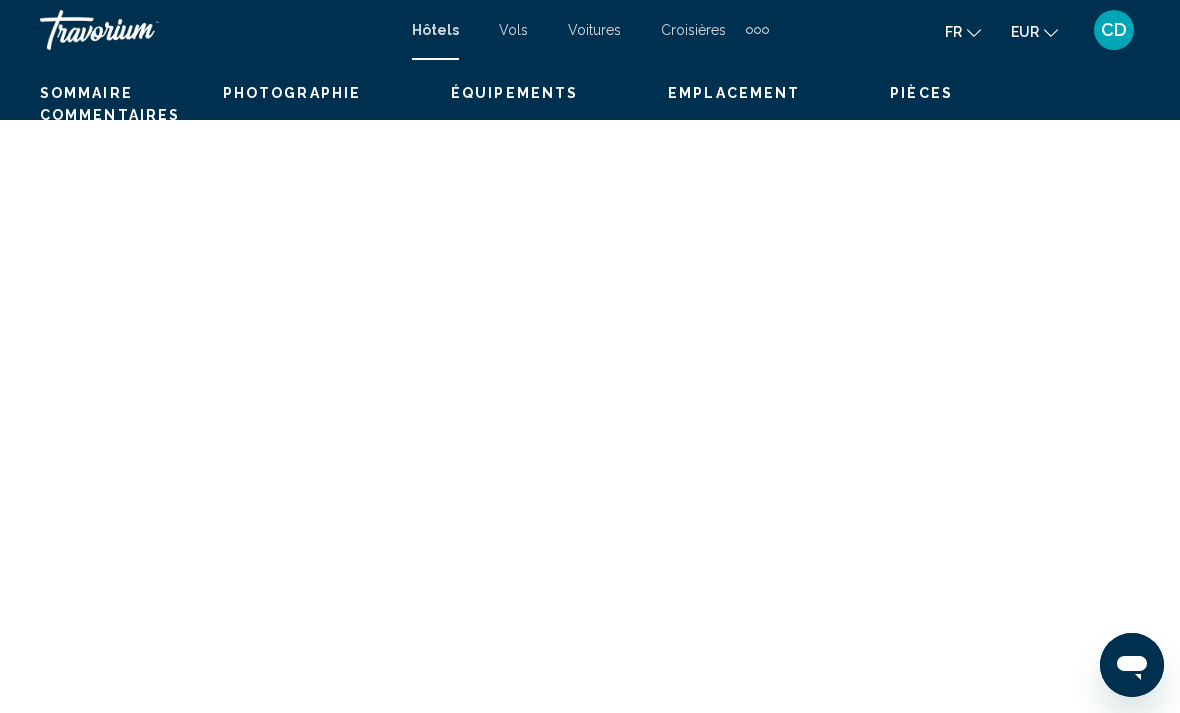 scroll, scrollTop: 0, scrollLeft: 0, axis: both 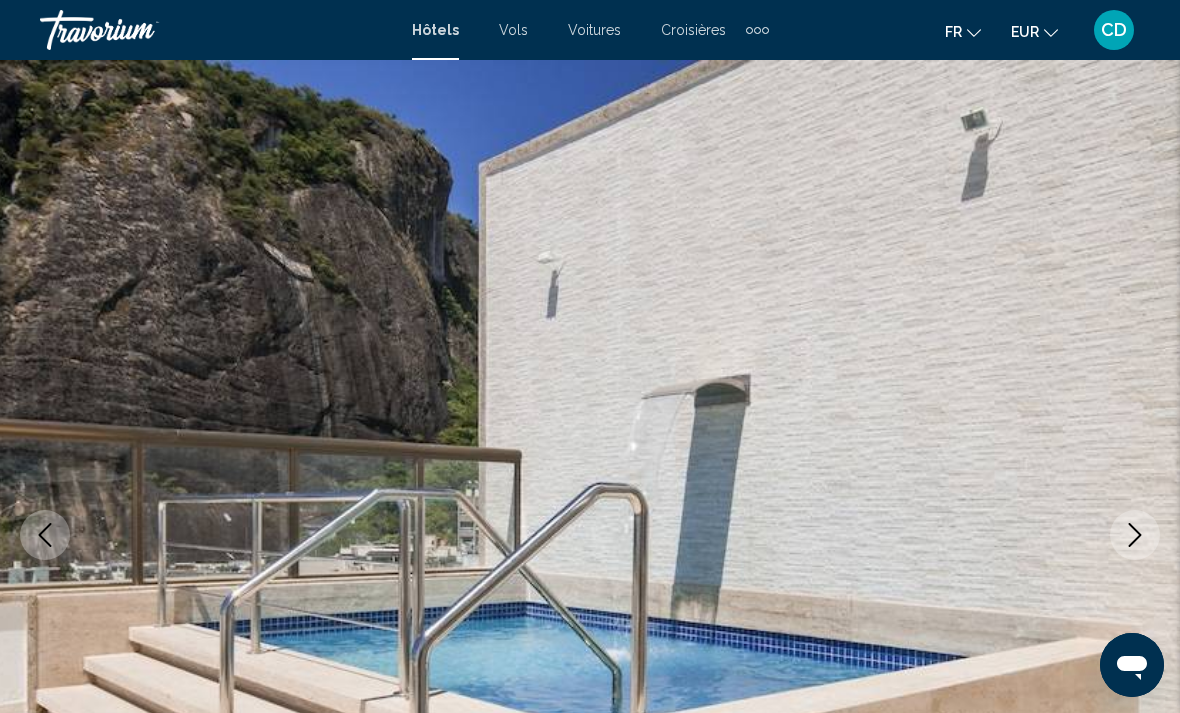 click at bounding box center (1135, 535) 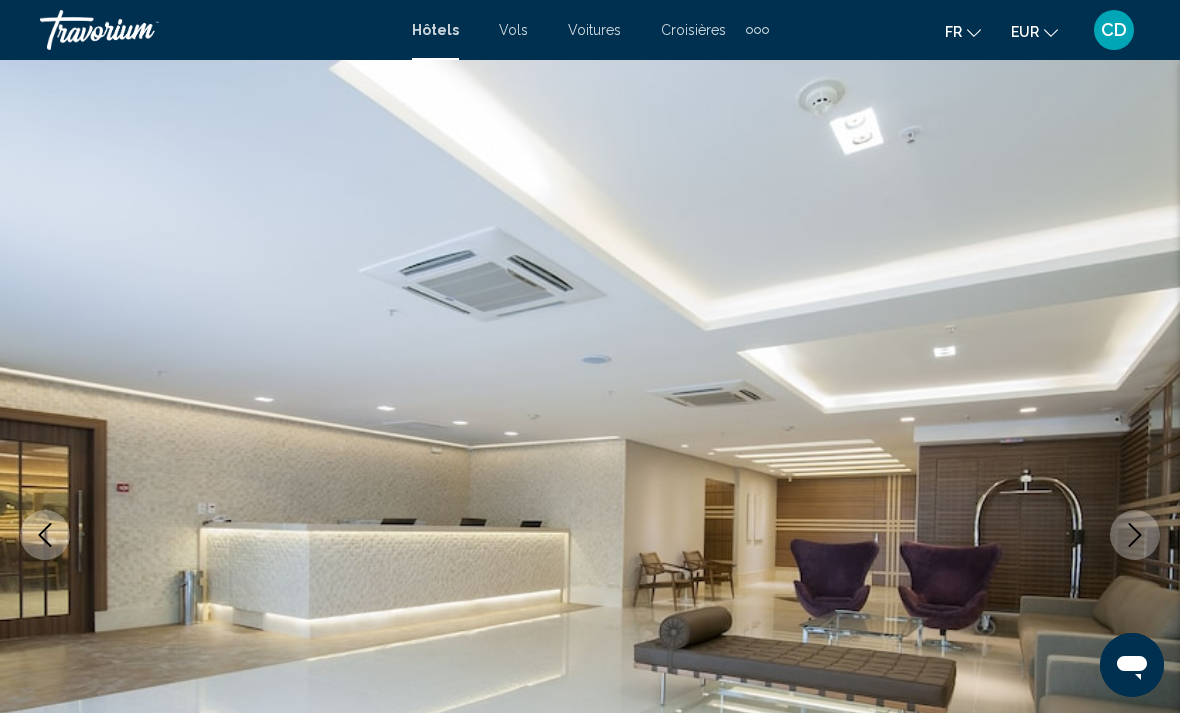 click 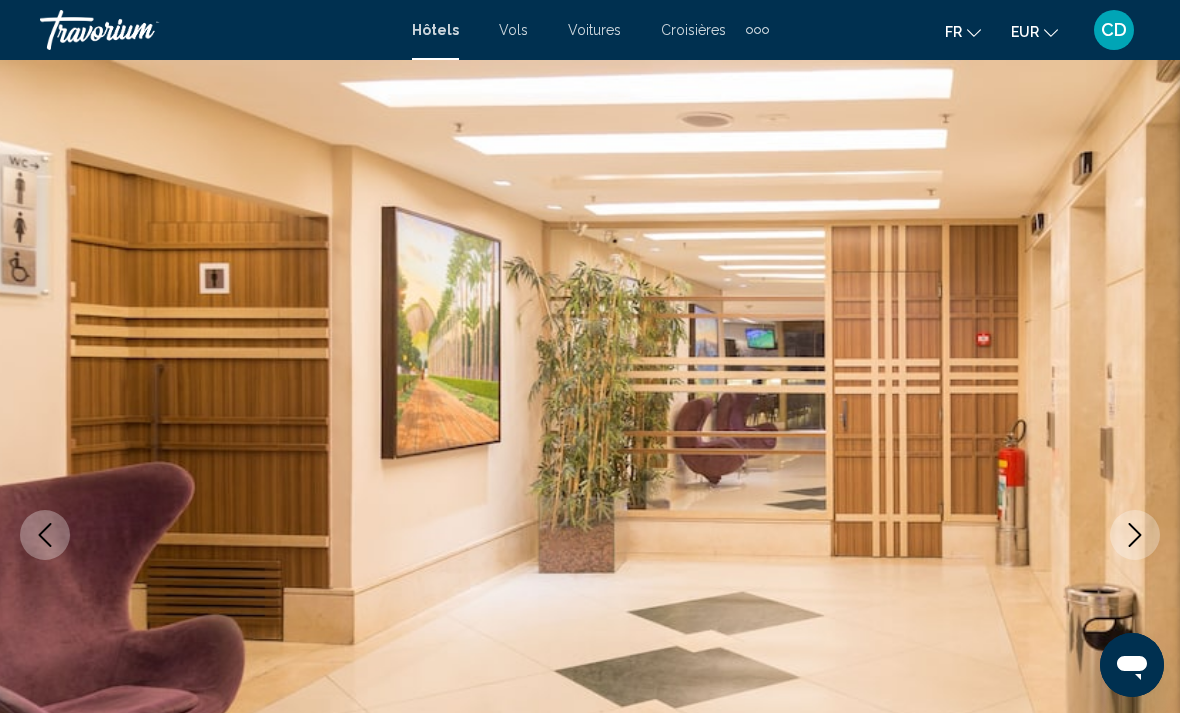 click 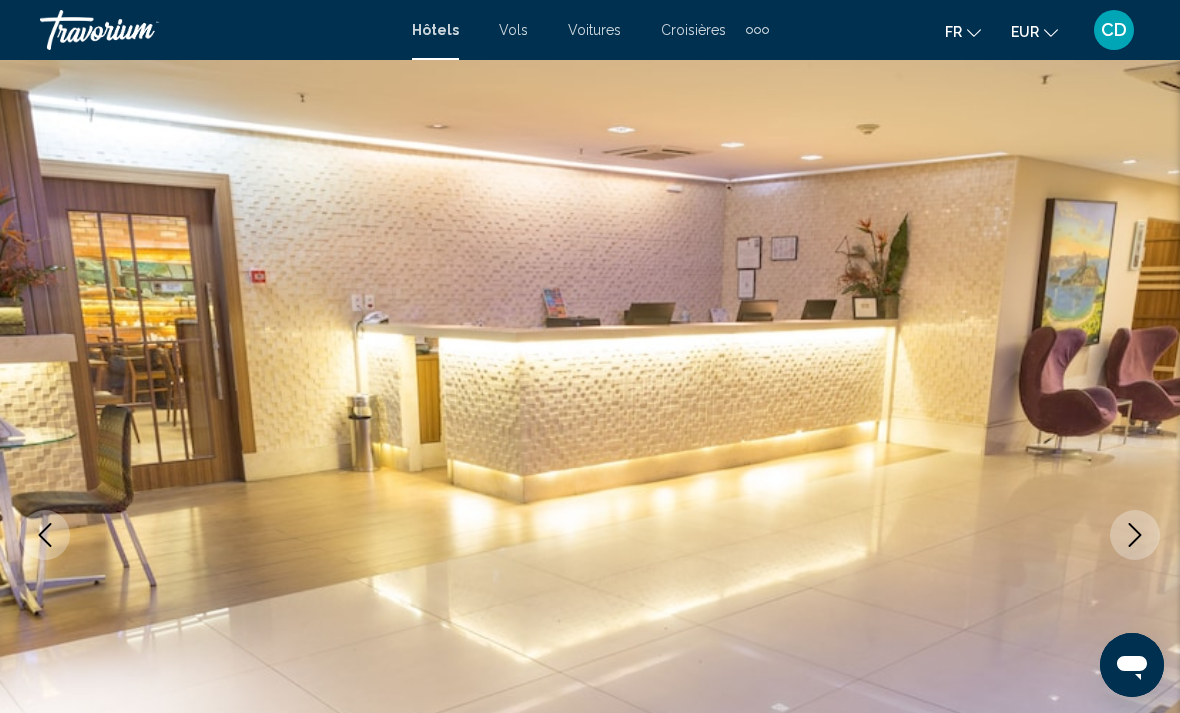 click 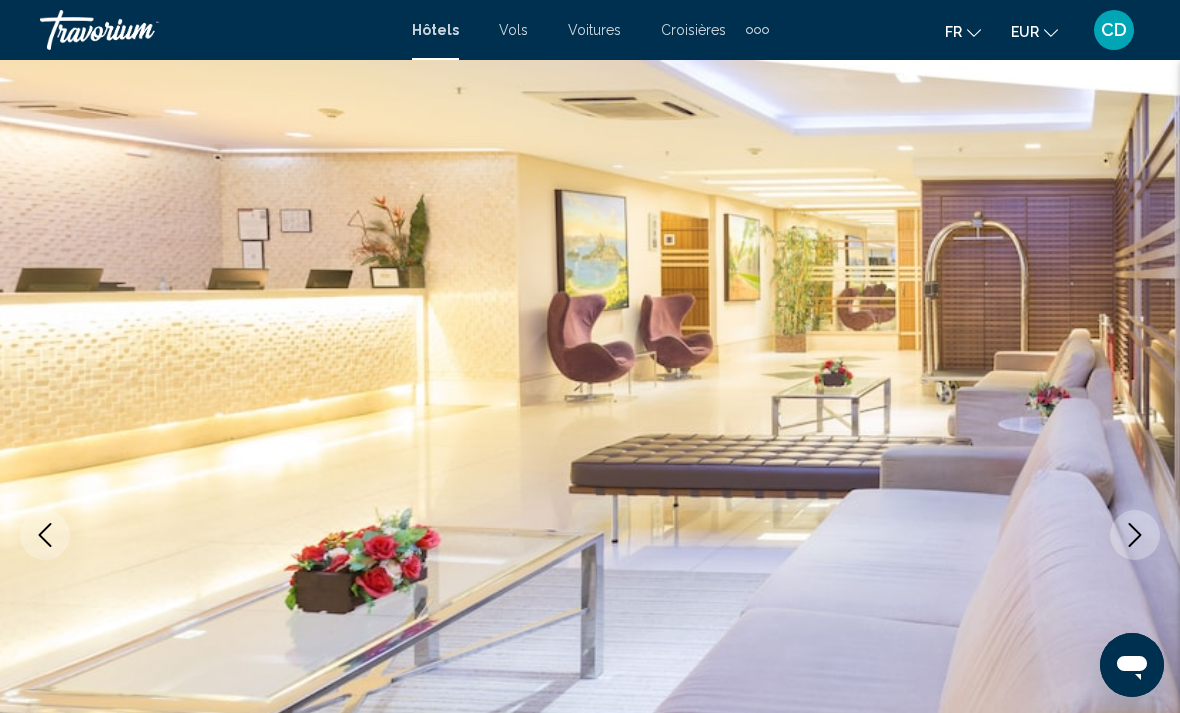 click 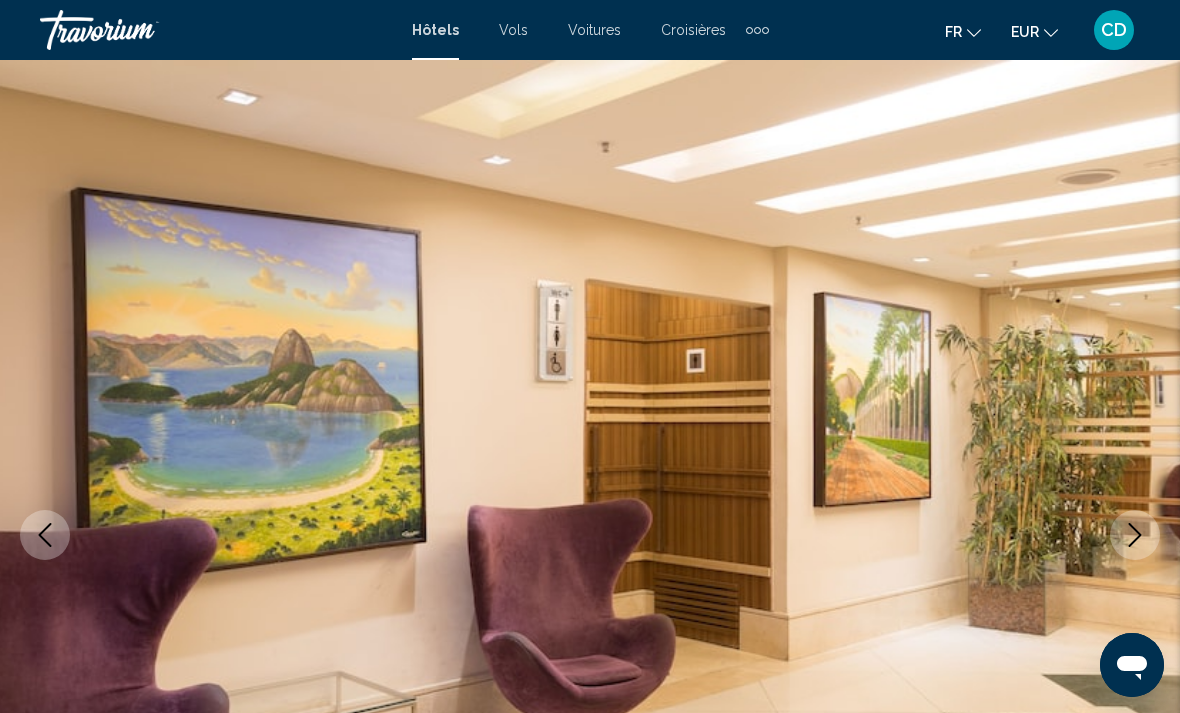 click 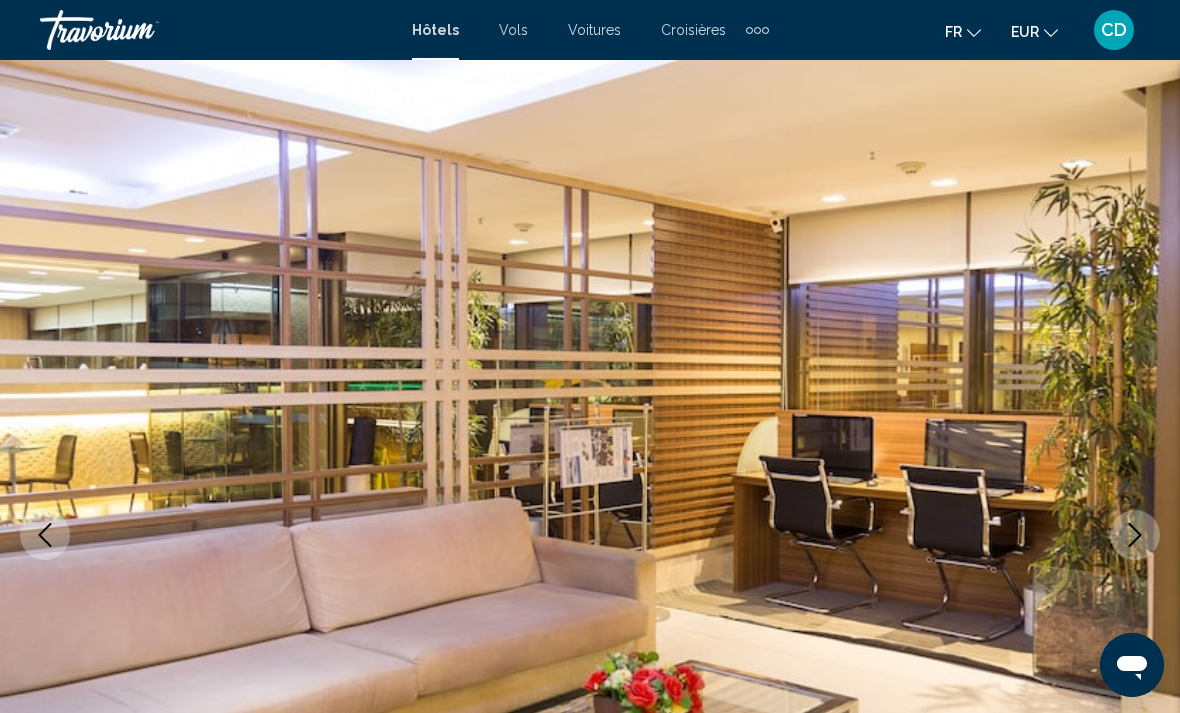click at bounding box center (1135, 535) 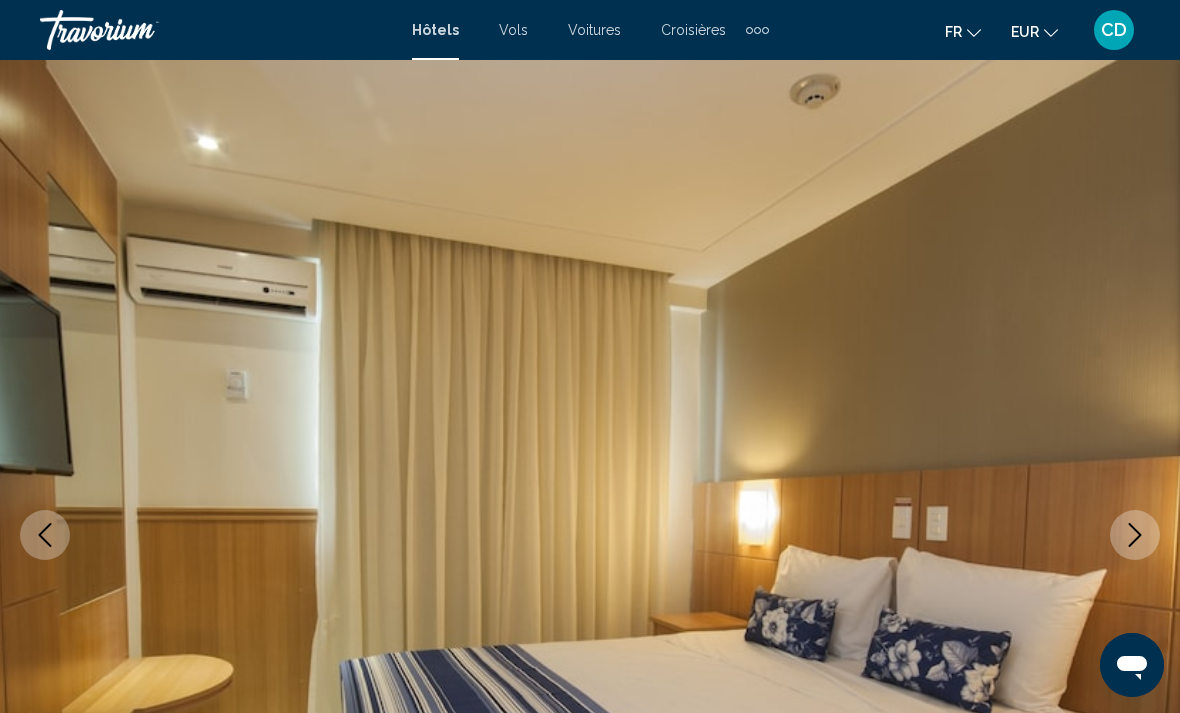 click 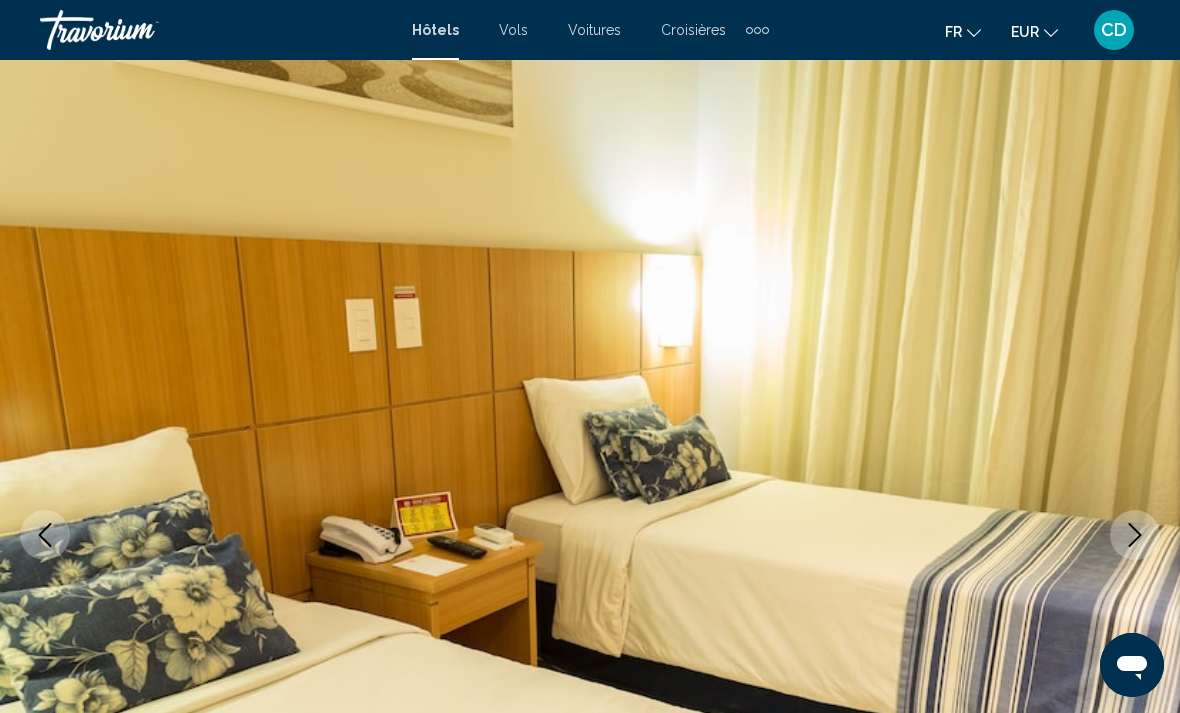 click at bounding box center (1135, 535) 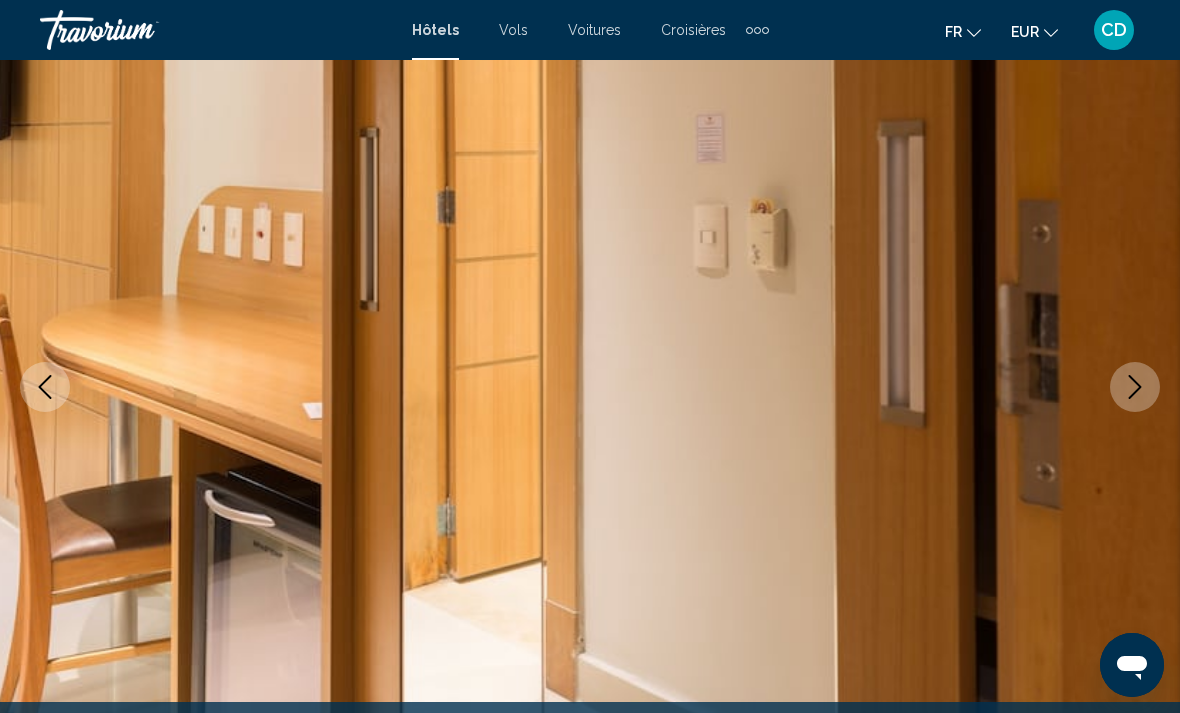 scroll, scrollTop: 0, scrollLeft: 0, axis: both 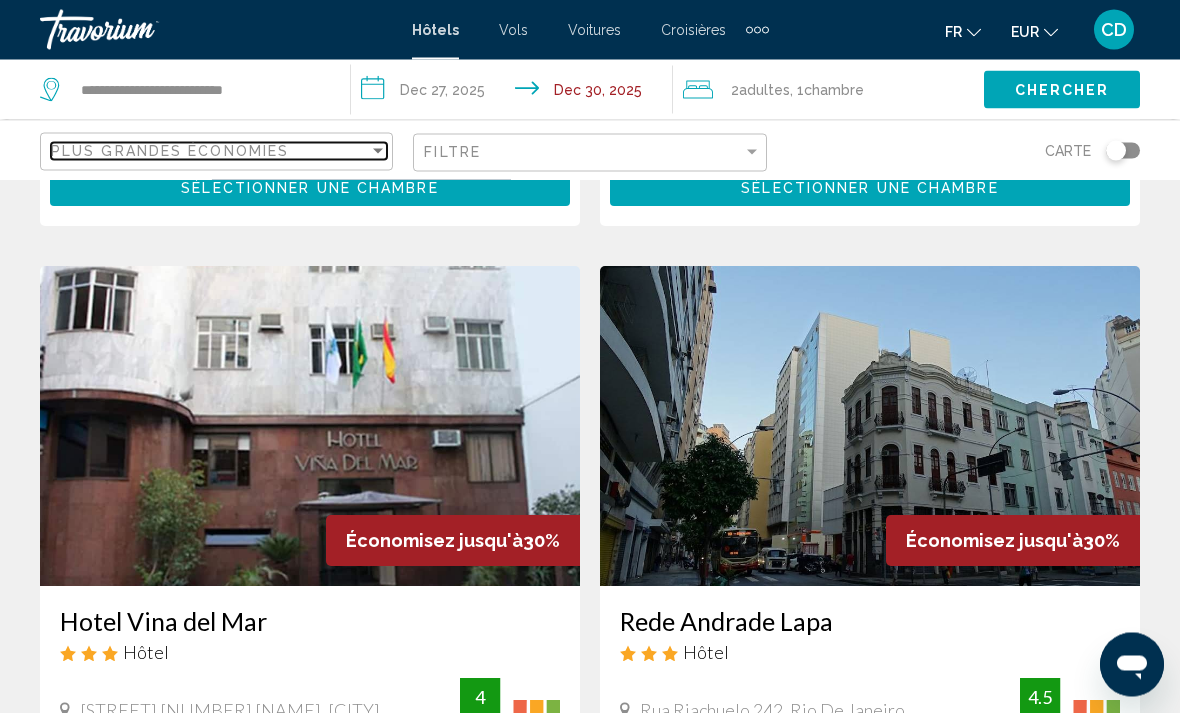 click on "Plus grandes économies" at bounding box center (210, 151) 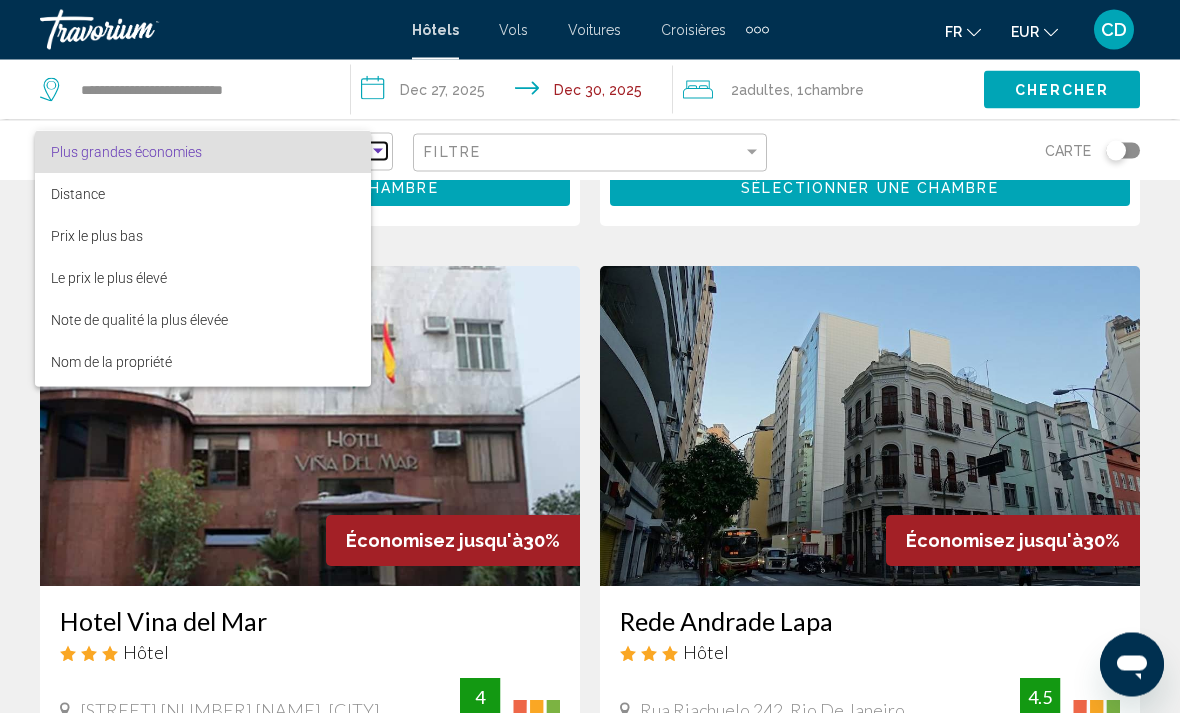 scroll, scrollTop: 2125, scrollLeft: 0, axis: vertical 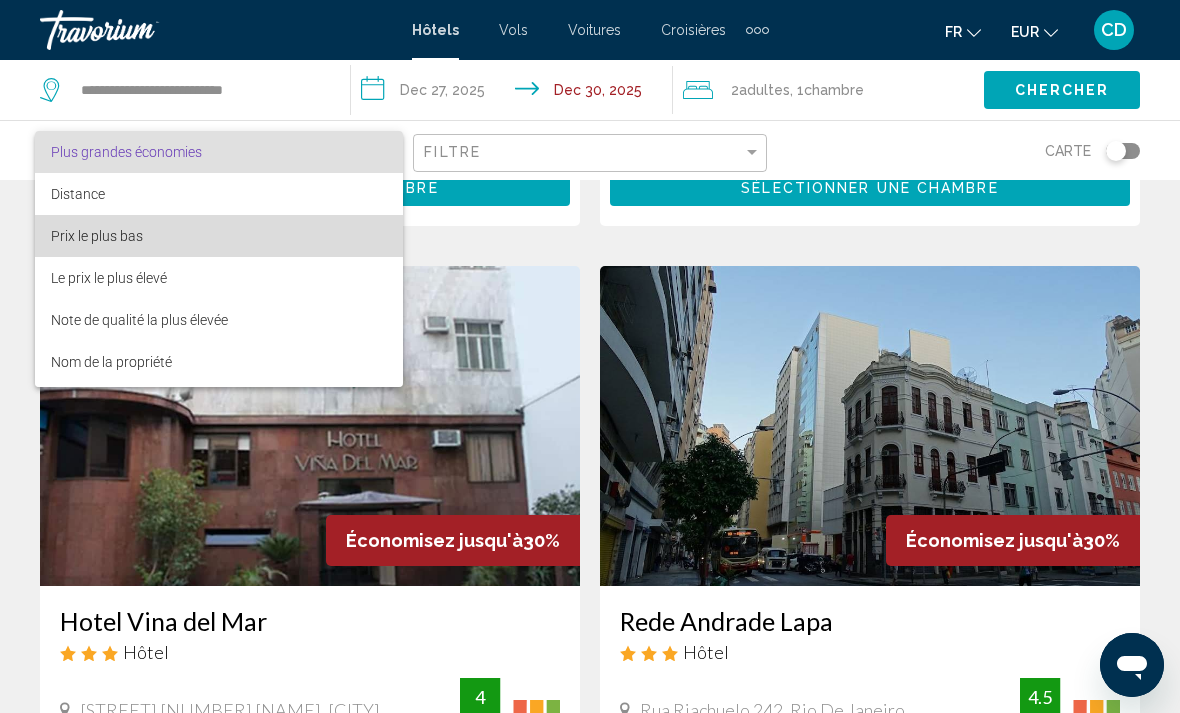 click on "Prix le plus bas" at bounding box center (219, 236) 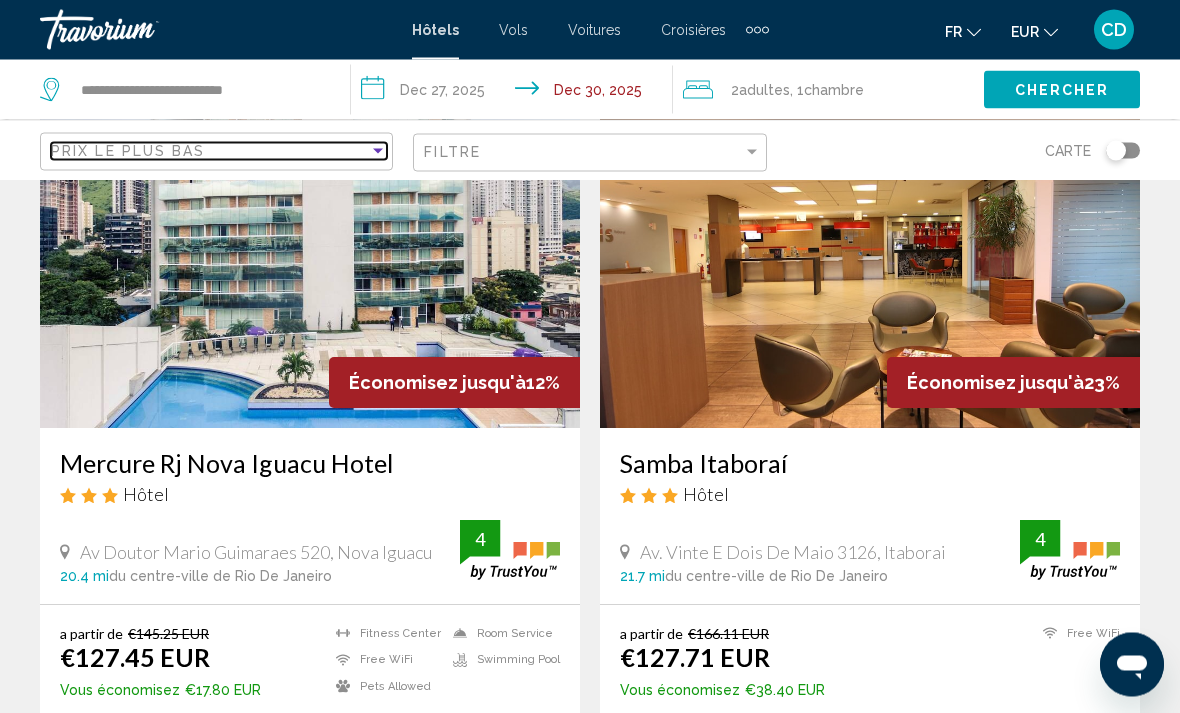 scroll, scrollTop: 2989, scrollLeft: 0, axis: vertical 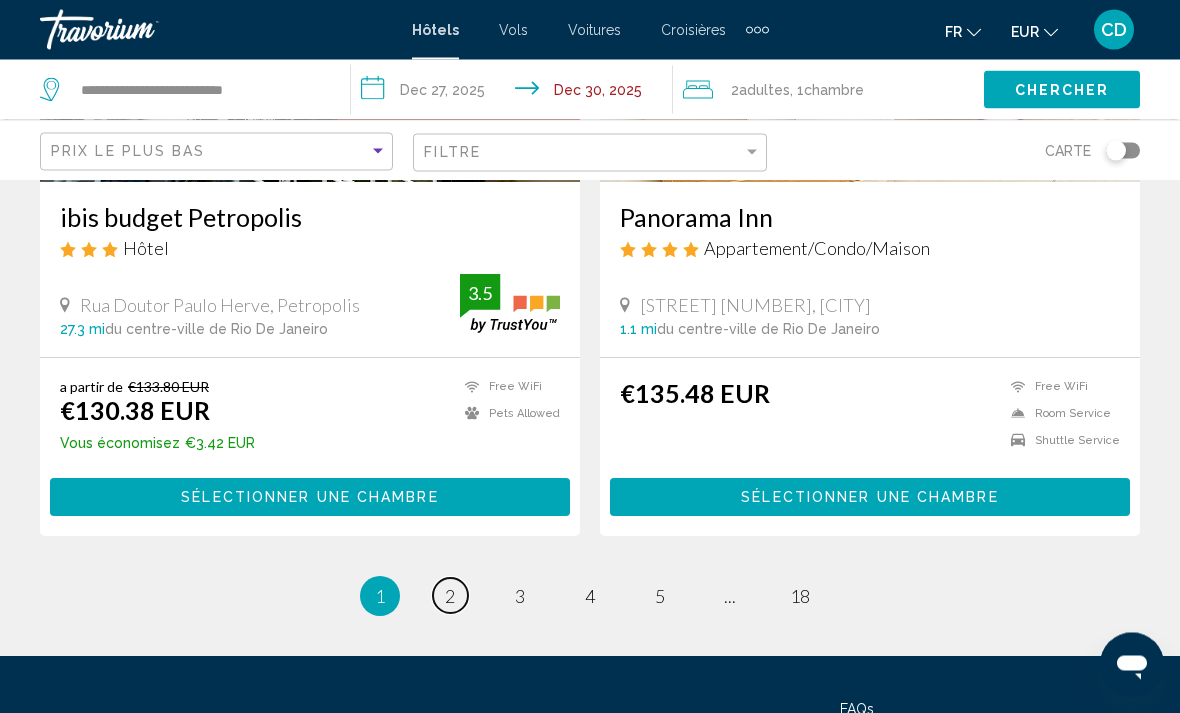 click on "2" at bounding box center [450, 597] 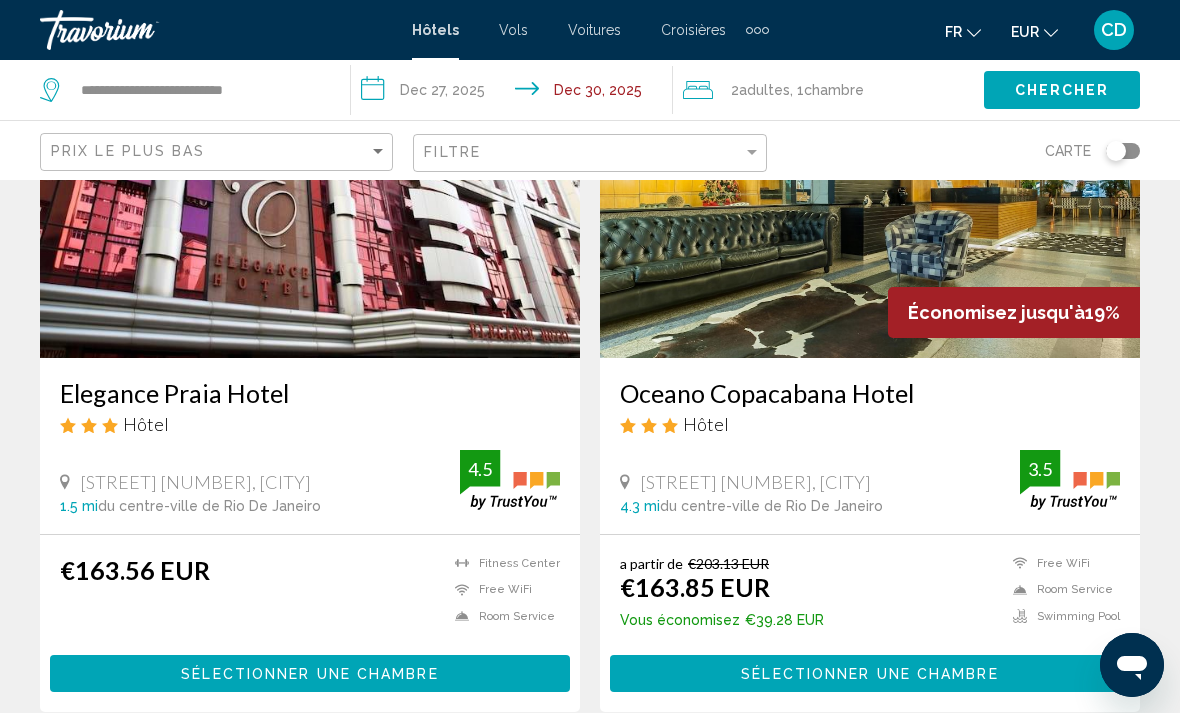 scroll, scrollTop: 3069, scrollLeft: 0, axis: vertical 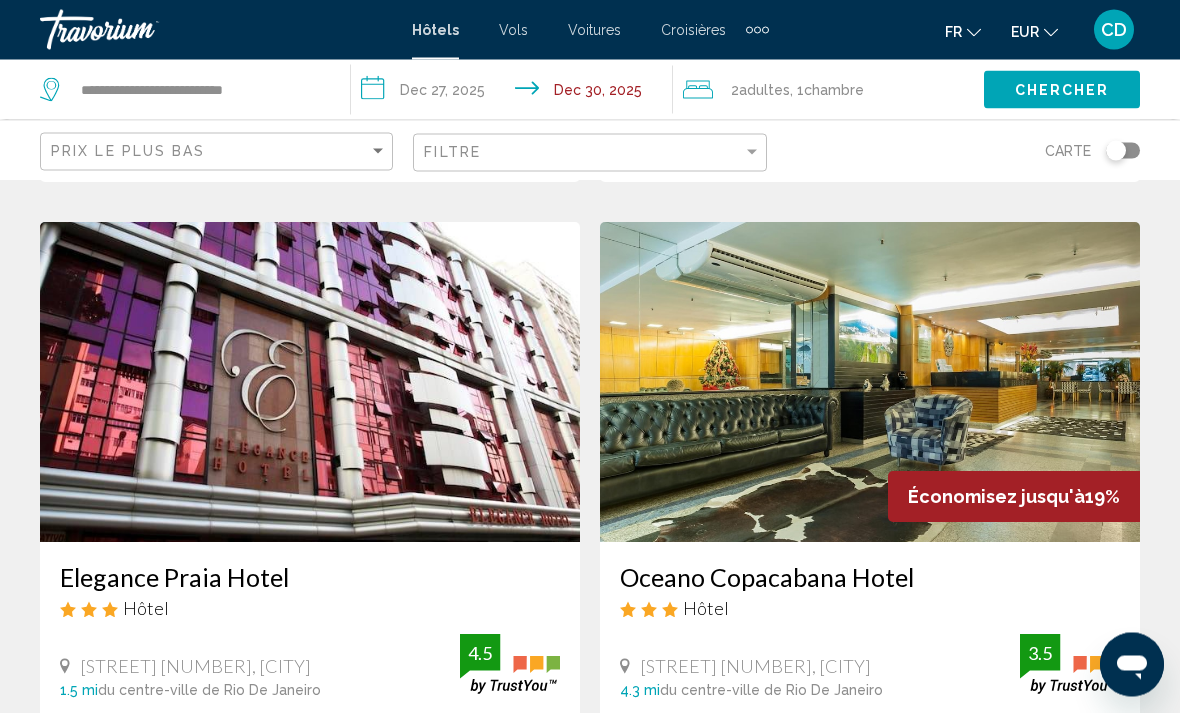 click at bounding box center (870, 383) 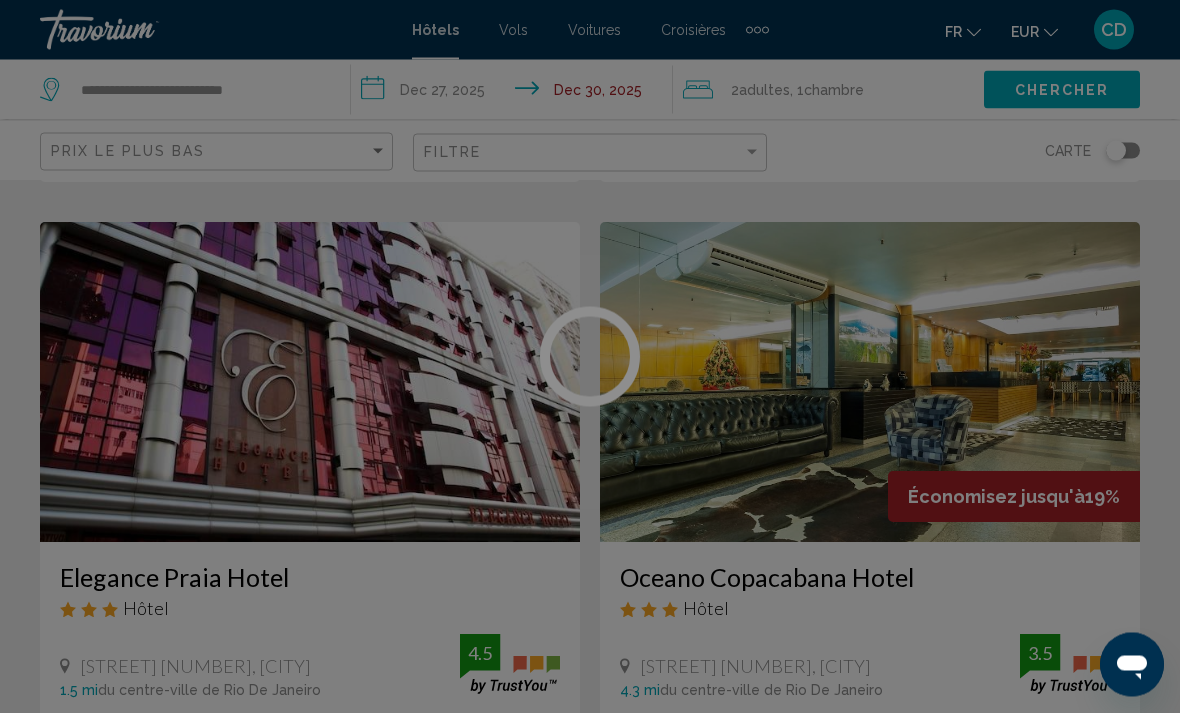 scroll, scrollTop: 2886, scrollLeft: 0, axis: vertical 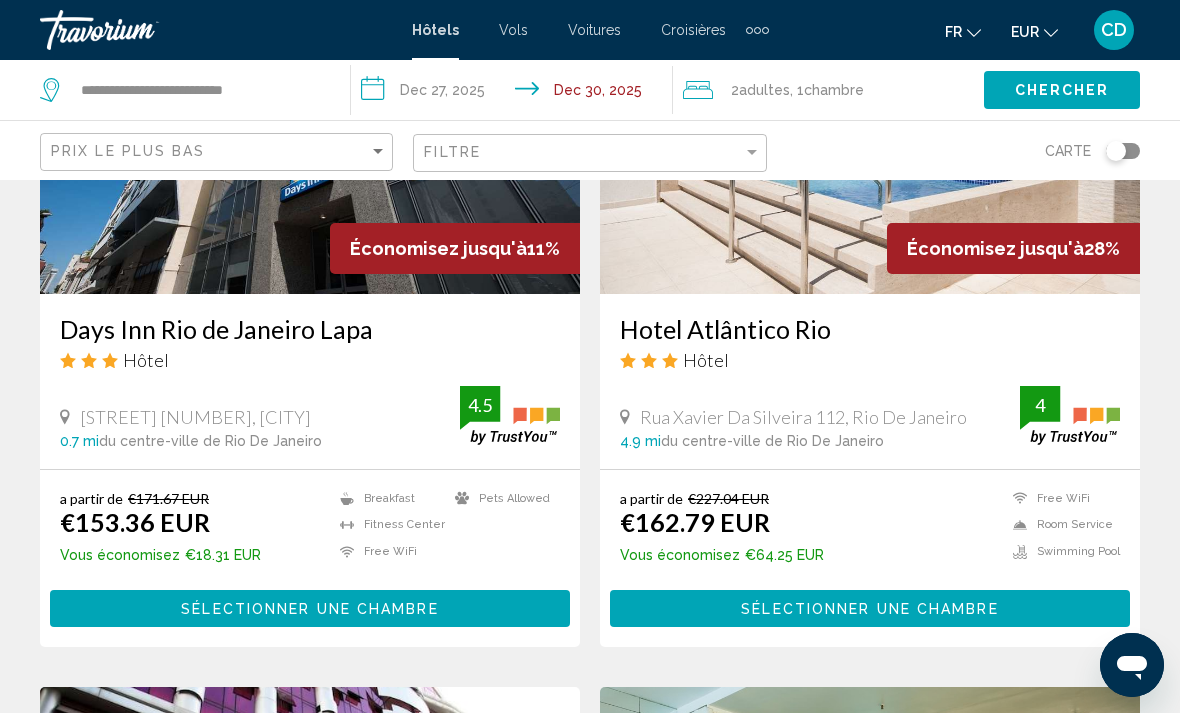 click on "Sélectionner une chambre" at bounding box center [869, 609] 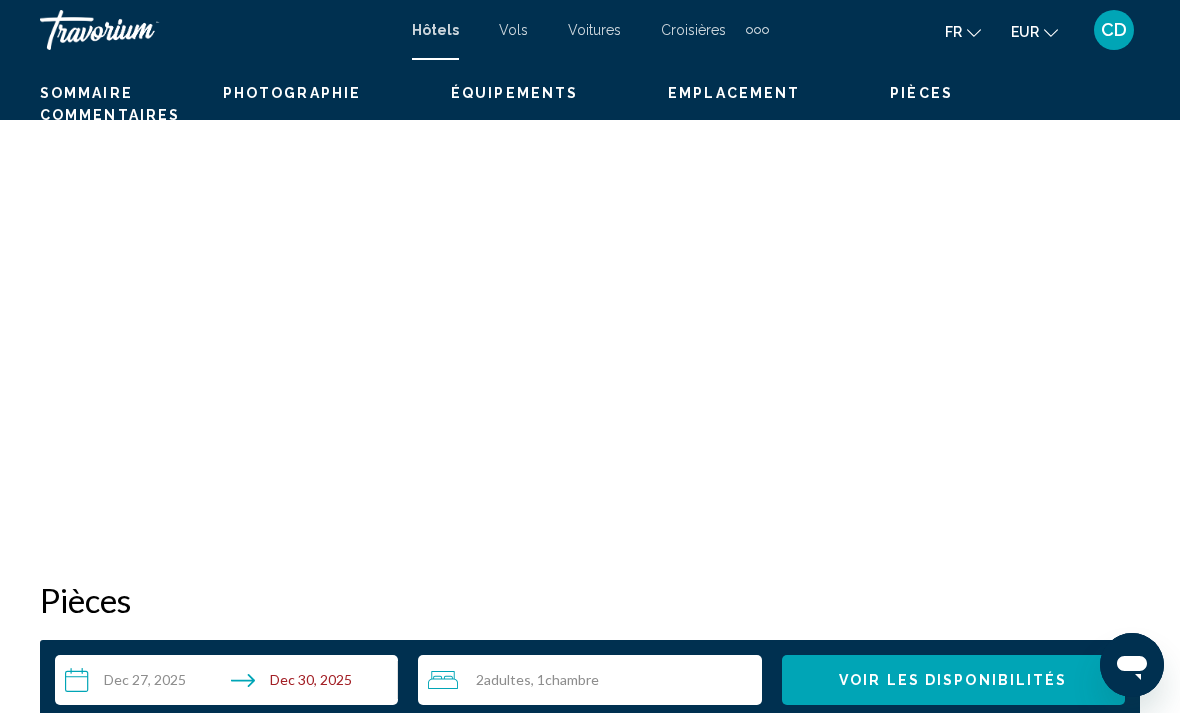 scroll, scrollTop: 0, scrollLeft: 0, axis: both 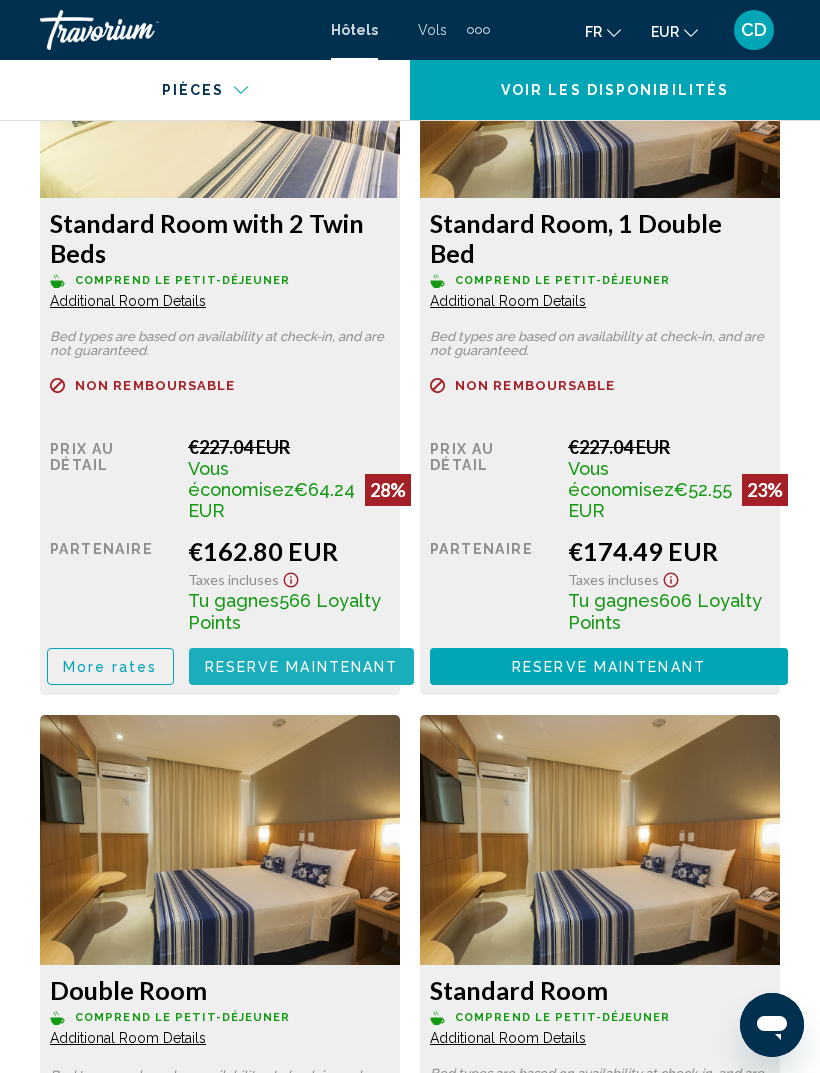 click on "Reserve maintenant Plus disponible" at bounding box center (302, 666) 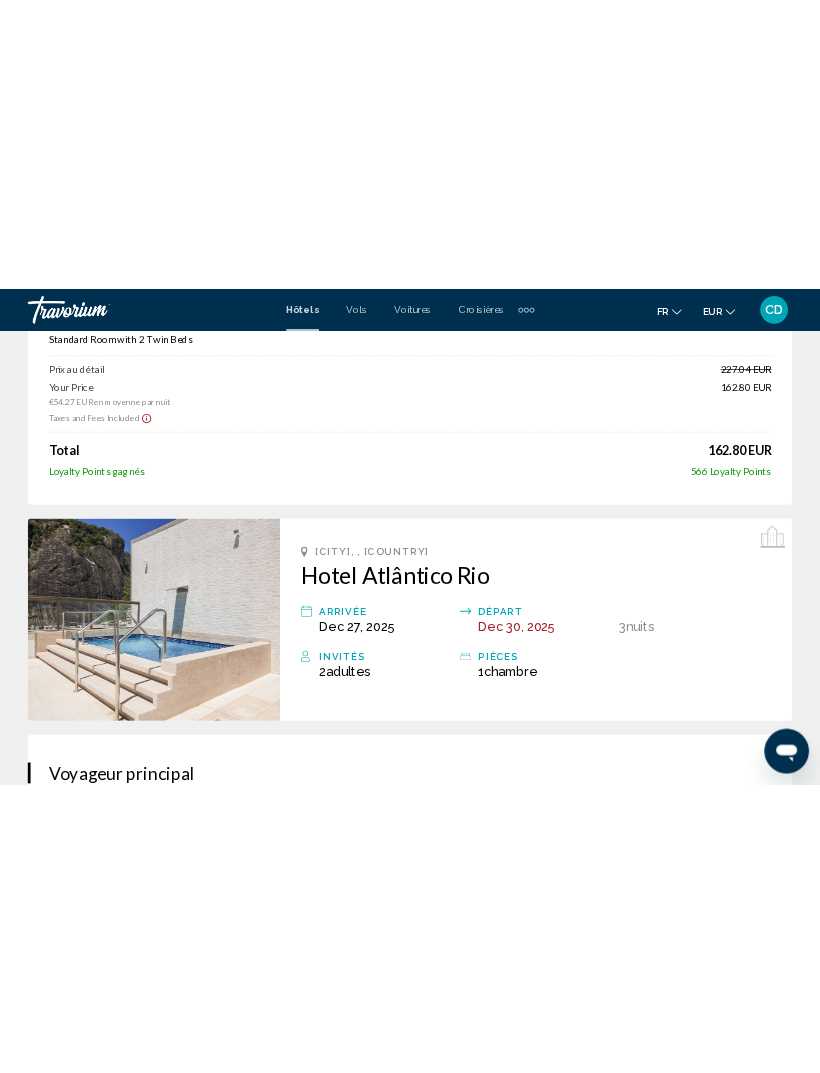 scroll, scrollTop: 78, scrollLeft: 0, axis: vertical 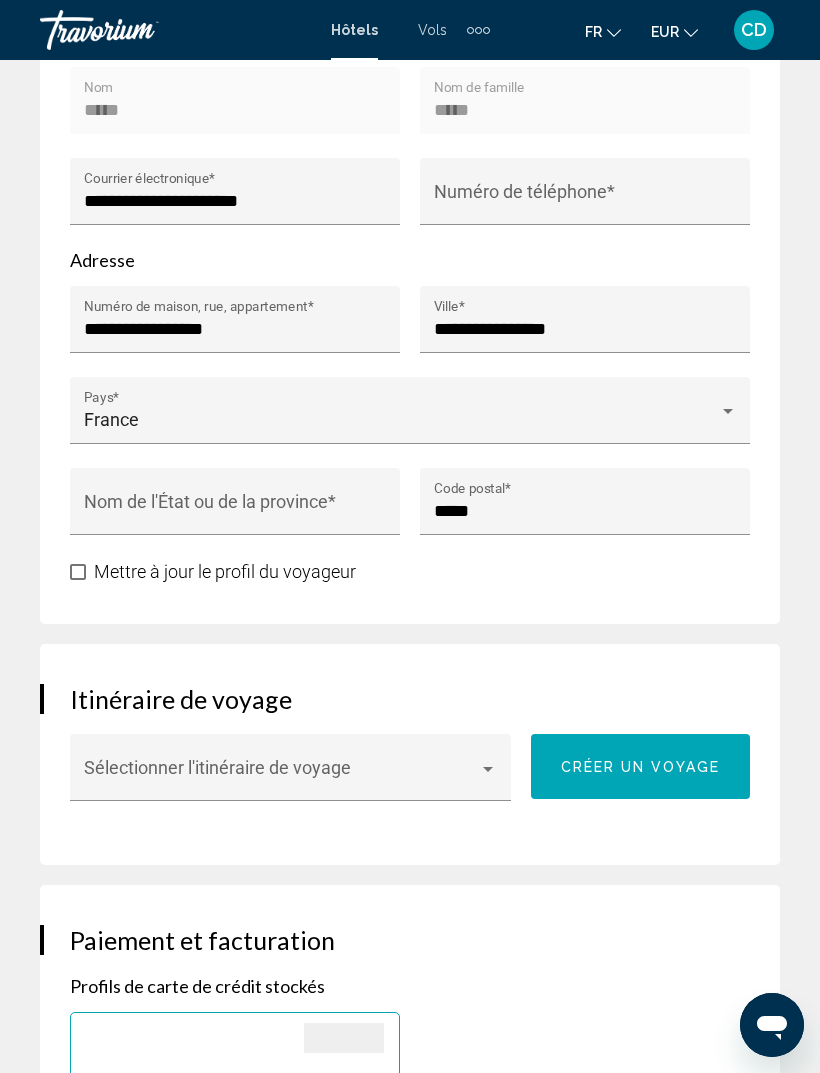 click on "Numéro de téléphone  *" at bounding box center [585, 201] 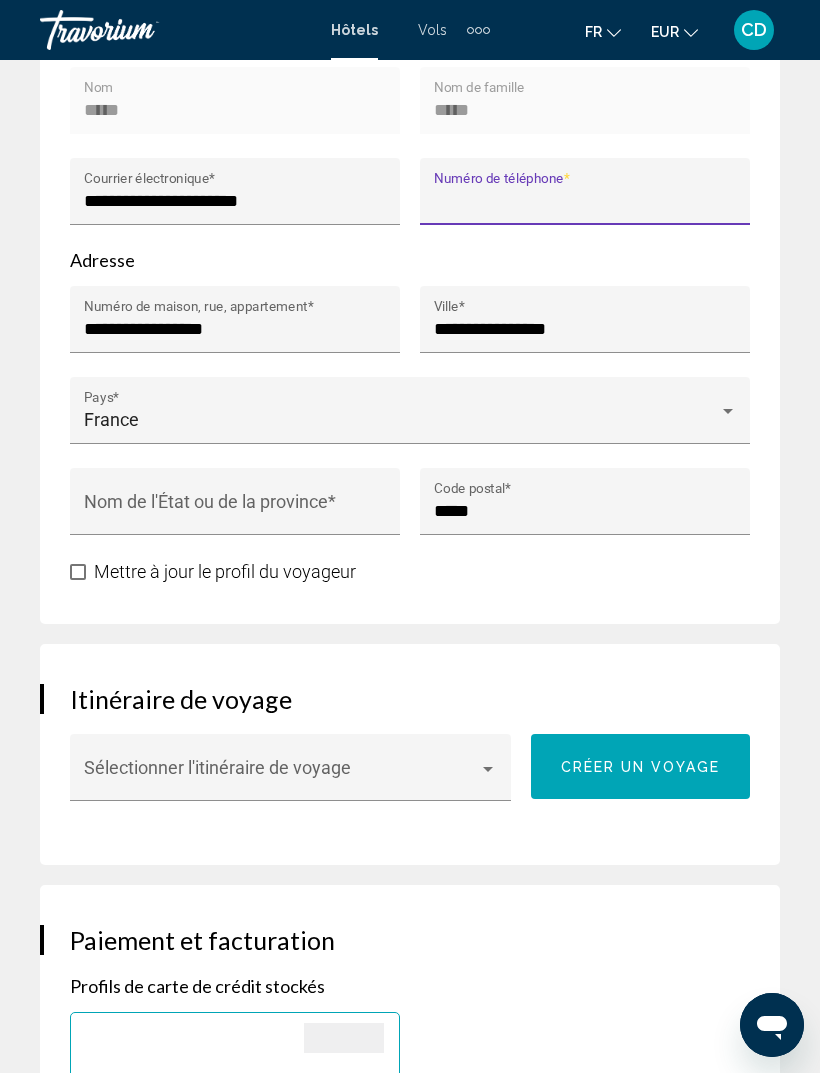 scroll, scrollTop: 1148, scrollLeft: 0, axis: vertical 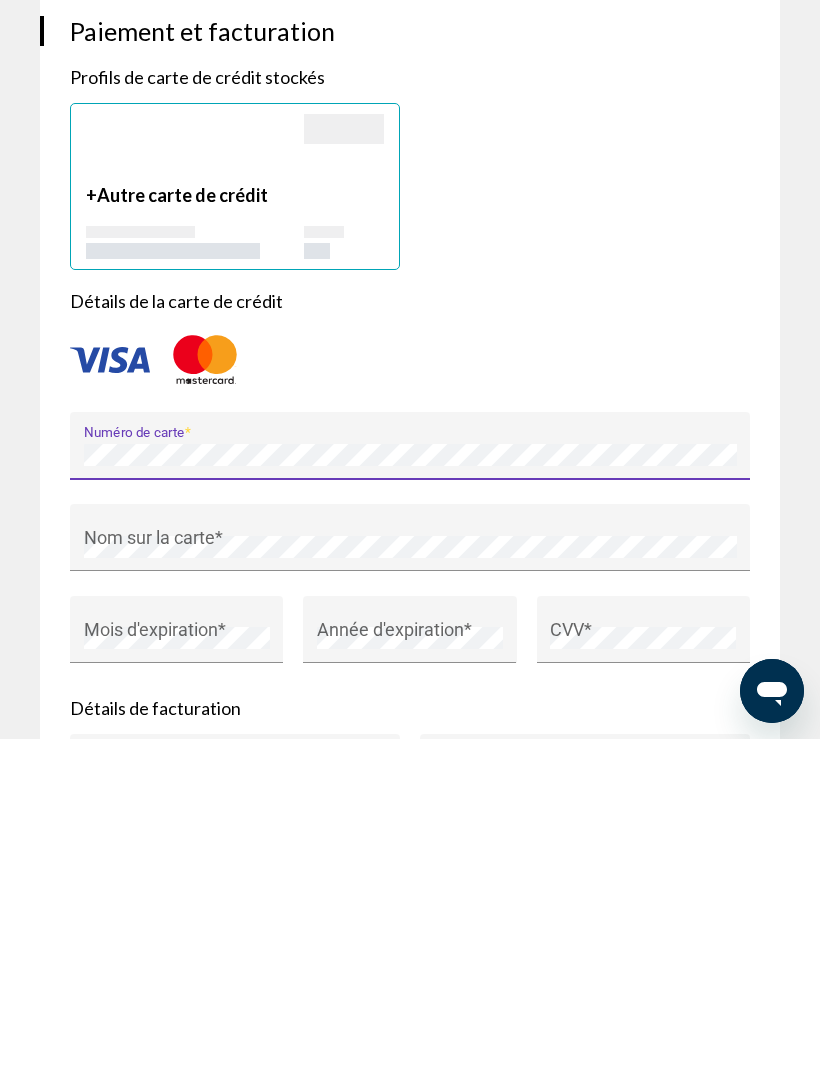 click on "Nom sur la carte  *" at bounding box center (410, 879) 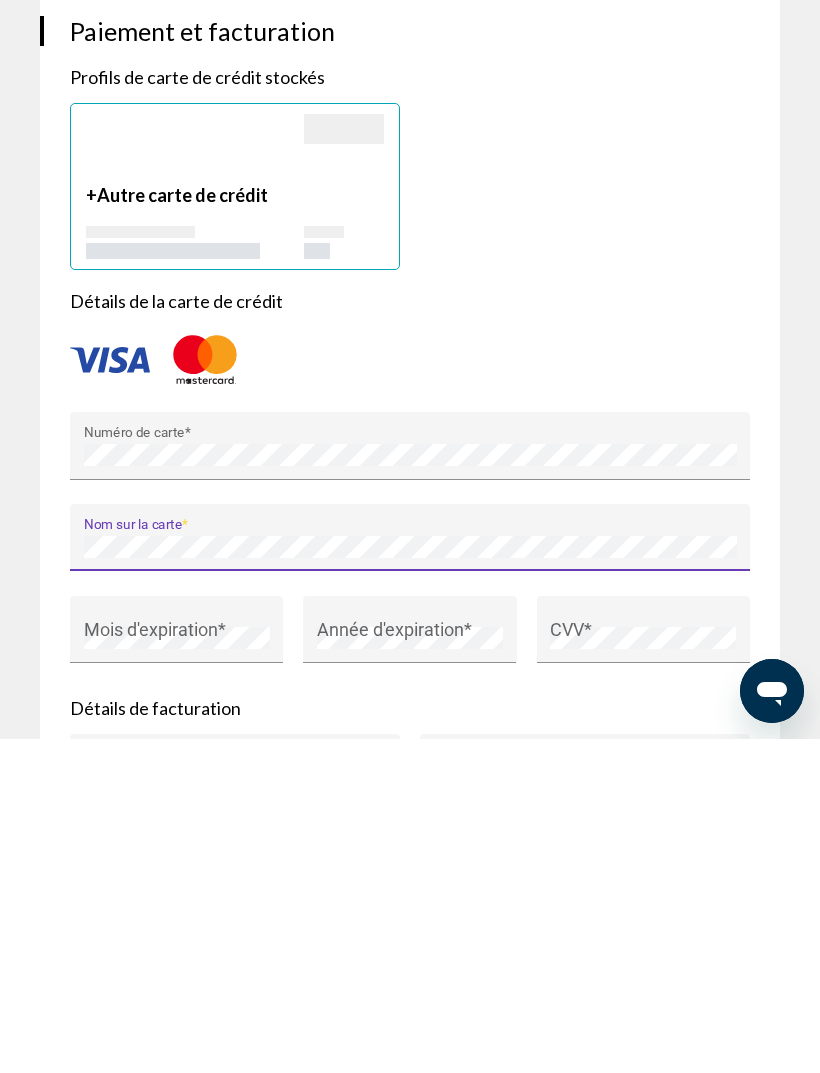 click on "Mois d'expiration  *" at bounding box center (177, 970) 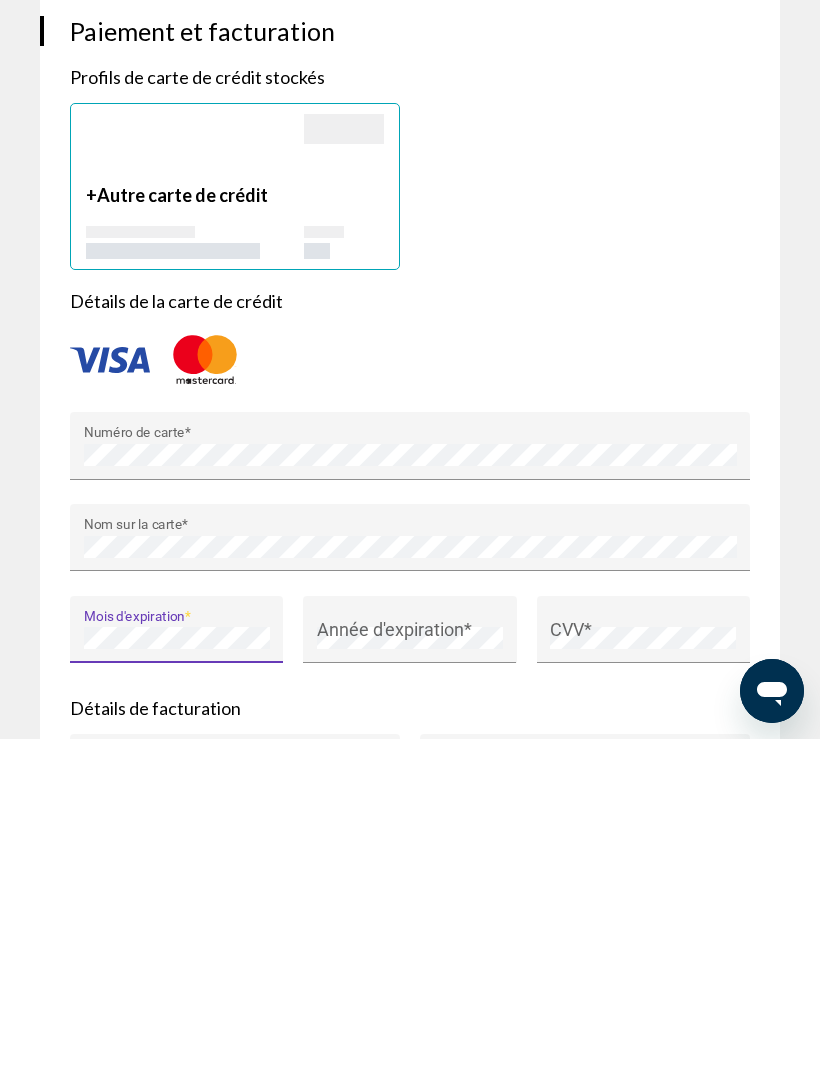 click on "Année d'expiration  *" at bounding box center (410, 970) 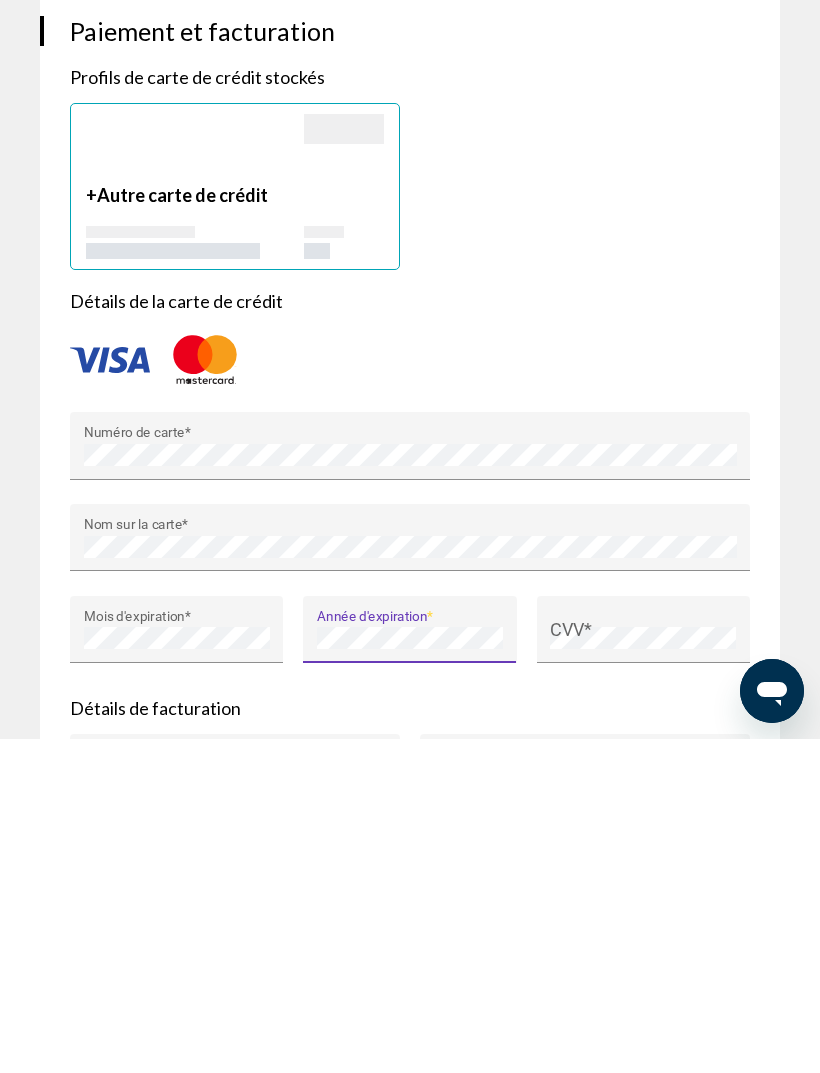 click on "CVV  *" at bounding box center (643, 970) 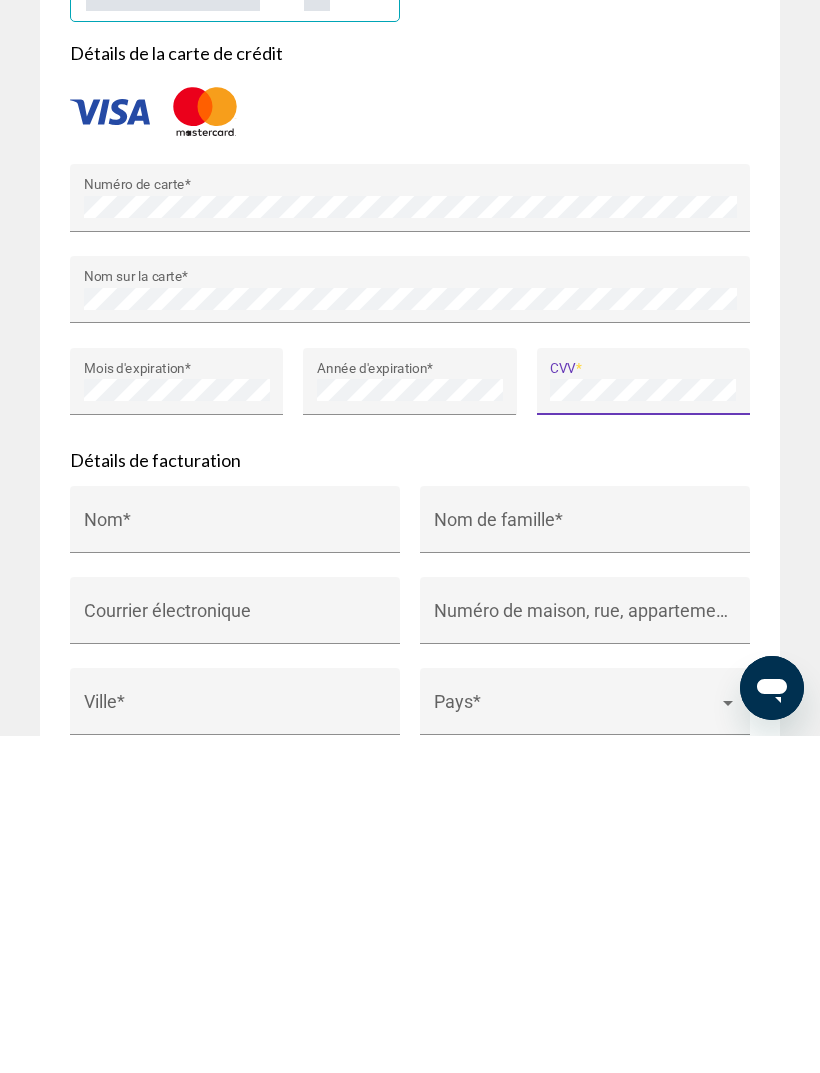 click on "Nom  *" at bounding box center [235, 866] 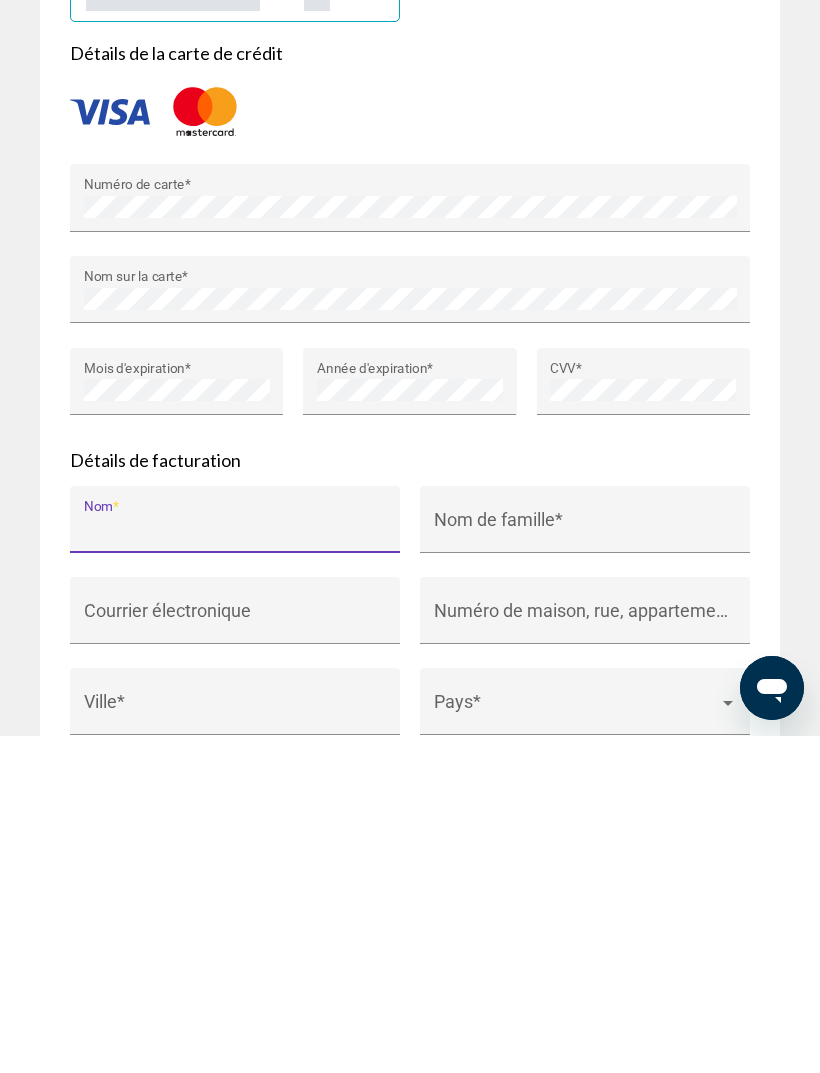 scroll, scrollTop: 1972, scrollLeft: 0, axis: vertical 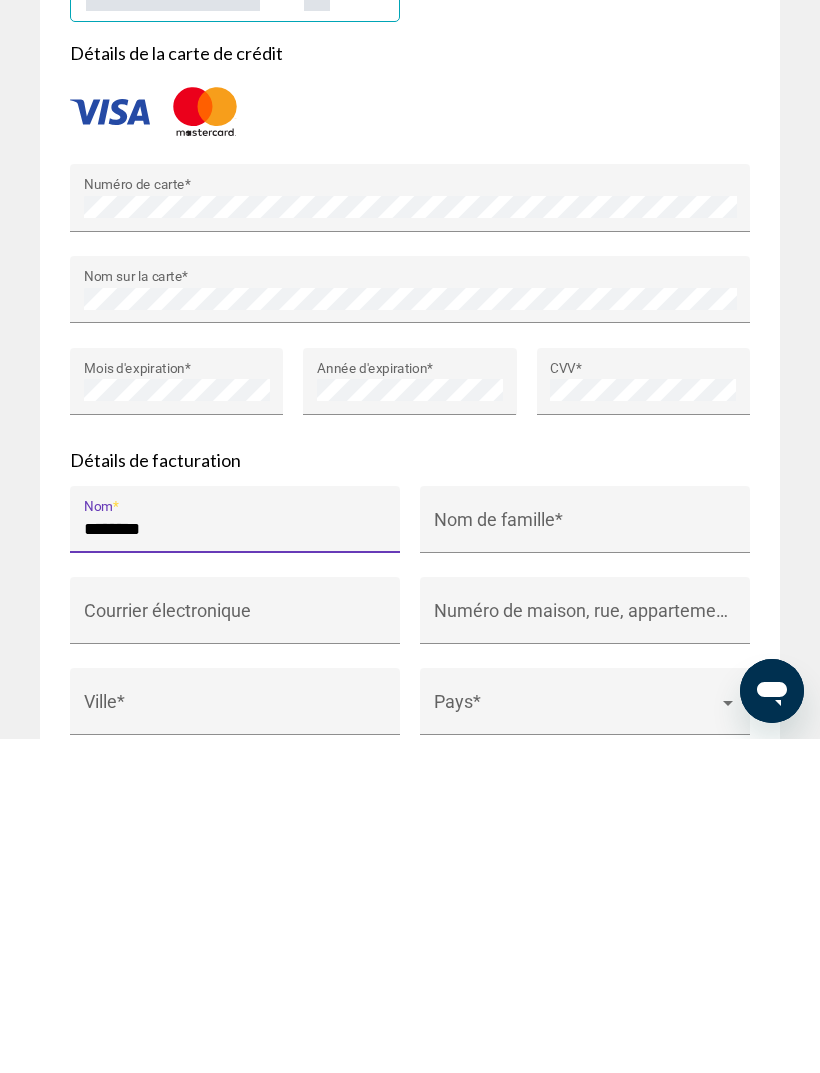 click on "Nom de famille  *" at bounding box center (585, 860) 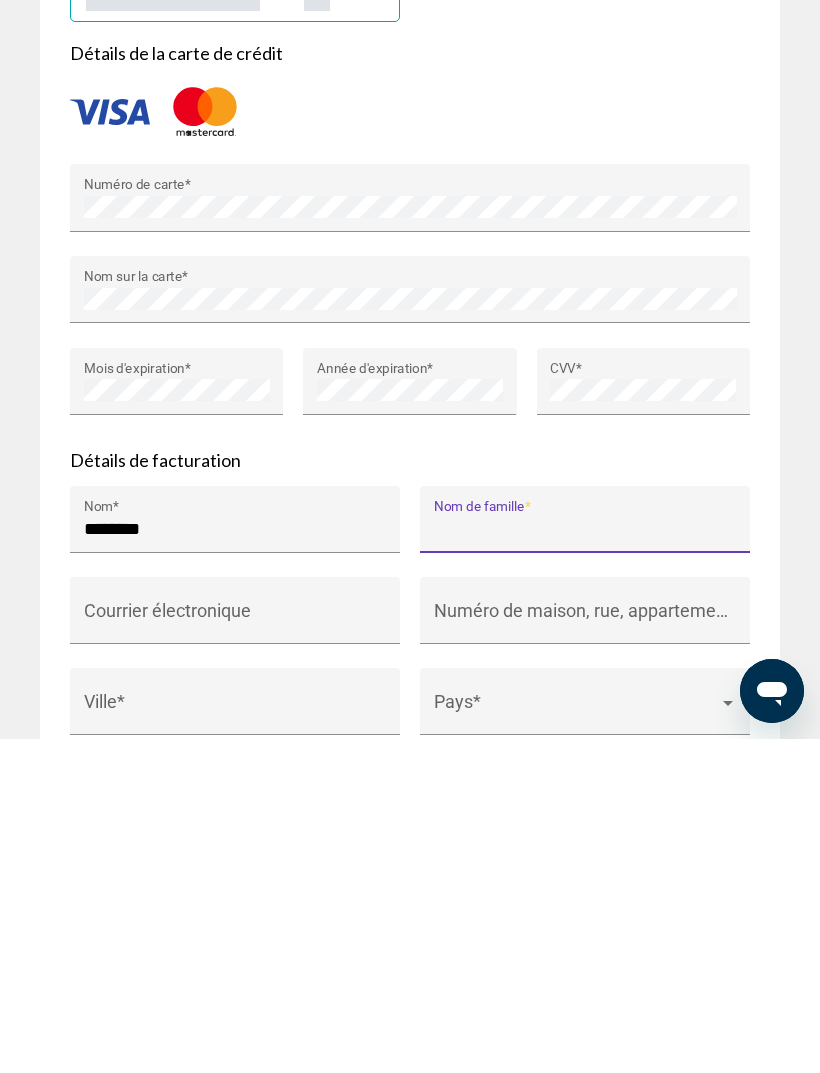 click on "********" at bounding box center (235, 863) 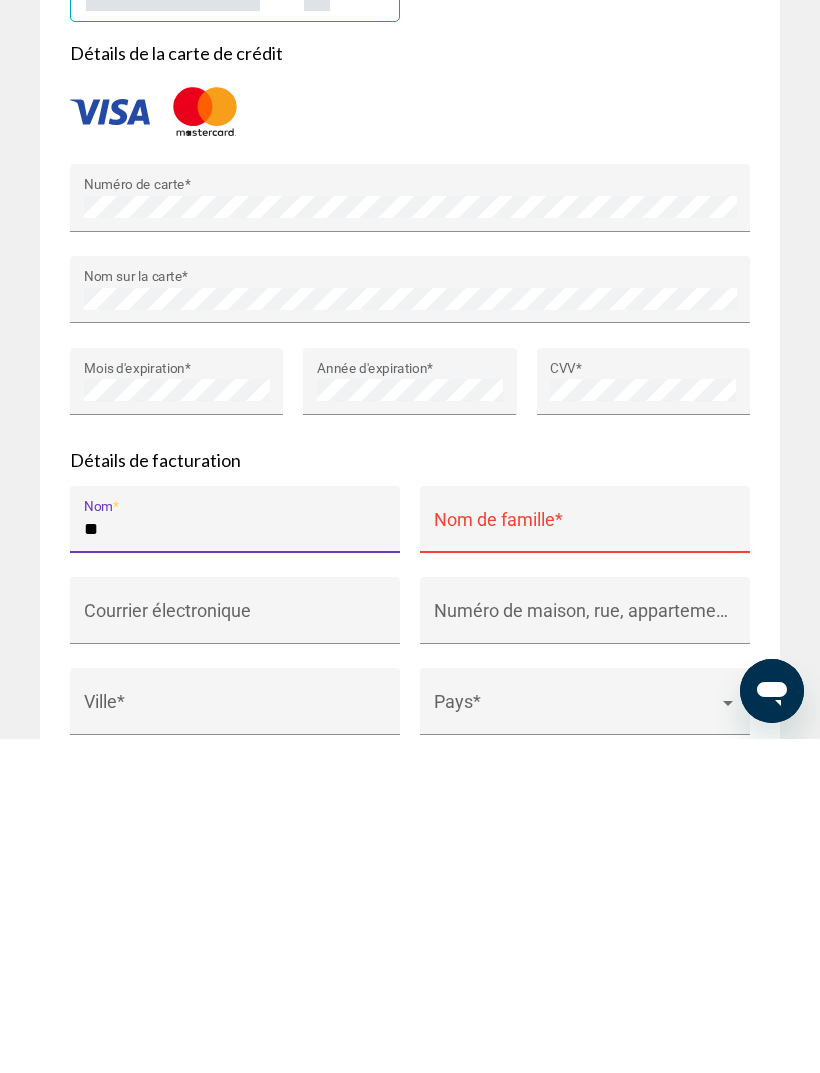 type on "*" 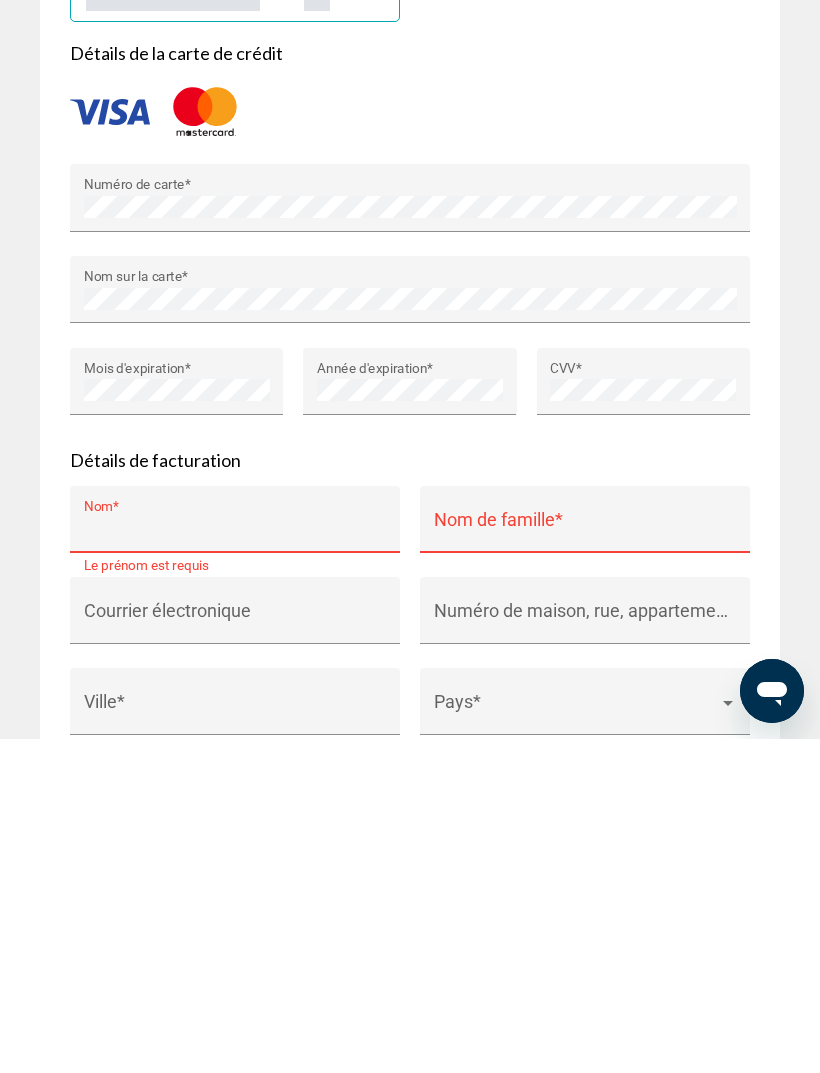 type on "*" 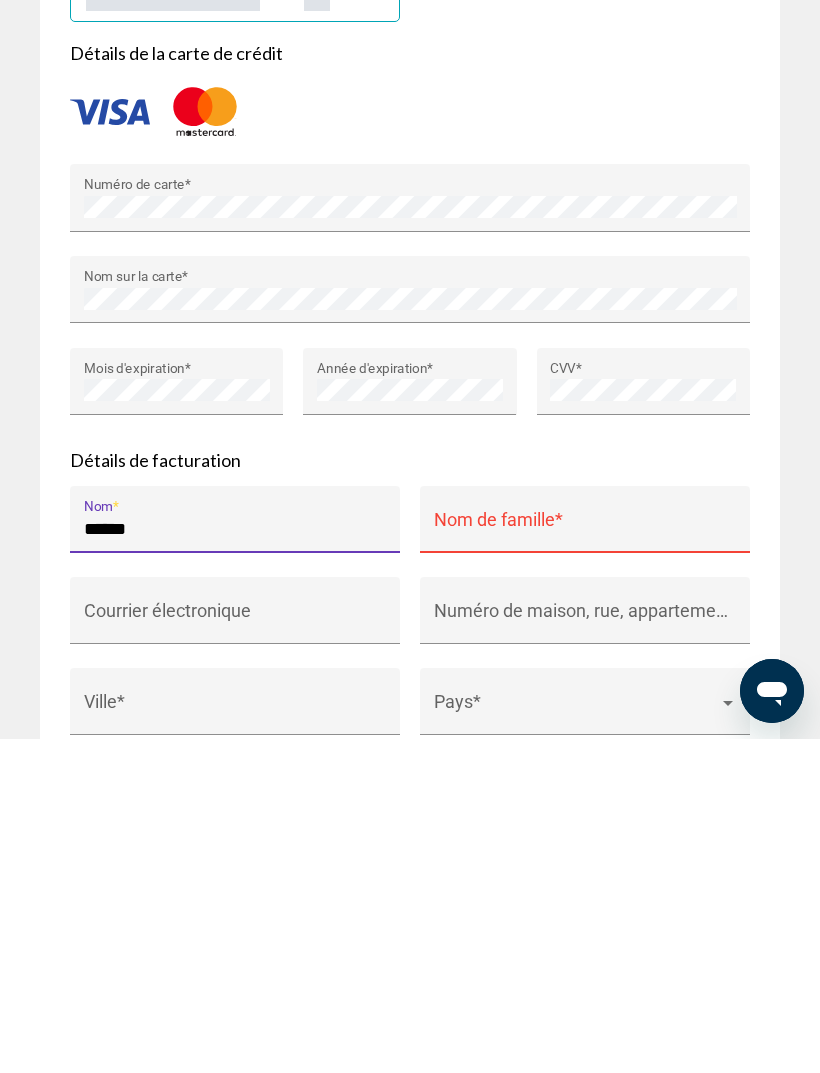 type on "******" 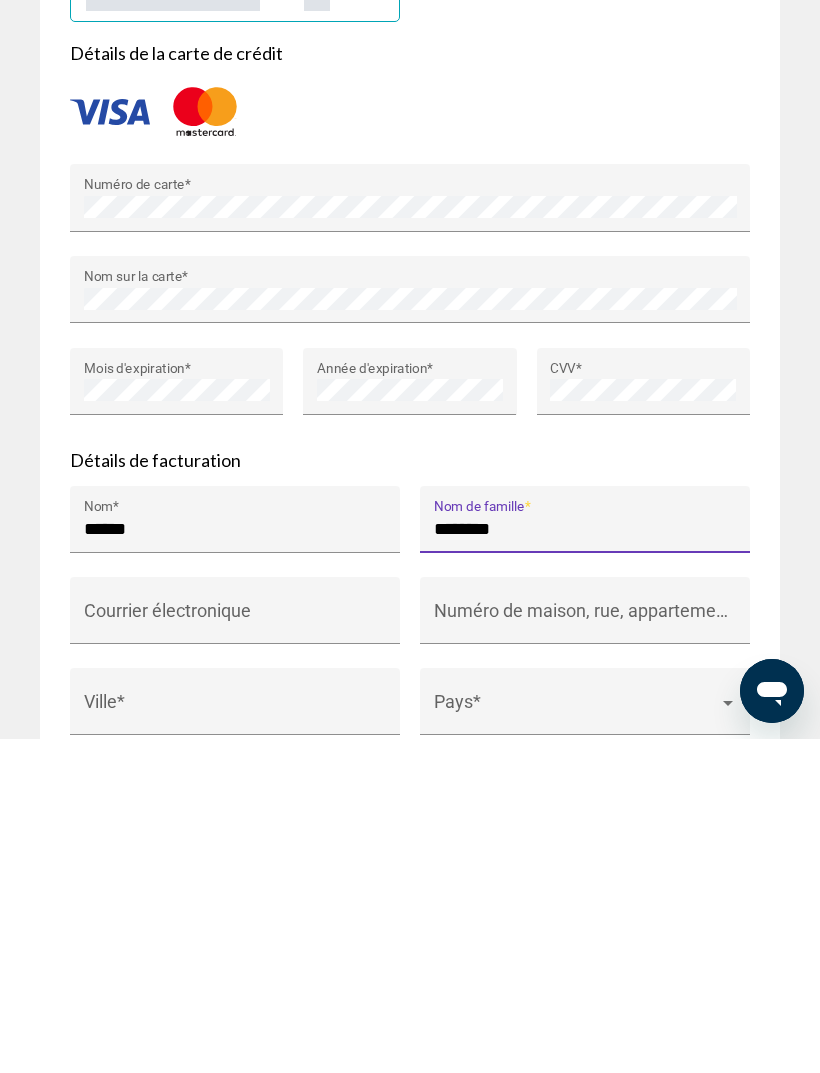 type on "********" 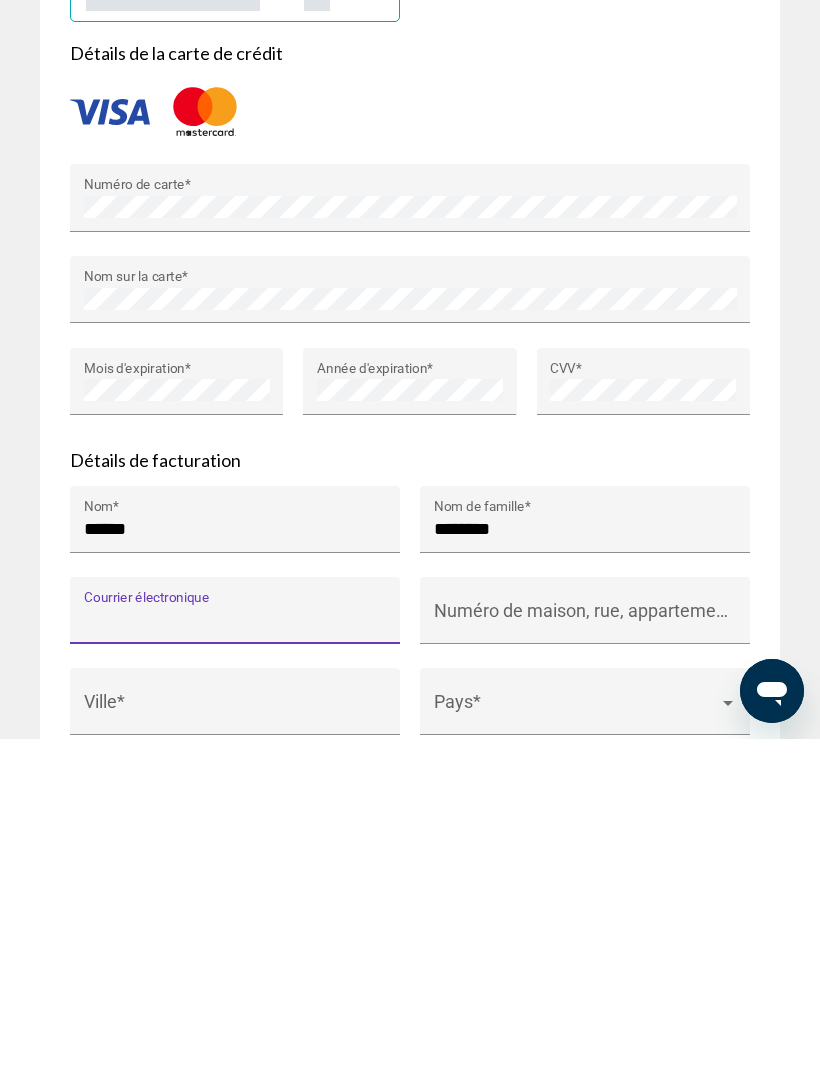 type on "*" 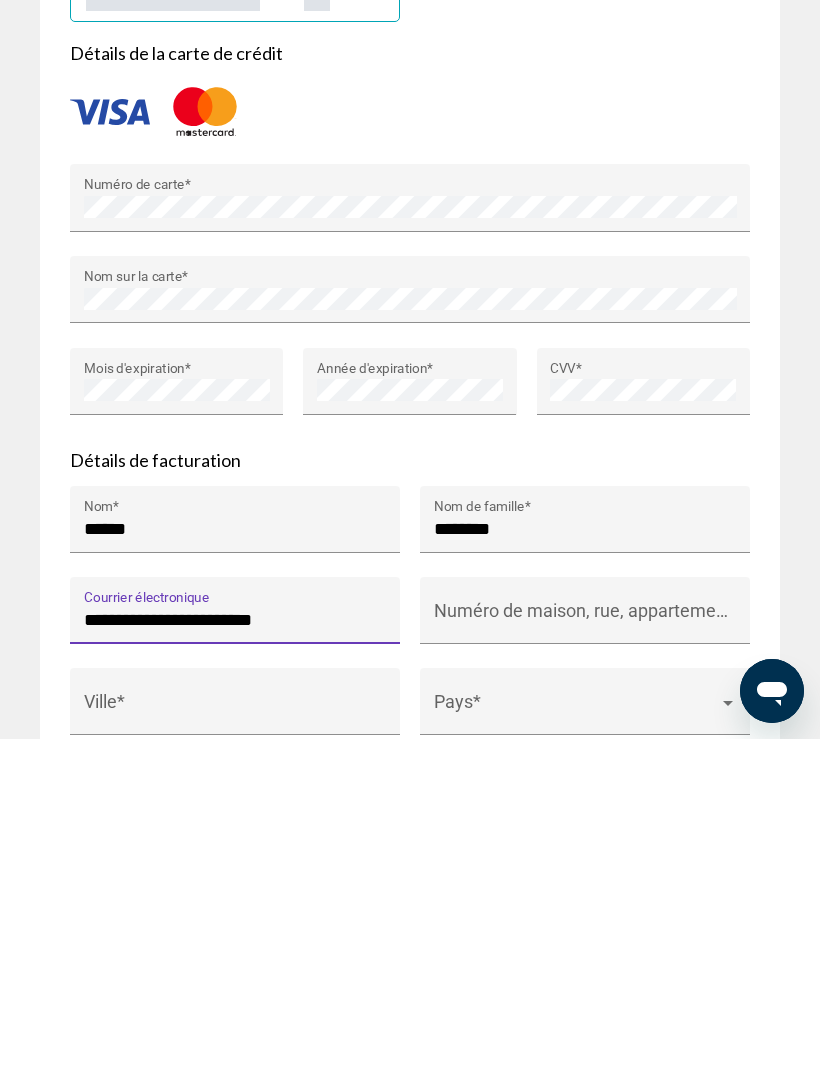 type on "**********" 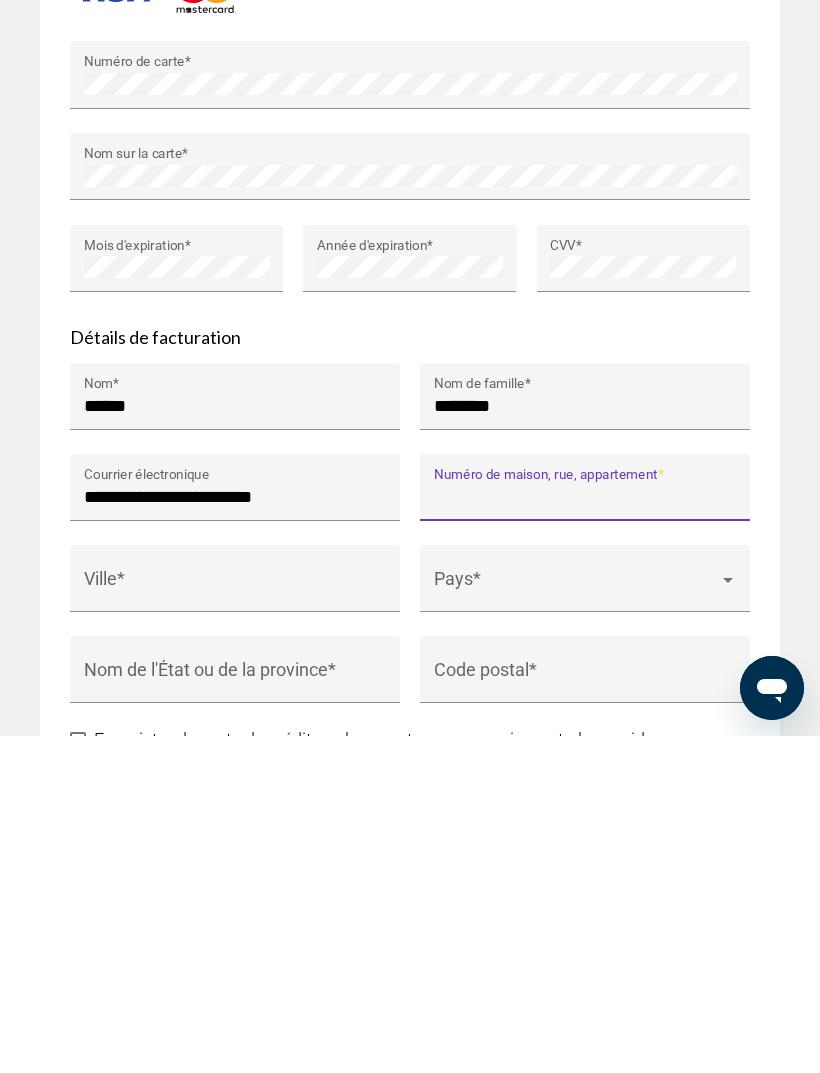 scroll, scrollTop: 2094, scrollLeft: 0, axis: vertical 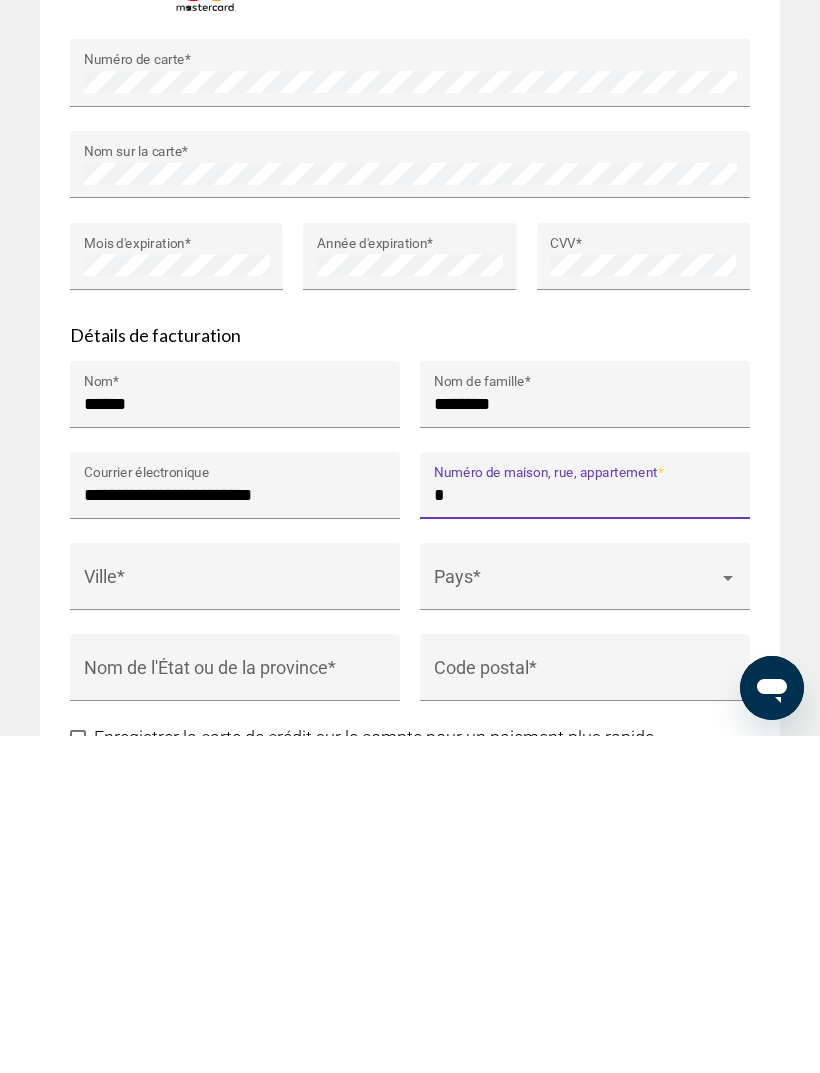 type on "*" 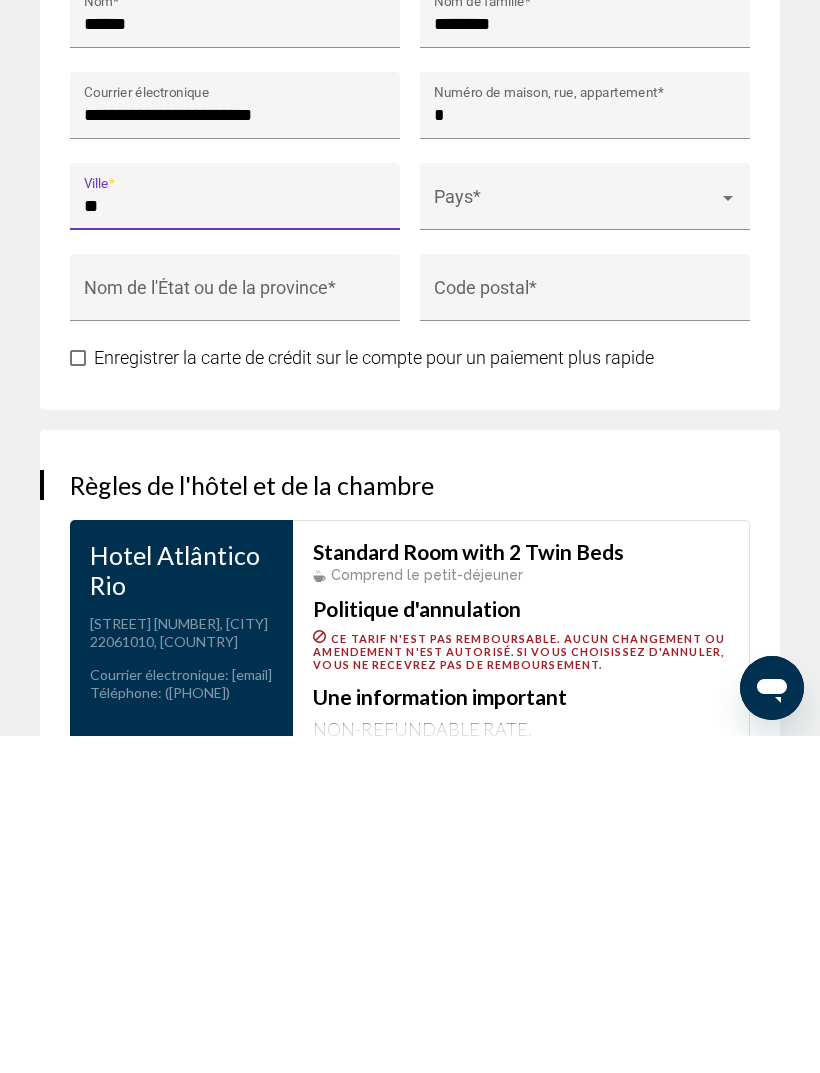 scroll, scrollTop: 2475, scrollLeft: 0, axis: vertical 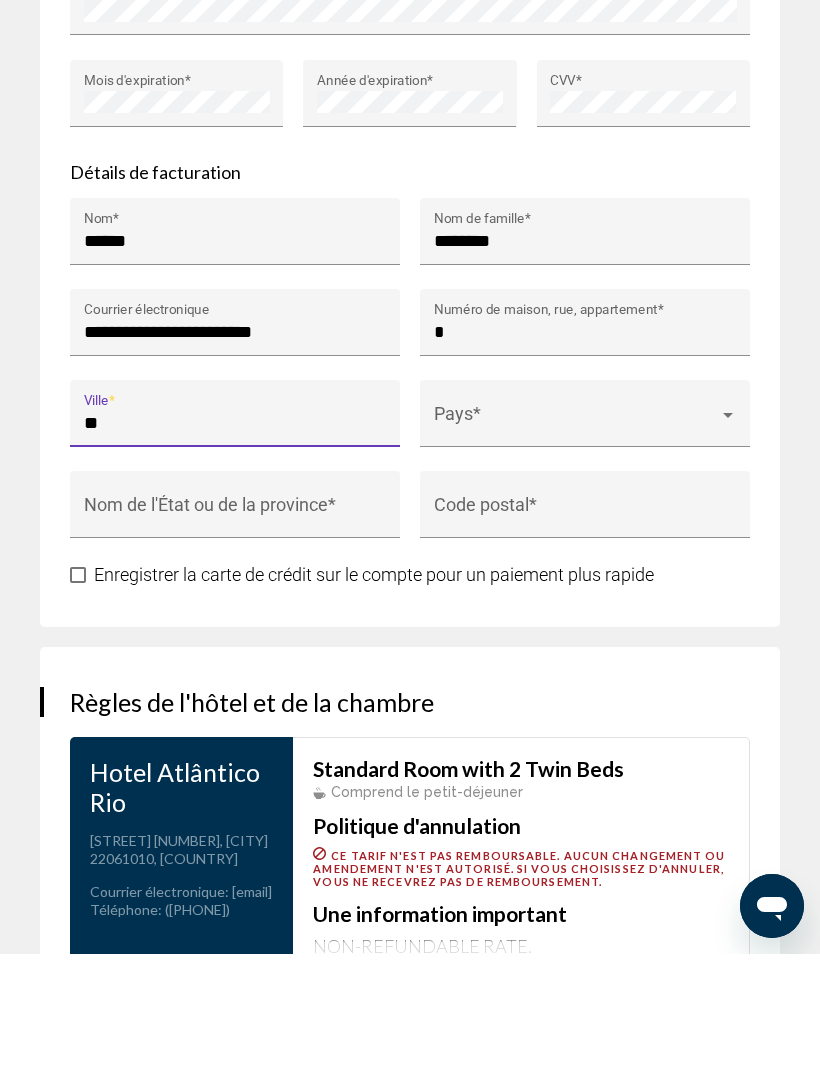 type on "*" 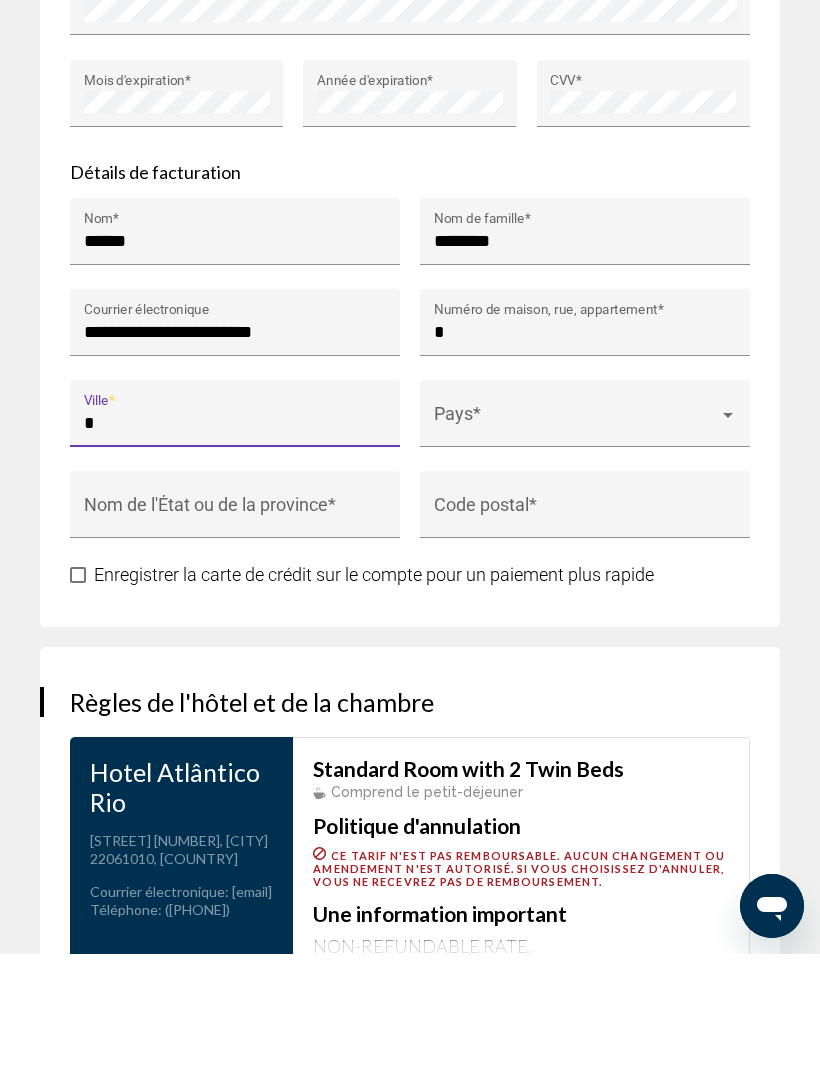 type 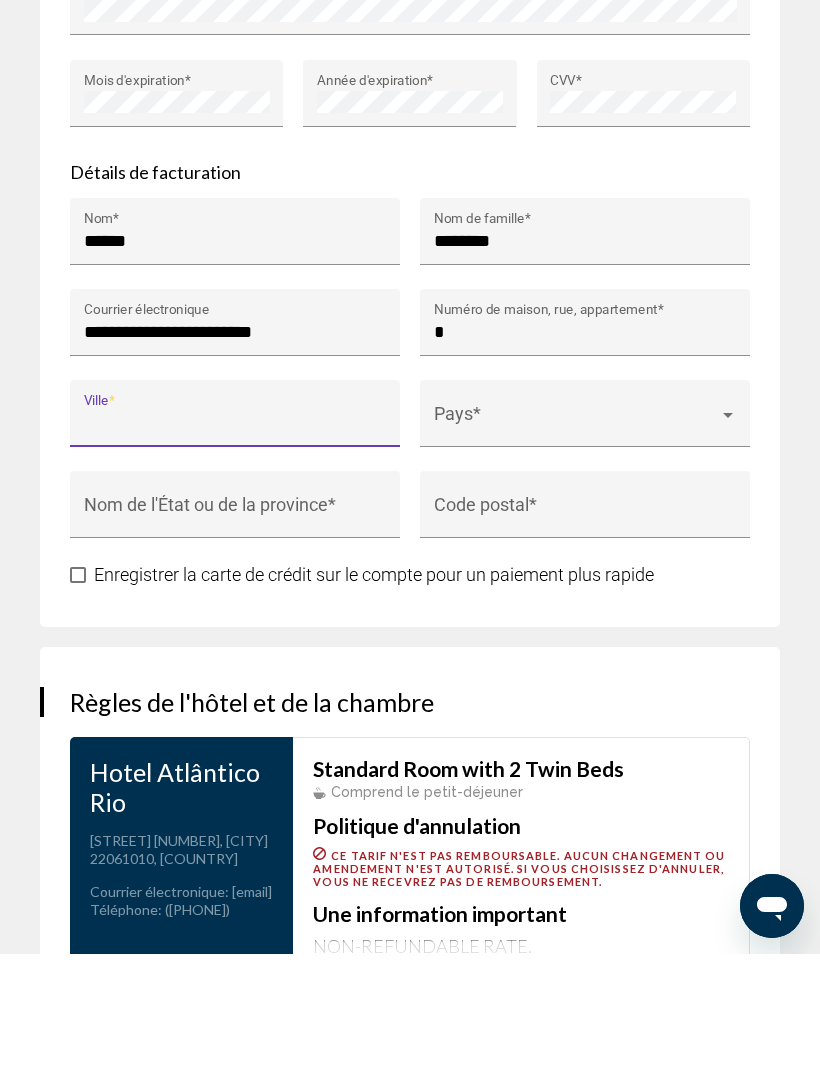 click on "*" at bounding box center [585, 451] 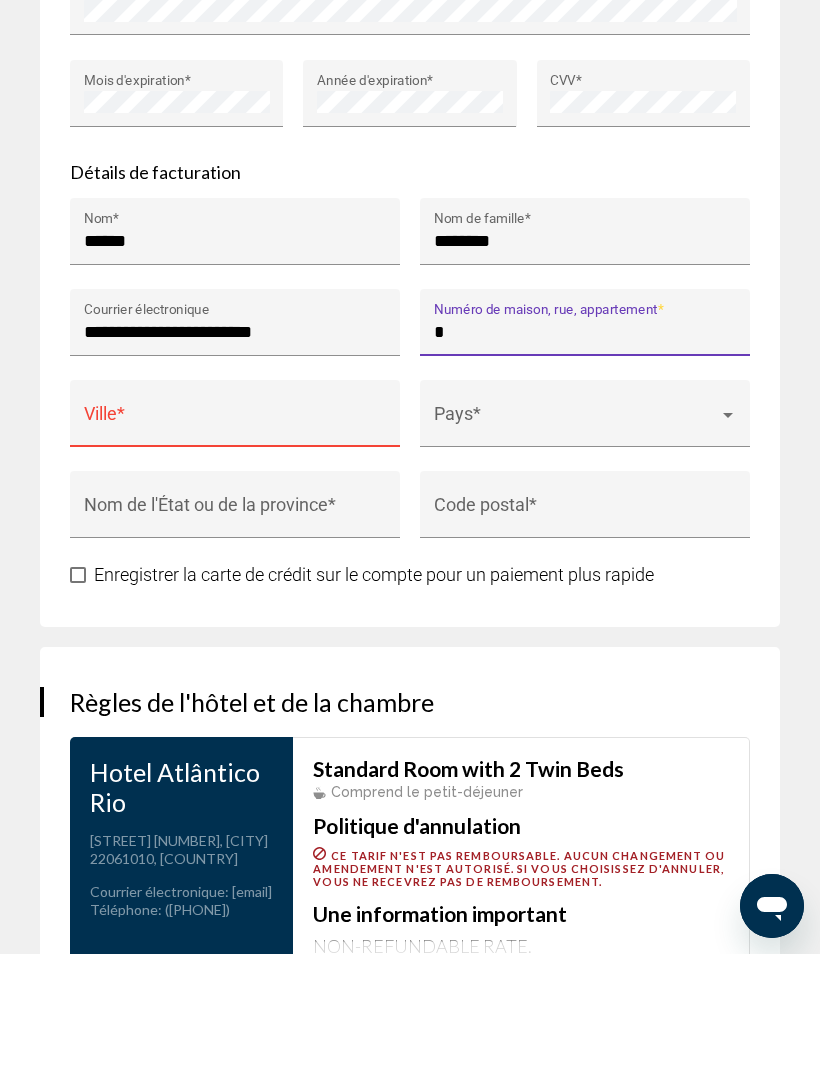 click on "*" at bounding box center [585, 451] 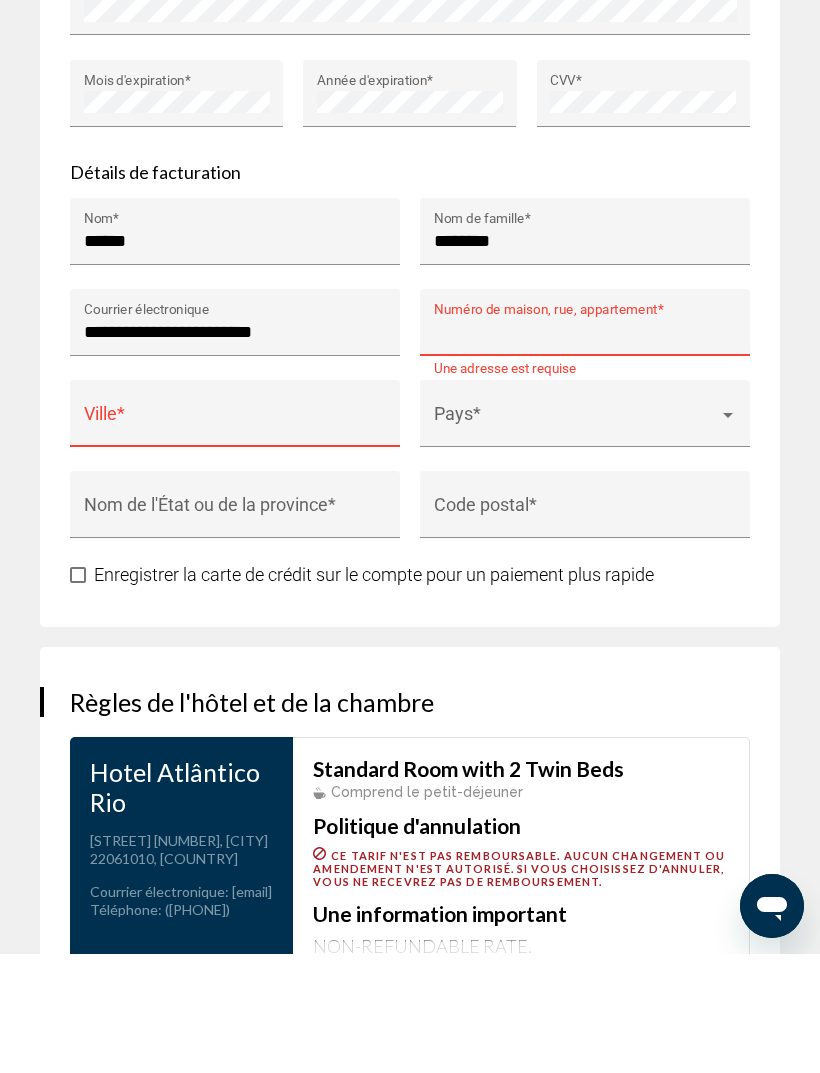 type on "**********" 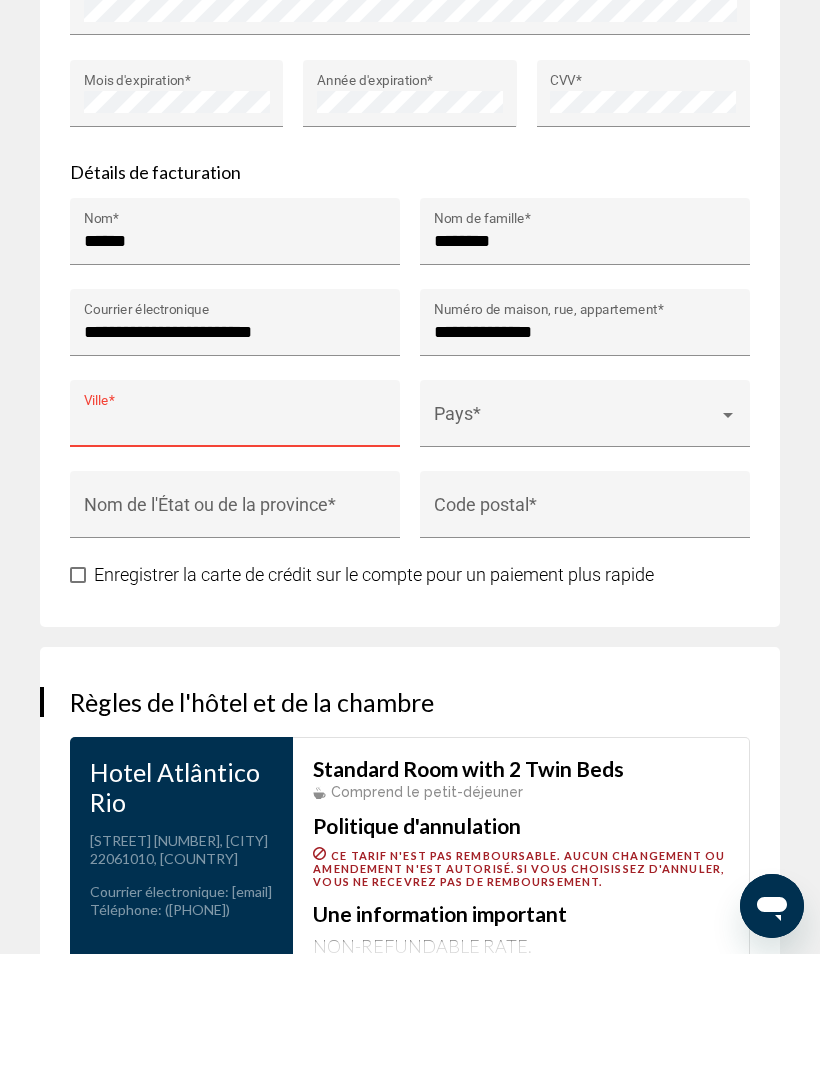 type on "**********" 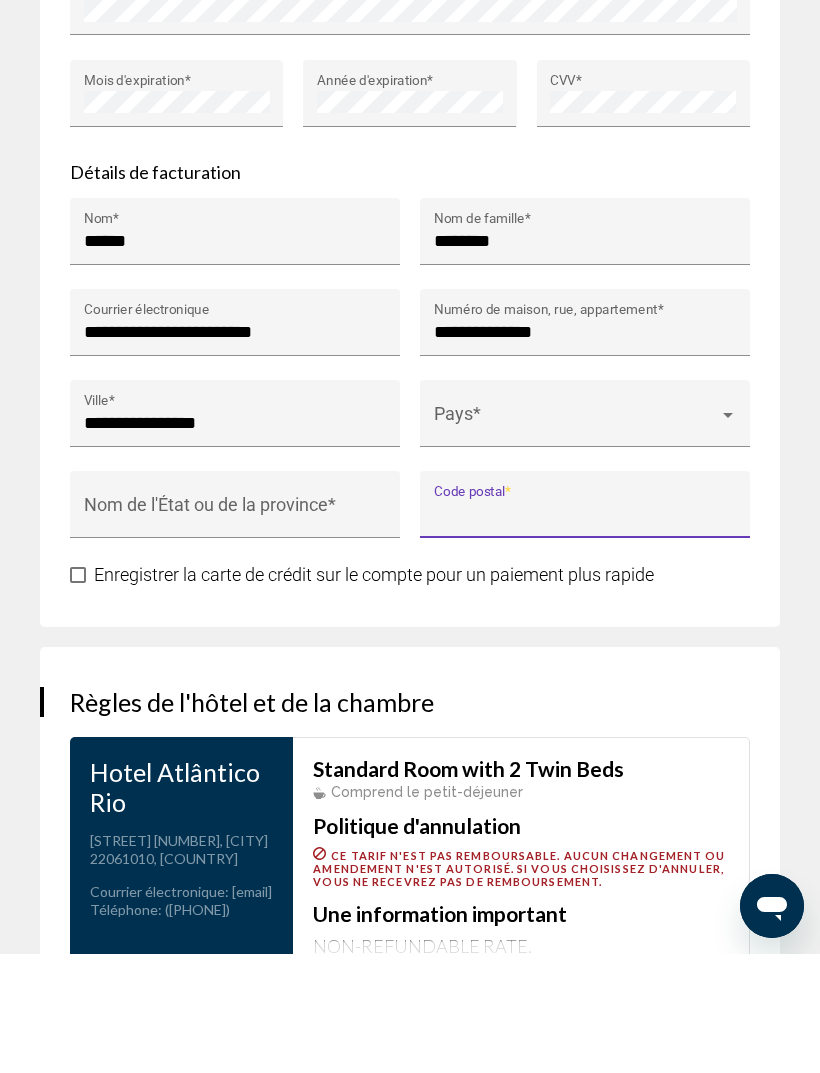 type on "*****" 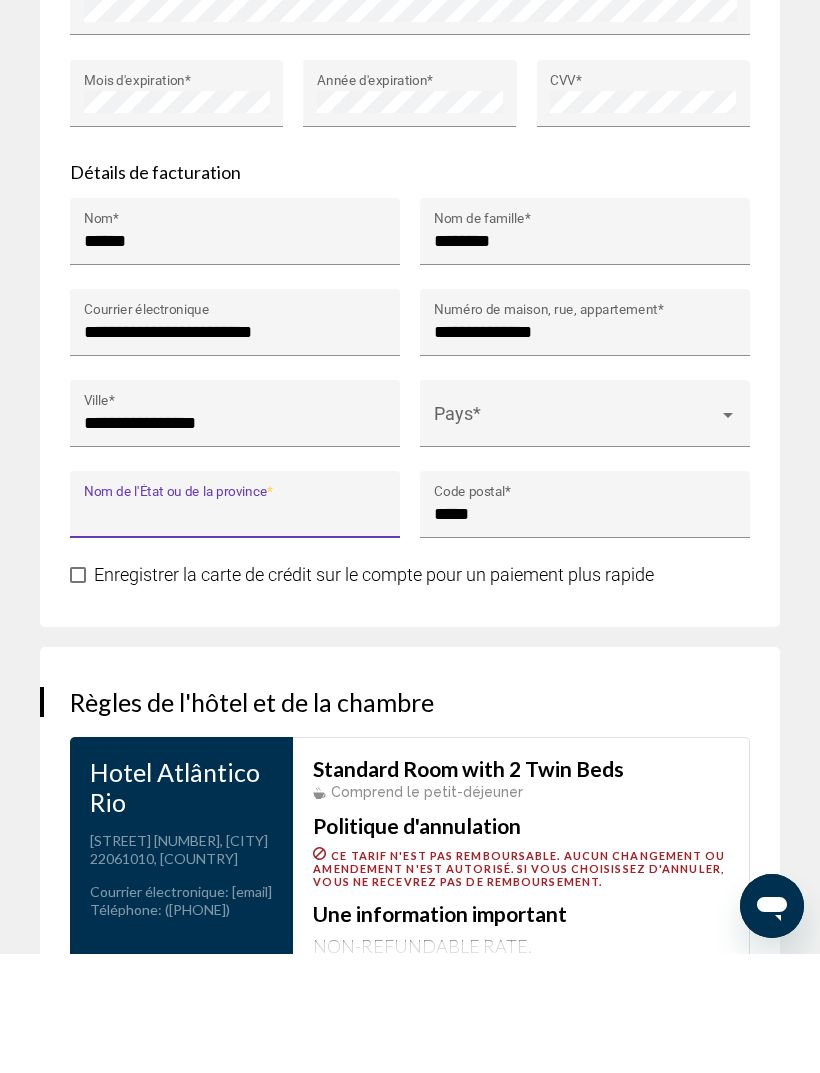 click on "Pays  *" at bounding box center (585, 539) 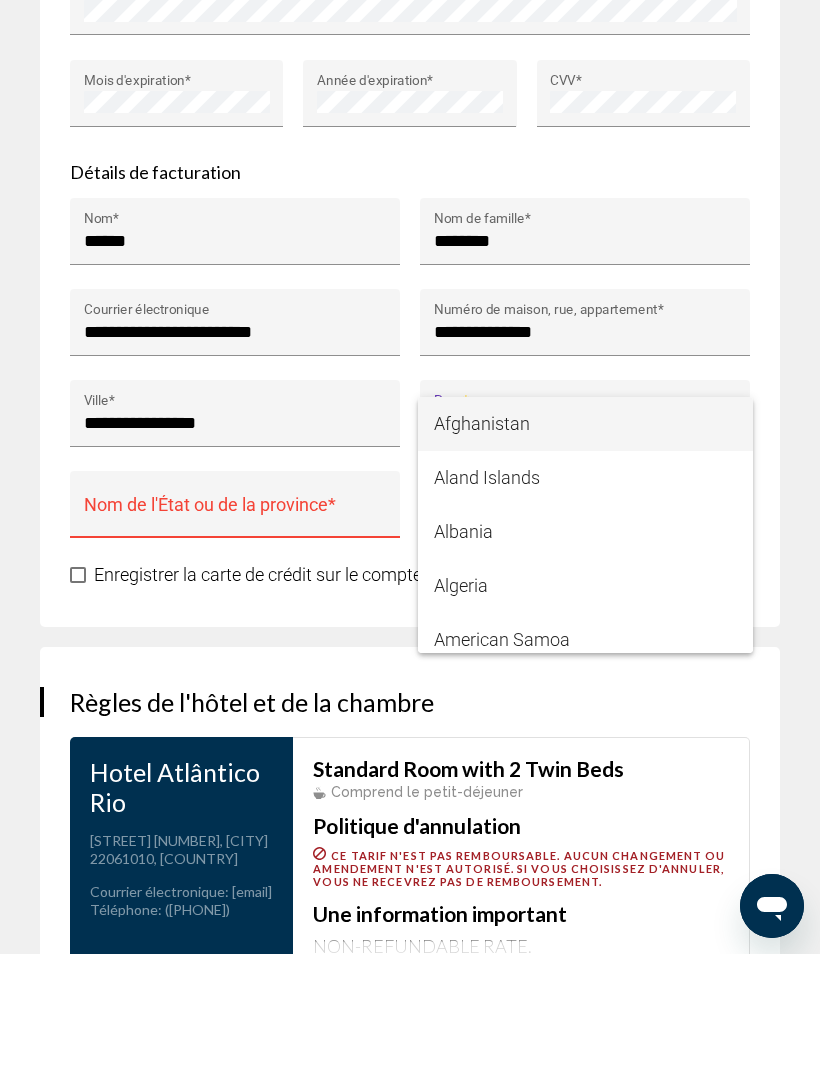 scroll, scrollTop: 2595, scrollLeft: 0, axis: vertical 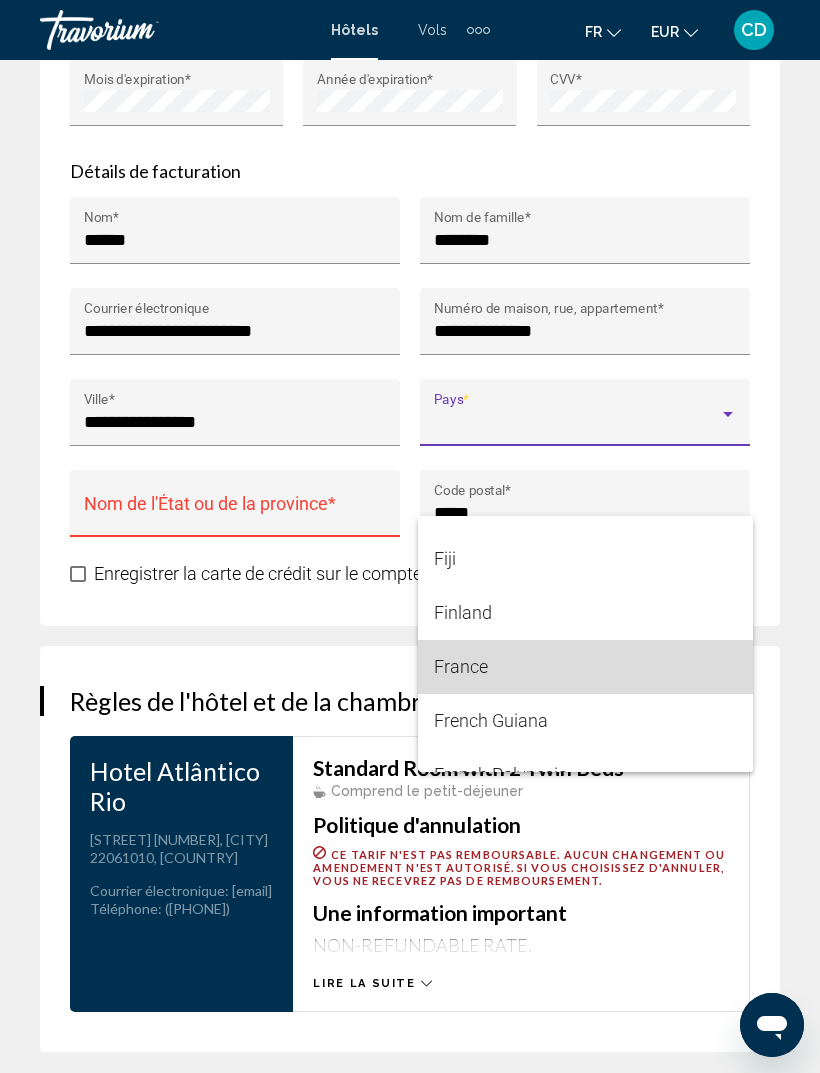 click on "France" at bounding box center (585, 667) 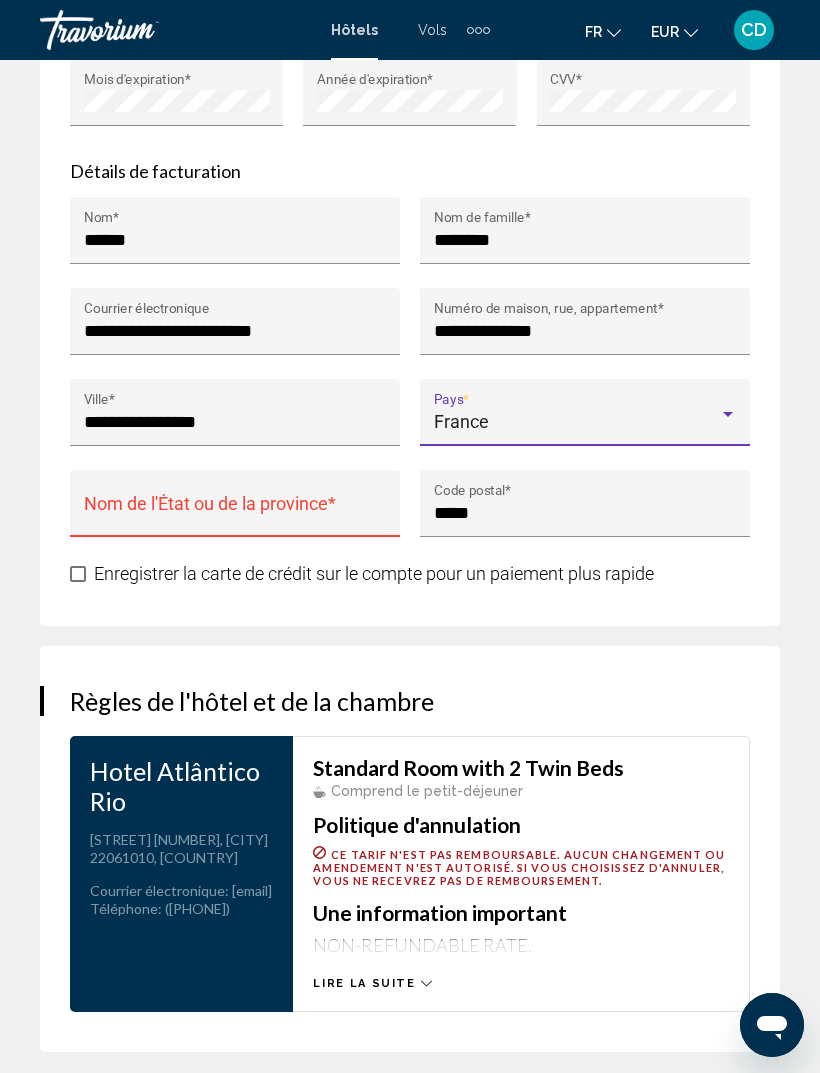 click on "Nom de l'État ou de la province  *" at bounding box center [235, 513] 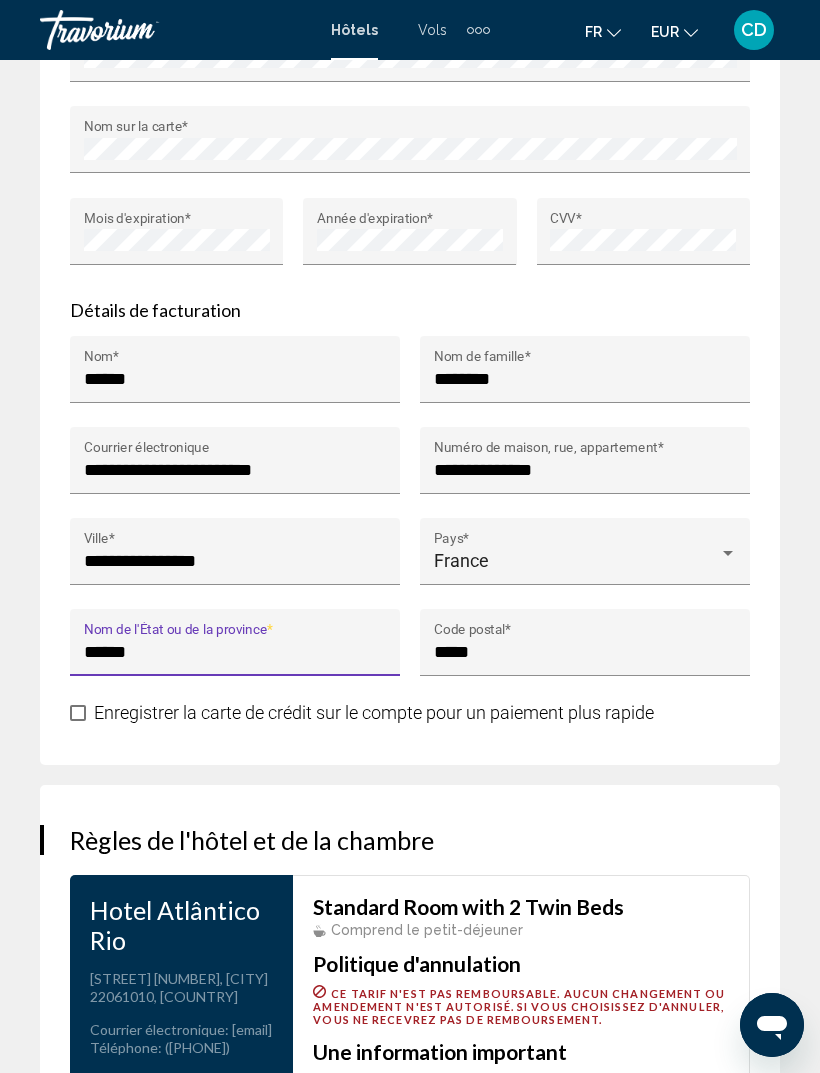 scroll, scrollTop: 2449, scrollLeft: 0, axis: vertical 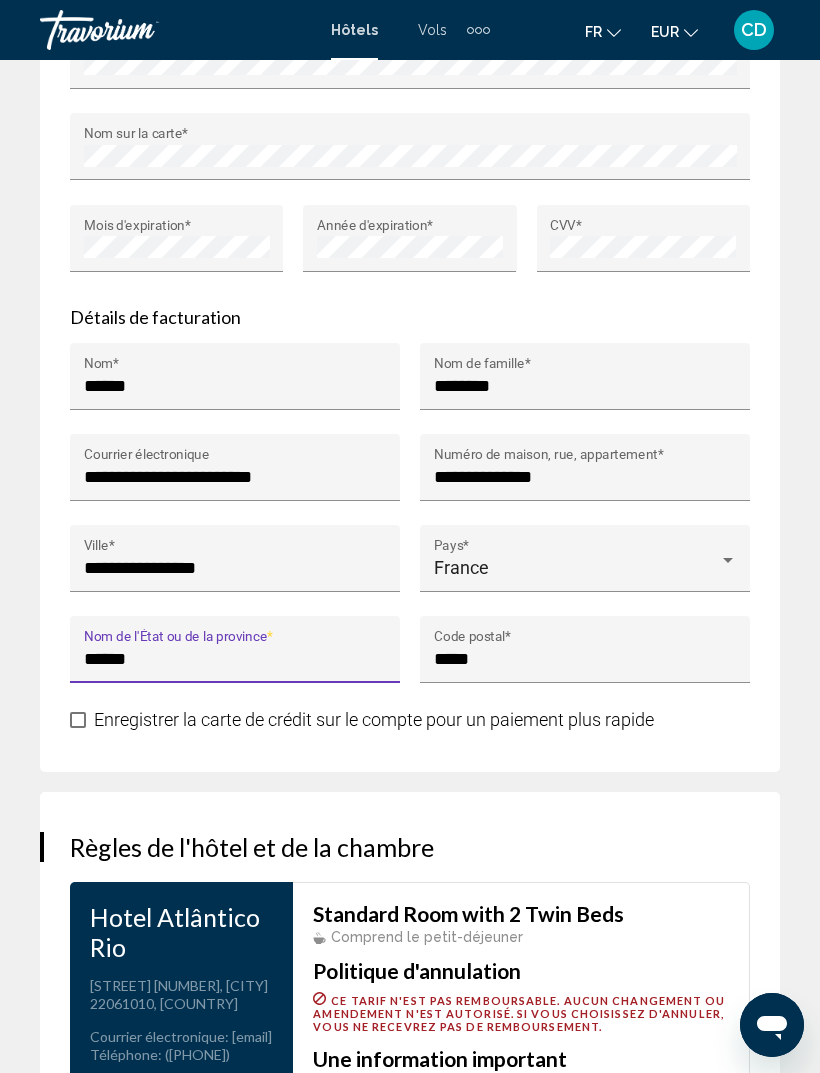 type on "******" 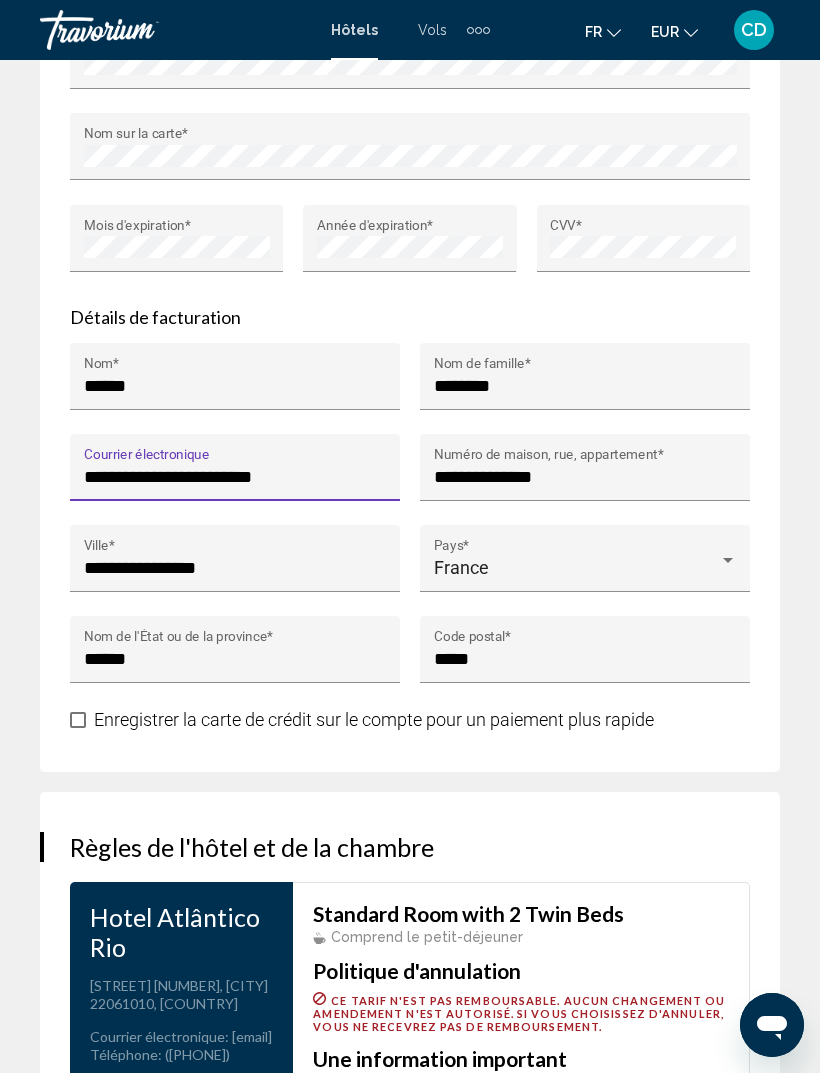 click on "******" at bounding box center [235, 386] 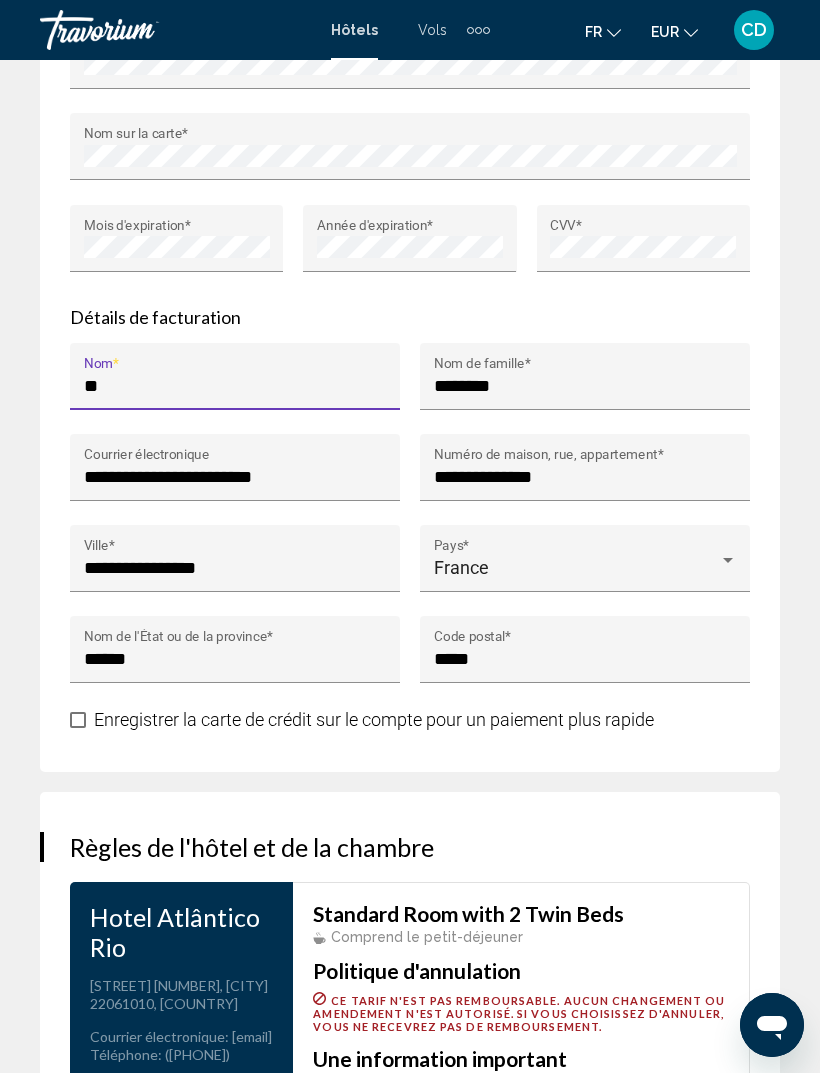 type on "*" 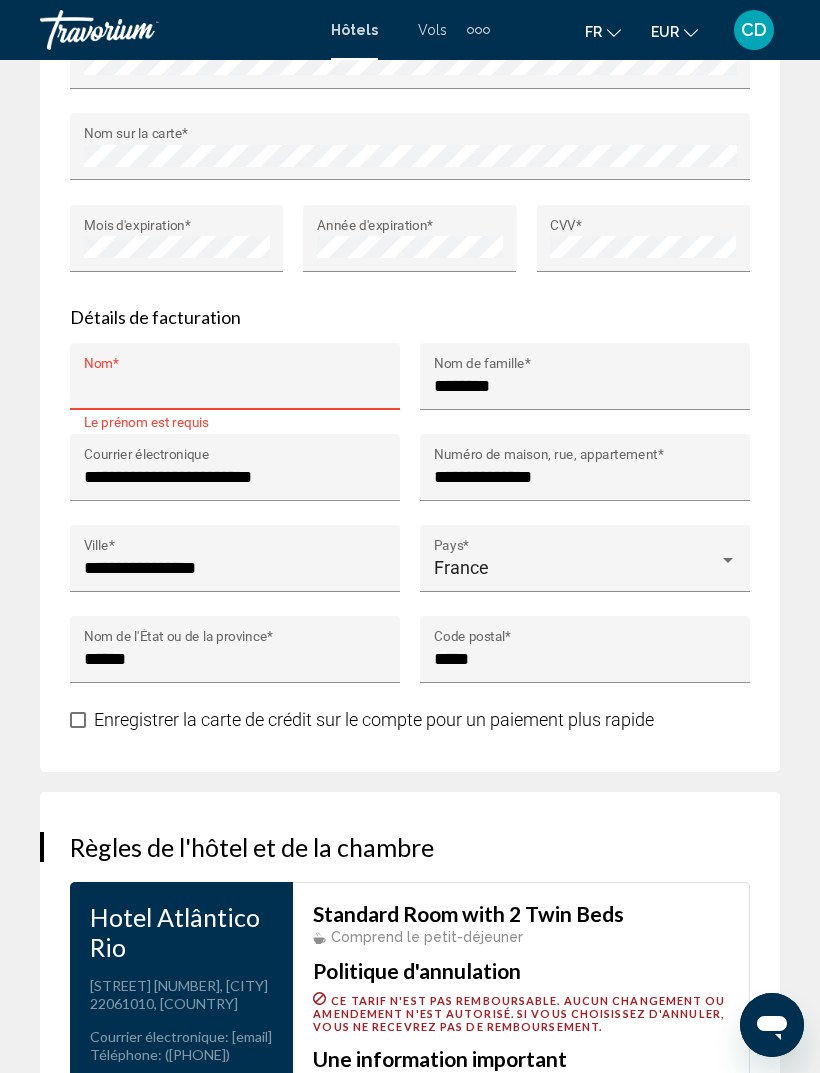 click on "**********" at bounding box center [235, 477] 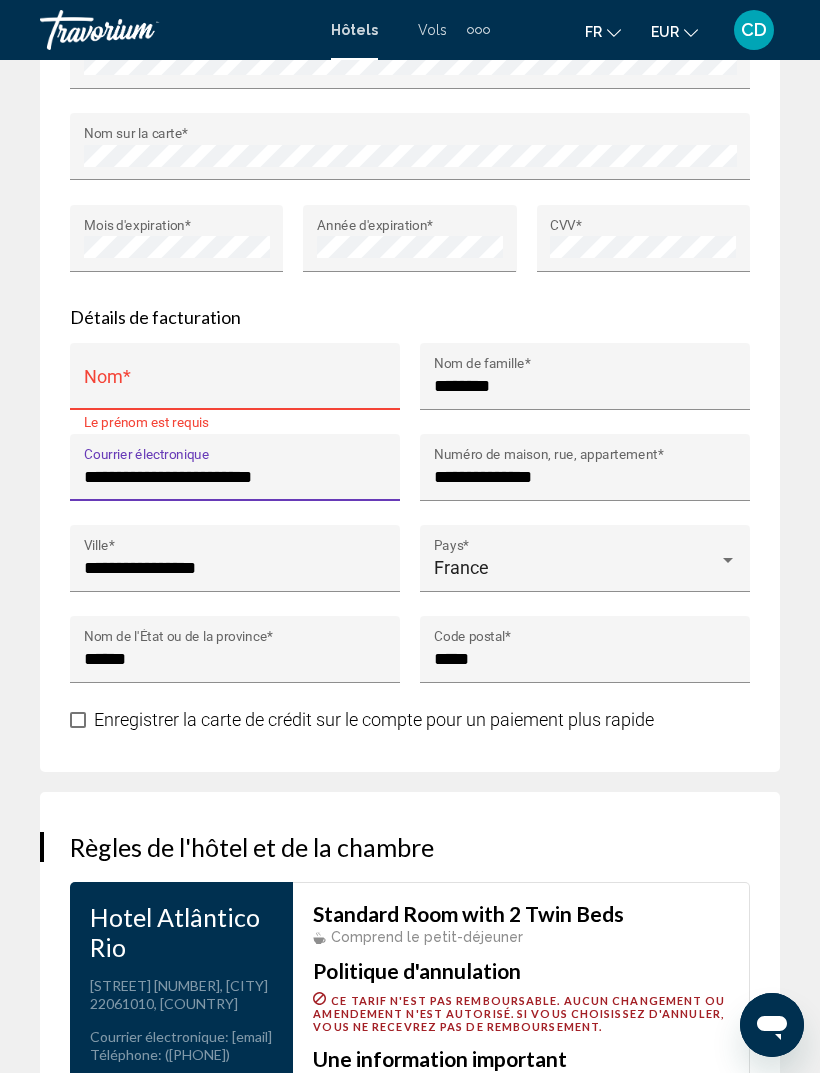click on "Nom  *" at bounding box center [235, 386] 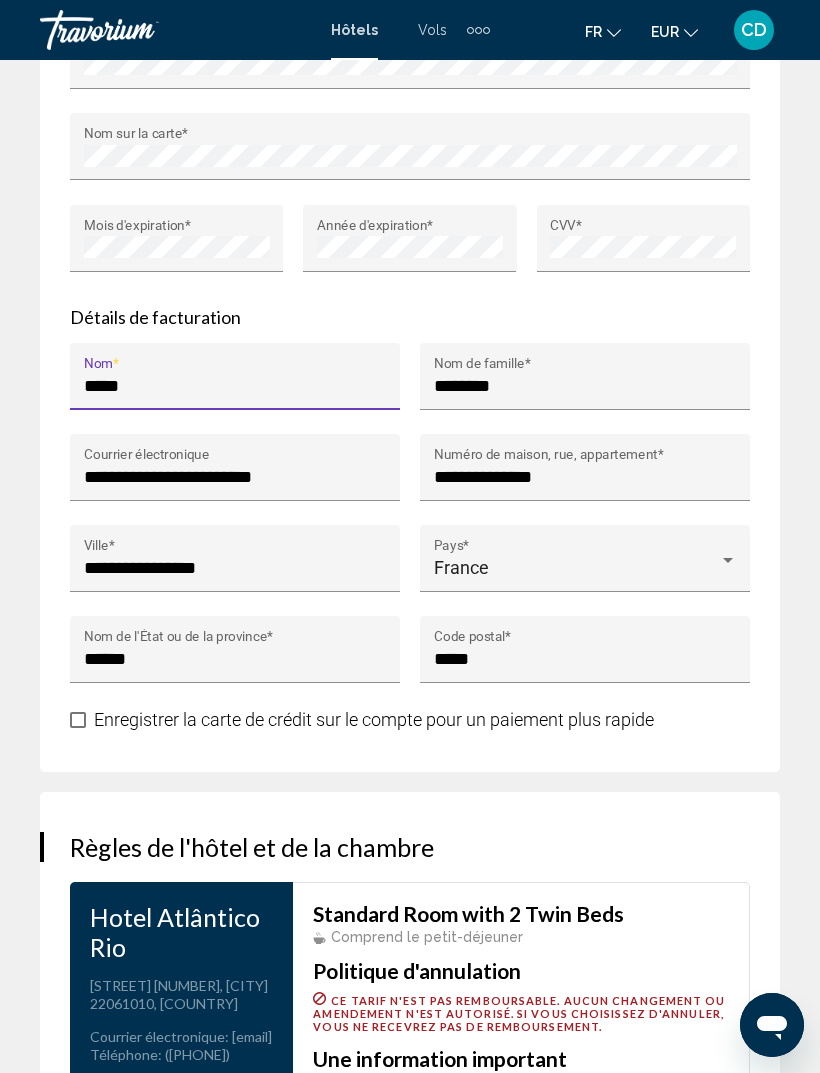 type on "*****" 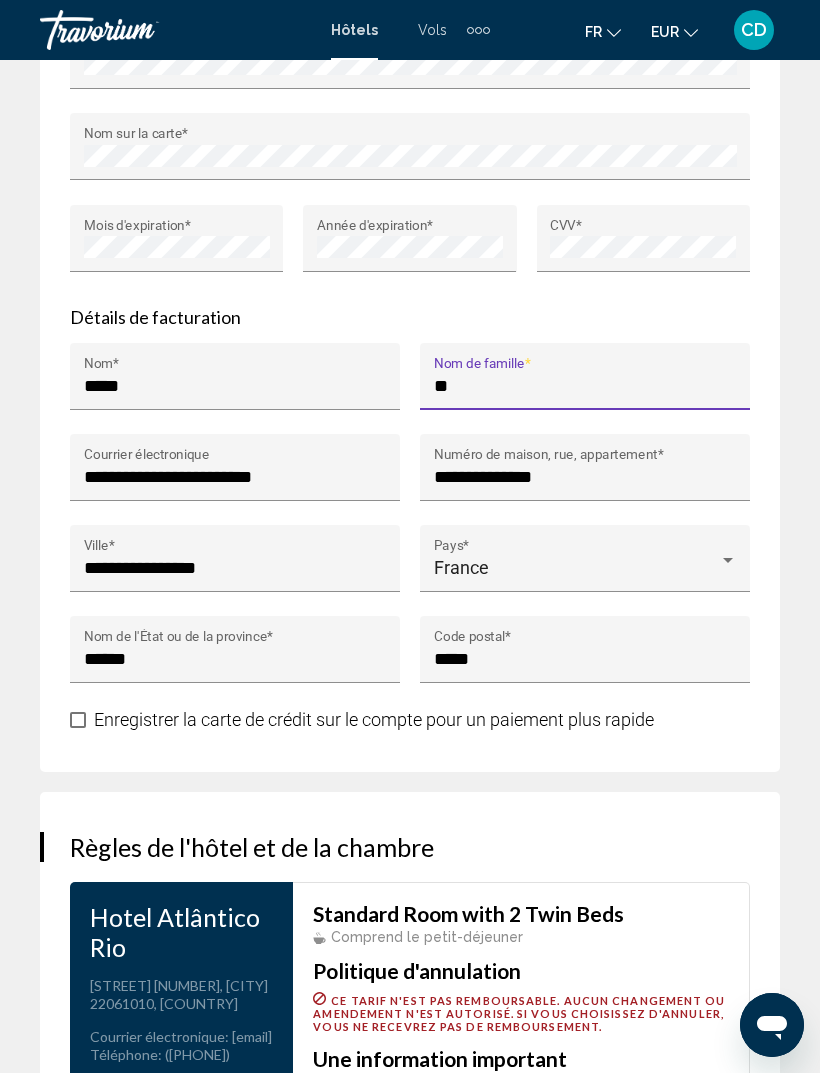 type on "*" 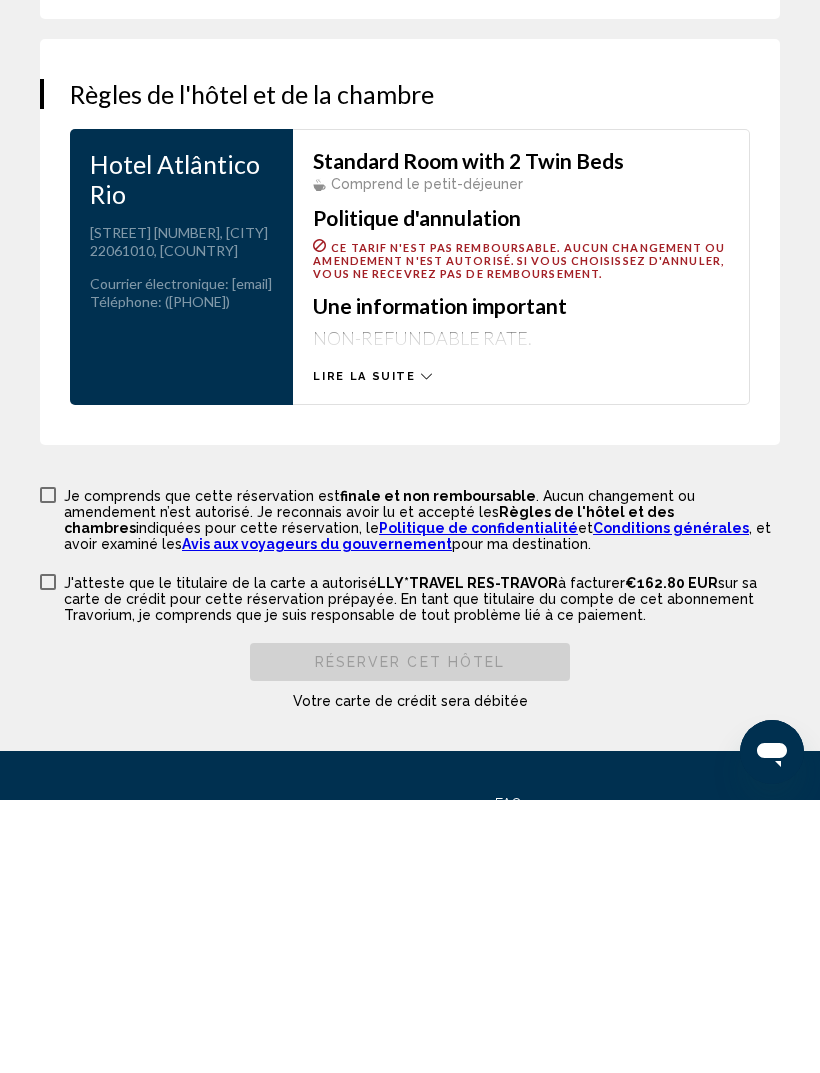 scroll, scrollTop: 2992, scrollLeft: 0, axis: vertical 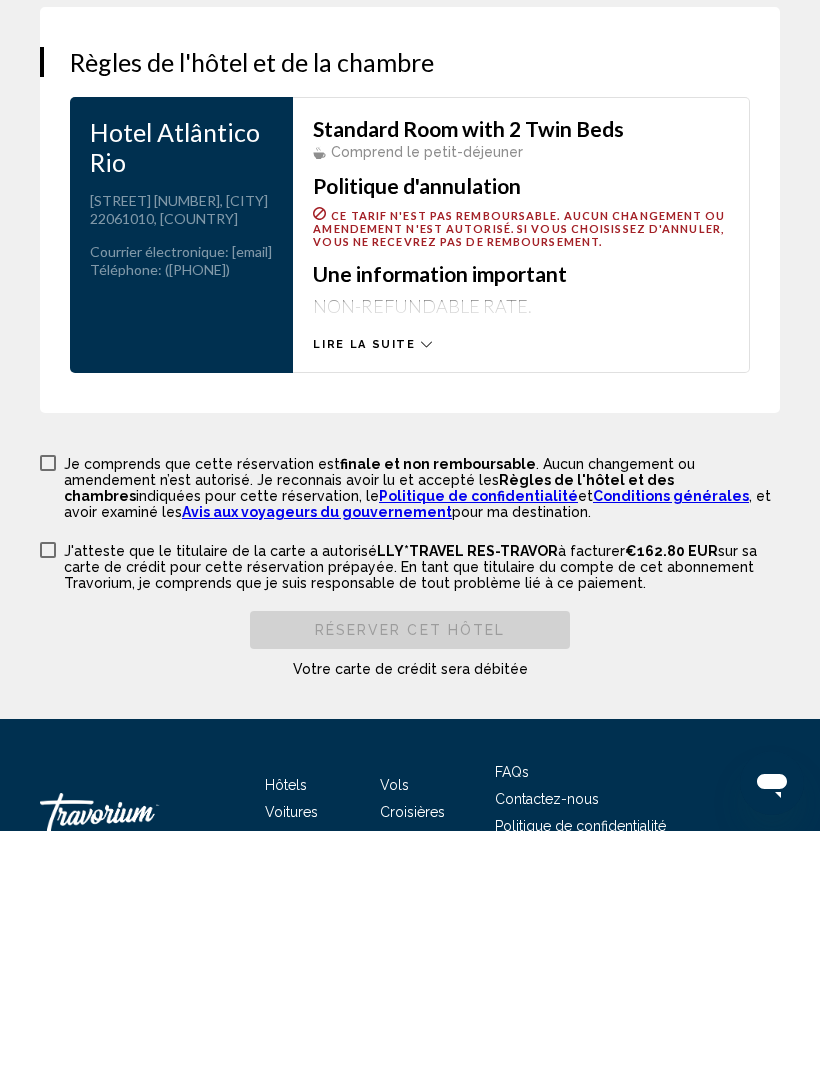 type on "*****" 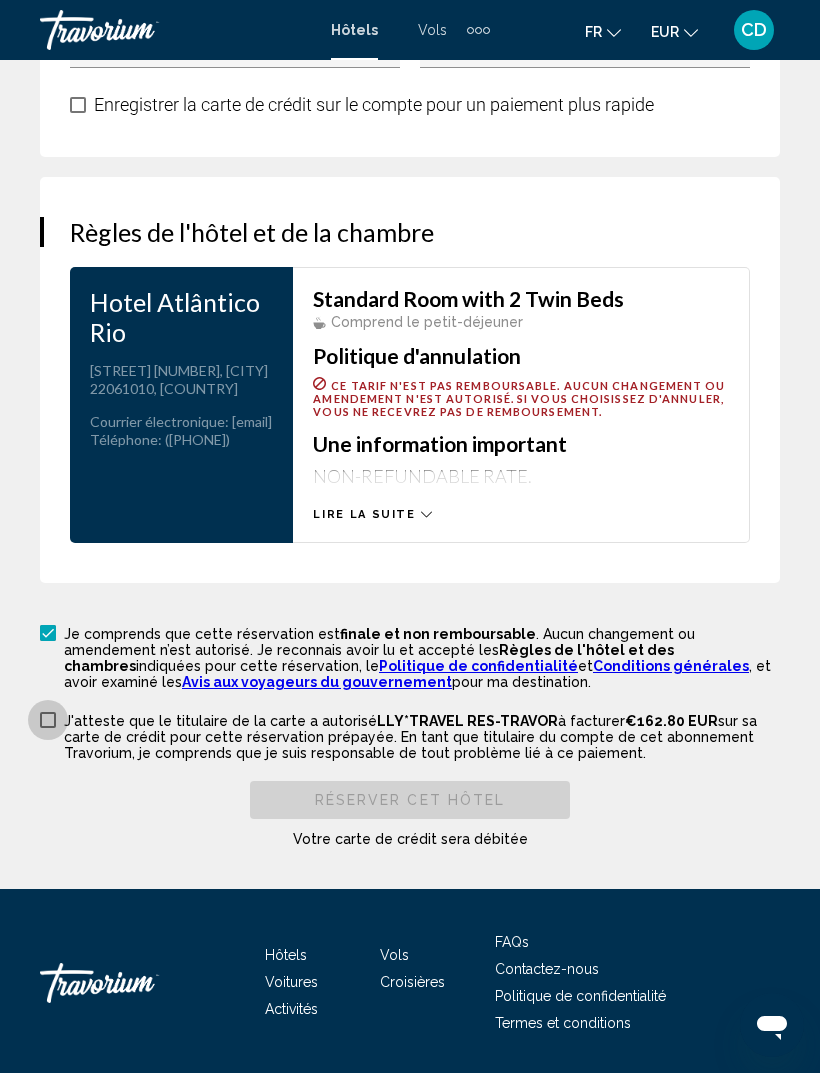 click at bounding box center [48, 720] 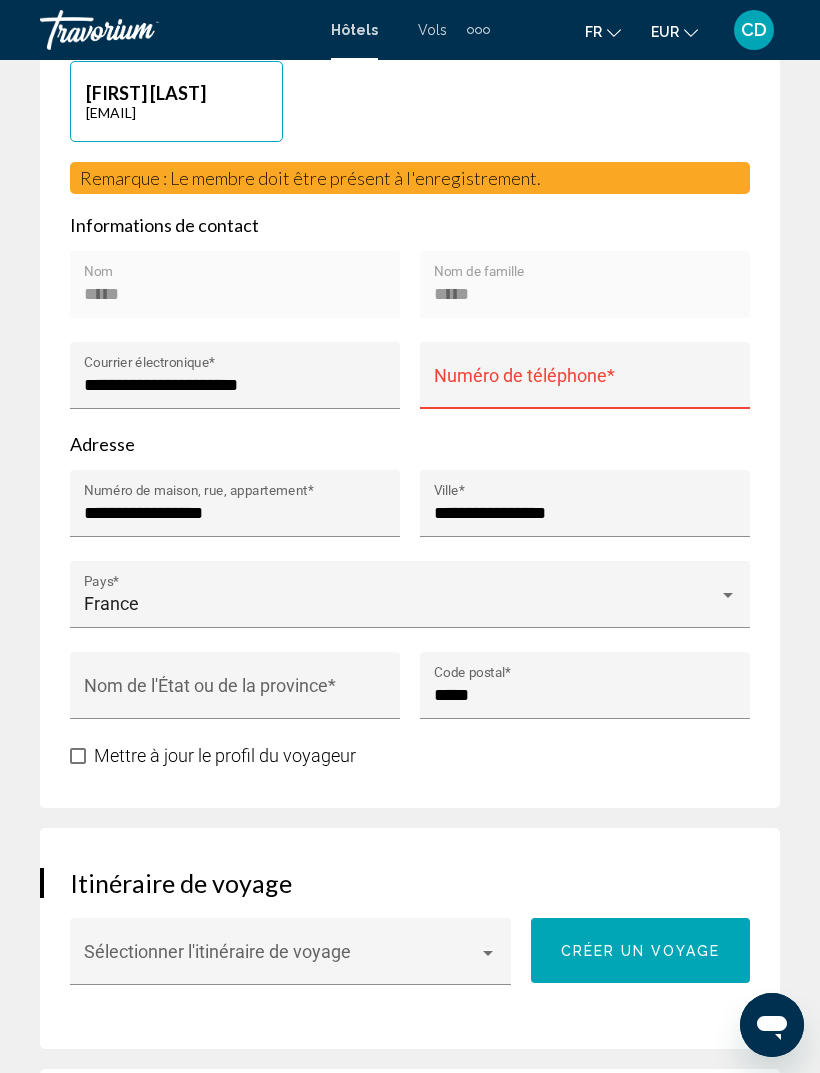 scroll, scrollTop: 981, scrollLeft: 0, axis: vertical 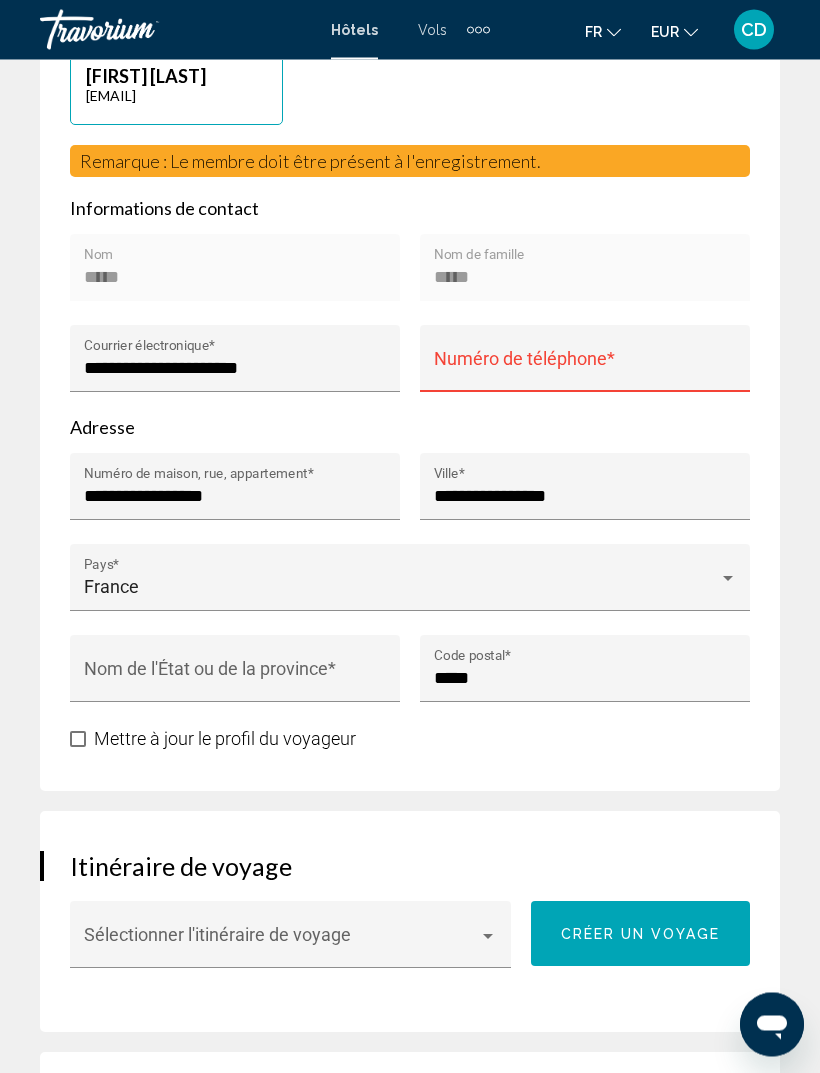 click on "Numéro de téléphone  *" at bounding box center (585, 365) 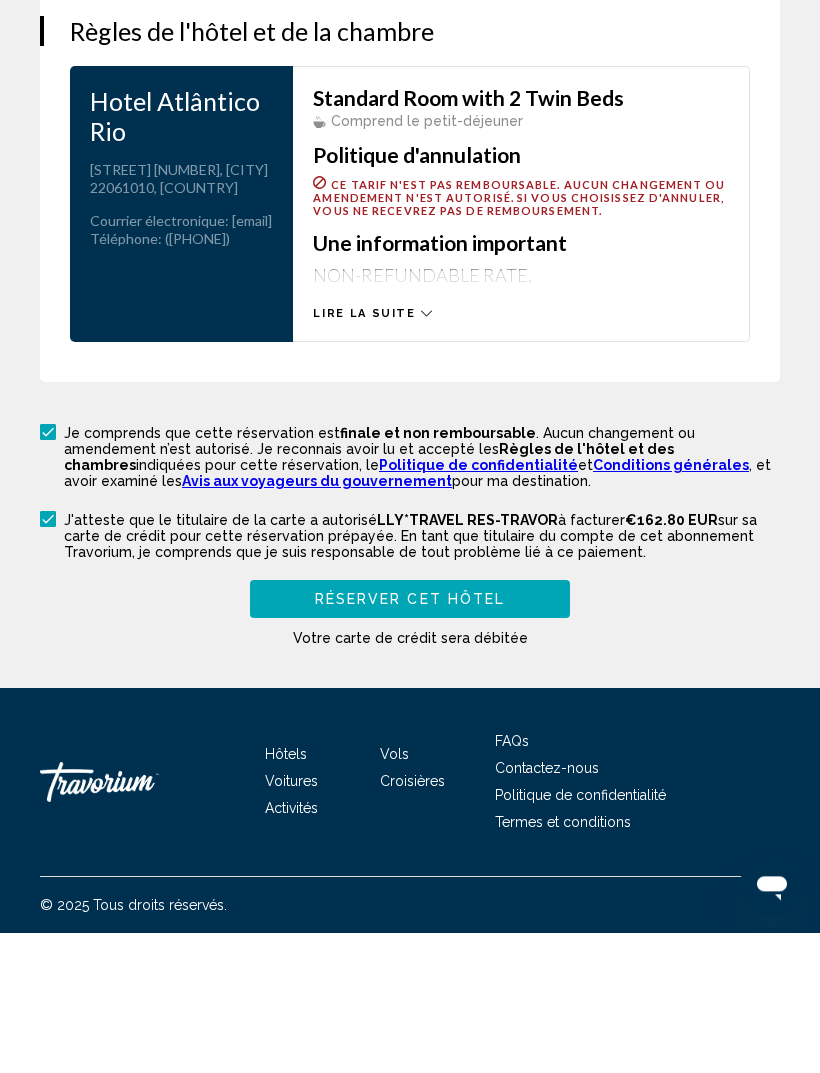 type on "**********" 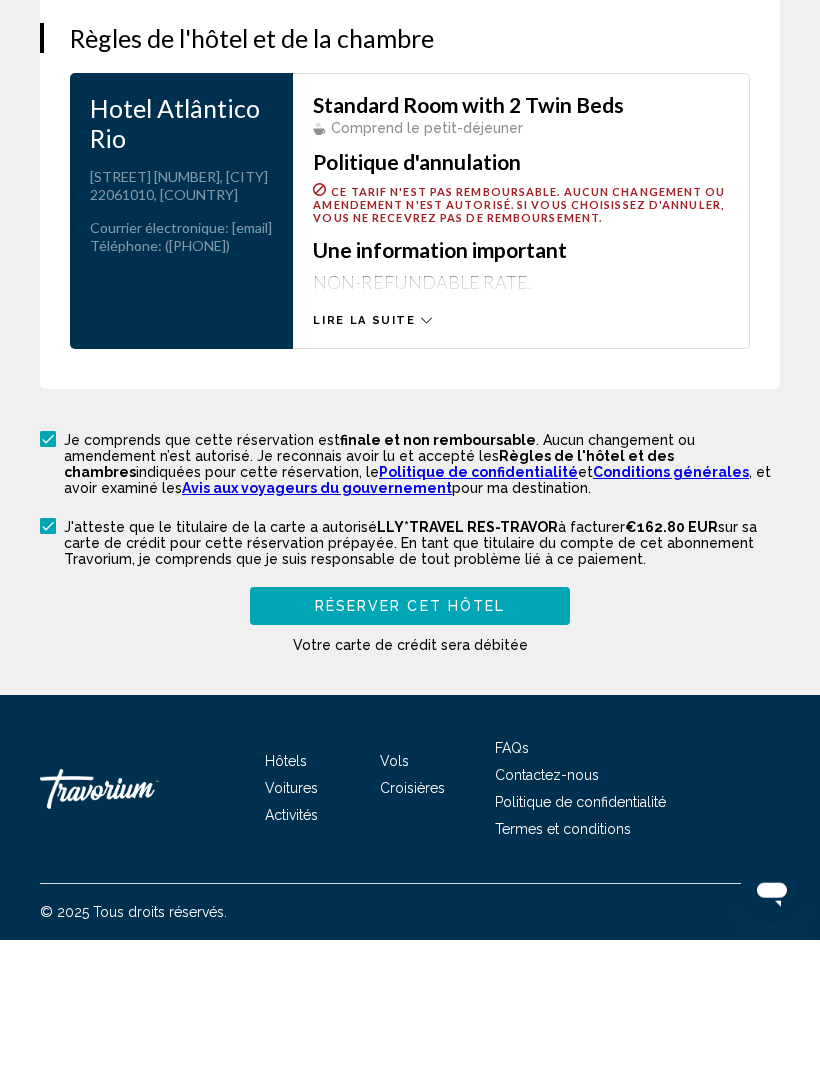 click on "Réserver cet hôtel" at bounding box center [410, 738] 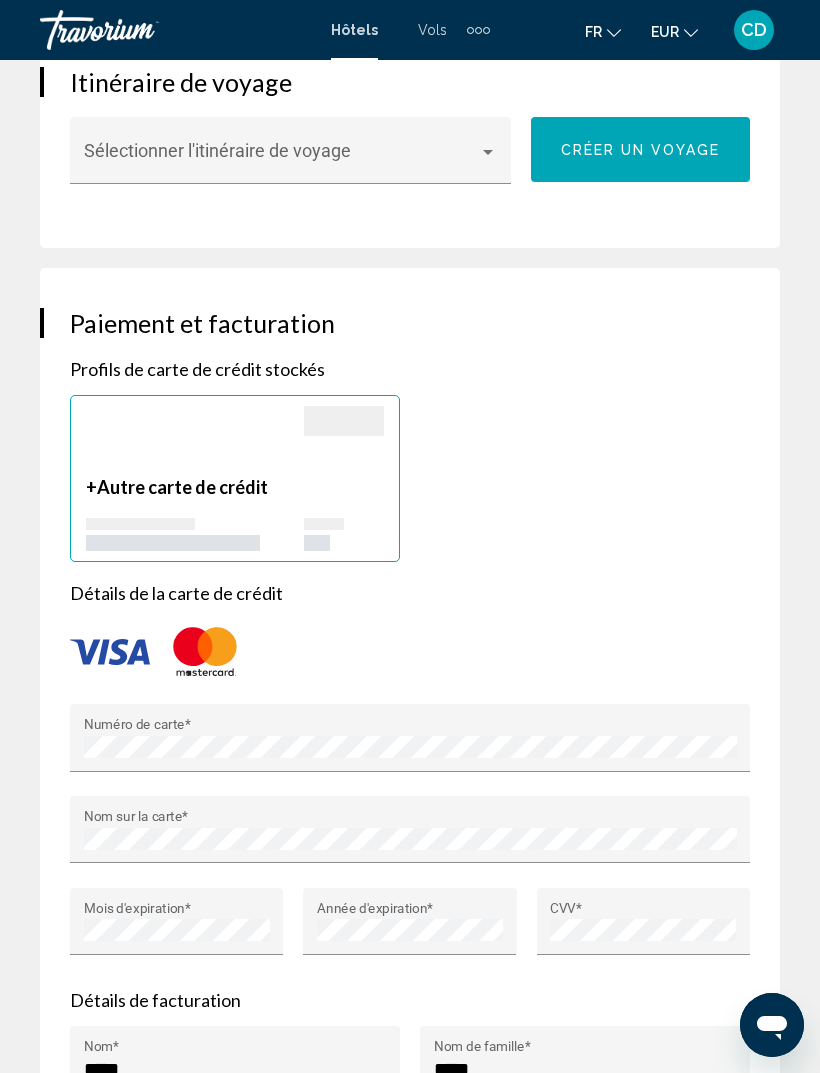 scroll, scrollTop: 1649, scrollLeft: 0, axis: vertical 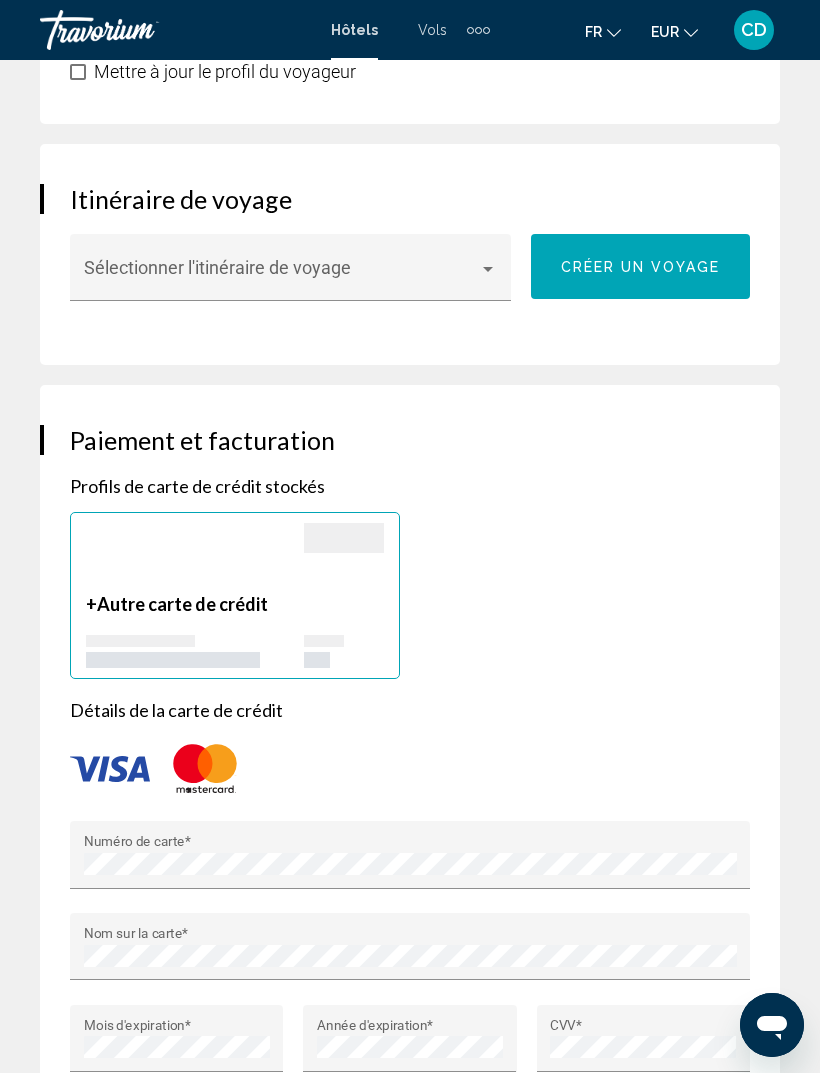 click at bounding box center [110, 769] 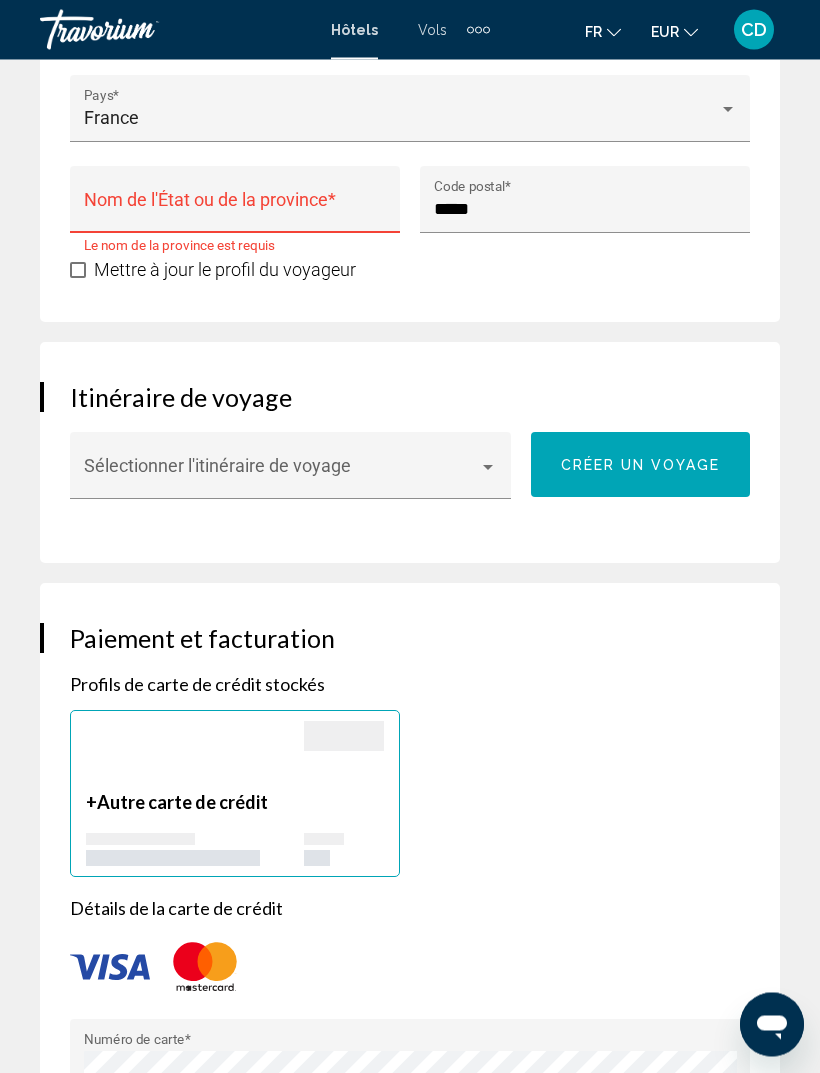 scroll, scrollTop: 1451, scrollLeft: 0, axis: vertical 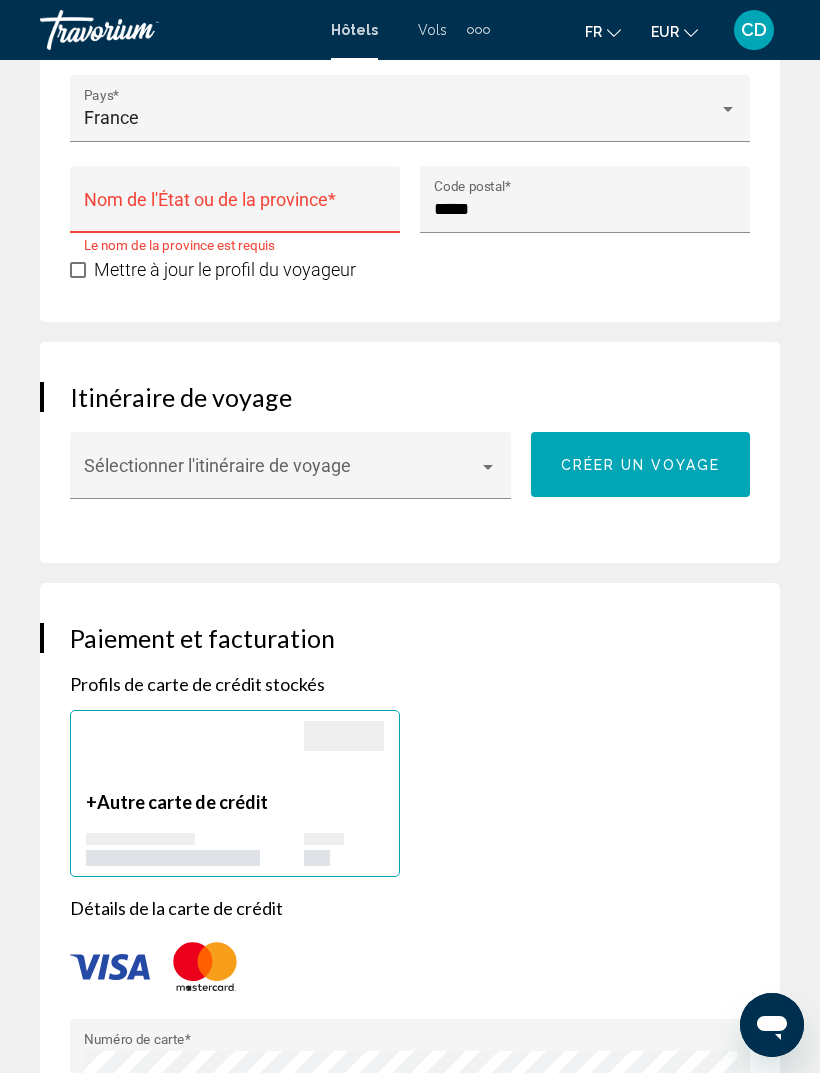 click at bounding box center [488, 467] 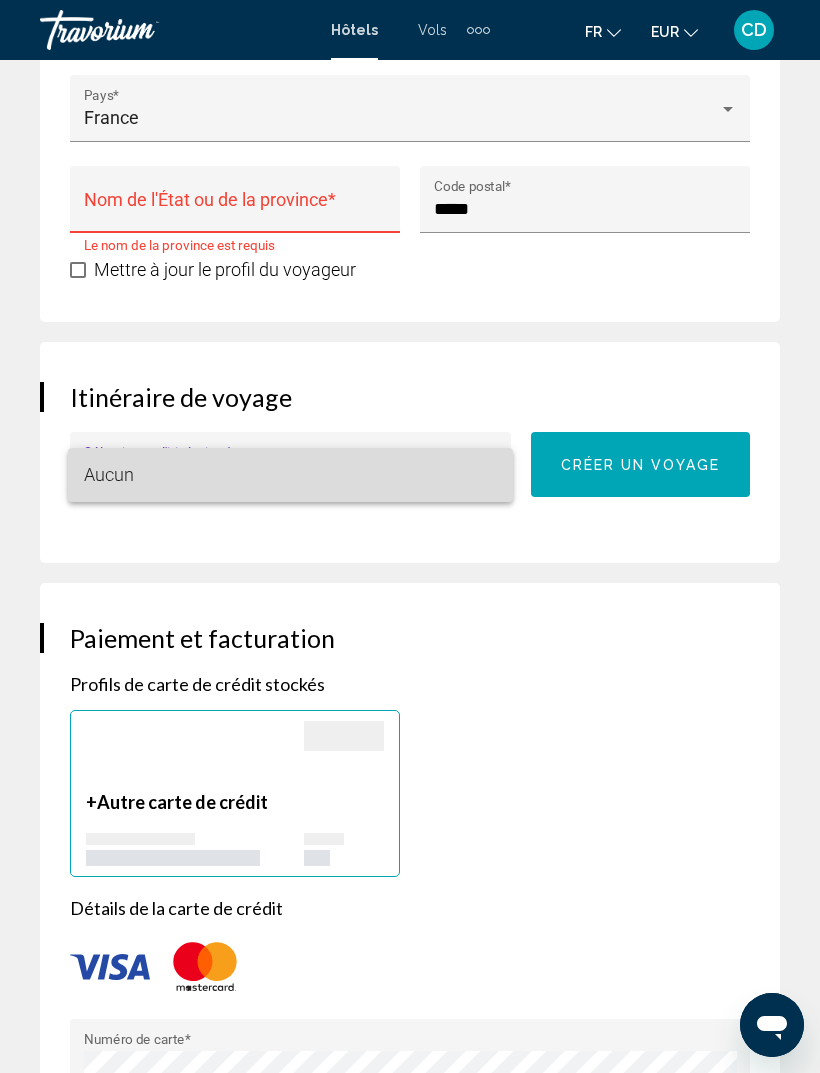 click on "Aucun" at bounding box center [291, 475] 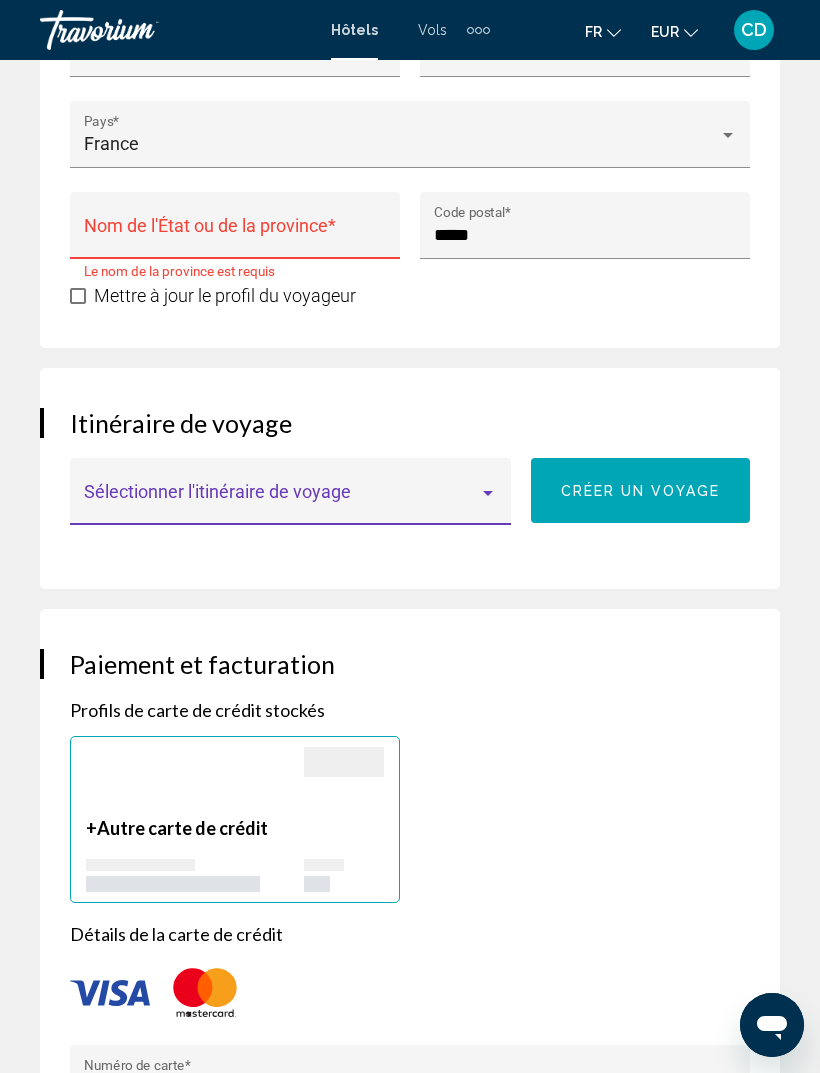 scroll, scrollTop: 1397, scrollLeft: 0, axis: vertical 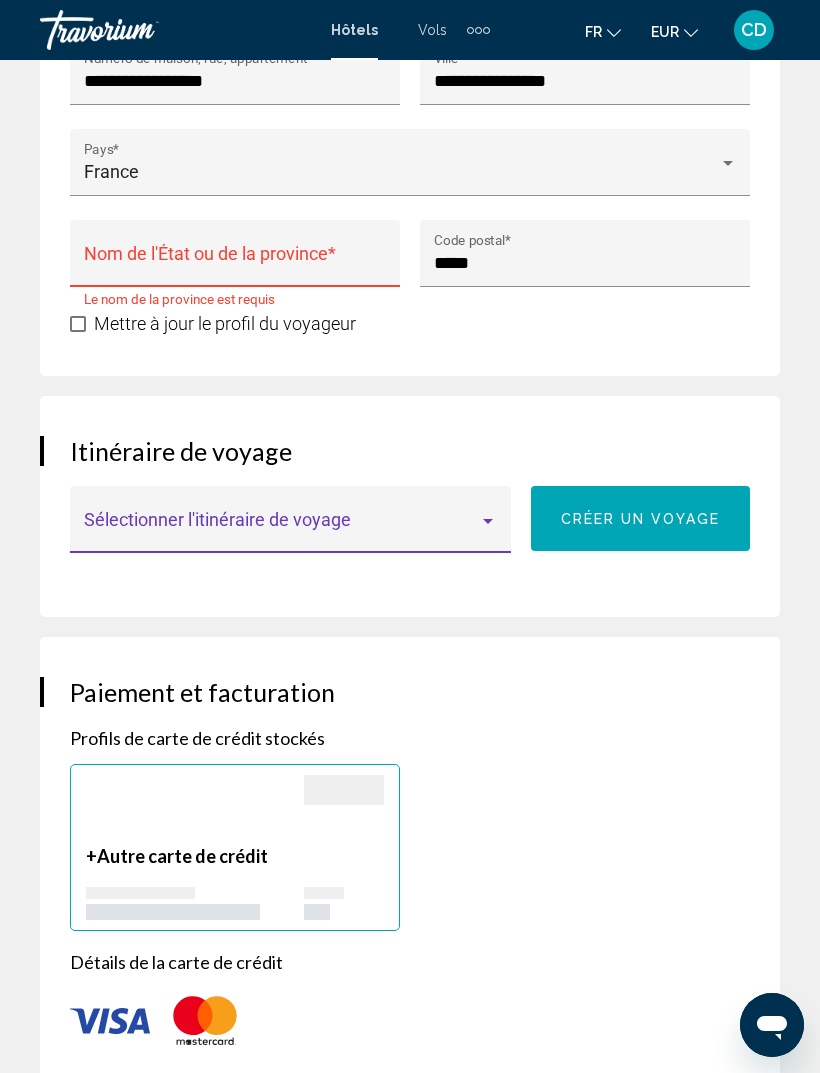click at bounding box center [282, 529] 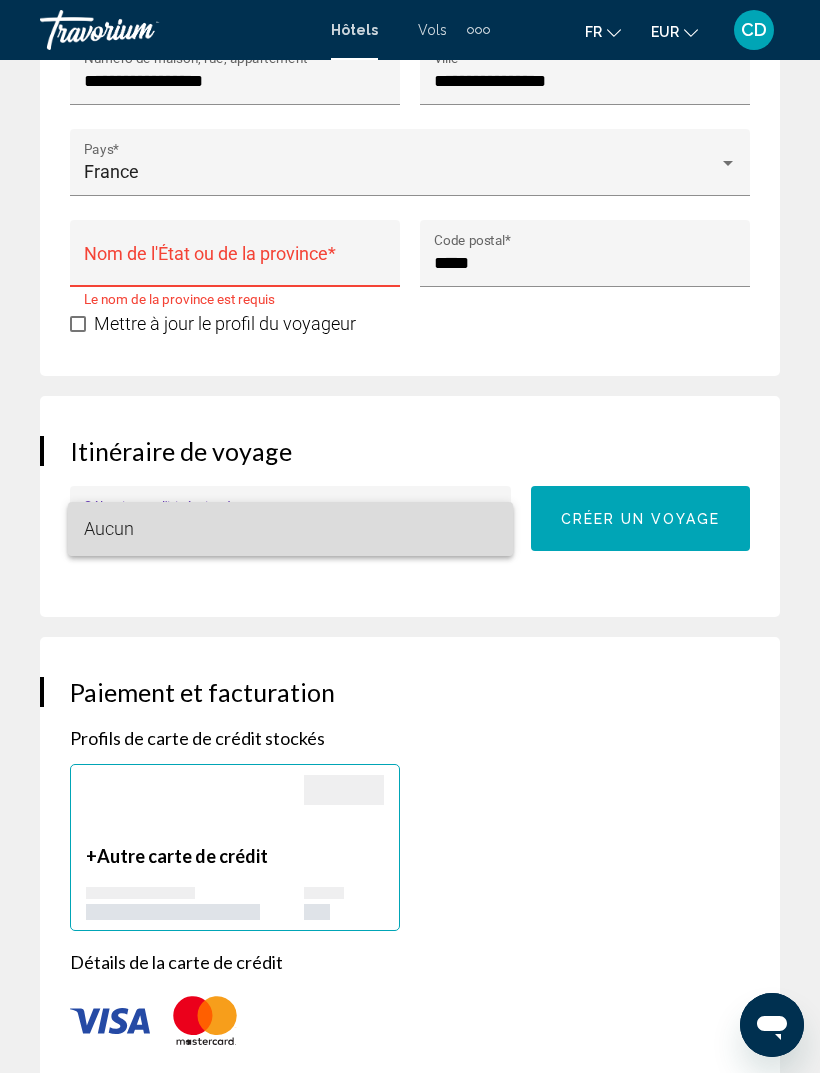 click on "Aucun" at bounding box center [291, 529] 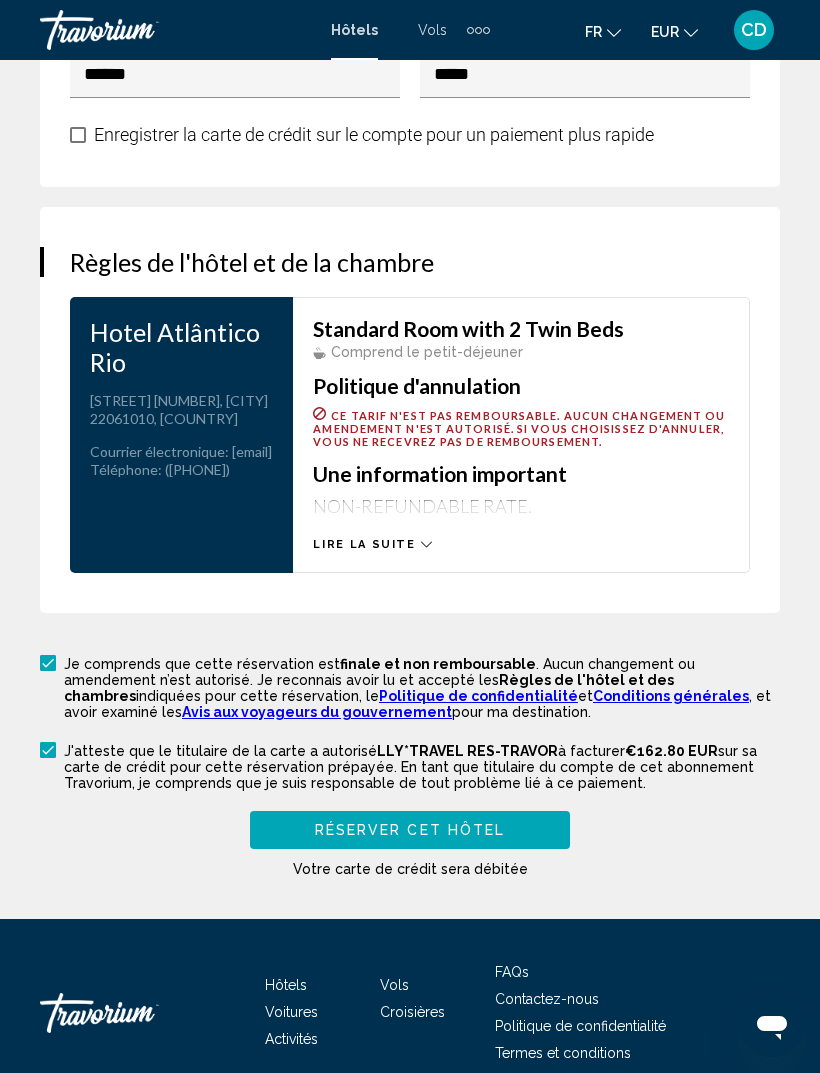scroll, scrollTop: 3064, scrollLeft: 0, axis: vertical 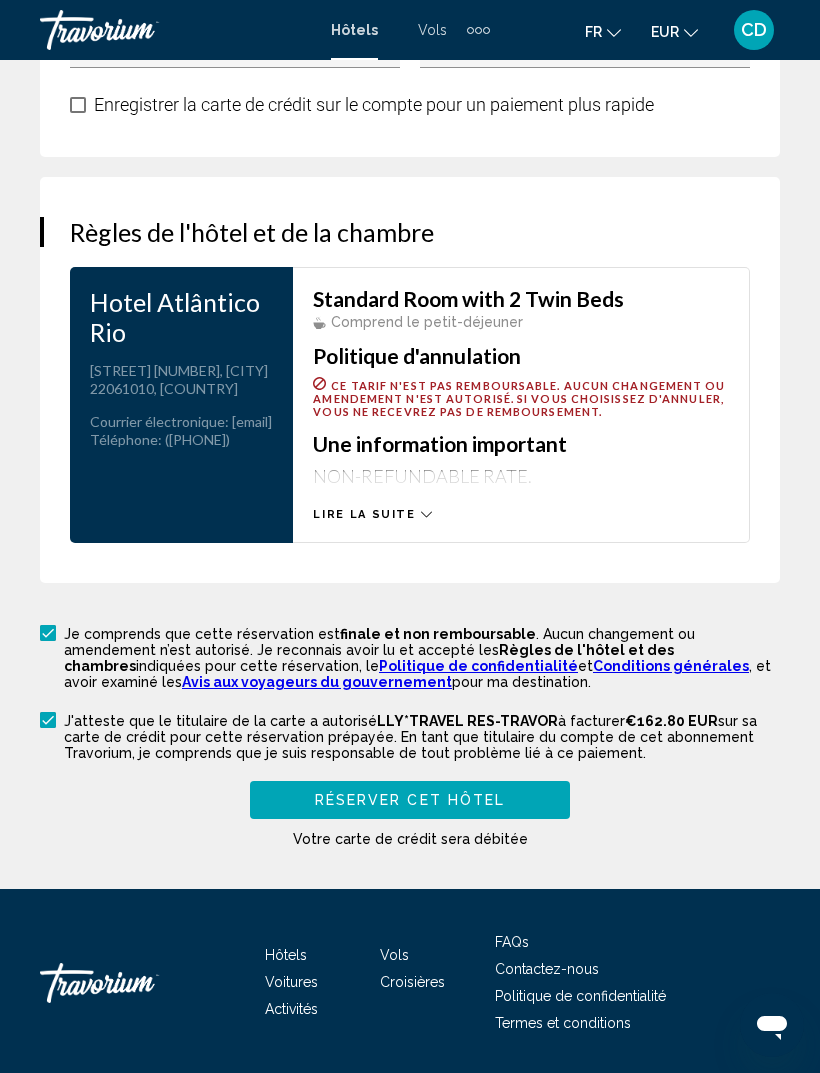 click on "Réserver cet hôtel" at bounding box center (410, 799) 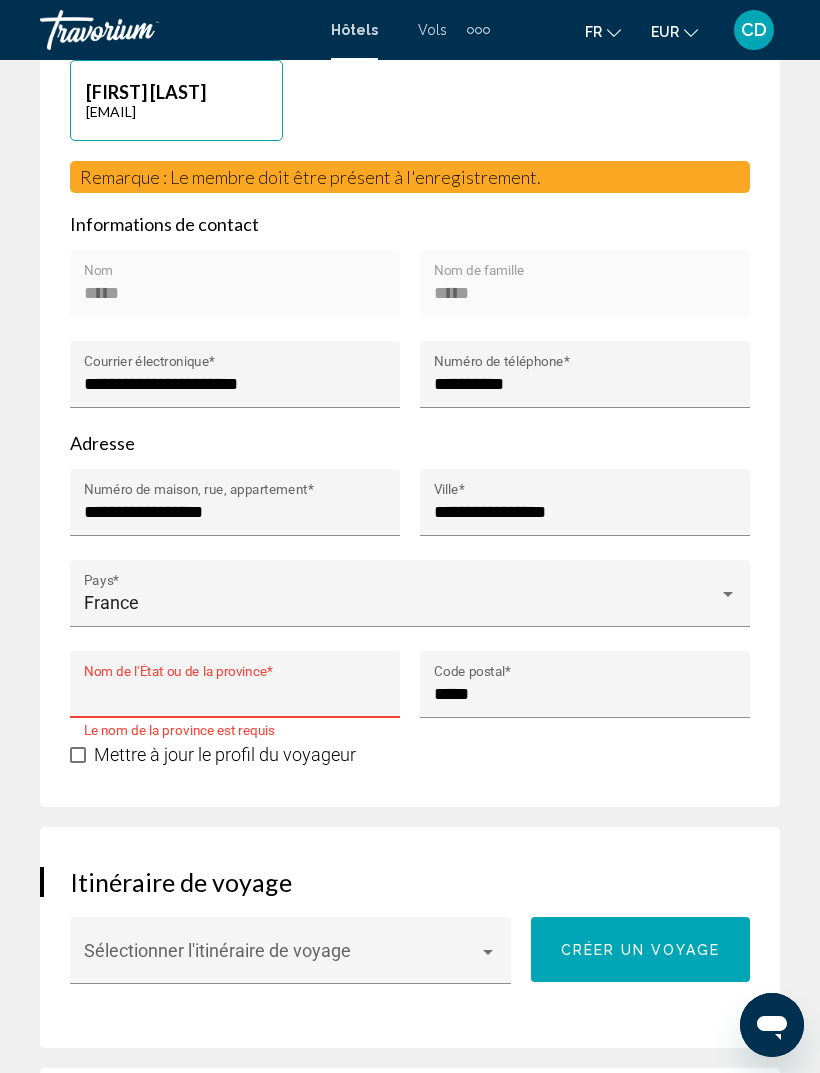 scroll, scrollTop: 963, scrollLeft: 0, axis: vertical 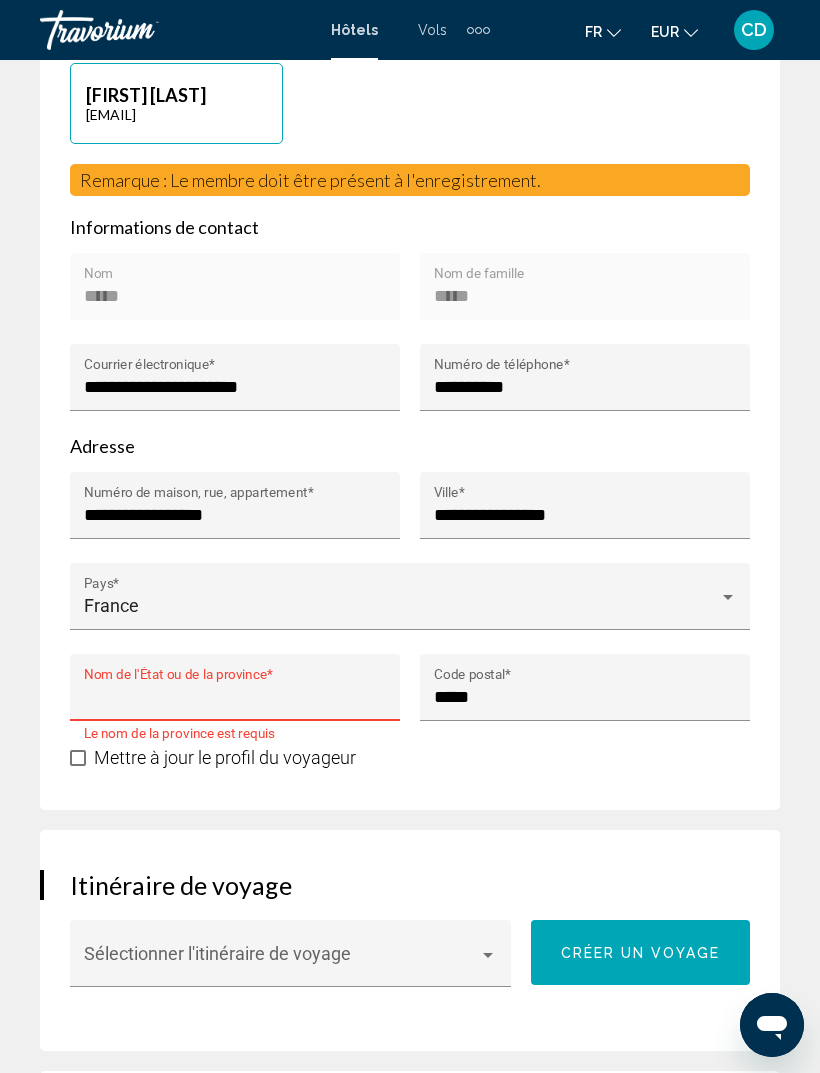 click on "Nom de l'État ou de la province  *" at bounding box center (235, 697) 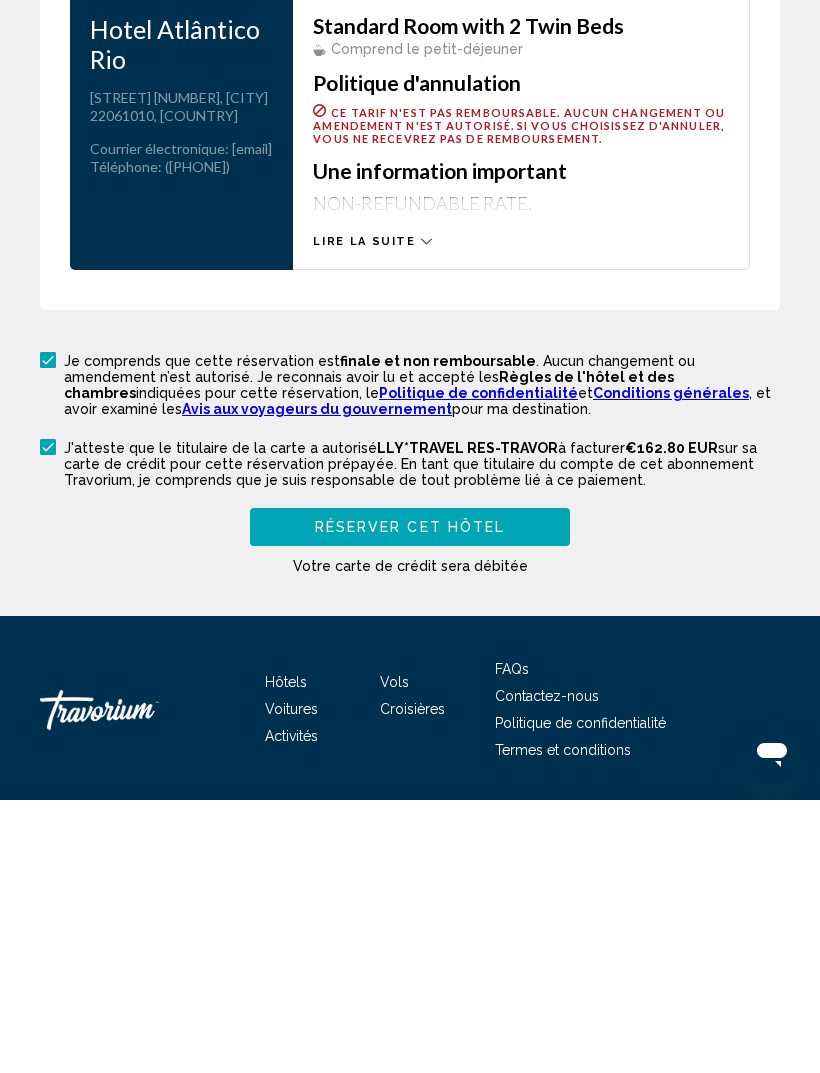 scroll, scrollTop: 3076, scrollLeft: 0, axis: vertical 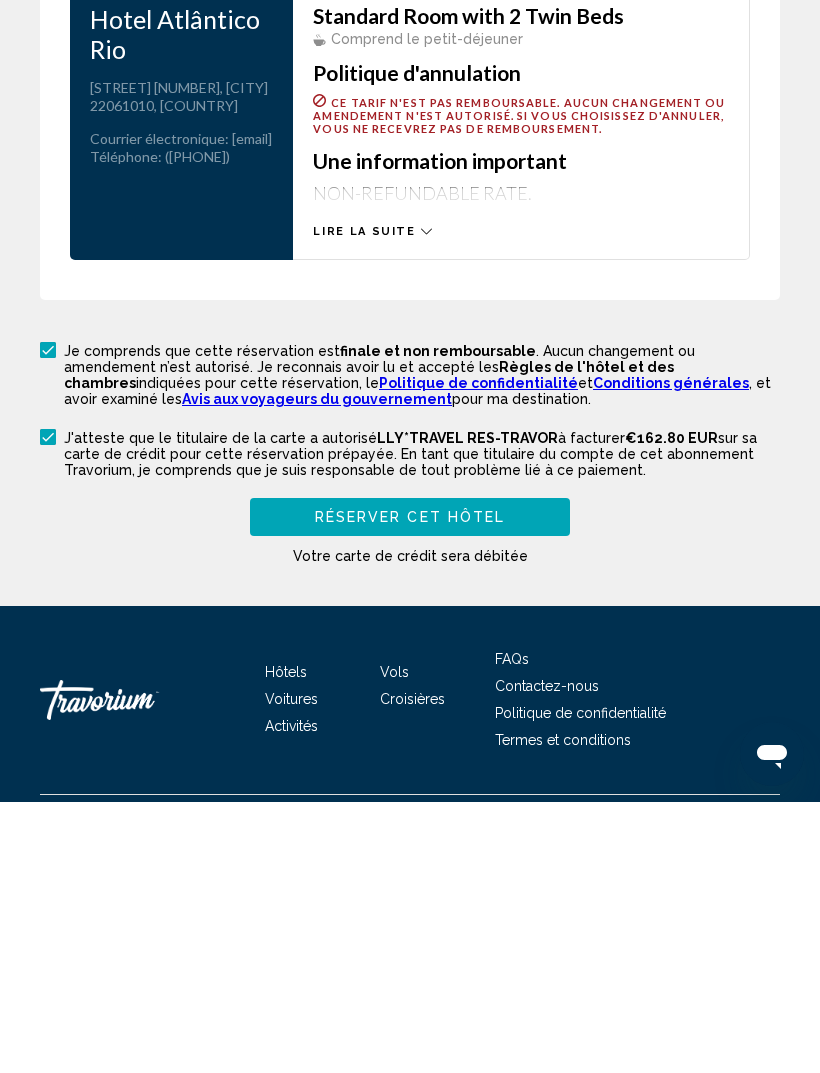 type on "******" 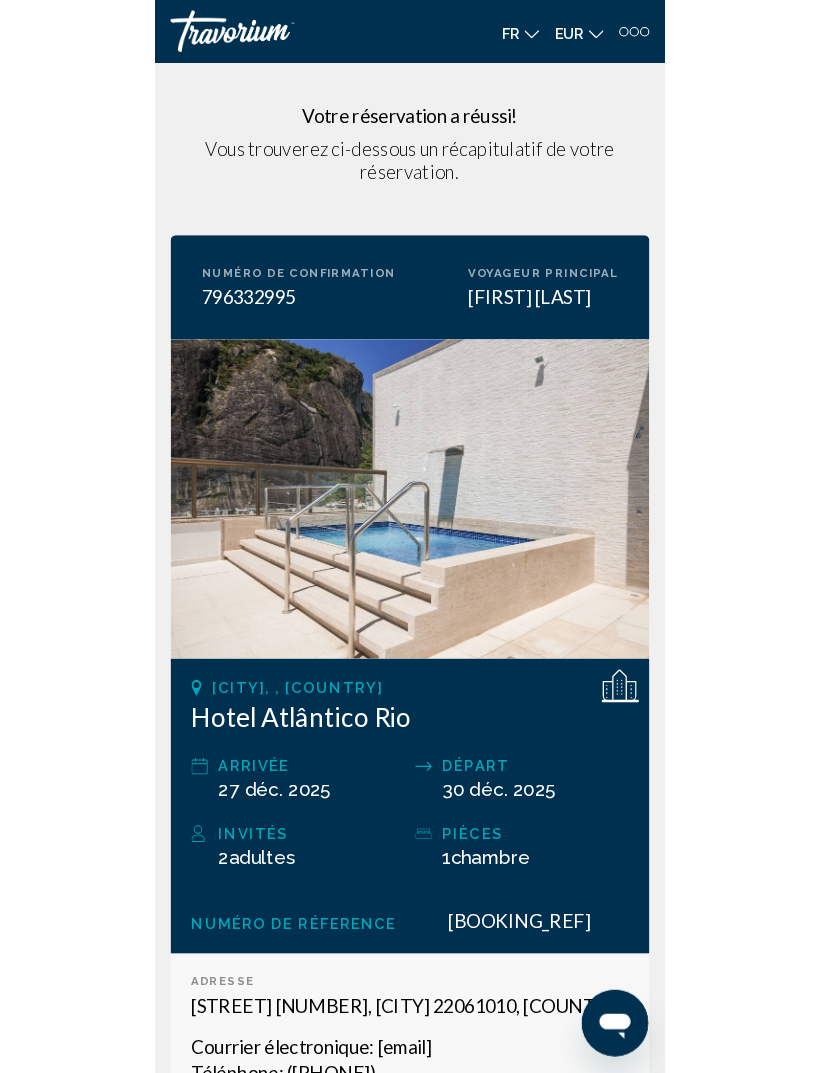 scroll, scrollTop: 20, scrollLeft: 0, axis: vertical 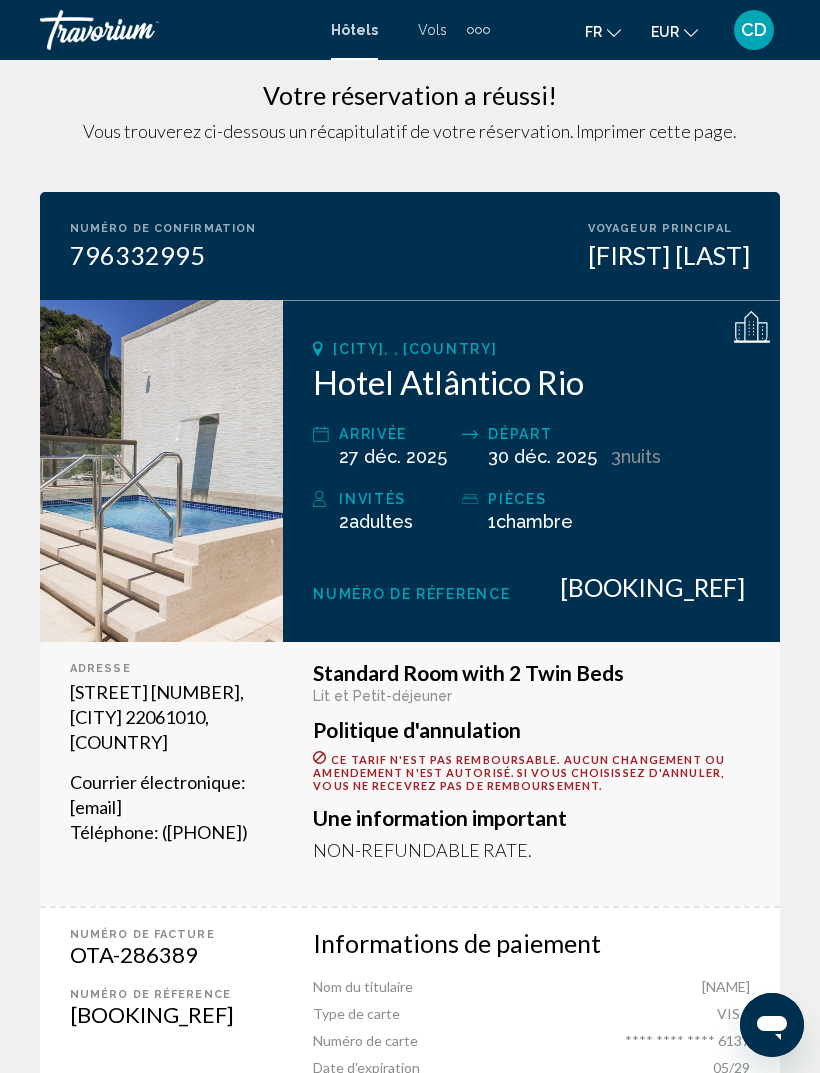 click on "Hôtels Vols Voitures Croisières Activités Hôtels Vols Voitures Croisières Activités fr
English Español Français Italiano Português русский EUR
USD ($) MXN (Mex$) CAD (Can$) GBP (£) EUR (€) AUD (A$) NZD (NZ$) CNY (CN¥) CD Se connecter" at bounding box center (410, 30) 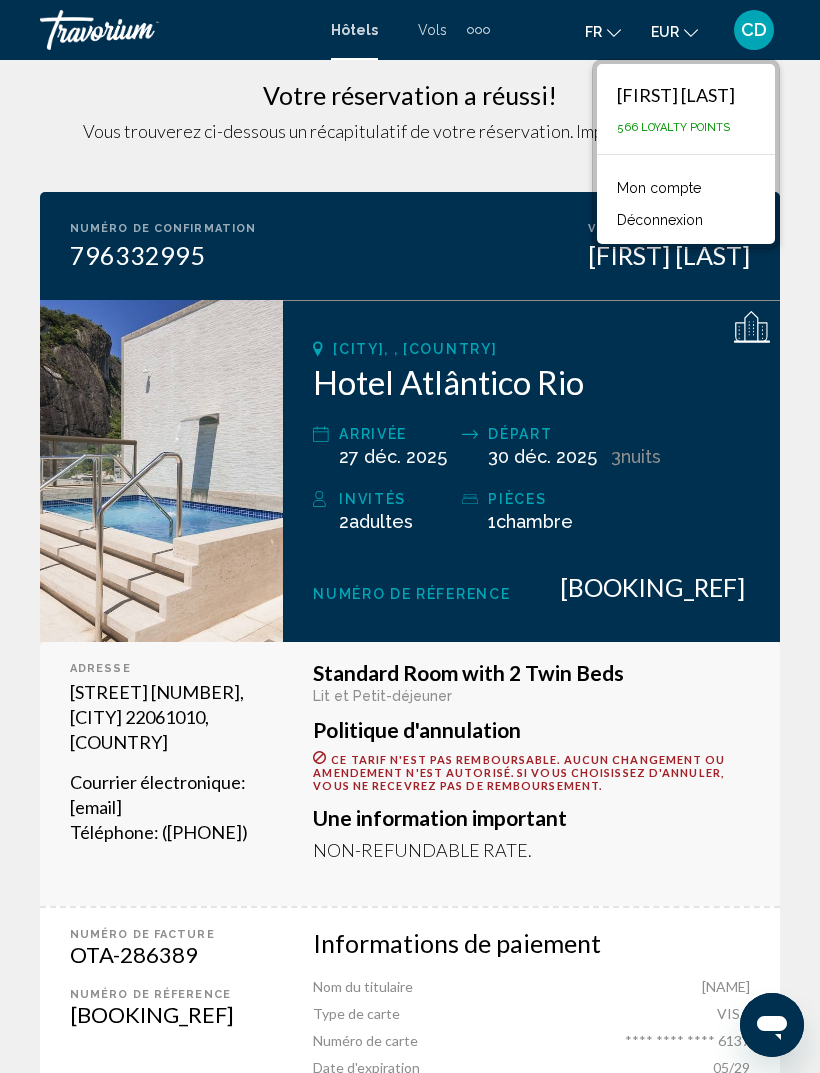 click on "[FIRST] [LAST]" at bounding box center (676, 95) 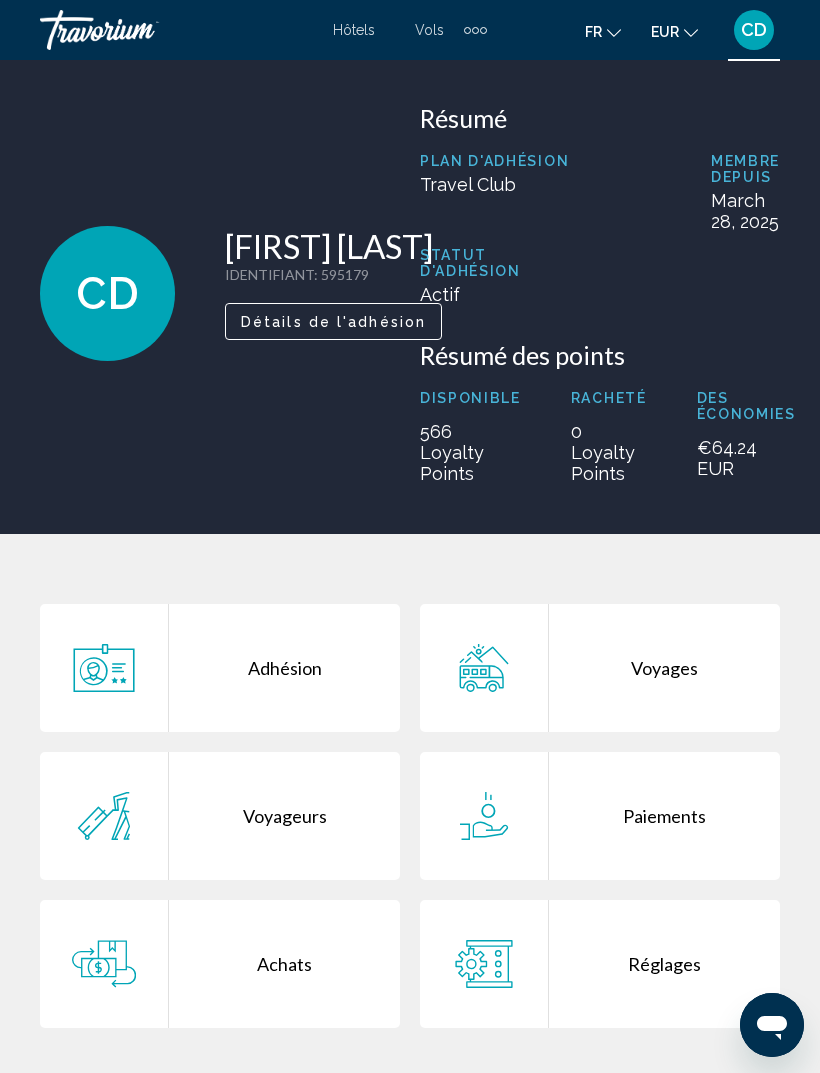 scroll, scrollTop: 0, scrollLeft: 0, axis: both 